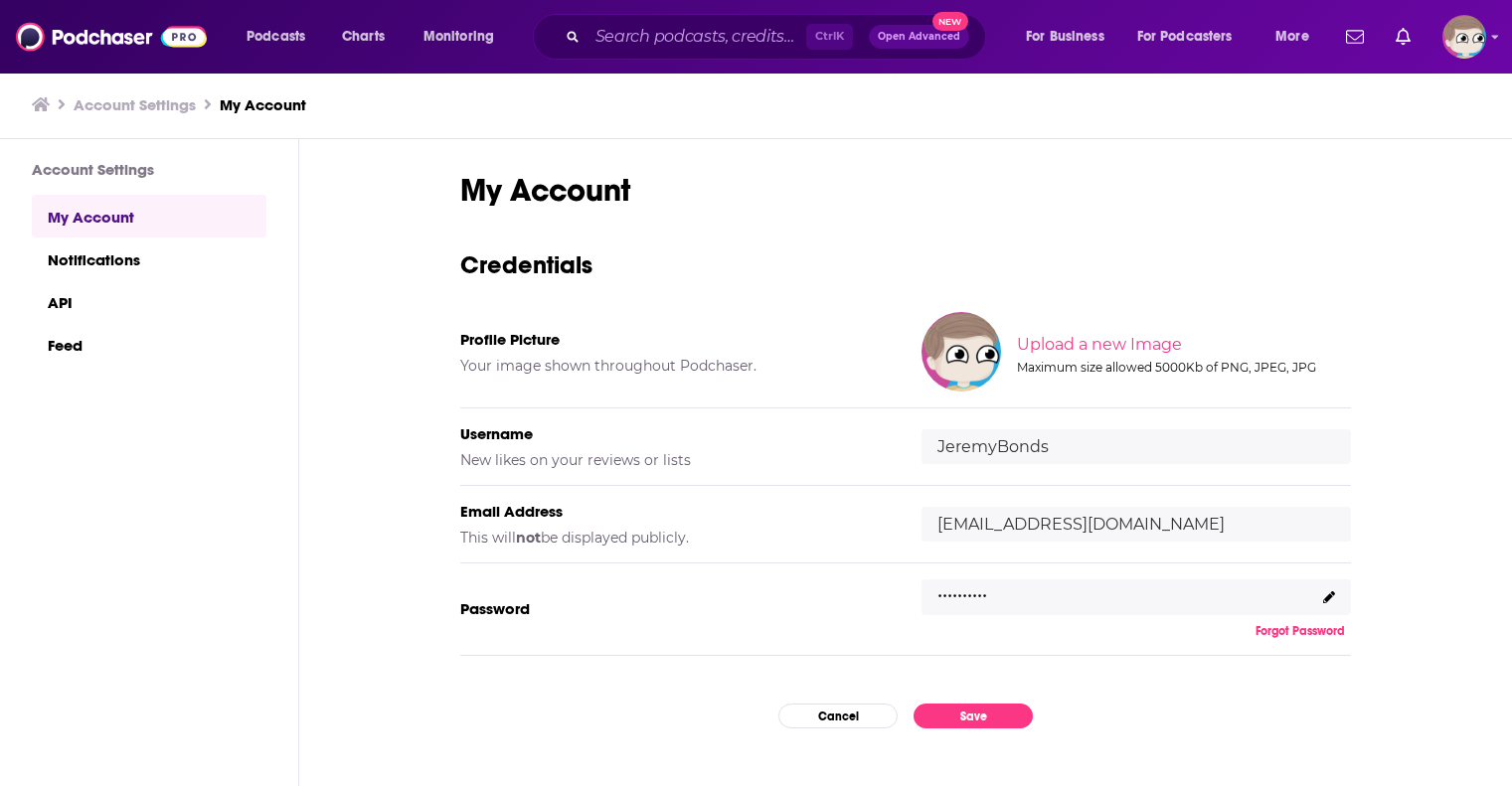 scroll, scrollTop: 0, scrollLeft: 0, axis: both 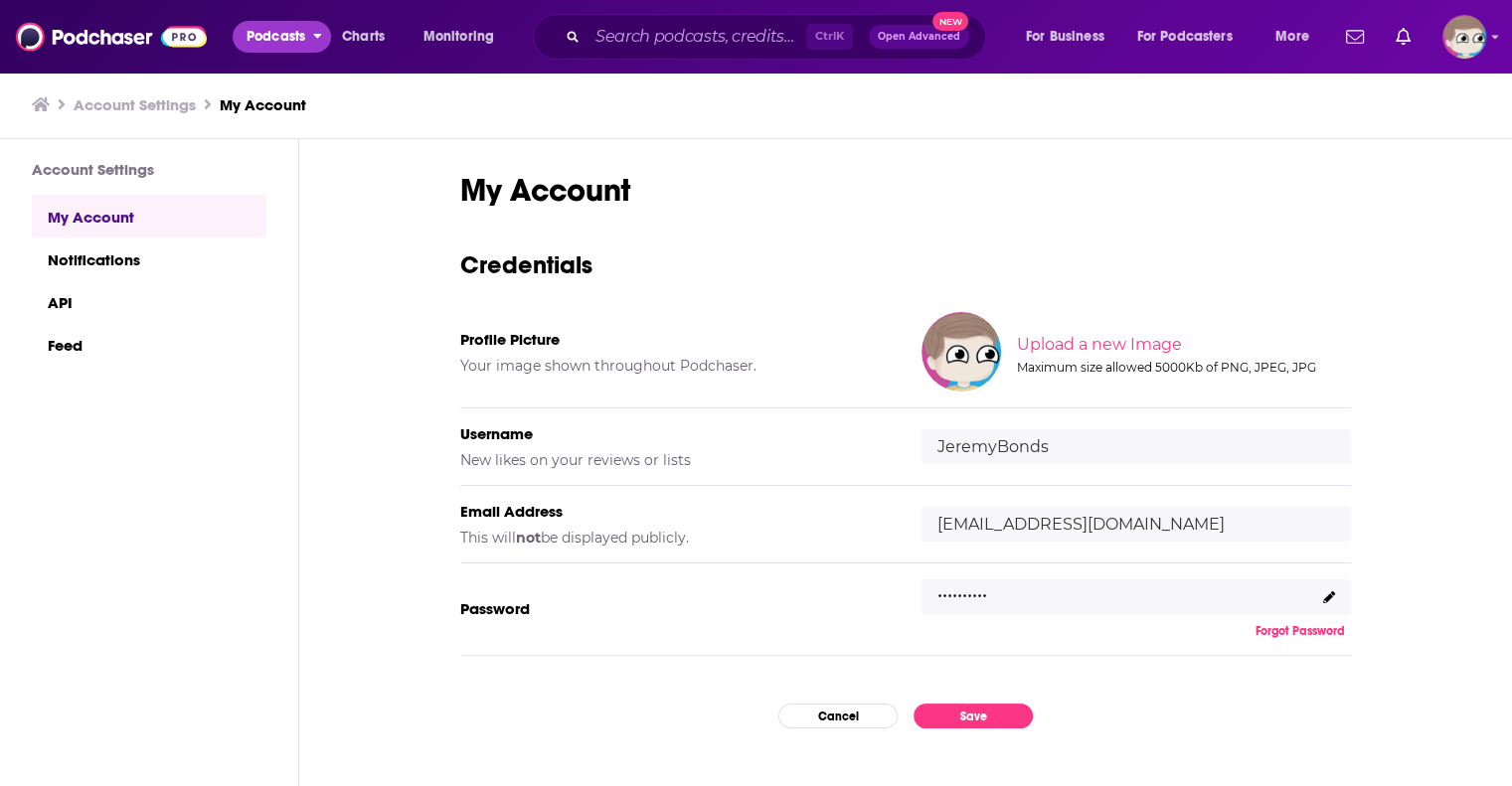 click on "Podcasts" at bounding box center [275, 37] 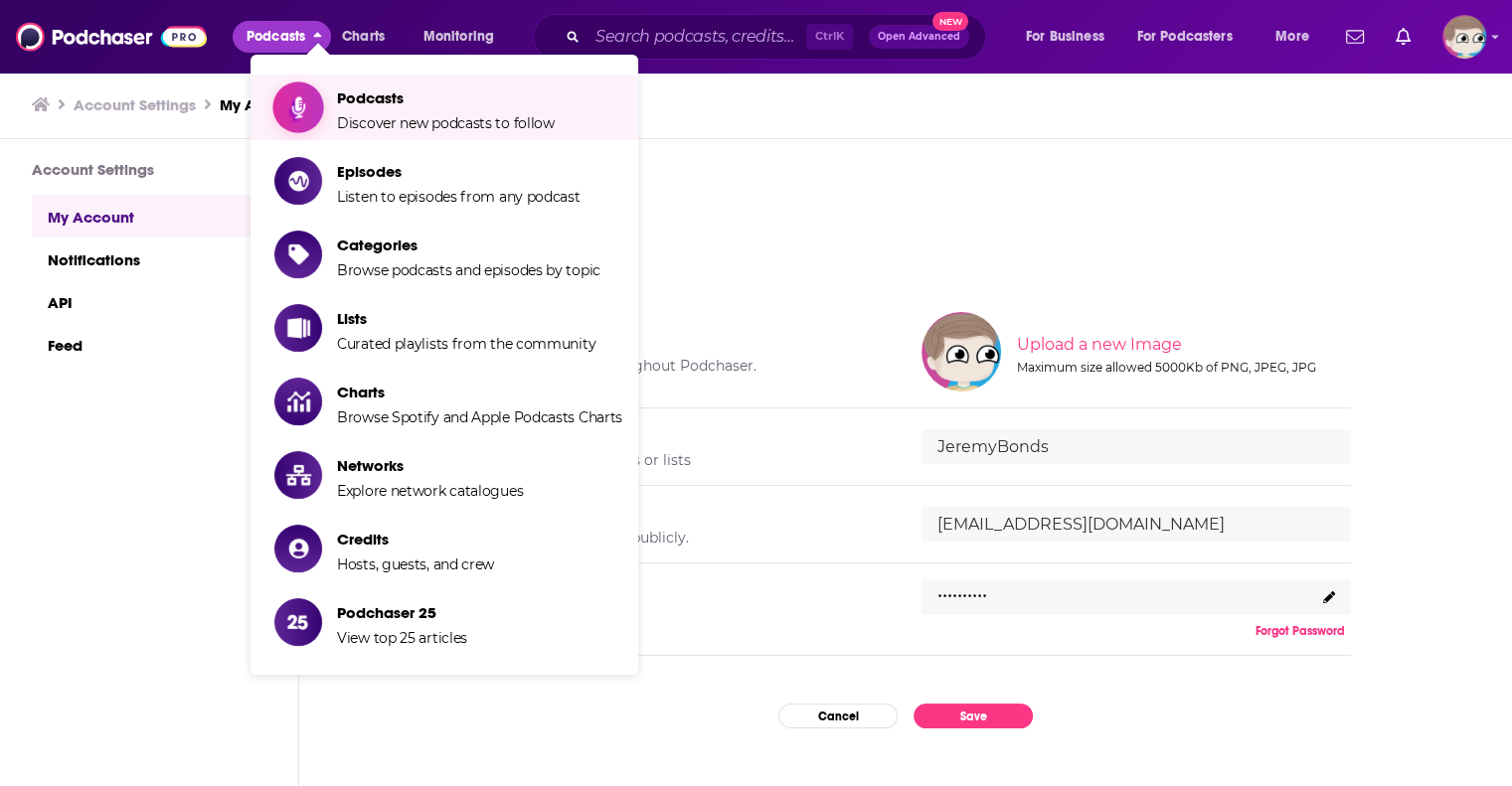 click on "Podcasts" at bounding box center (445, 97) 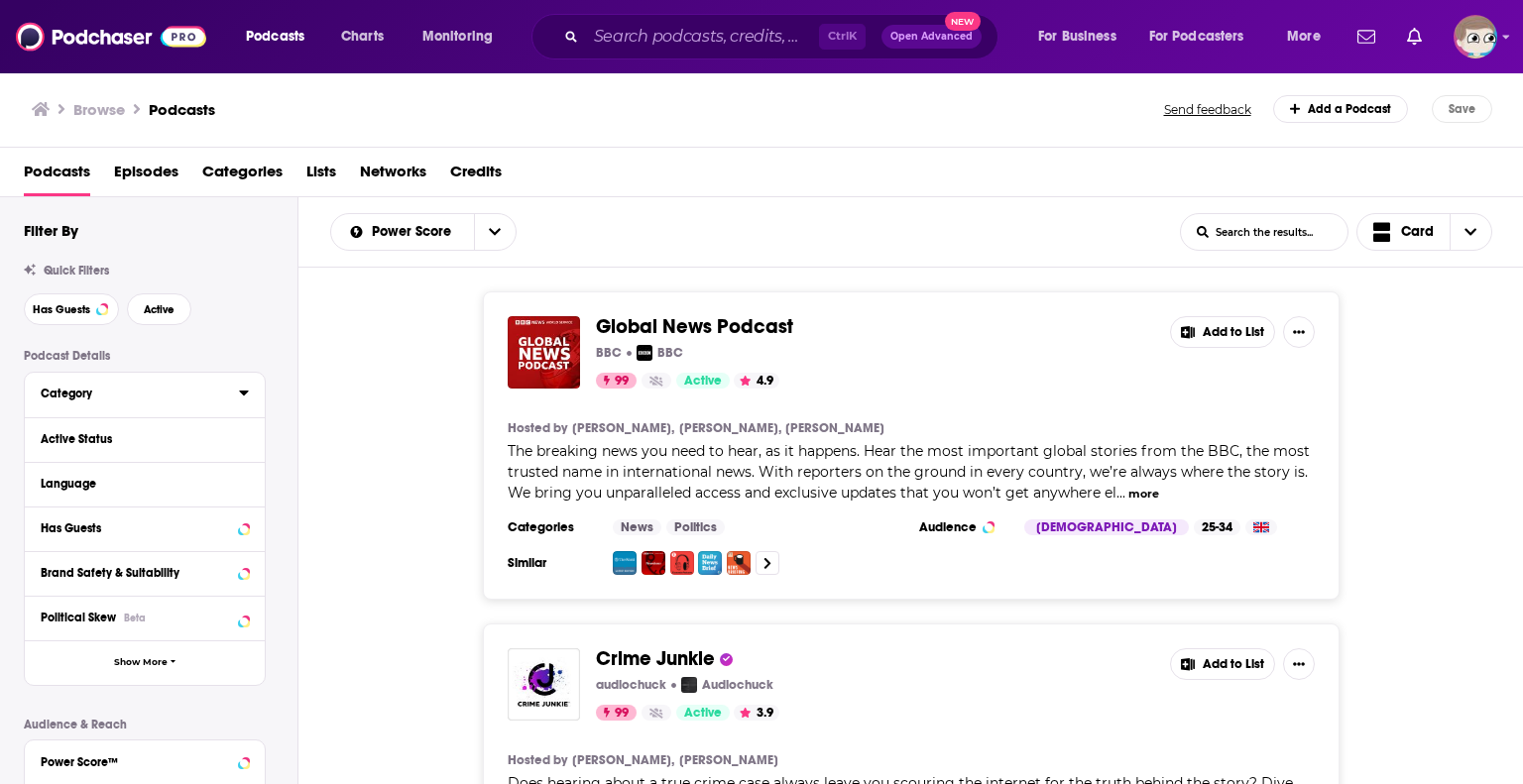 click at bounding box center [244, 392] 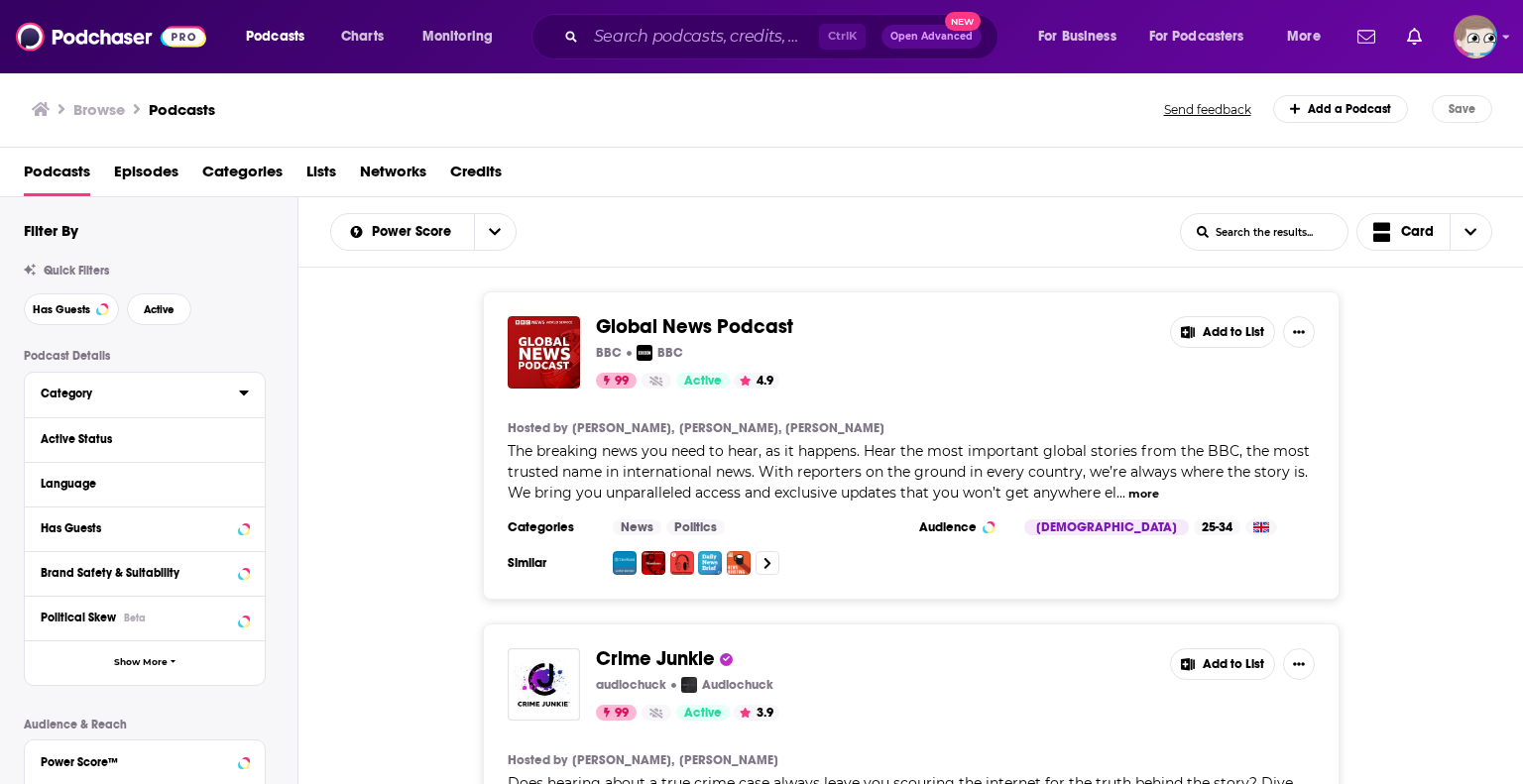 click on "Category" at bounding box center [140, 392] 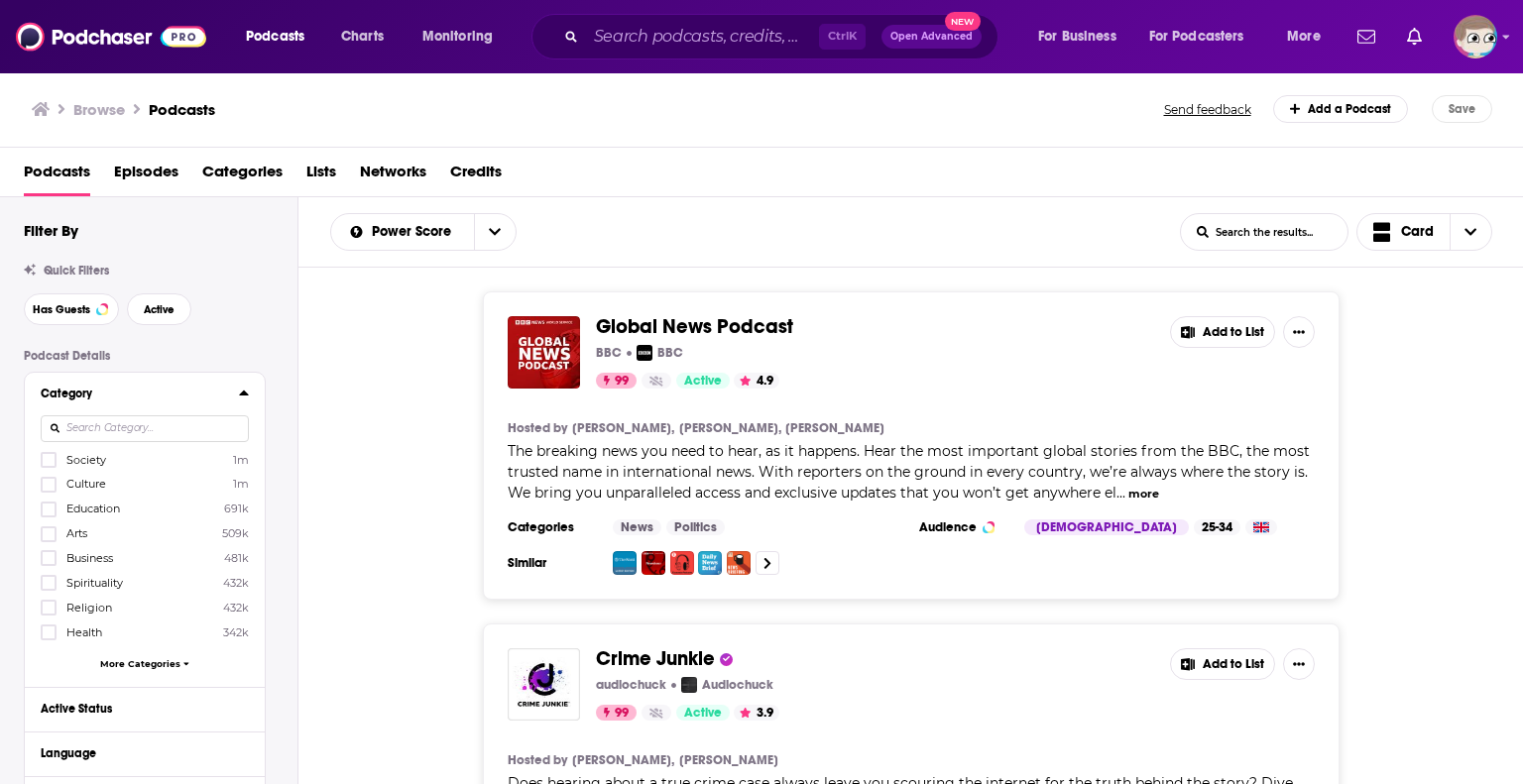 click at bounding box center [145, 428] 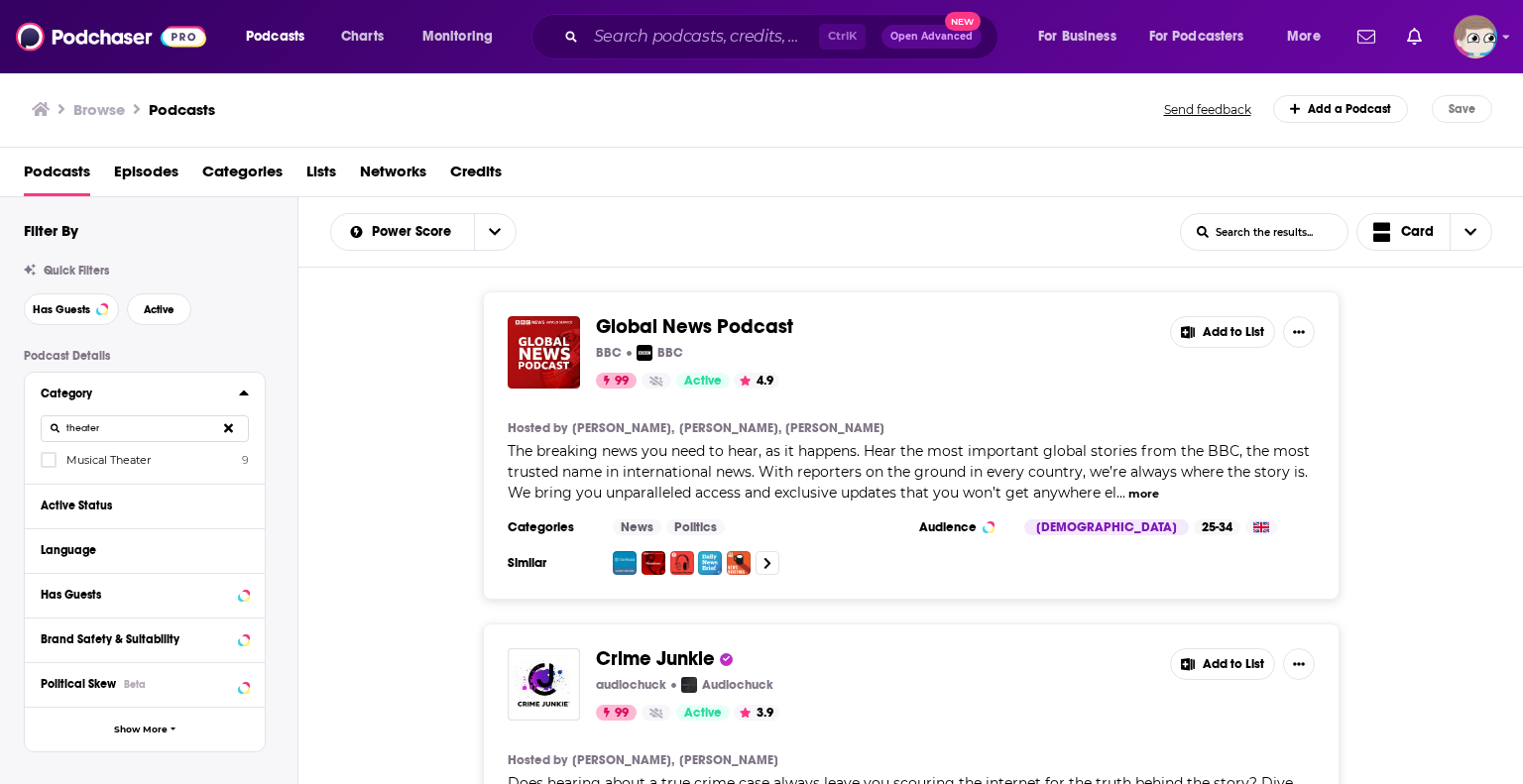type on "theater" 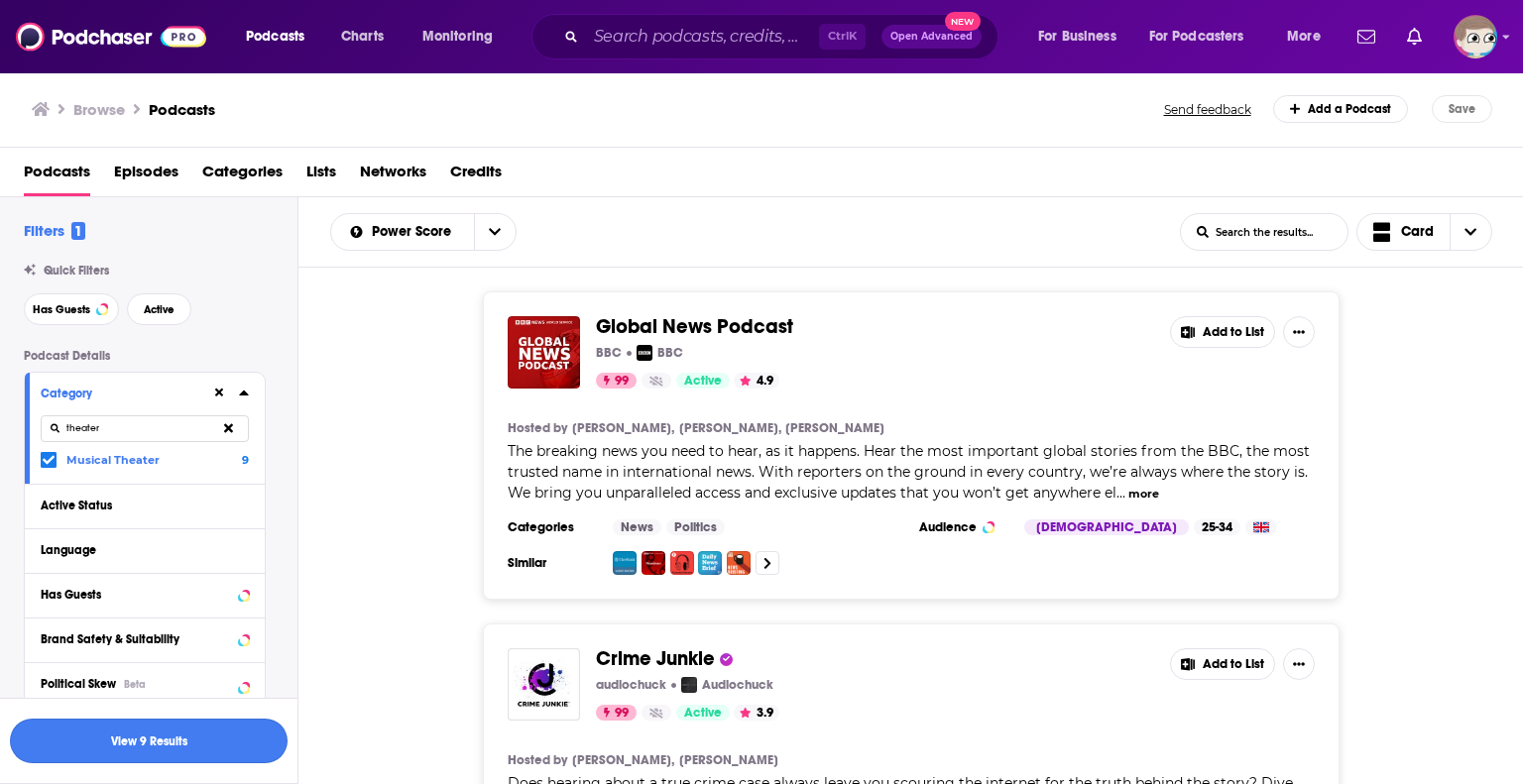click on "View 9 Results" at bounding box center (149, 740) 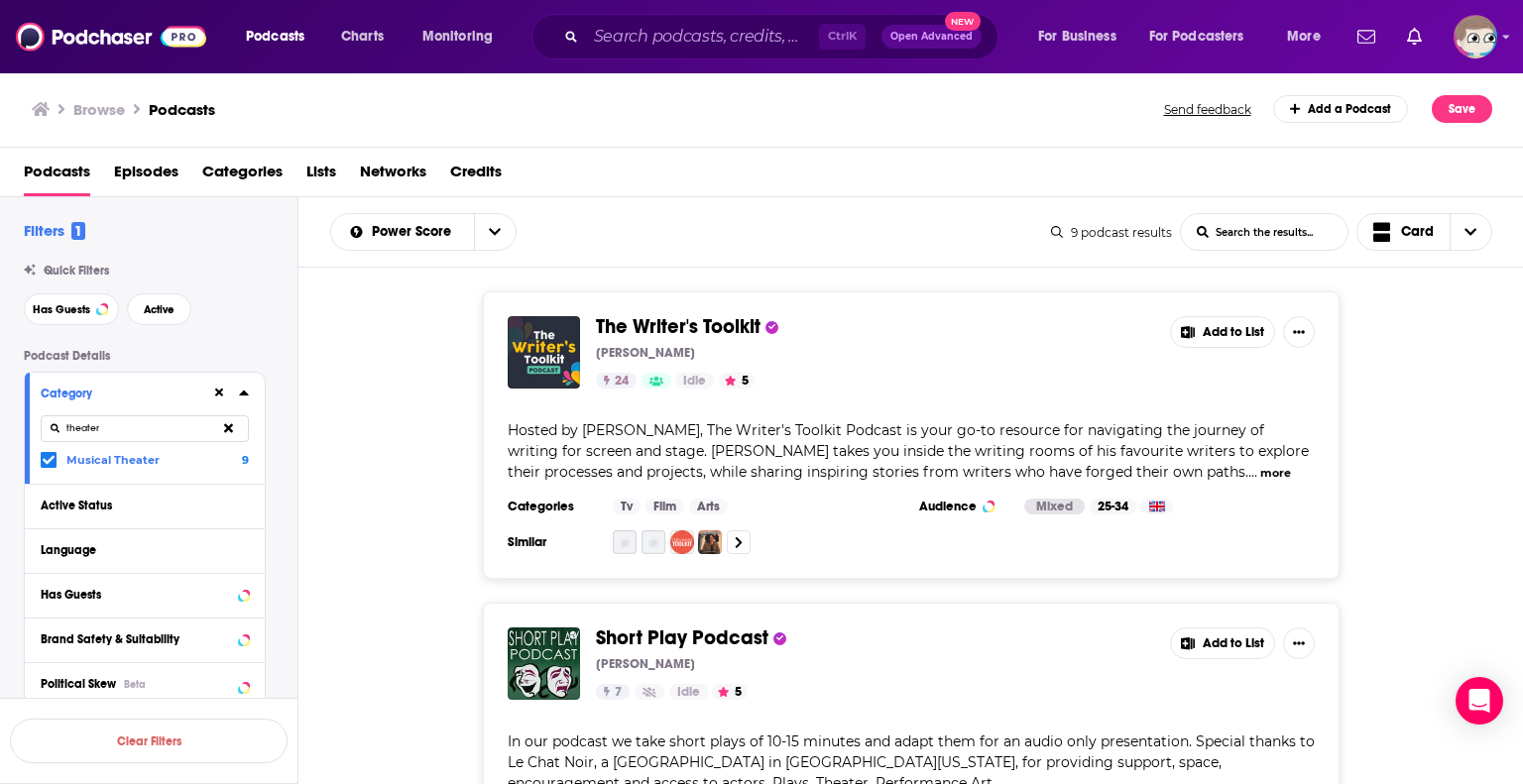 scroll, scrollTop: 198, scrollLeft: 0, axis: vertical 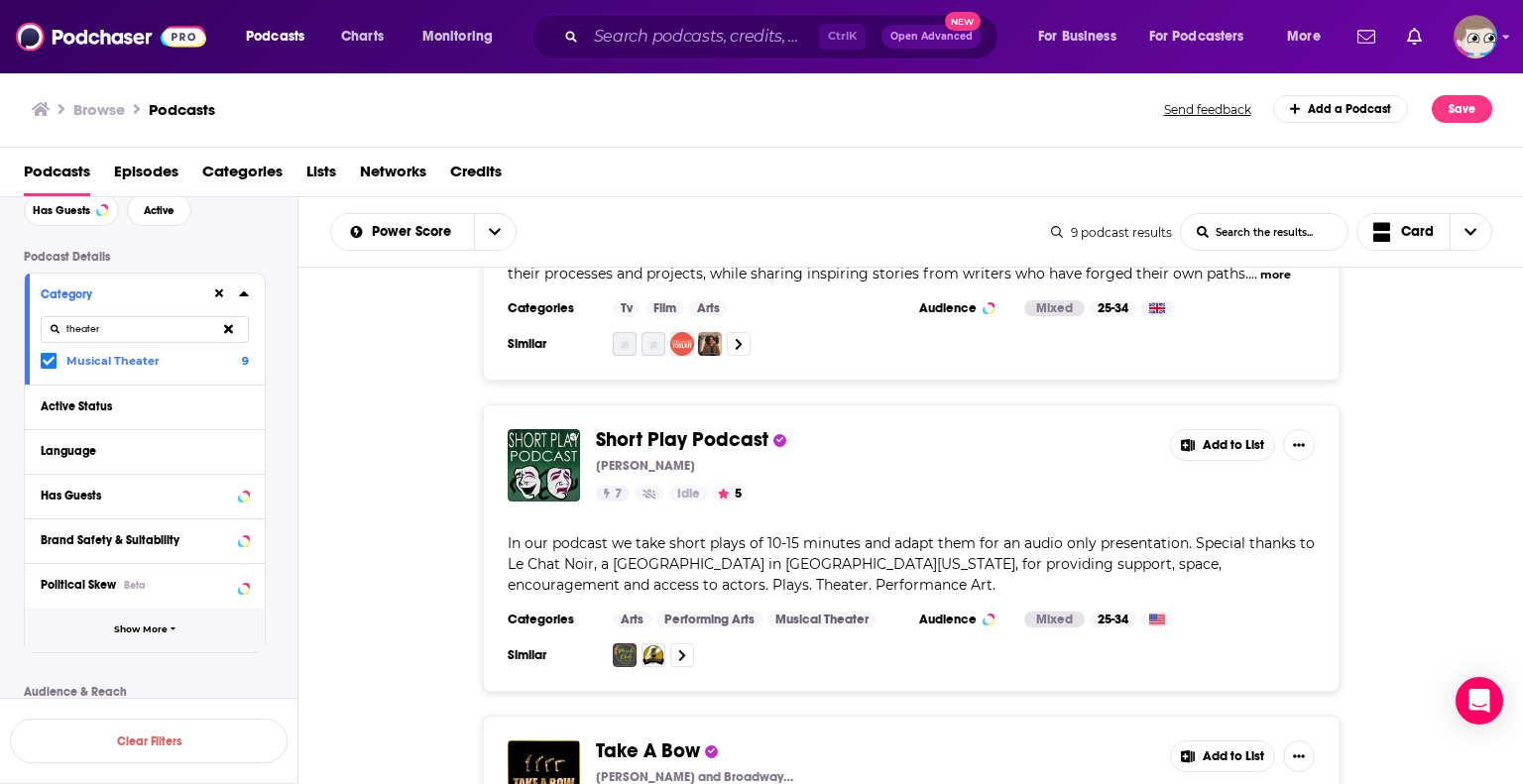click on "Show More" at bounding box center [141, 629] 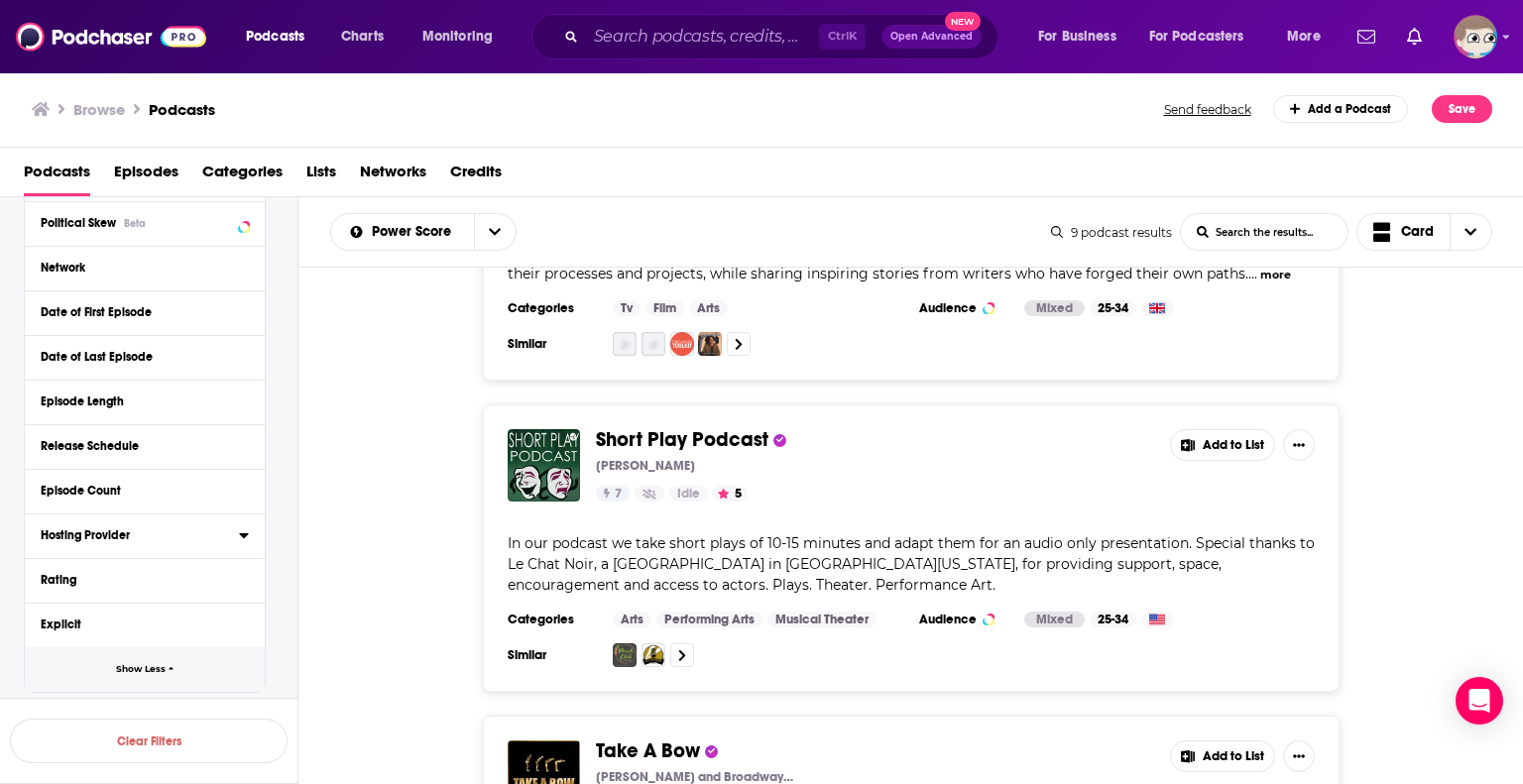scroll, scrollTop: 496, scrollLeft: 0, axis: vertical 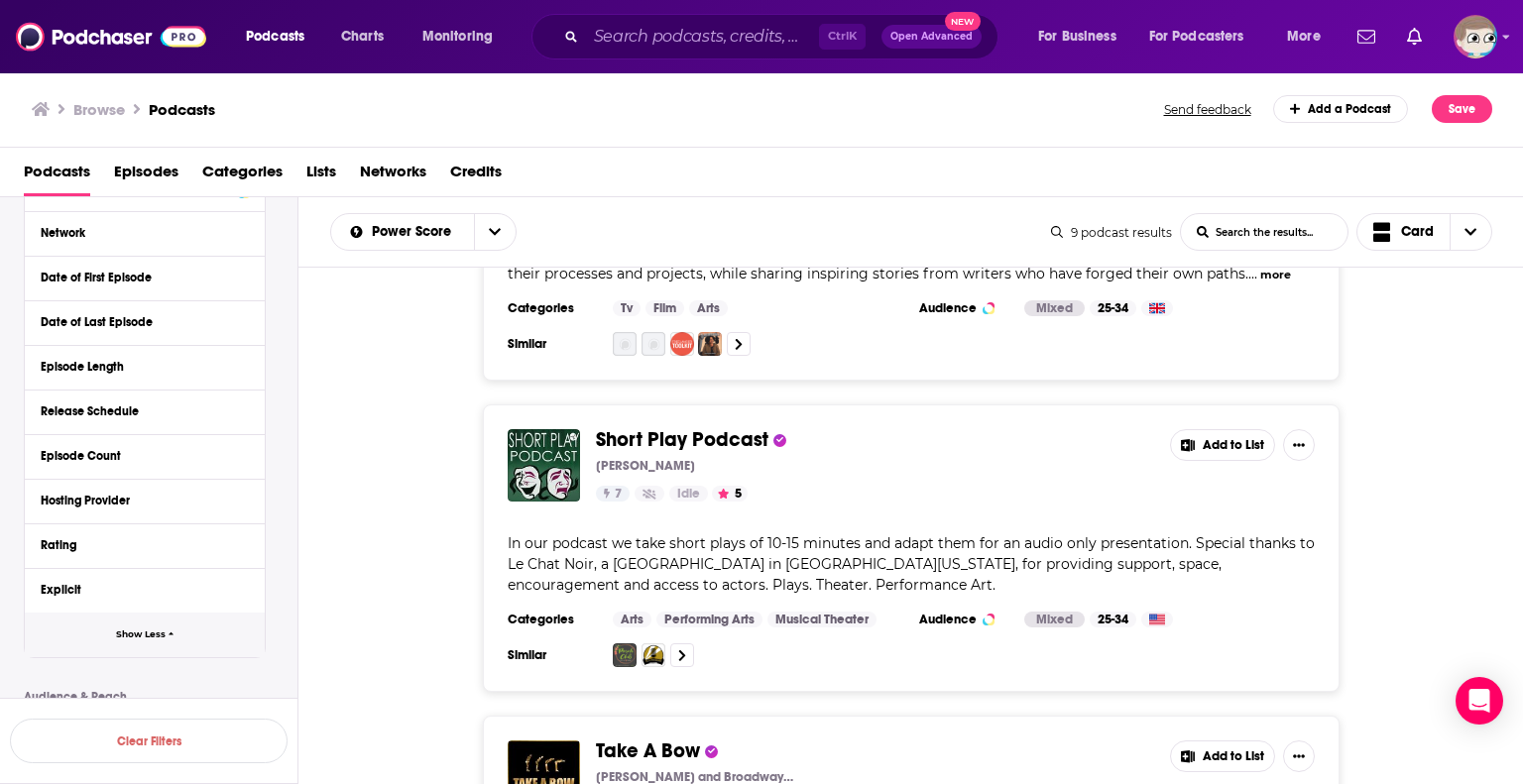 drag, startPoint x: 135, startPoint y: 641, endPoint x: 317, endPoint y: 628, distance: 182.4637 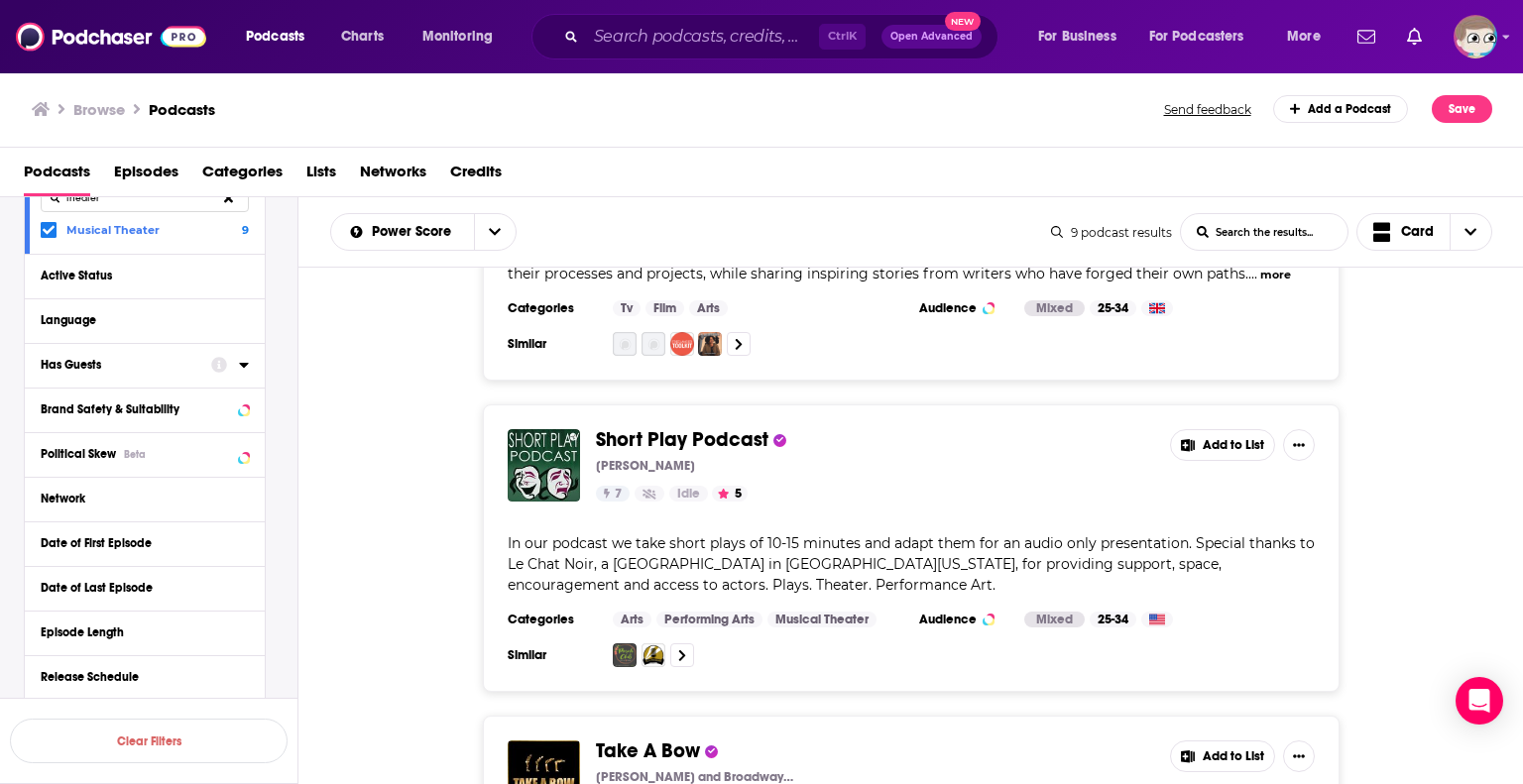 scroll, scrollTop: 198, scrollLeft: 0, axis: vertical 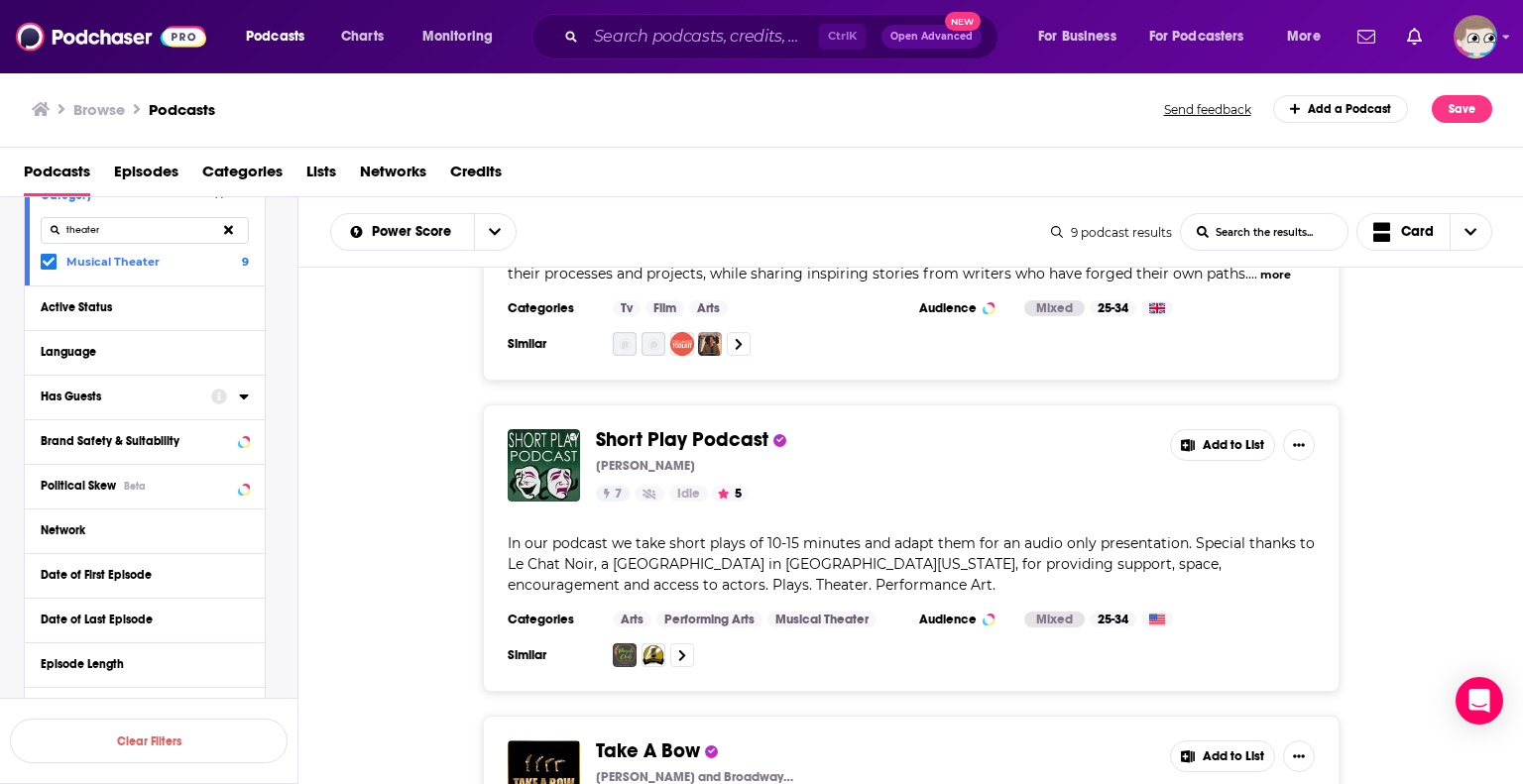 click on "Has Guests" at bounding box center [119, 396] 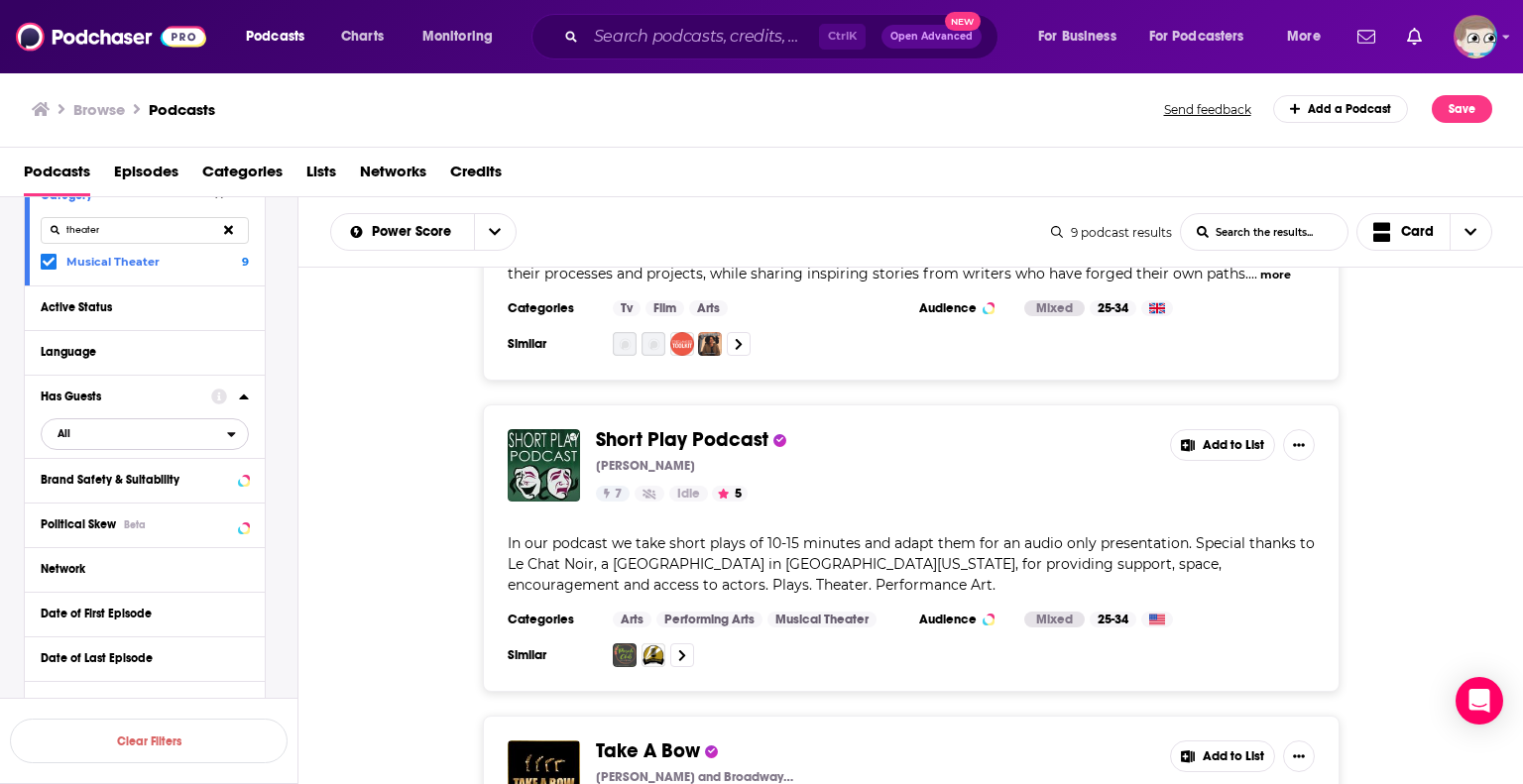 click on "All" at bounding box center [134, 434] 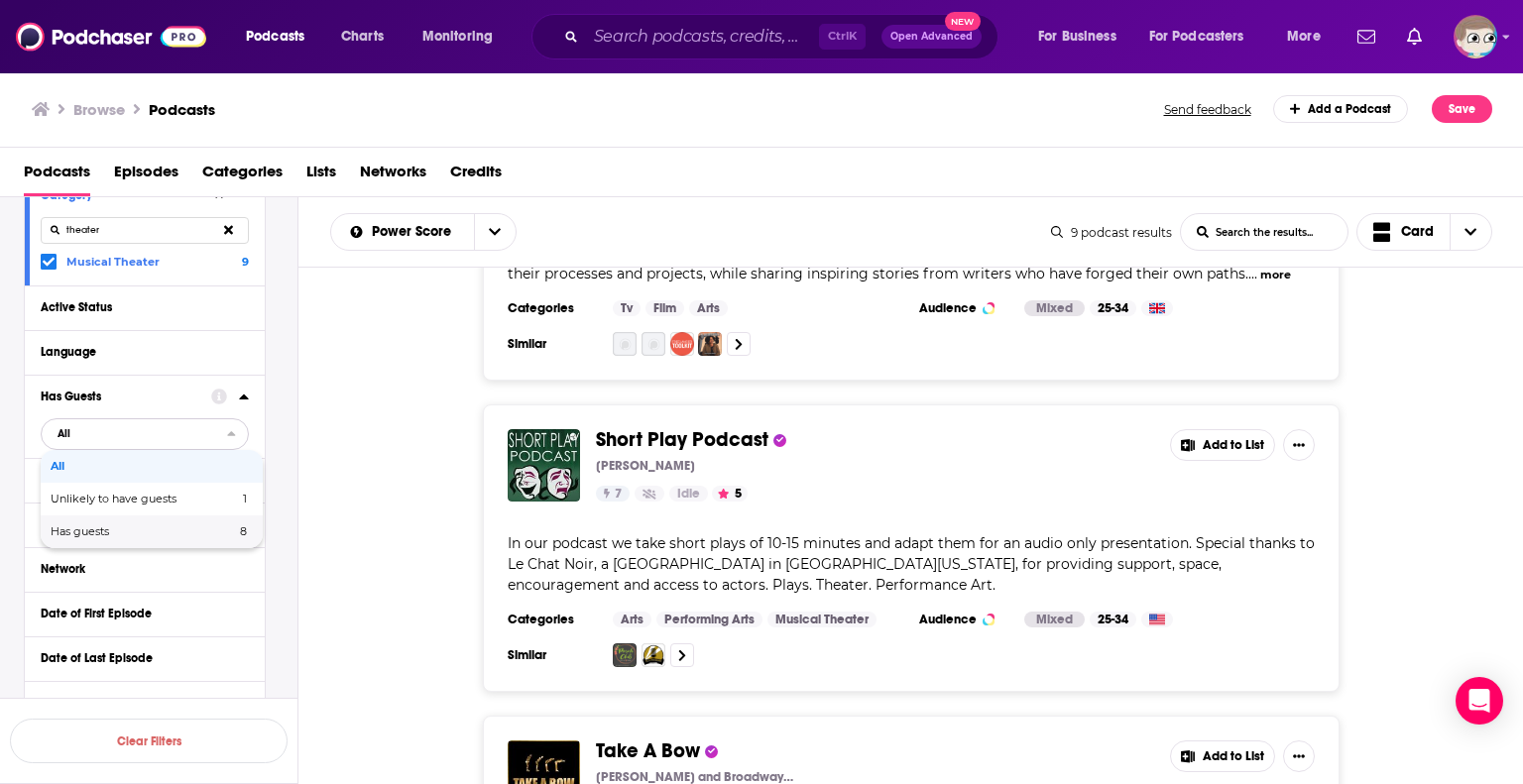 click on "Has guests" at bounding box center [111, 531] 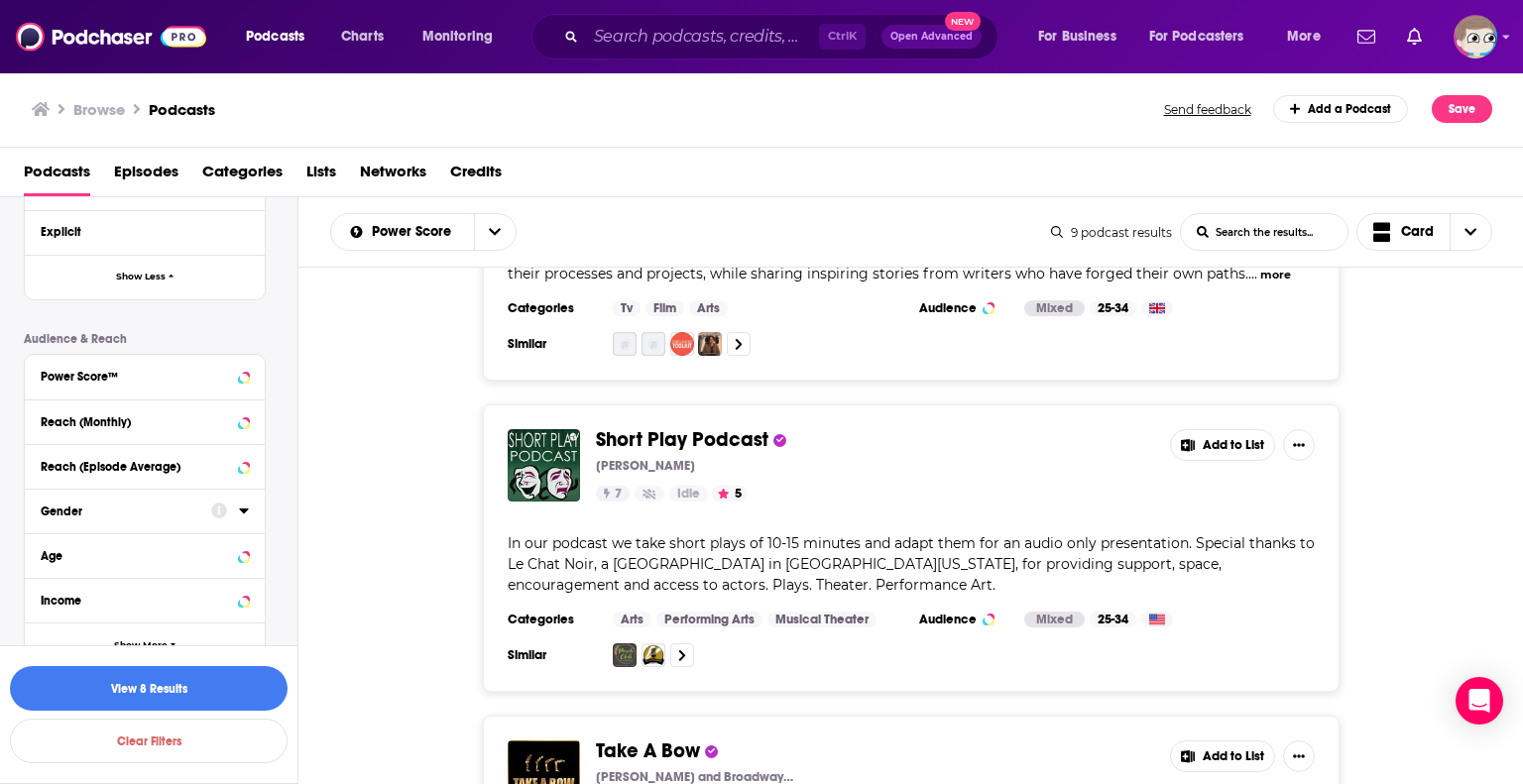scroll, scrollTop: 924, scrollLeft: 0, axis: vertical 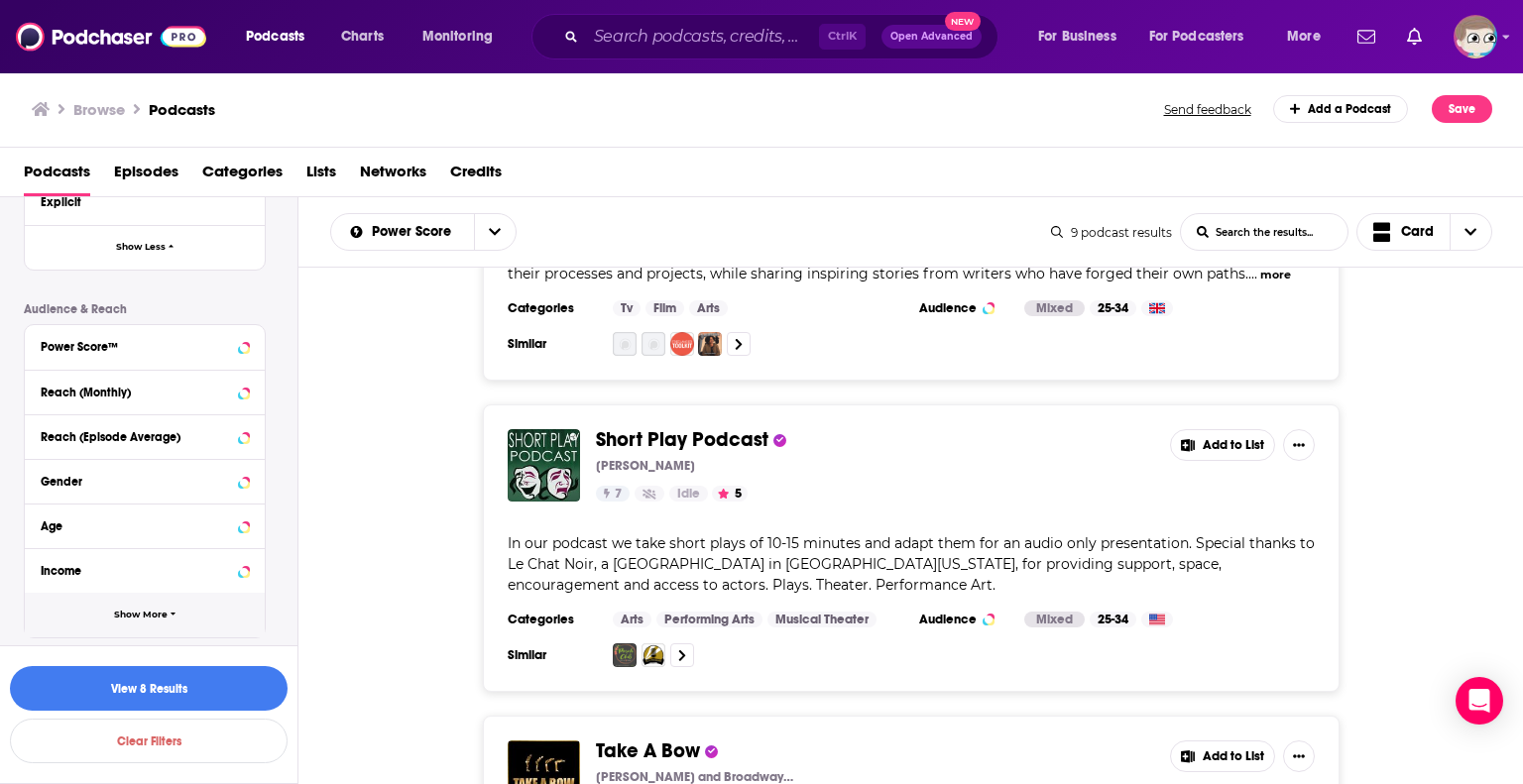 click on "Show More" at bounding box center [141, 615] 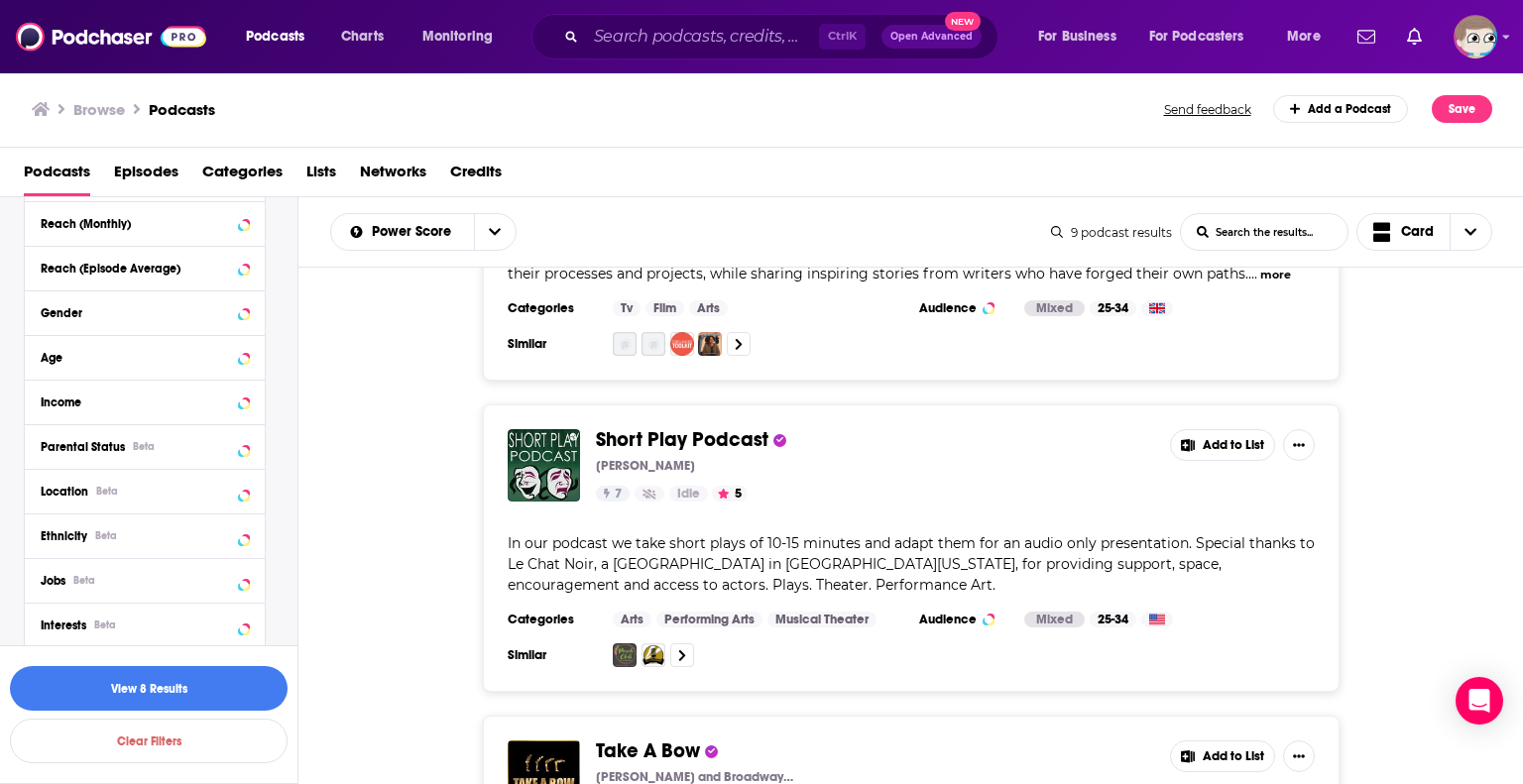 scroll, scrollTop: 1122, scrollLeft: 0, axis: vertical 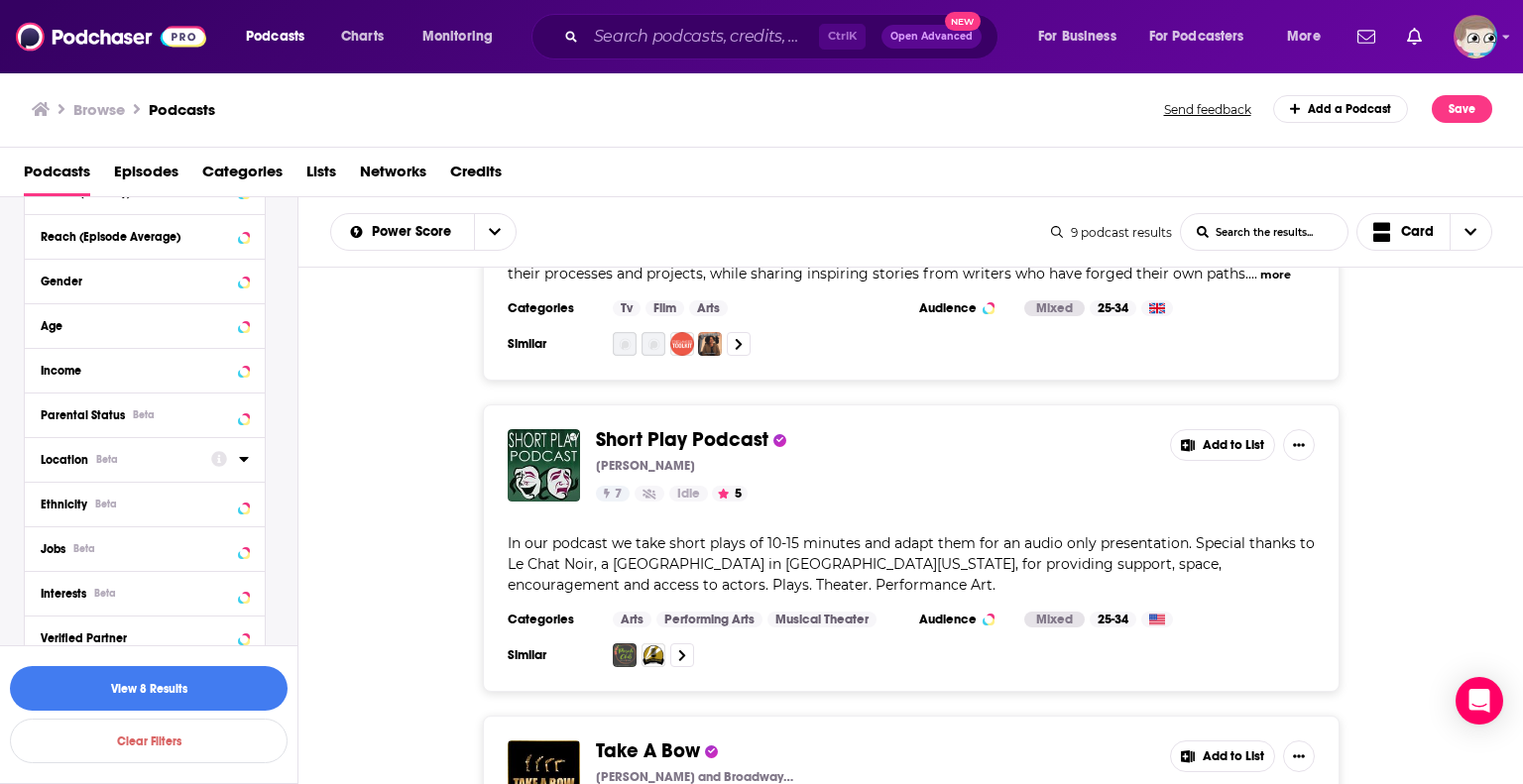 click on "Location Beta" at bounding box center [119, 460] 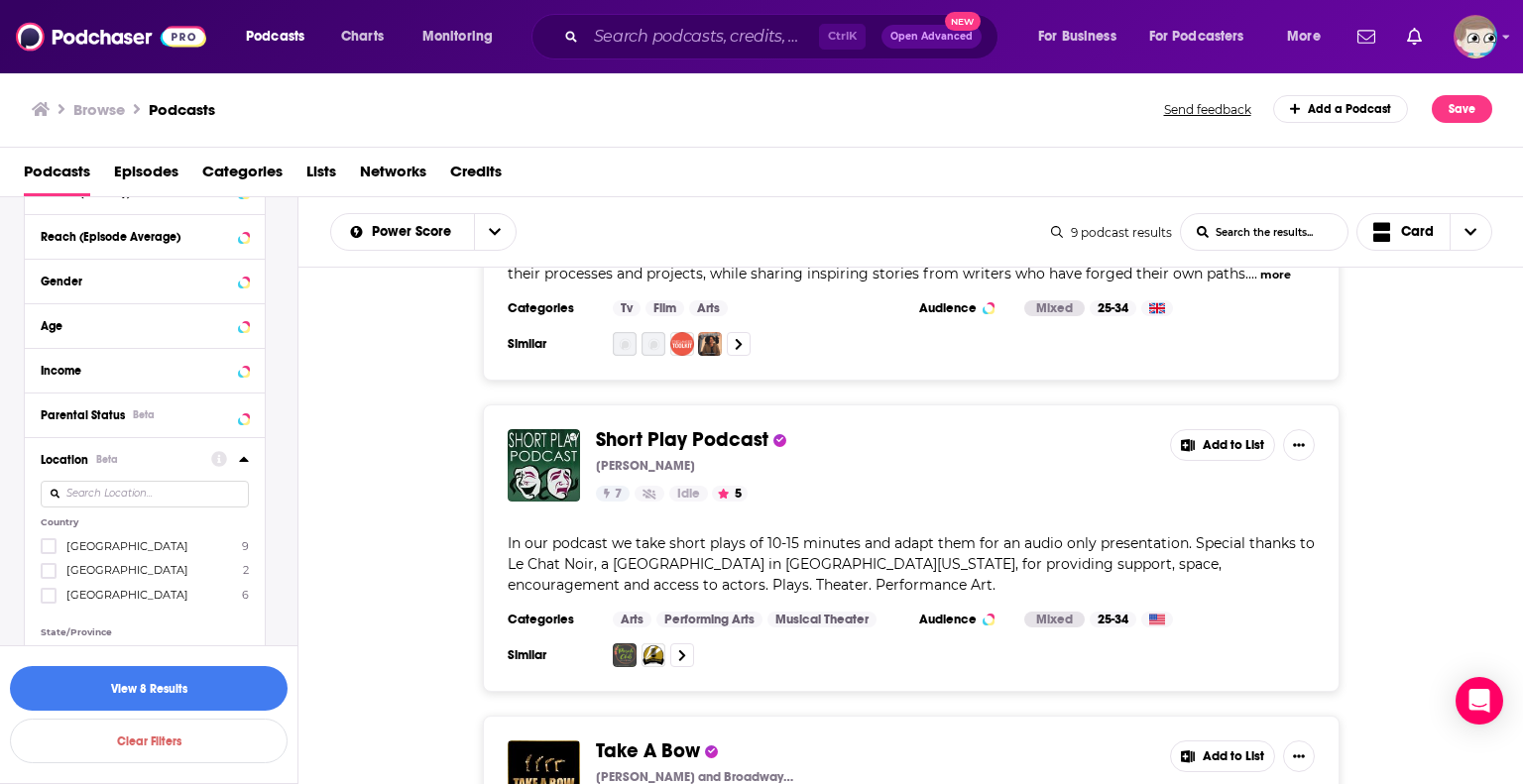 click at bounding box center [145, 494] 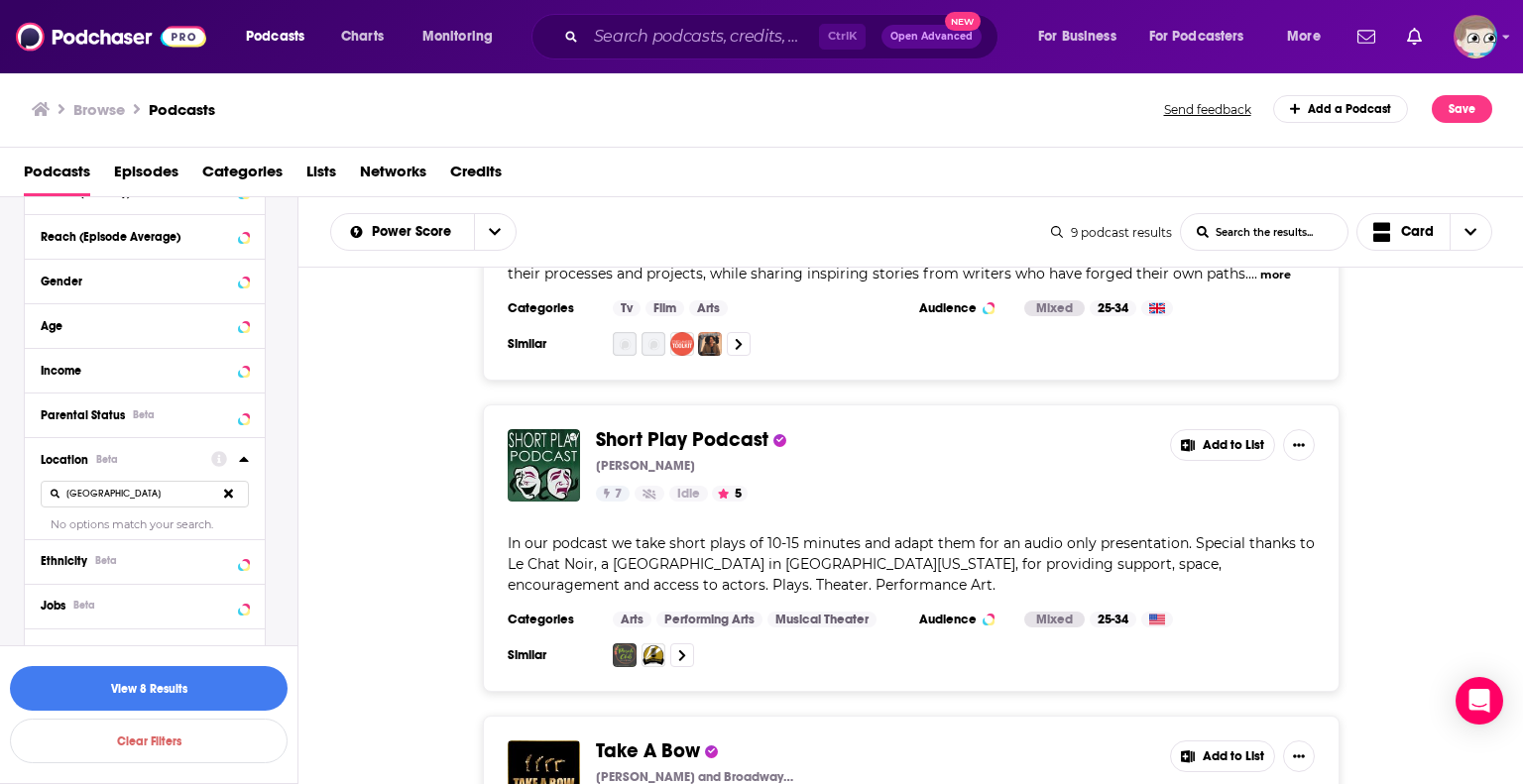 click on "[GEOGRAPHIC_DATA]" at bounding box center (145, 494) 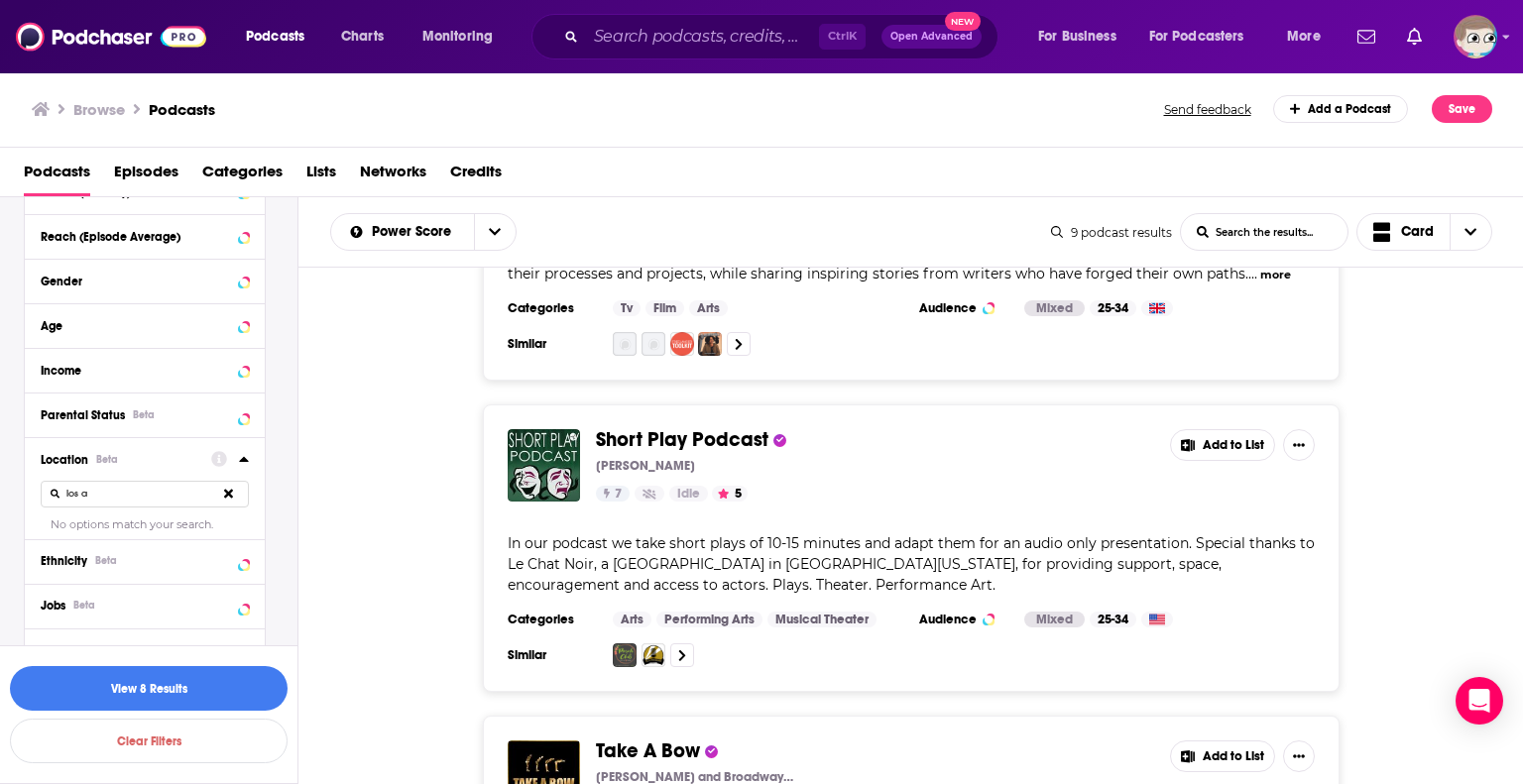 type on "los an" 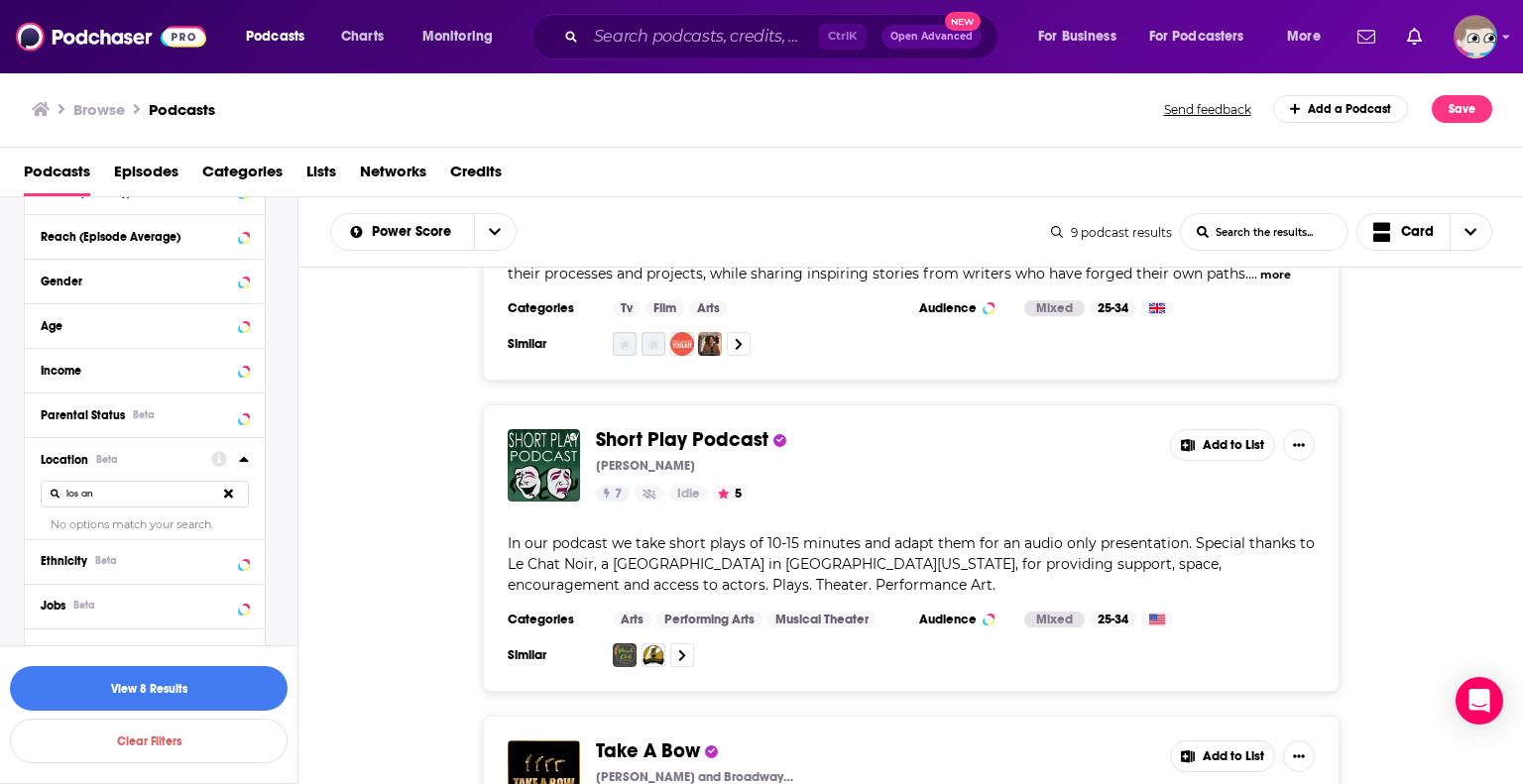 click on "los an" at bounding box center [145, 494] 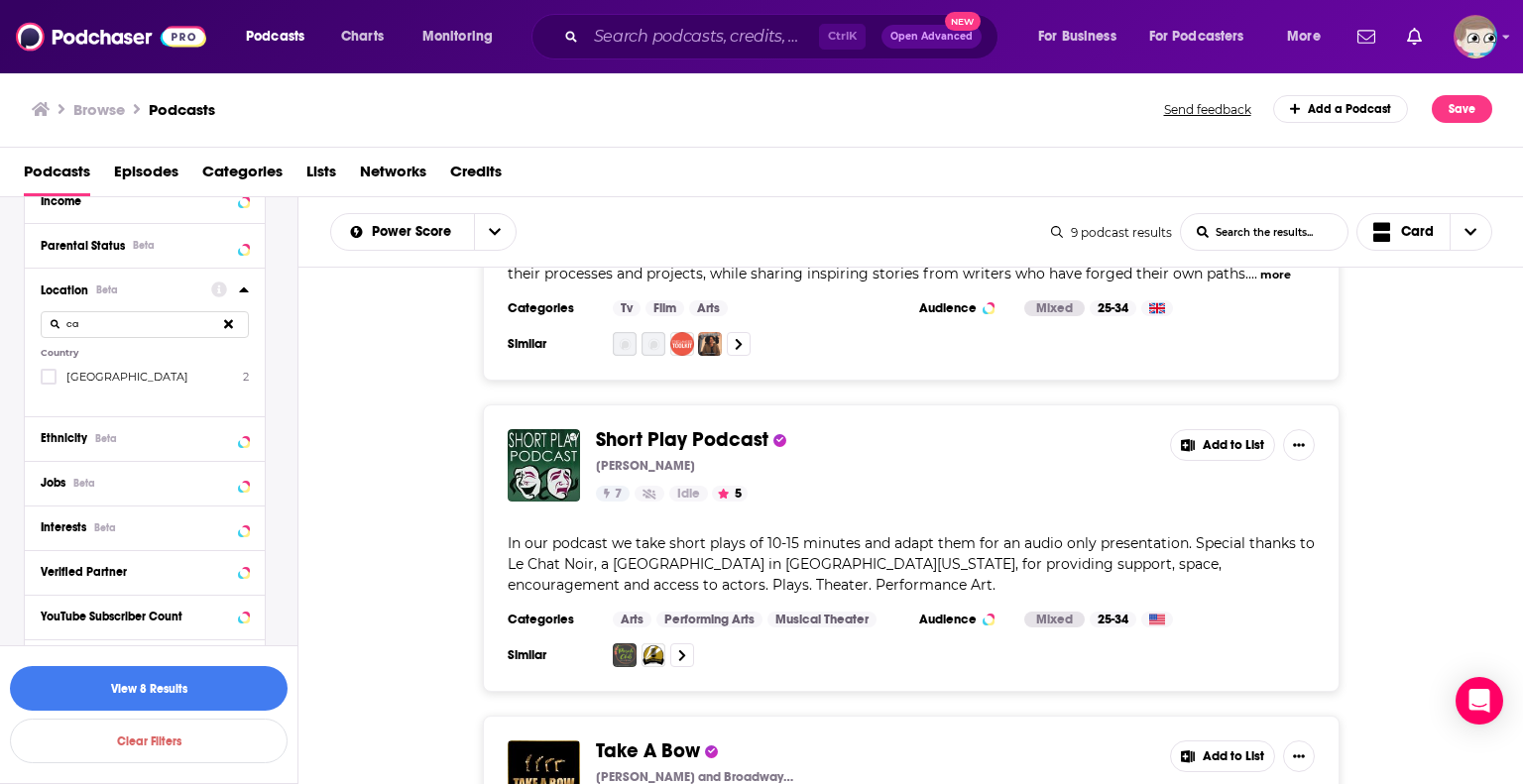 scroll, scrollTop: 1320, scrollLeft: 0, axis: vertical 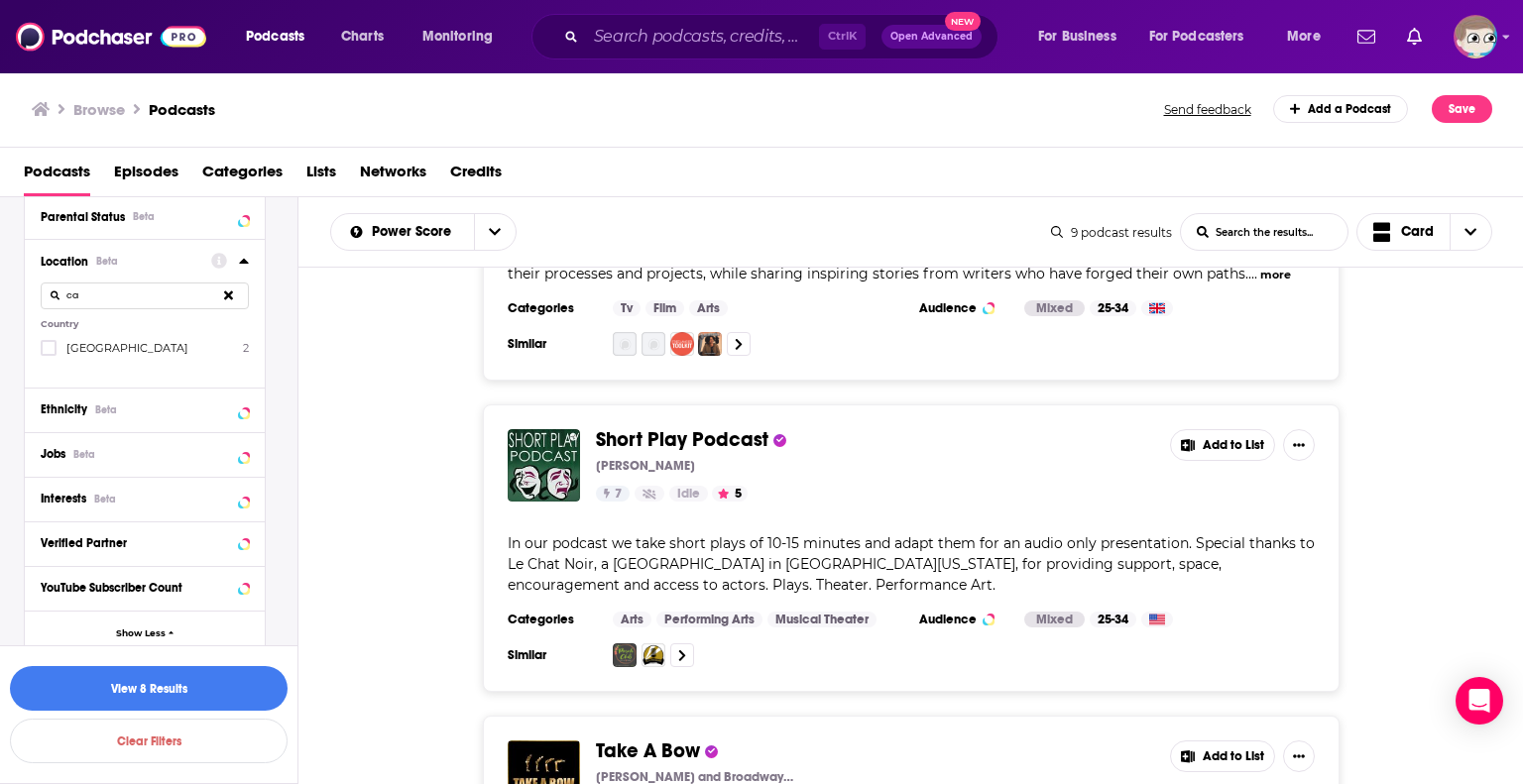 type on "c" 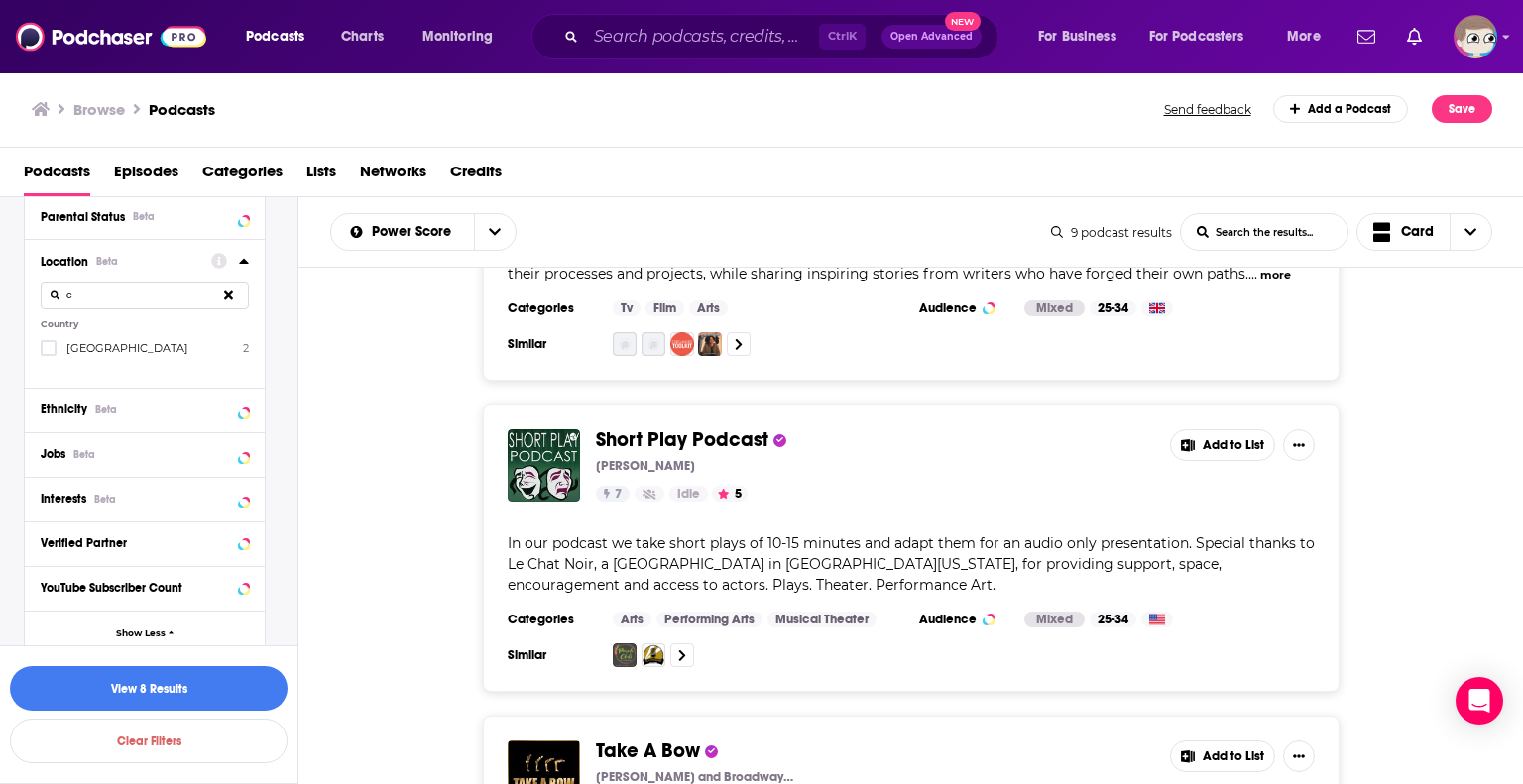 type 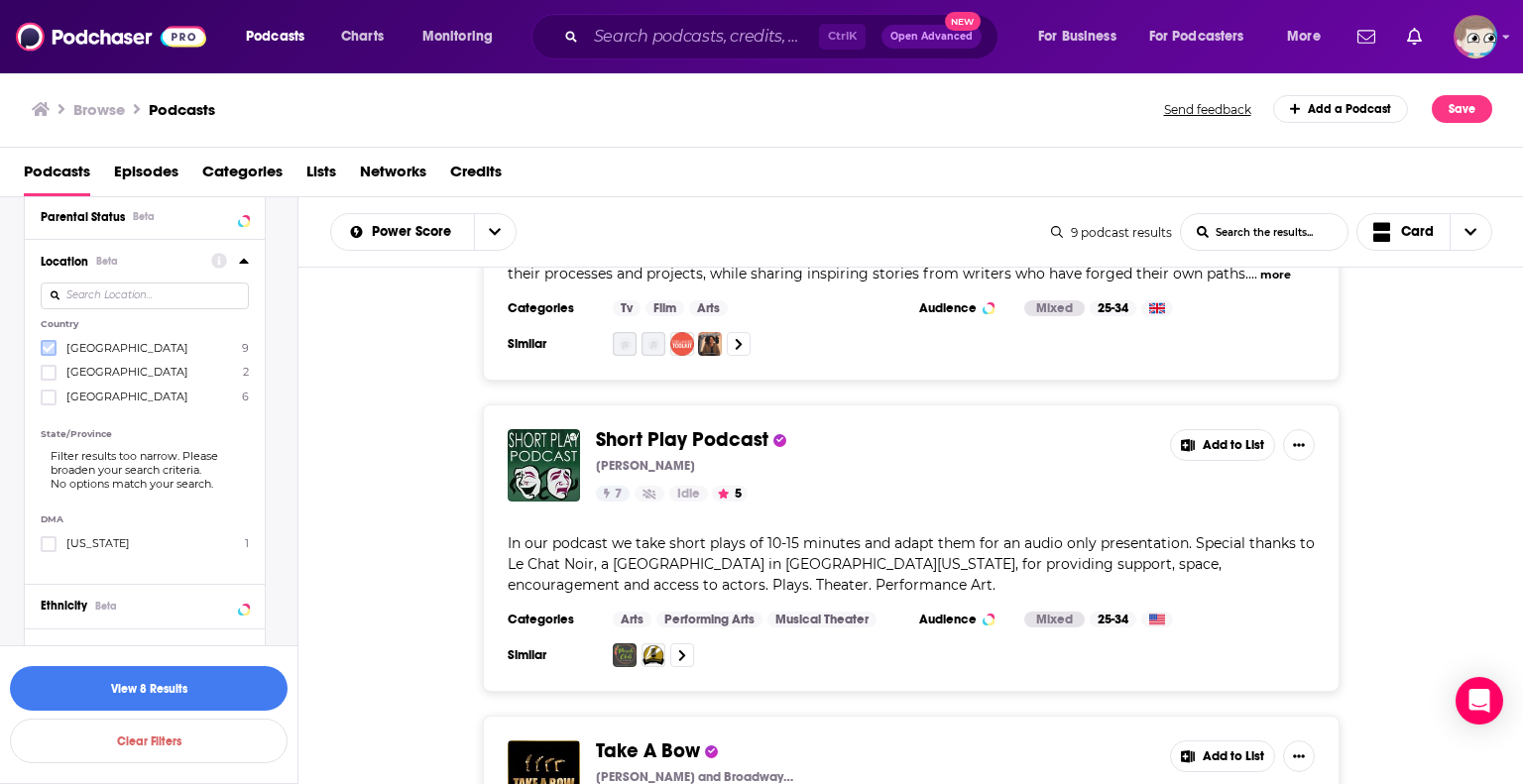 click 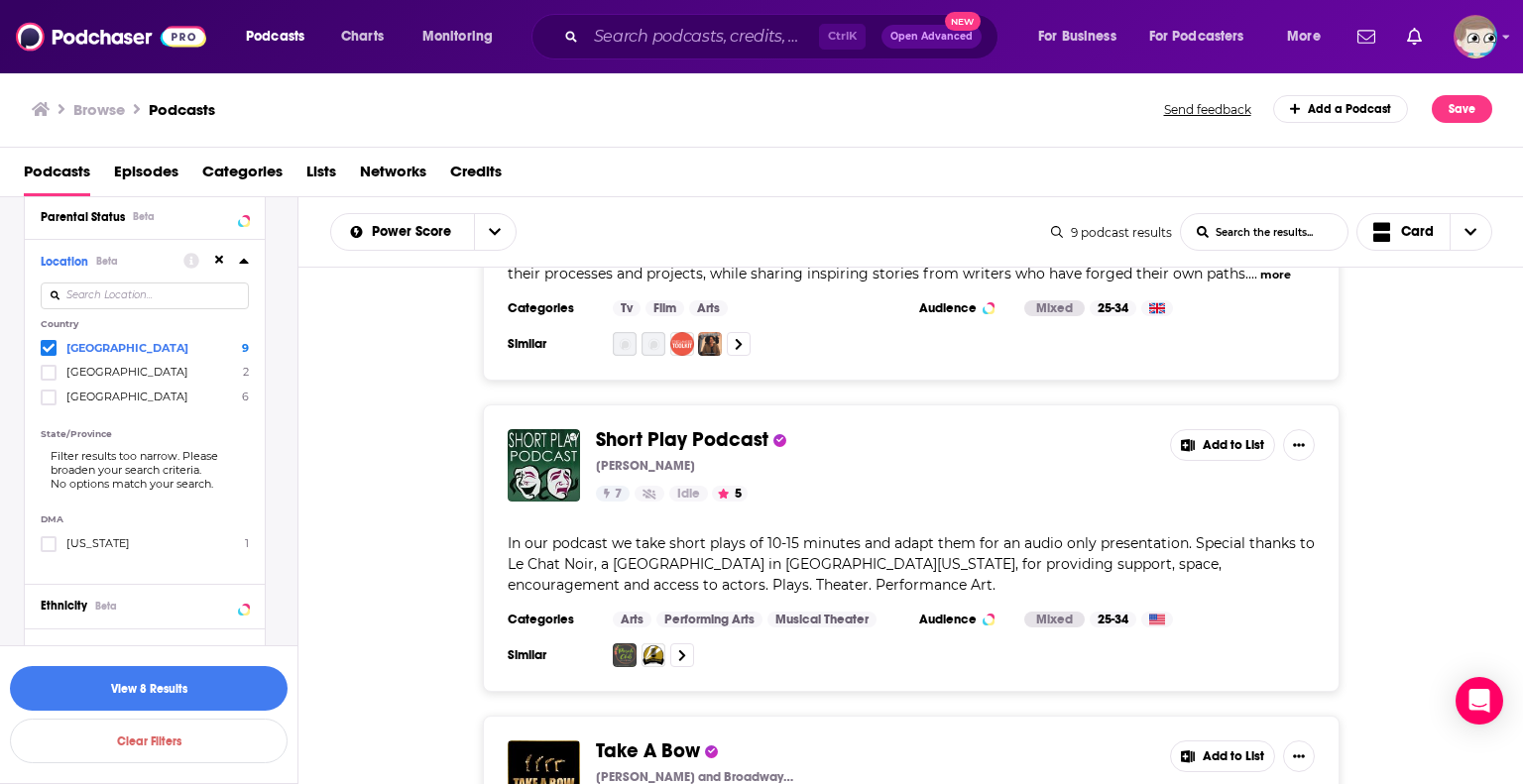 click on "Location Beta Country United States 9 Canada 2 United Kingdom 6 State/Province Filter results too narrow. Please broaden your search criteria. No options match your search. DMA New York 1" at bounding box center [145, 410] 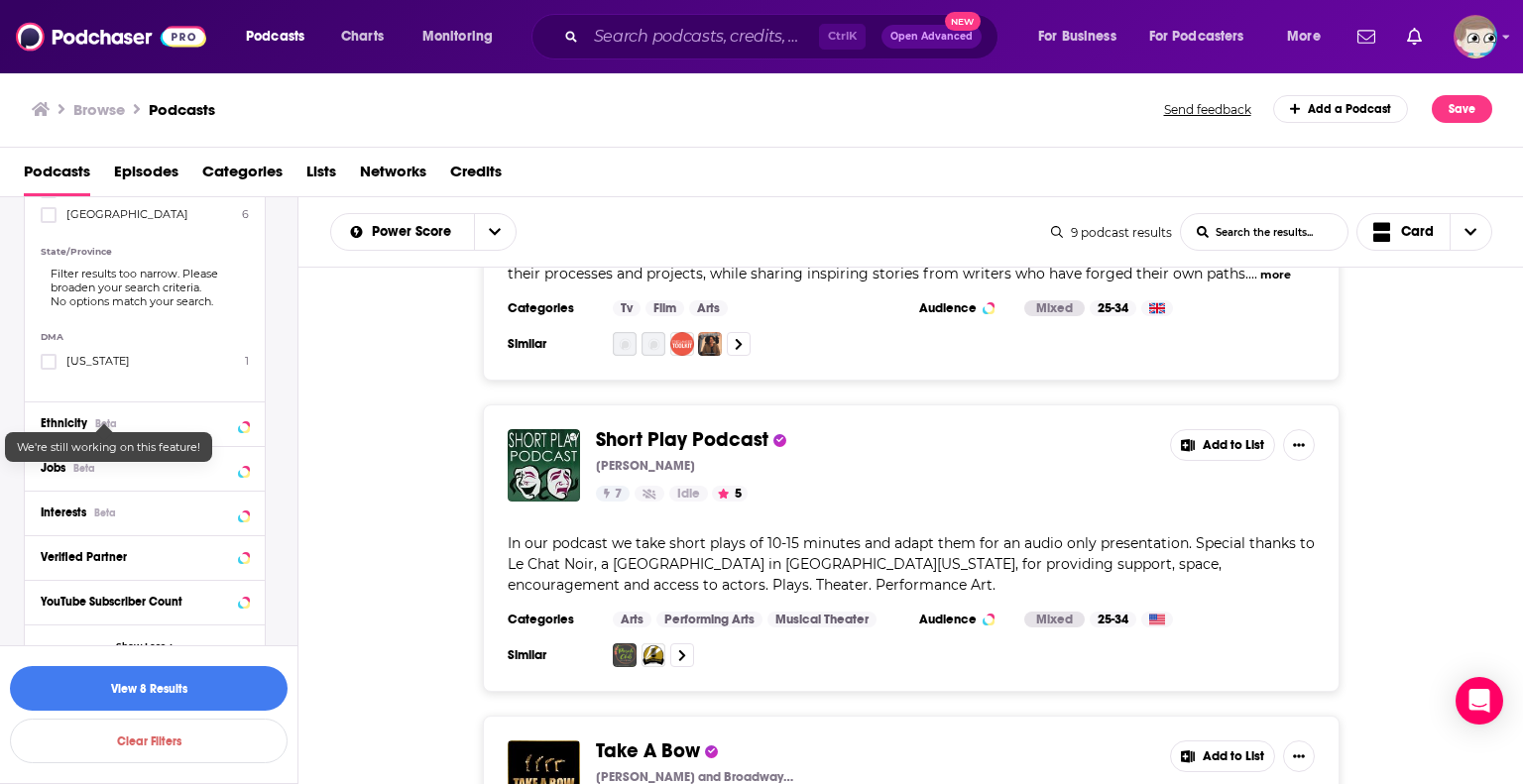 scroll, scrollTop: 1531, scrollLeft: 0, axis: vertical 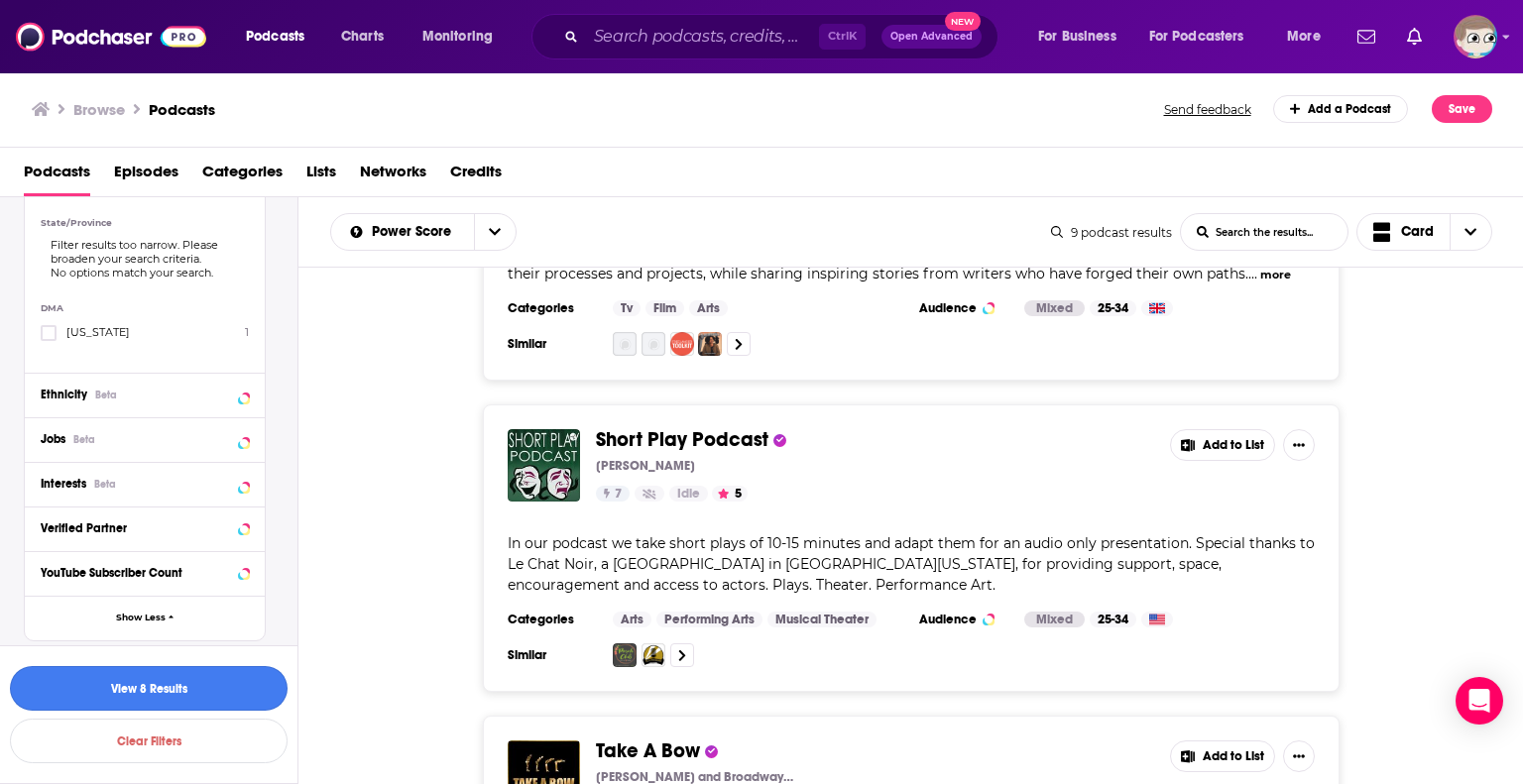 click on "View 8 Results" at bounding box center (149, 688) 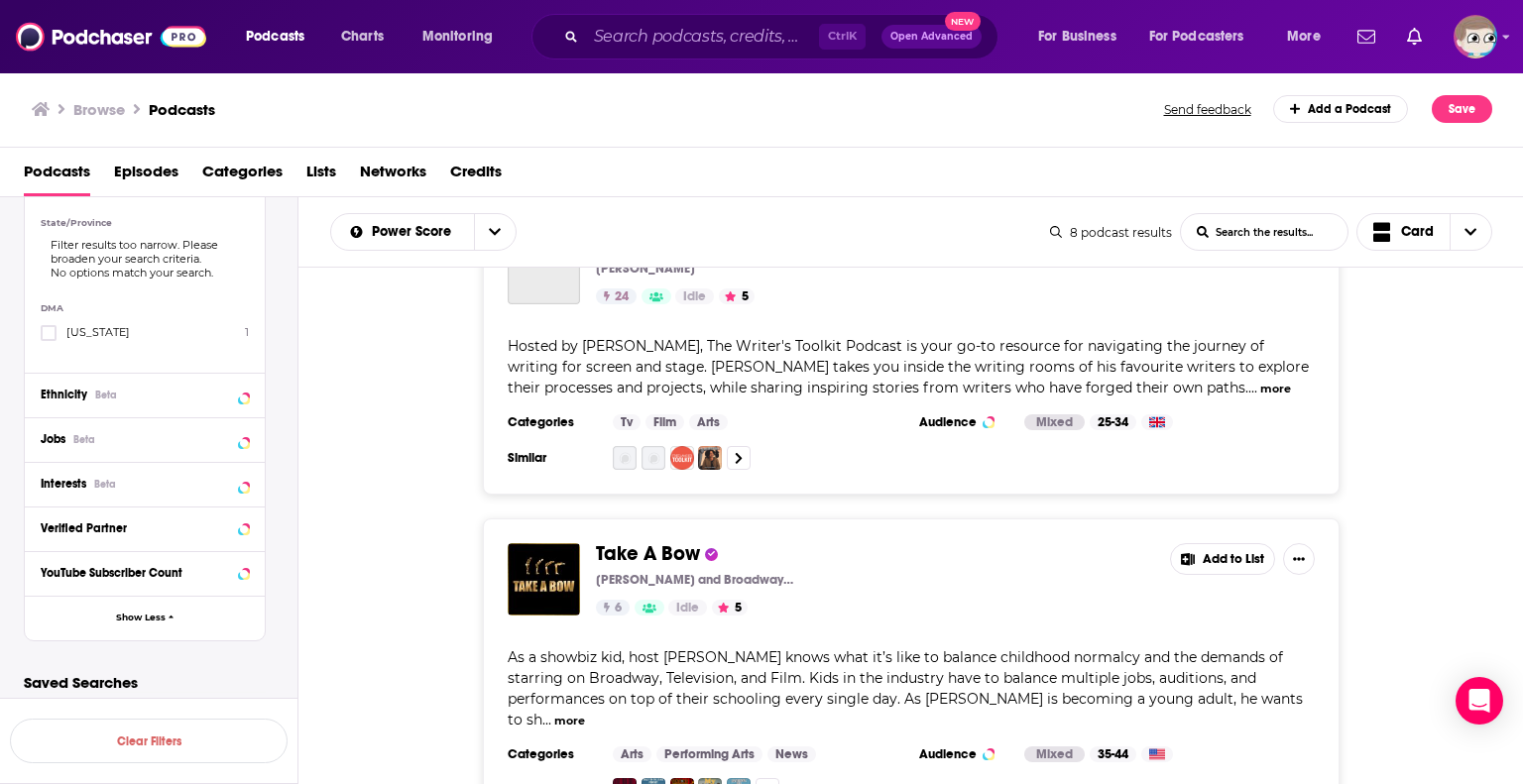 scroll, scrollTop: 0, scrollLeft: 0, axis: both 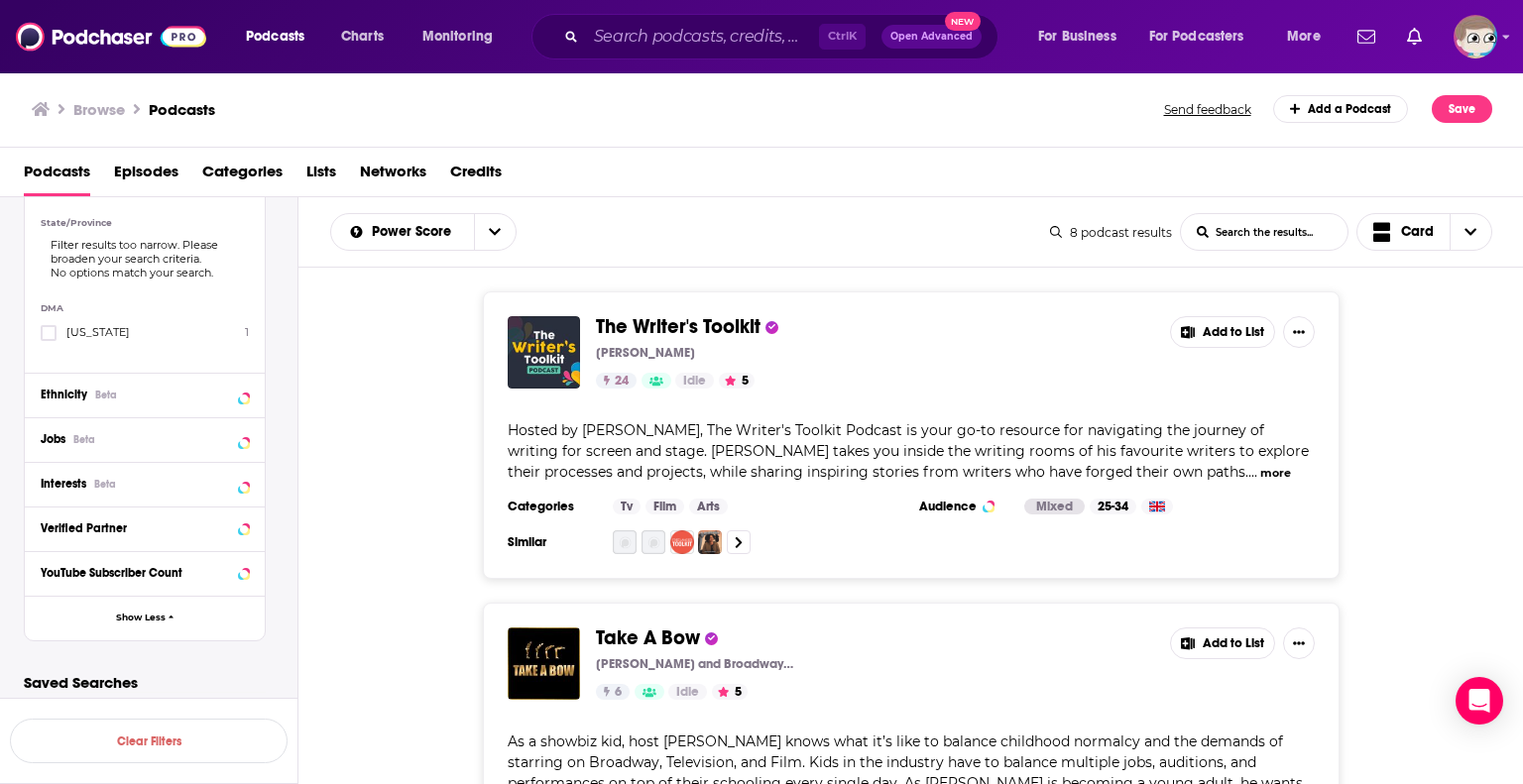 click on "Add to List" at bounding box center (1223, 332) 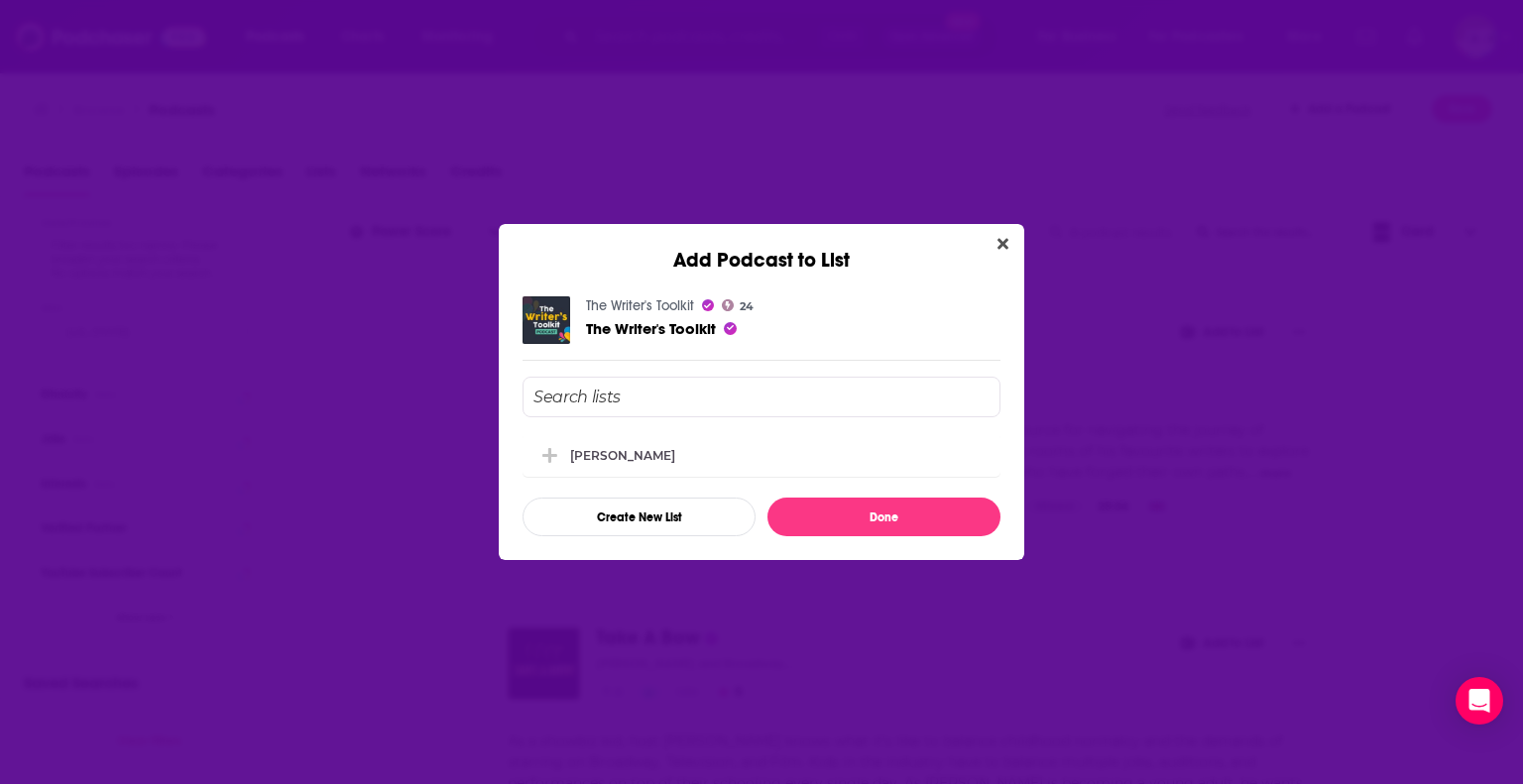 click at bounding box center (762, 396) 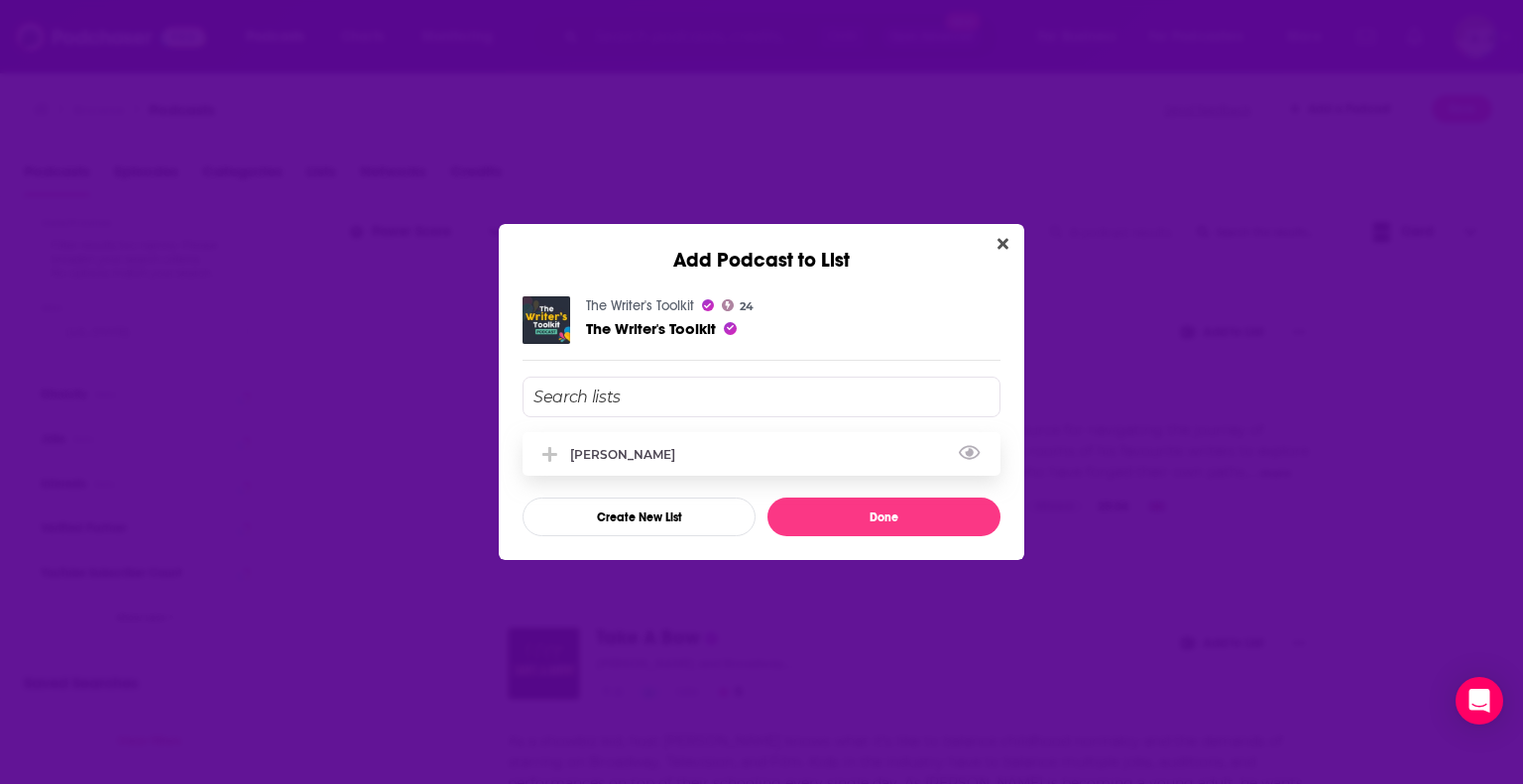 click on "Jon Matteson" at bounding box center (629, 454) 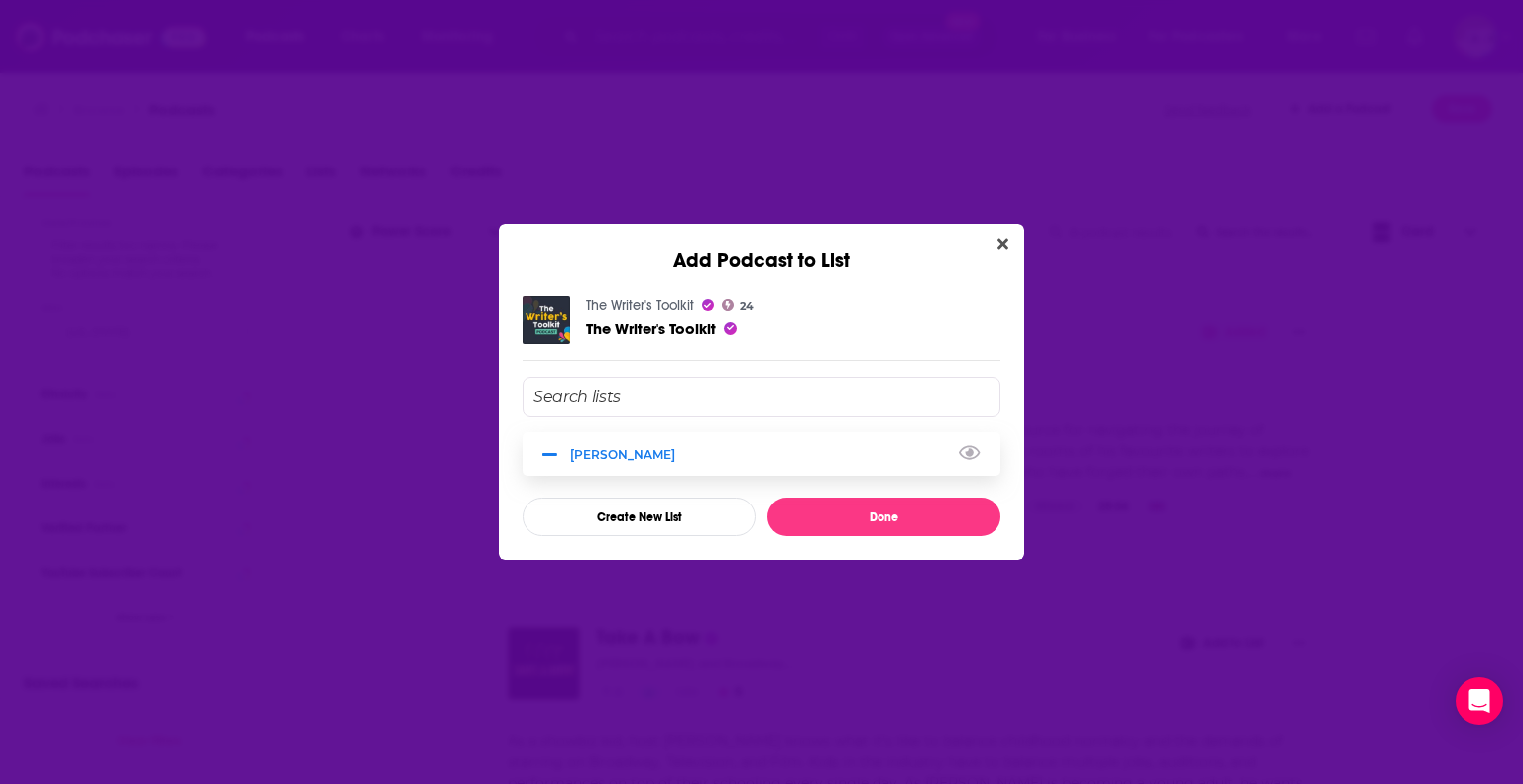 click on "Jon Matteson" at bounding box center (629, 454) 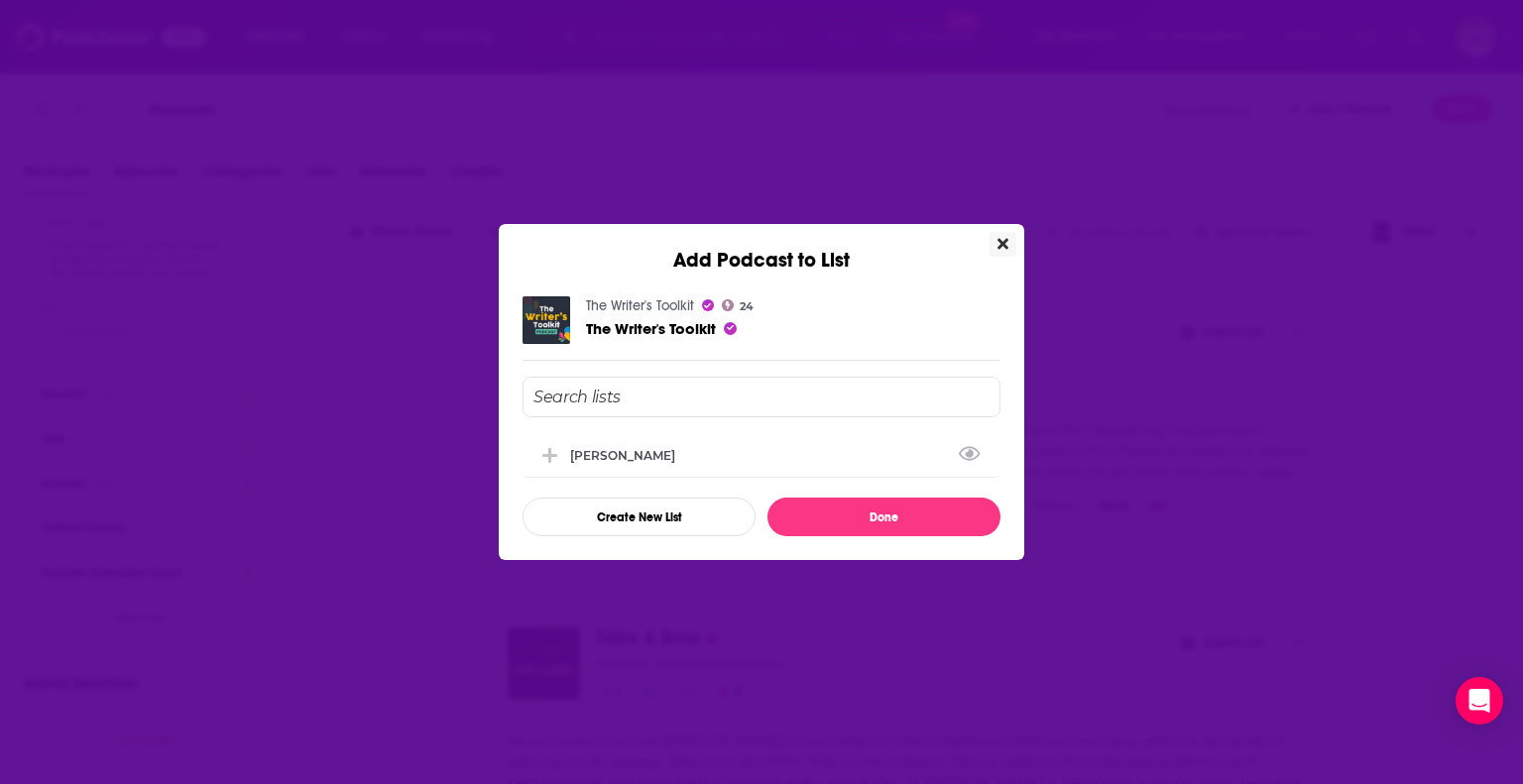click at bounding box center [1002, 244] 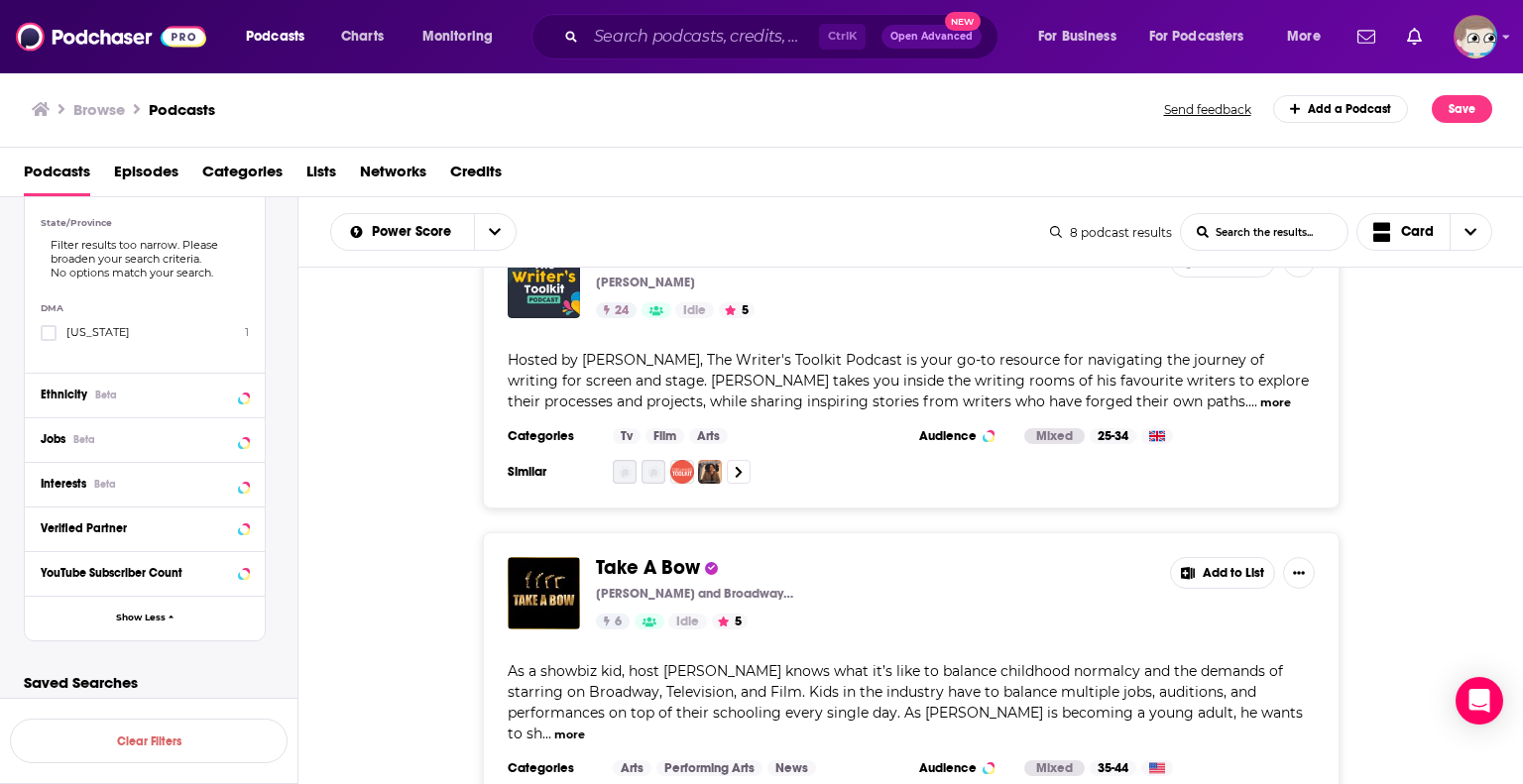 scroll, scrollTop: 297, scrollLeft: 0, axis: vertical 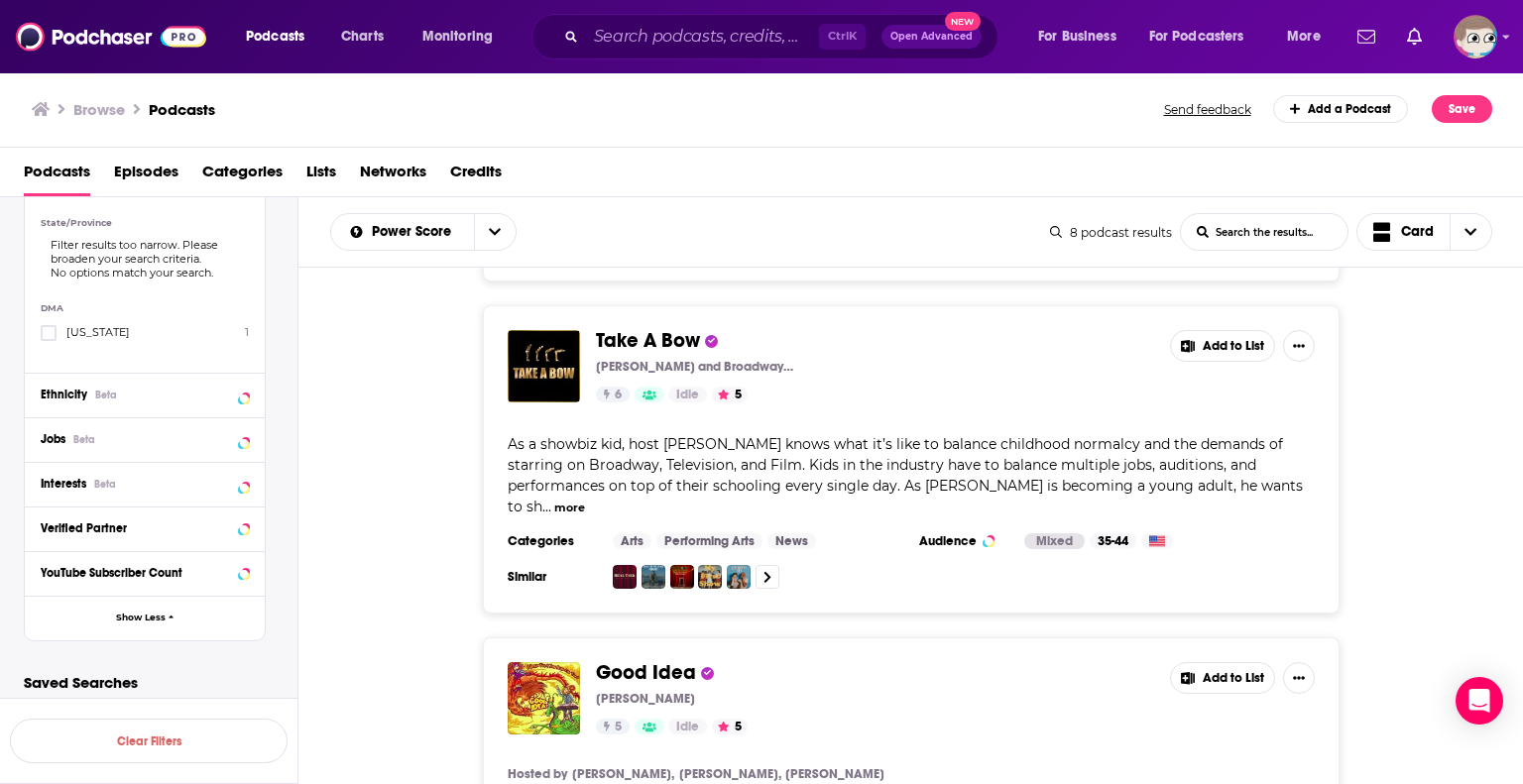 click on "Add to List" at bounding box center [1223, 346] 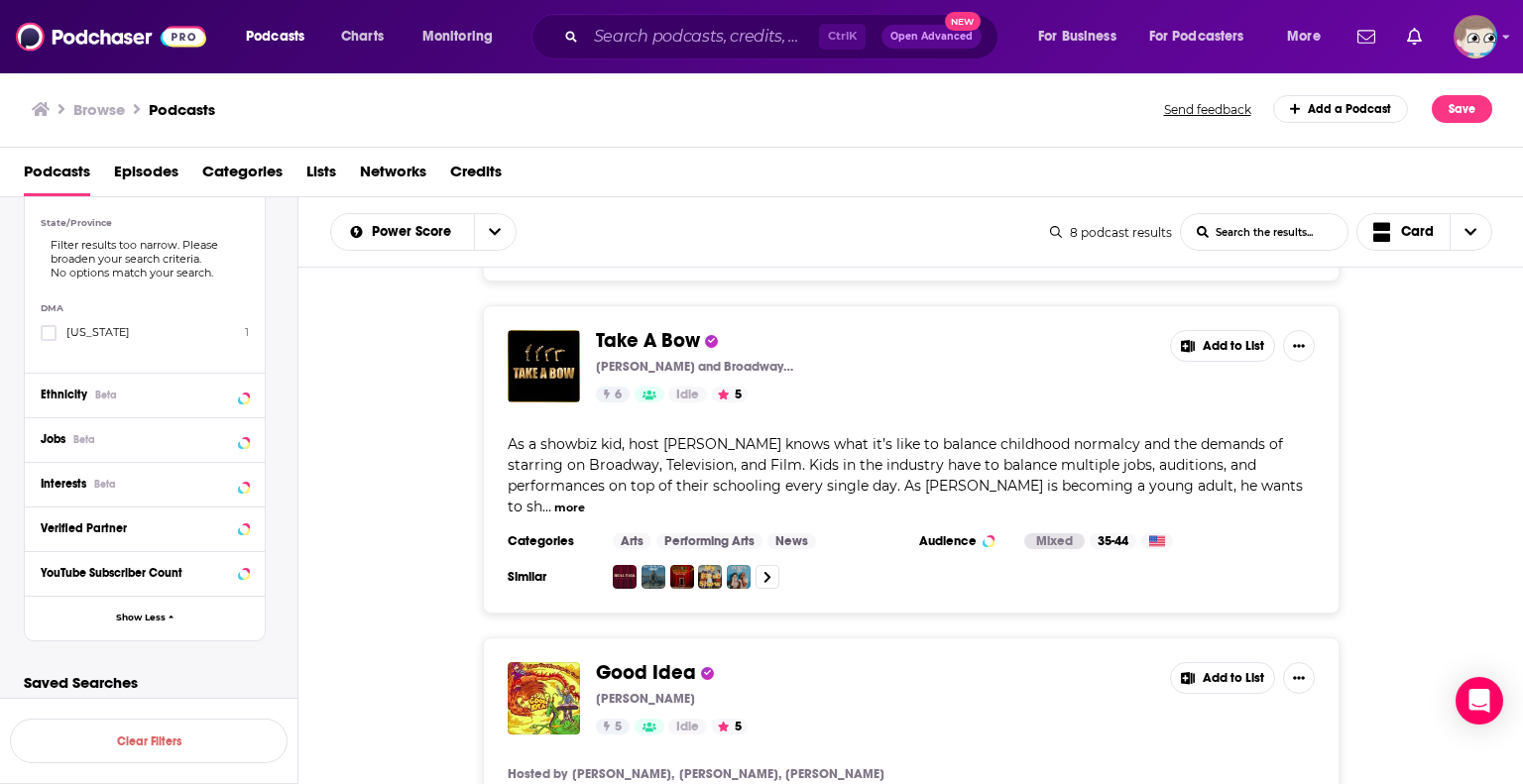 click on "Add Podcast to List Take A Bow 6 Take A Bow Jon Matteson Create New List Done" at bounding box center [762, 392] 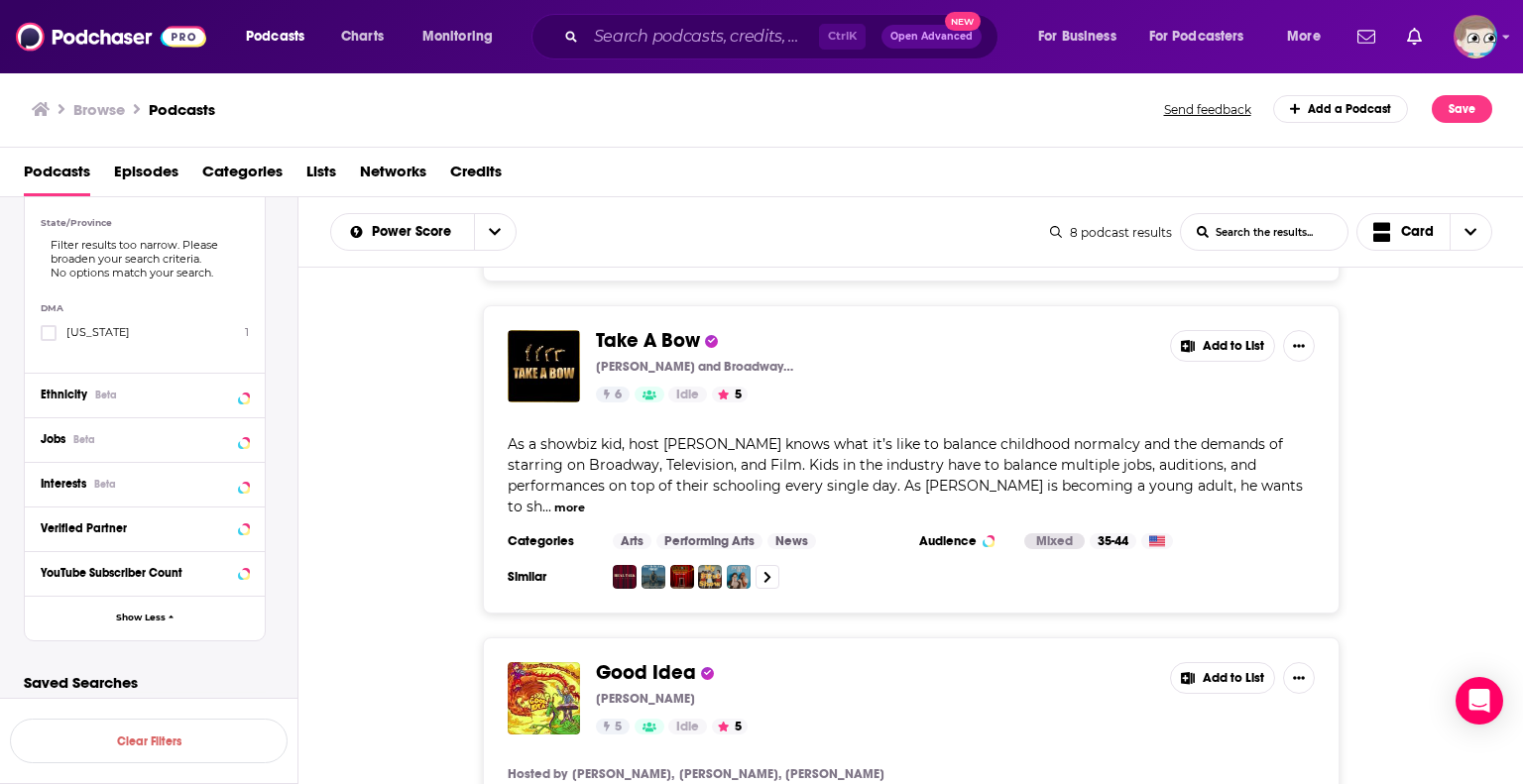 click on "Add to List" at bounding box center [1223, 346] 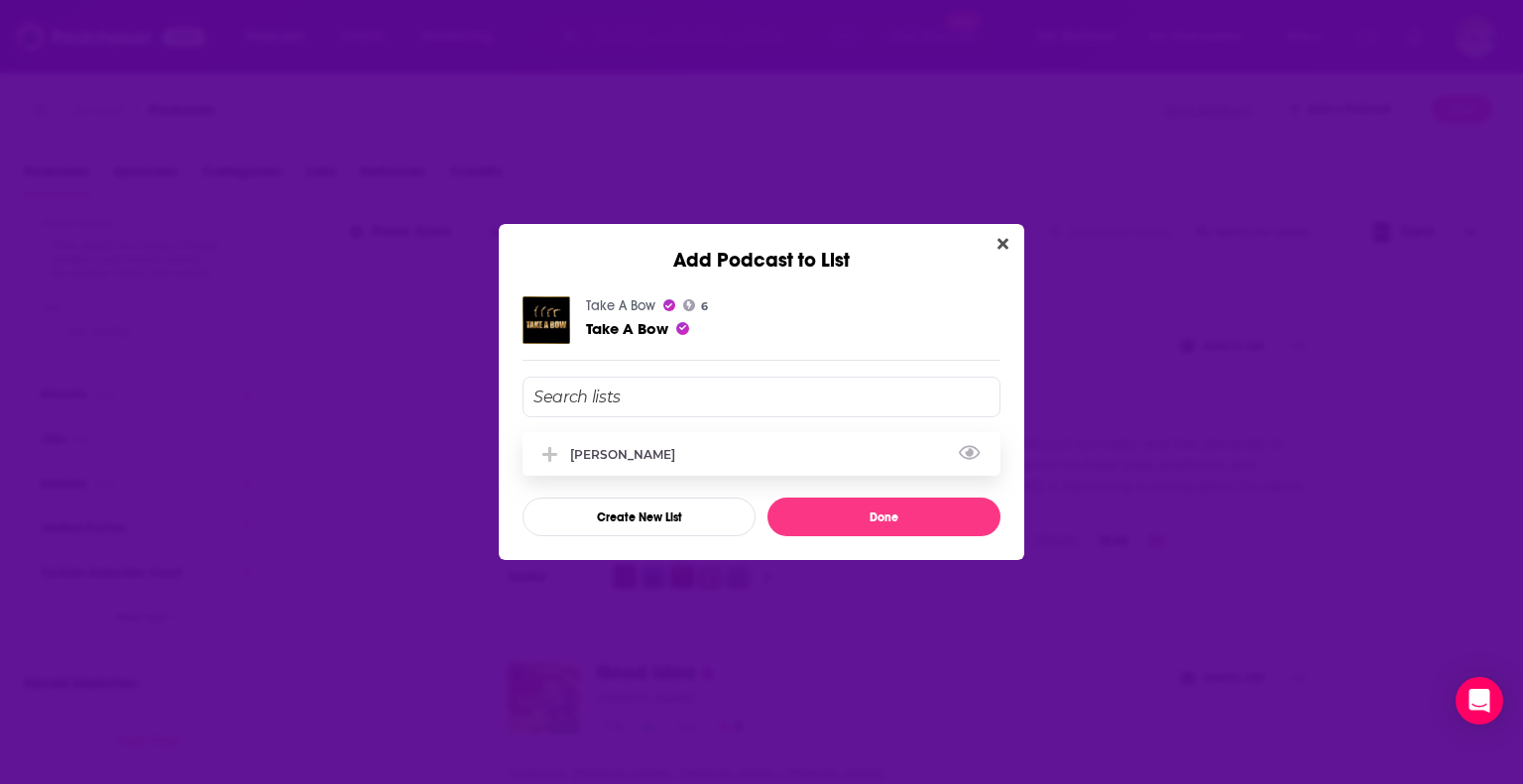 click on "[PERSON_NAME]" at bounding box center [629, 454] 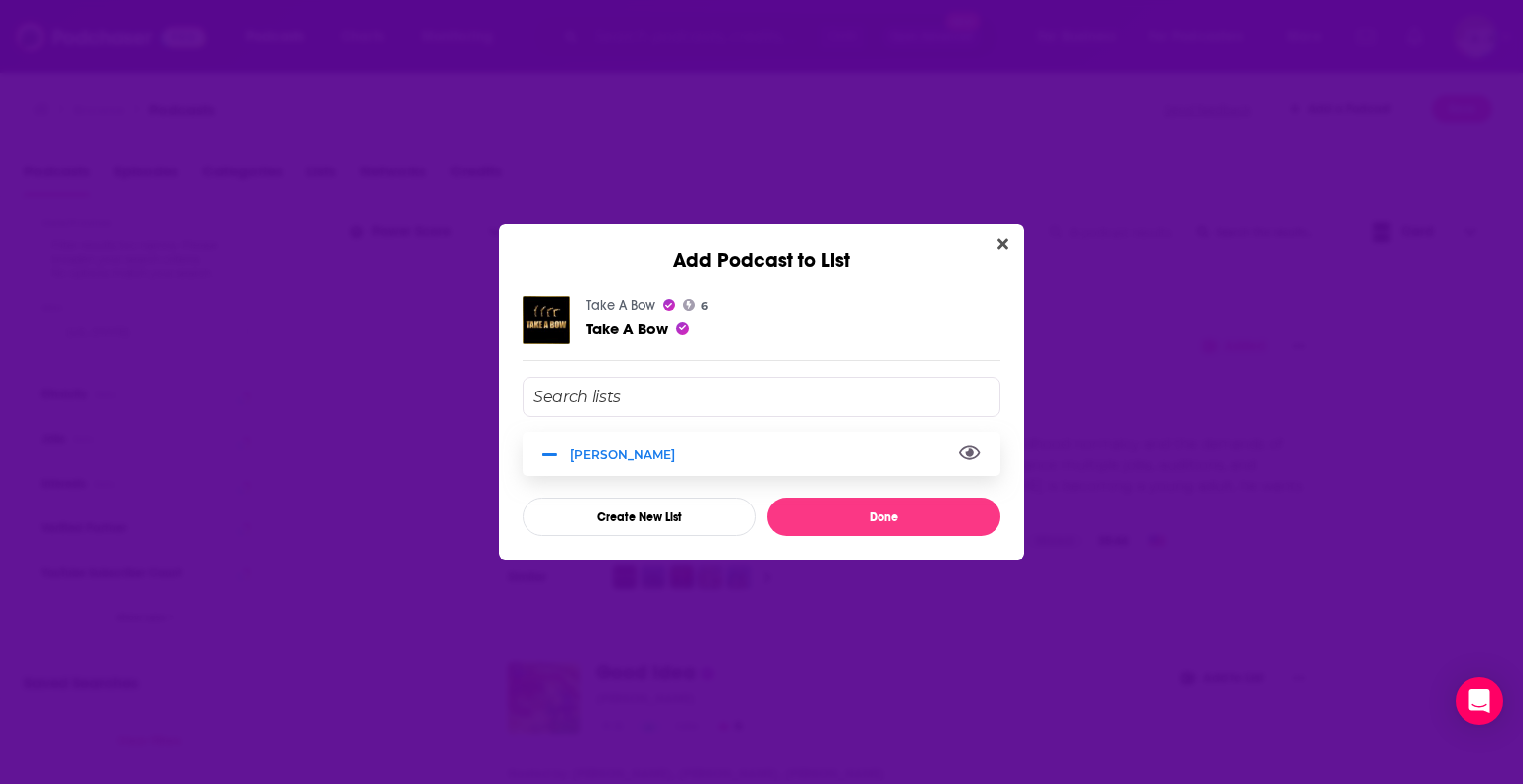 click 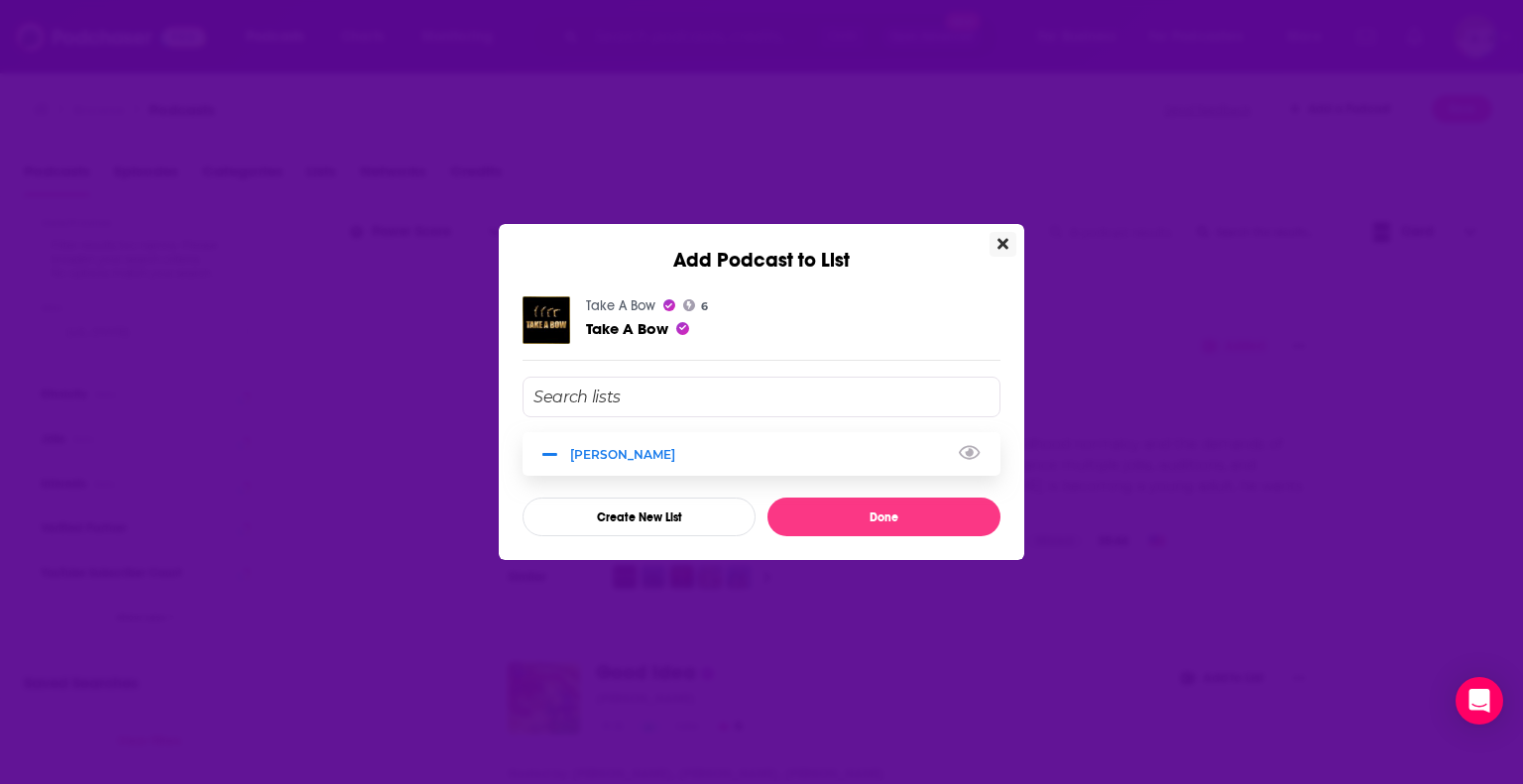 click 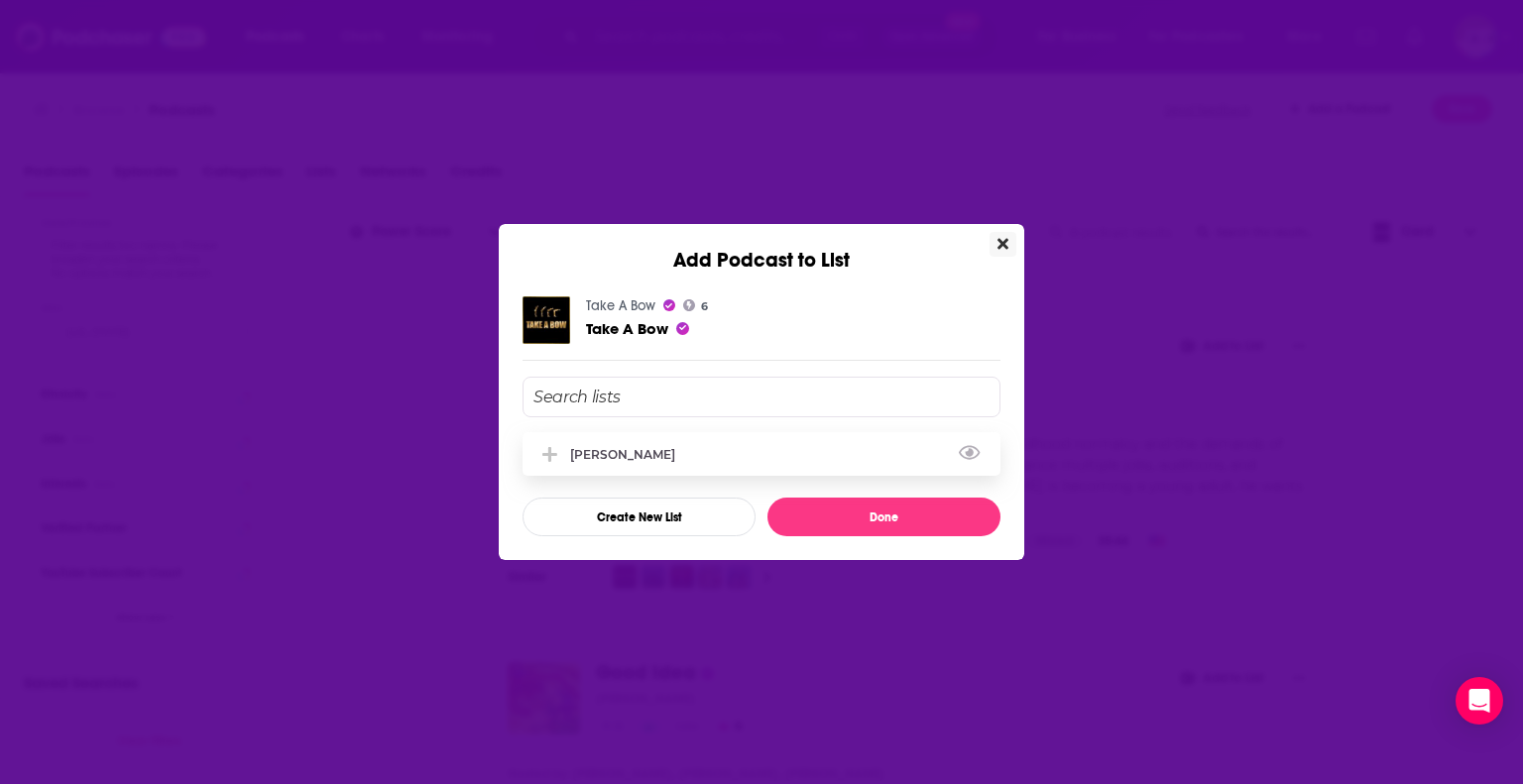 click 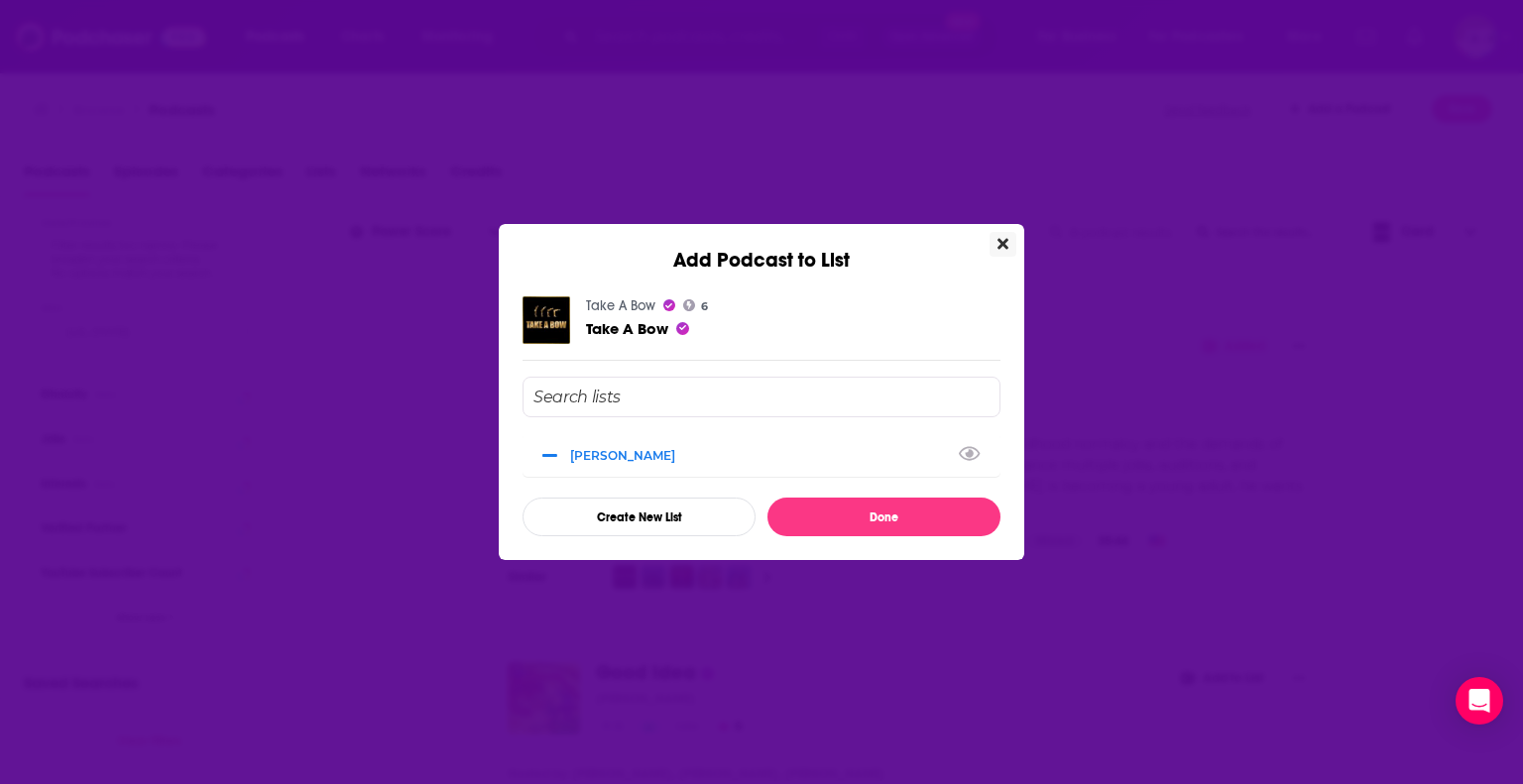 click 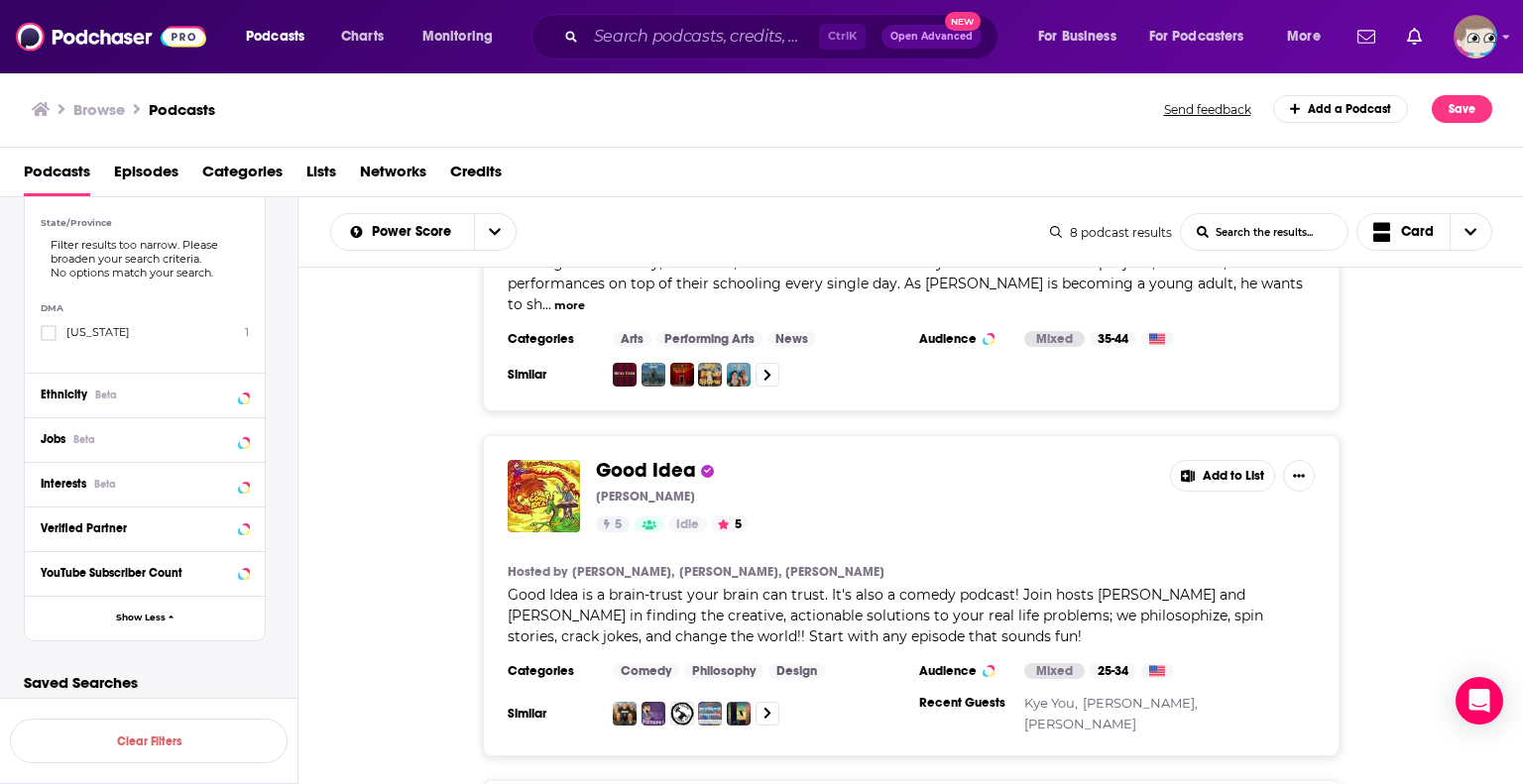 scroll, scrollTop: 496, scrollLeft: 0, axis: vertical 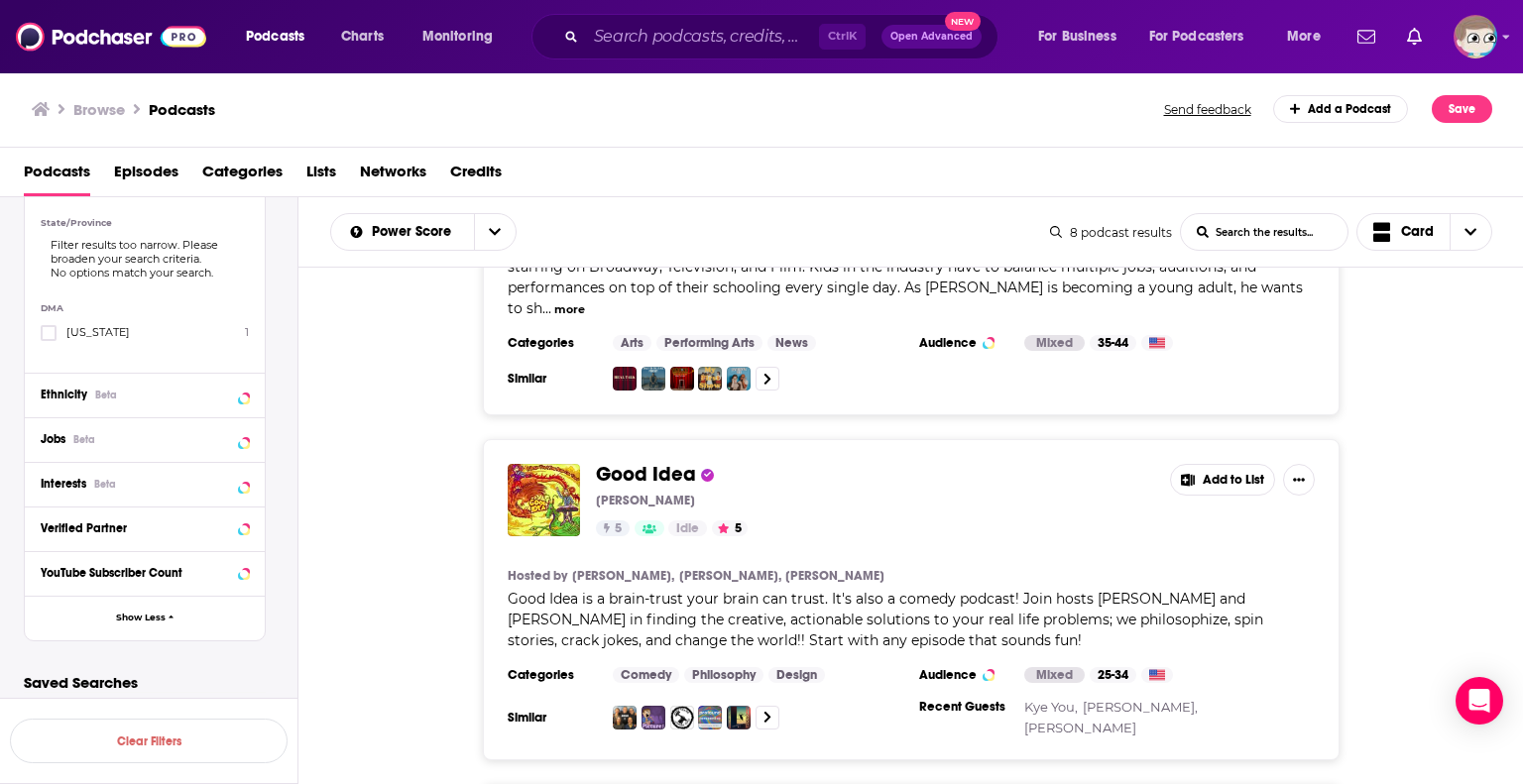 click on "Add to List" at bounding box center [1223, 480] 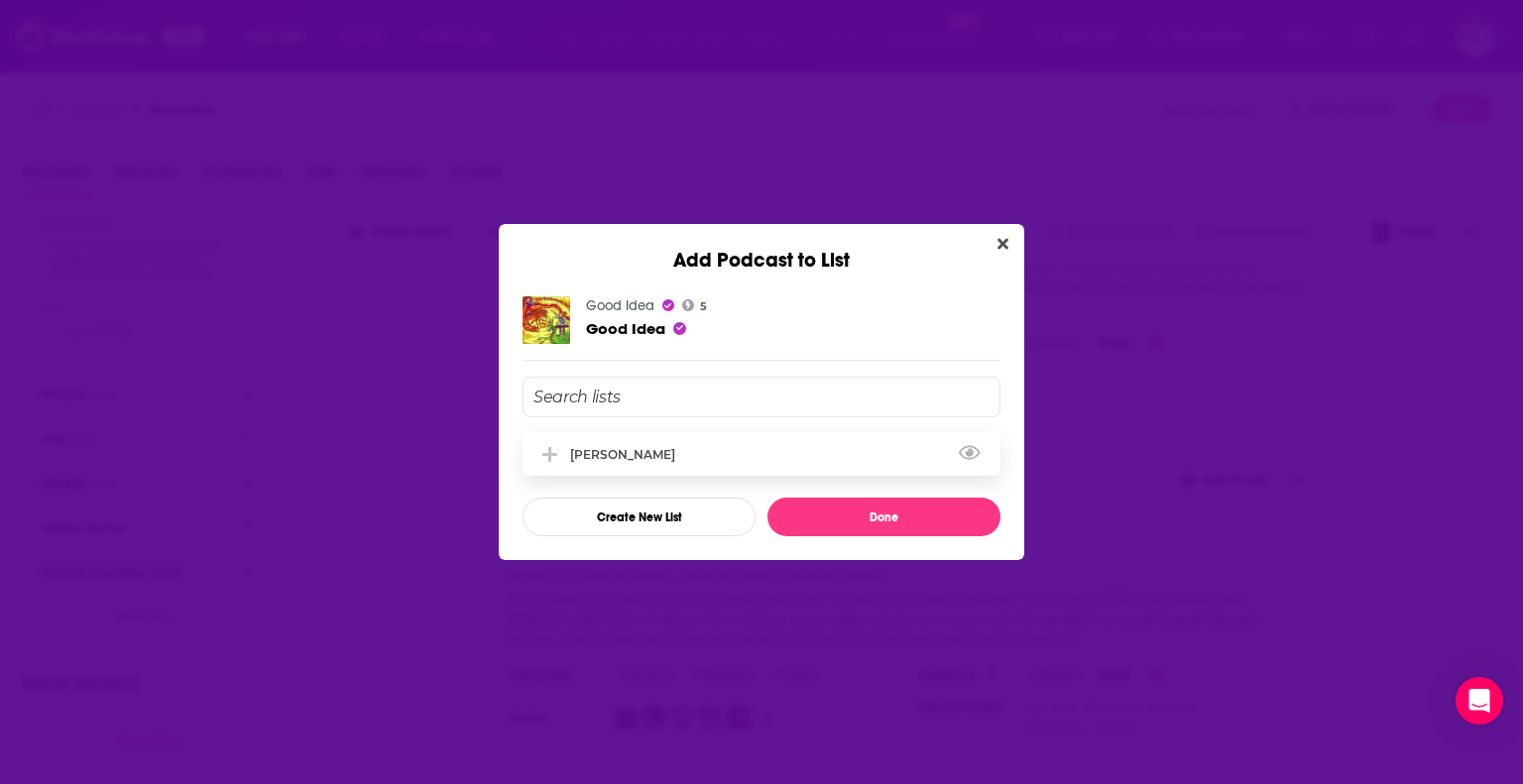 click on "[PERSON_NAME]" at bounding box center [629, 454] 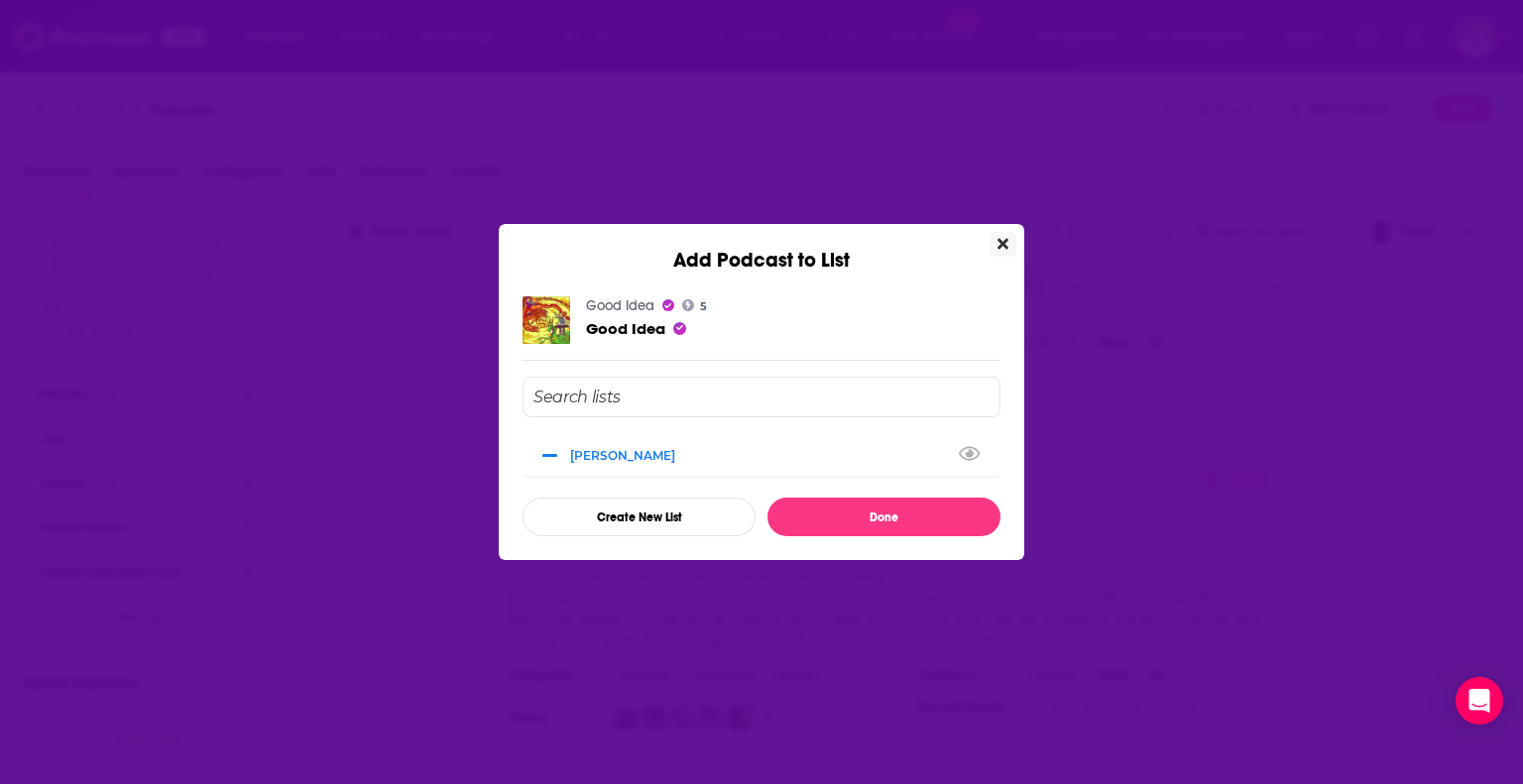 click at bounding box center [1002, 244] 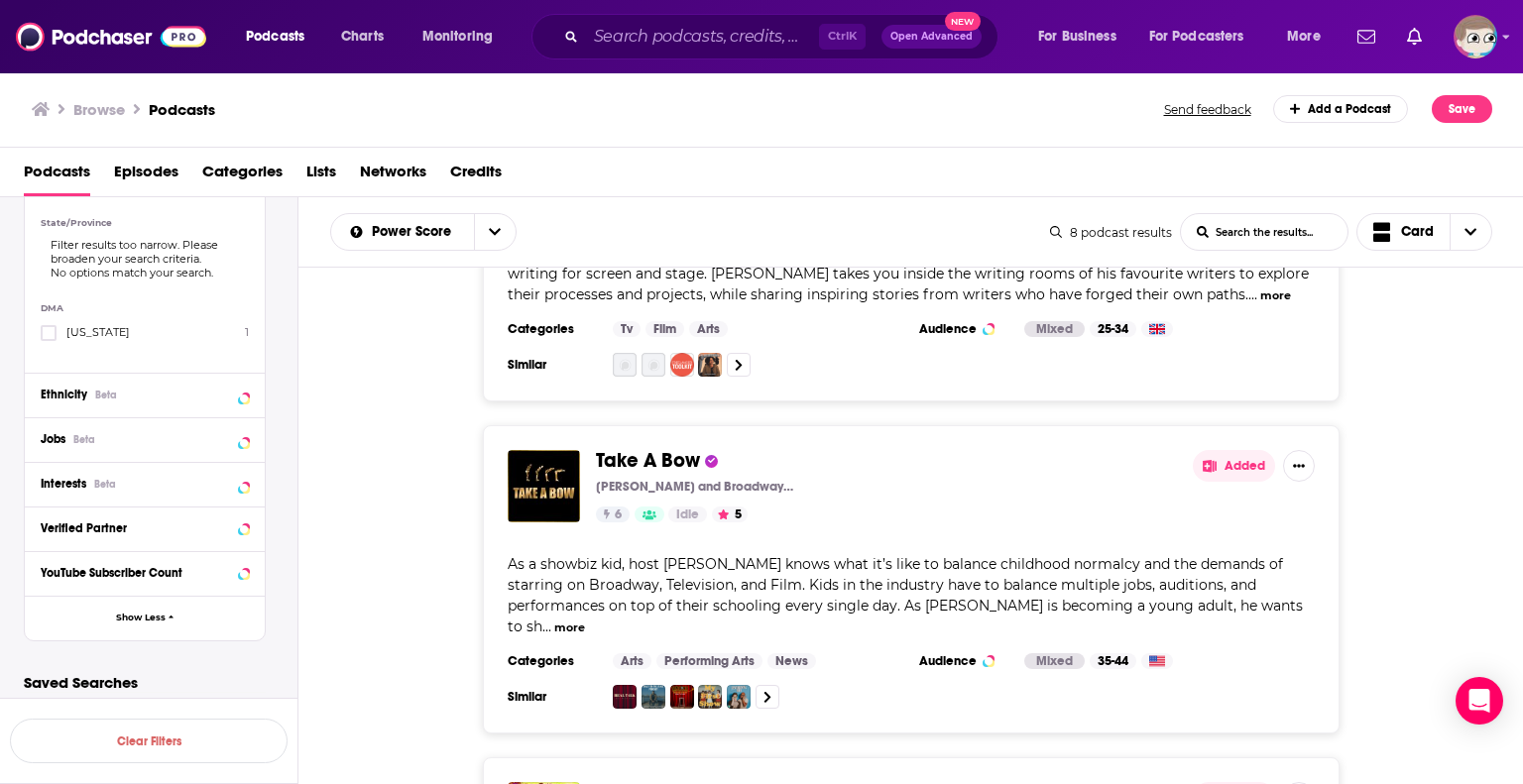 scroll, scrollTop: 0, scrollLeft: 0, axis: both 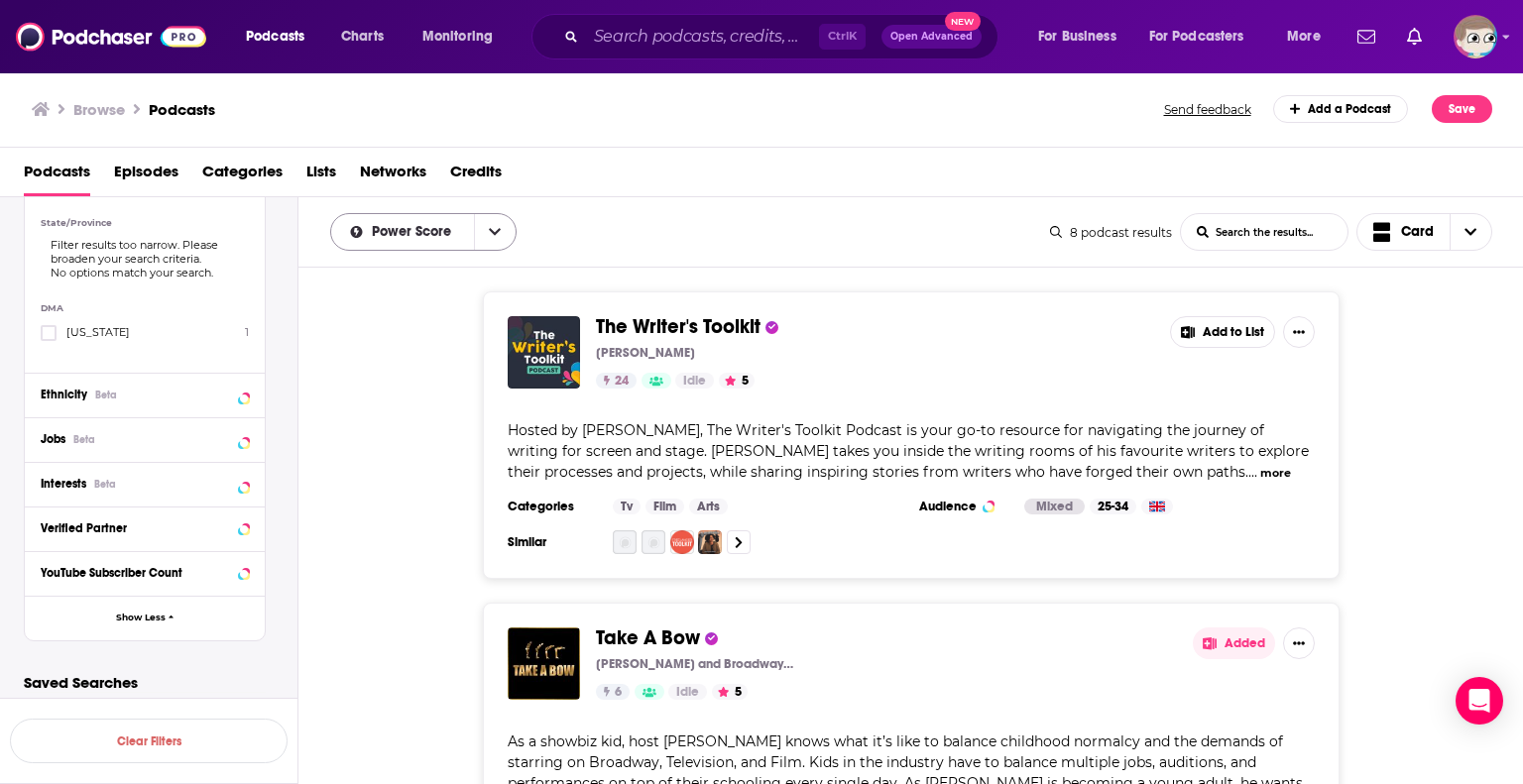click 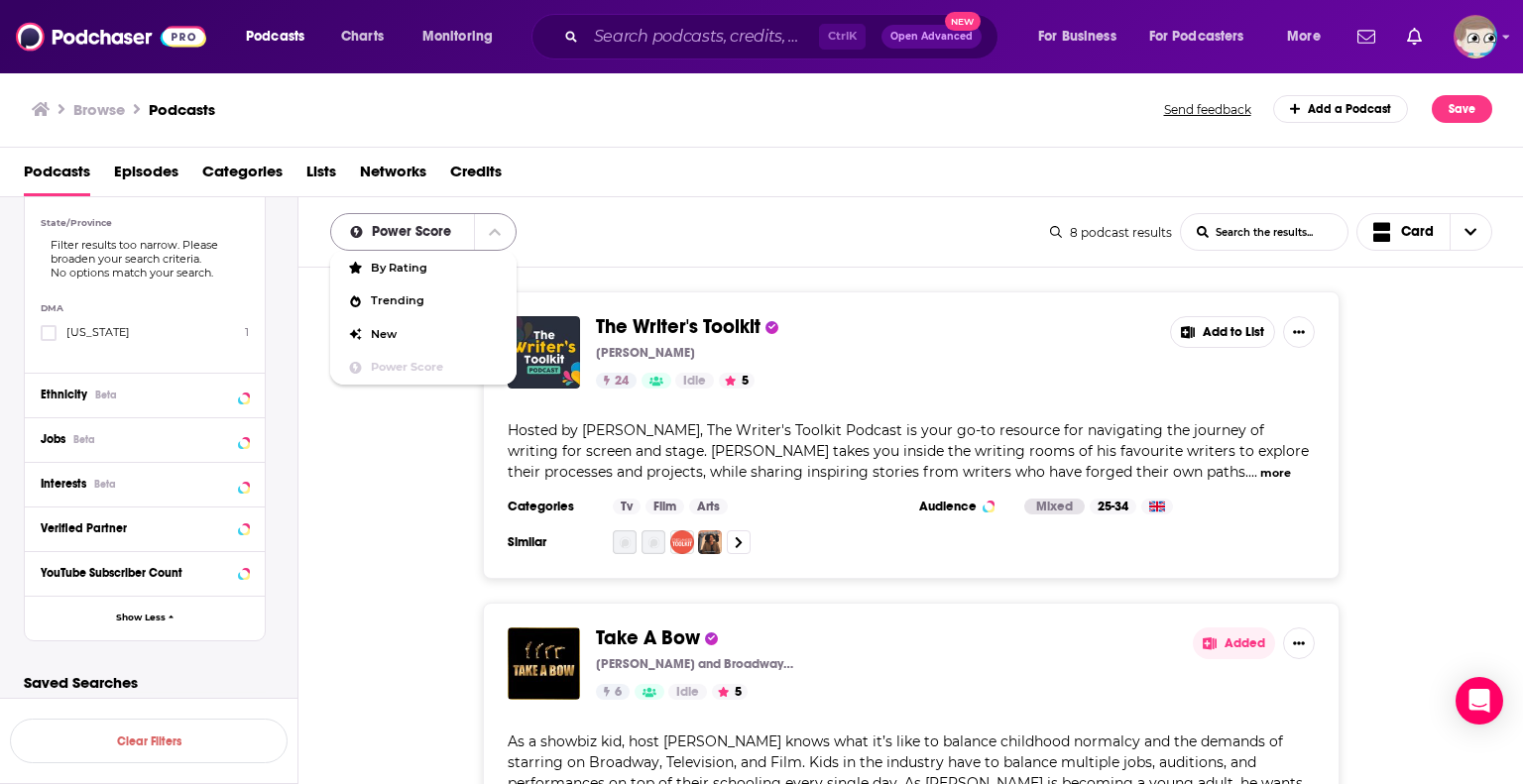 click 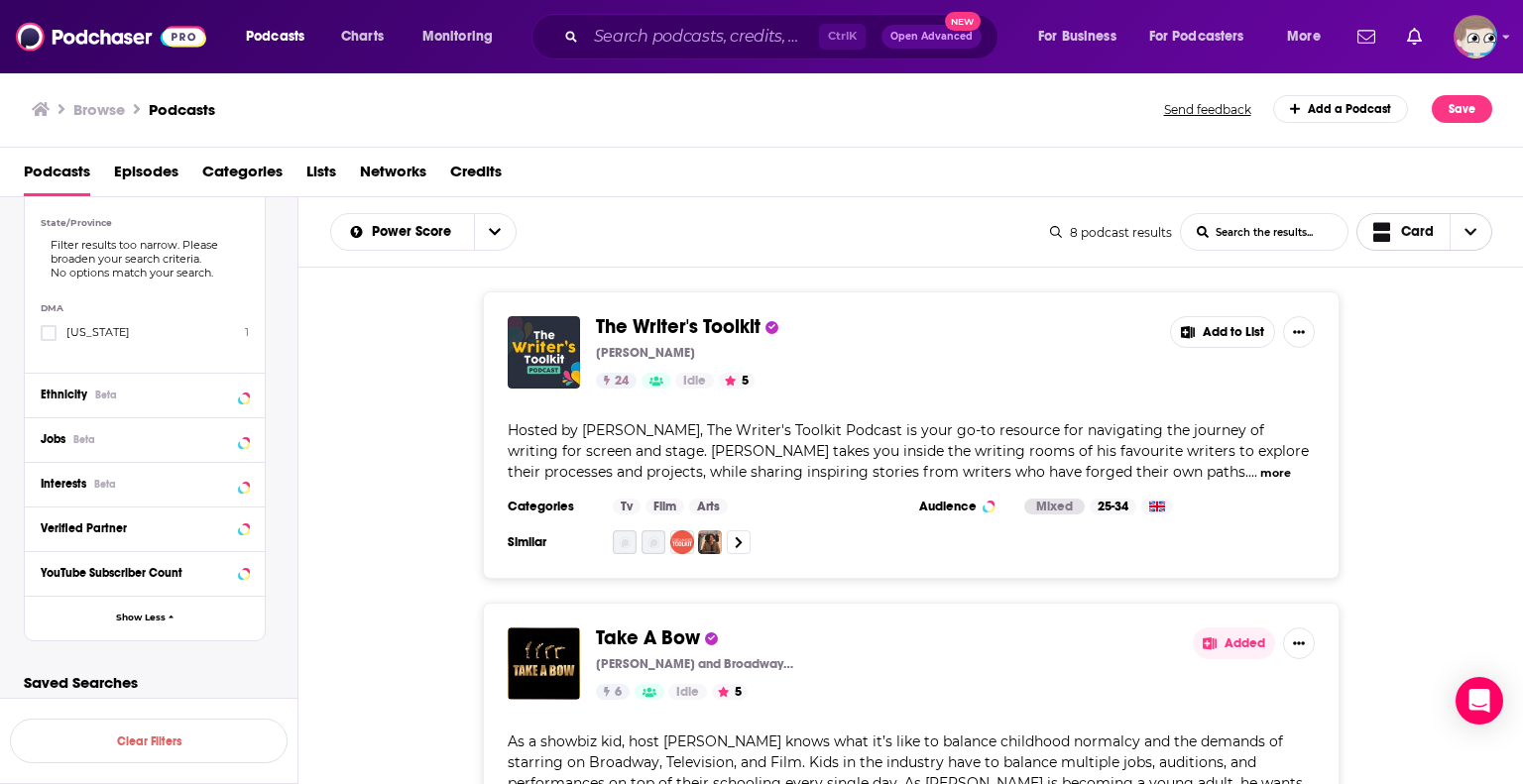 click on "Card" at bounding box center (1404, 232) 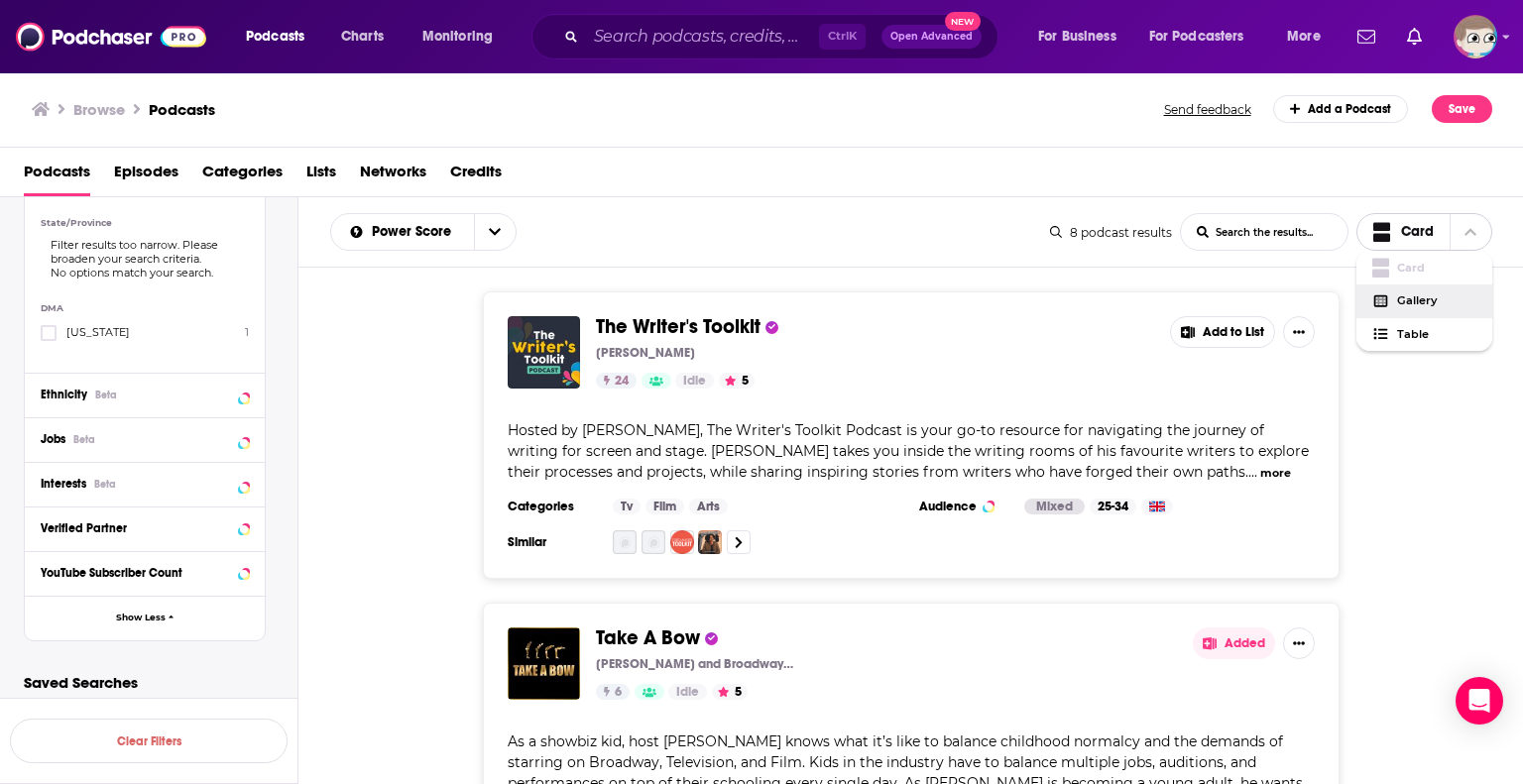 click on "Gallery" at bounding box center (1437, 300) 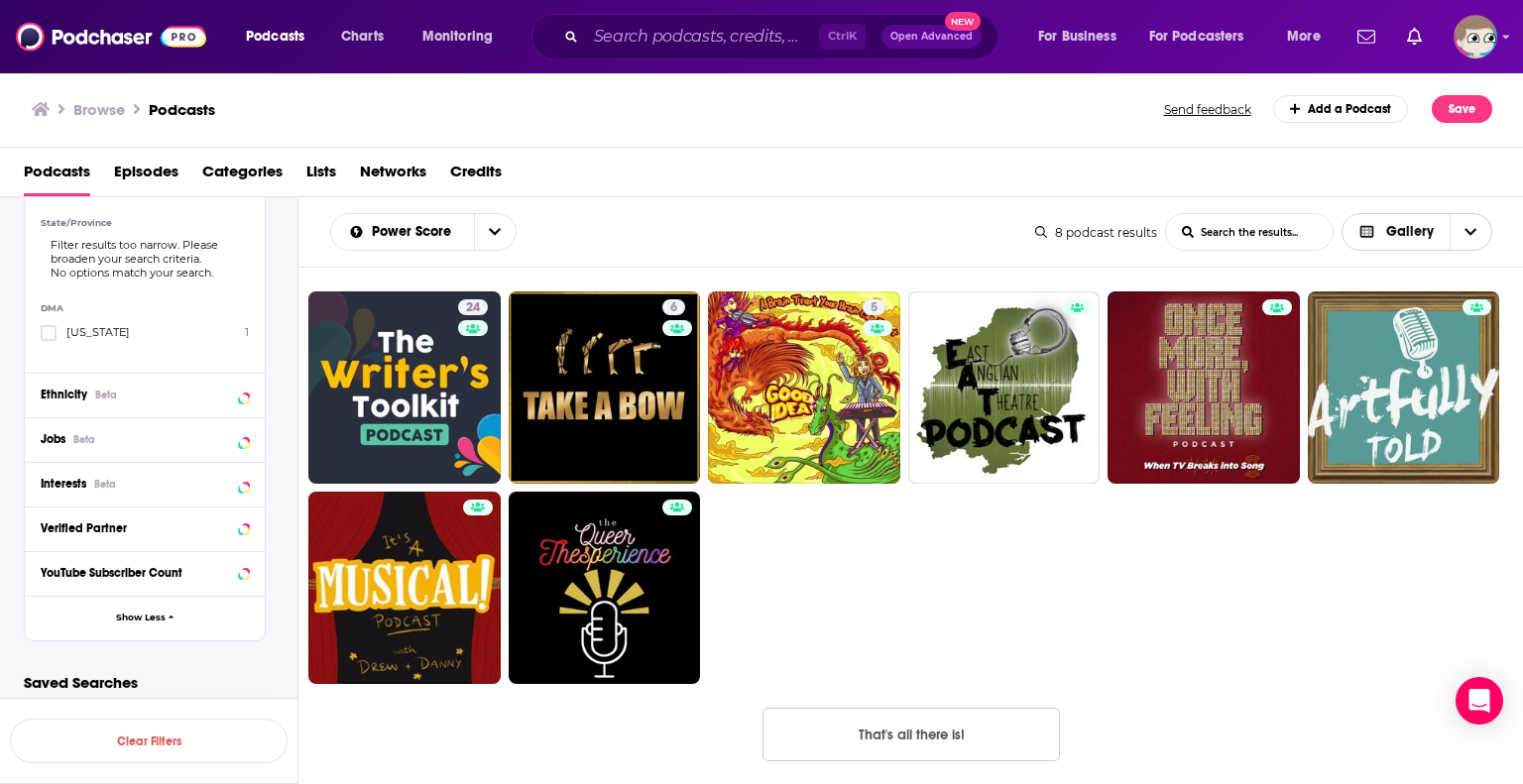 click on "Gallery" at bounding box center (1410, 232) 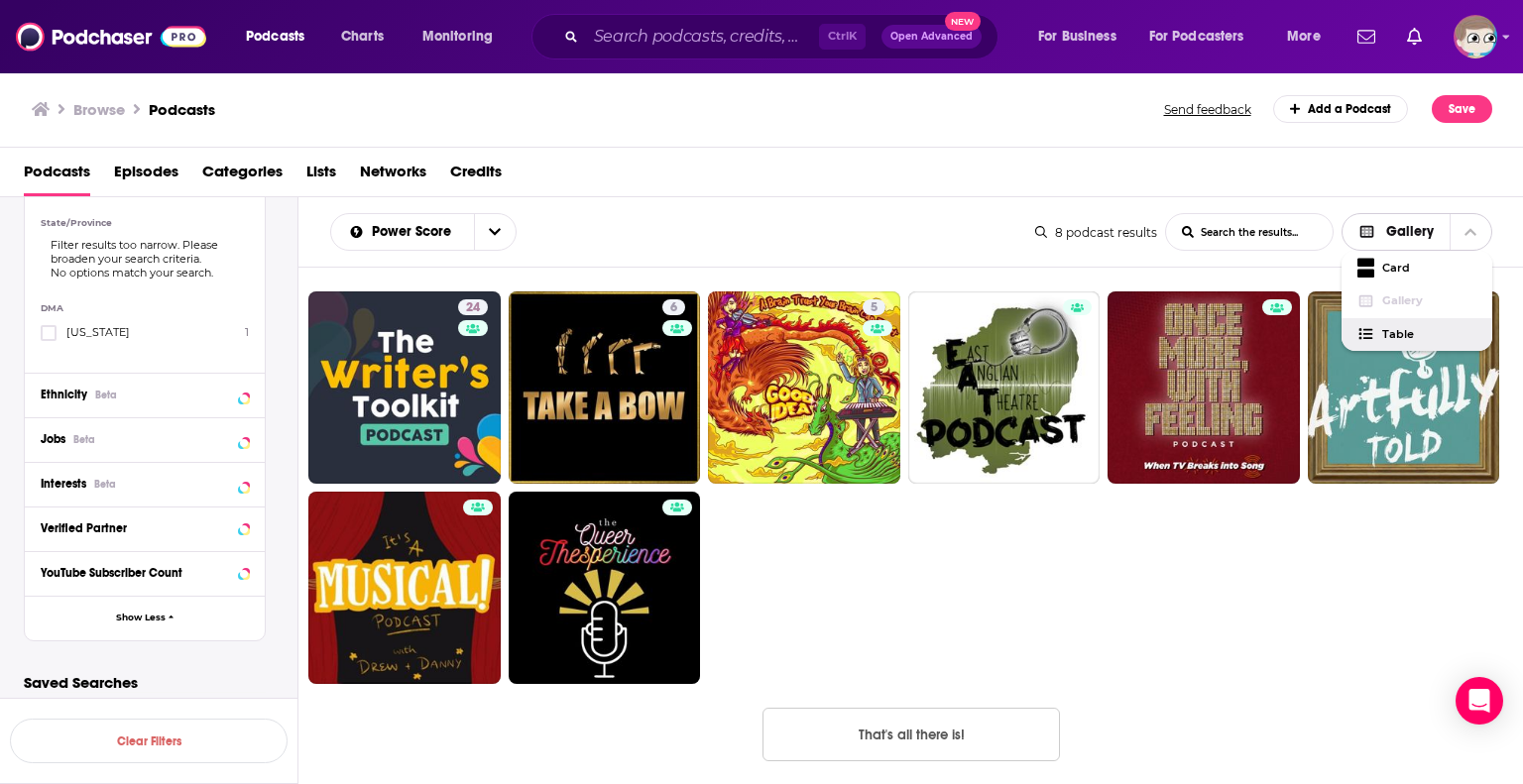 click on "Table" at bounding box center (1429, 334) 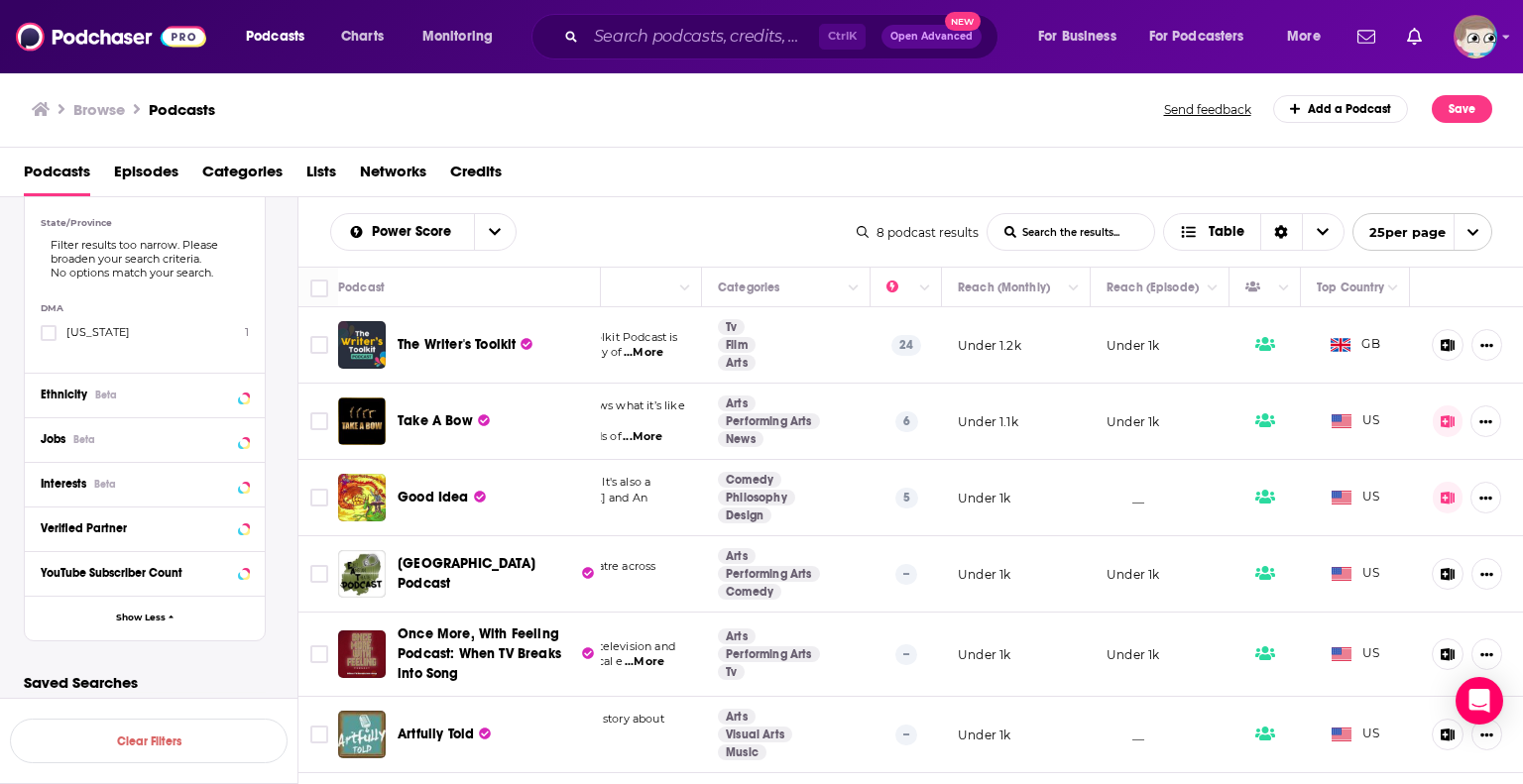 scroll, scrollTop: 0, scrollLeft: 0, axis: both 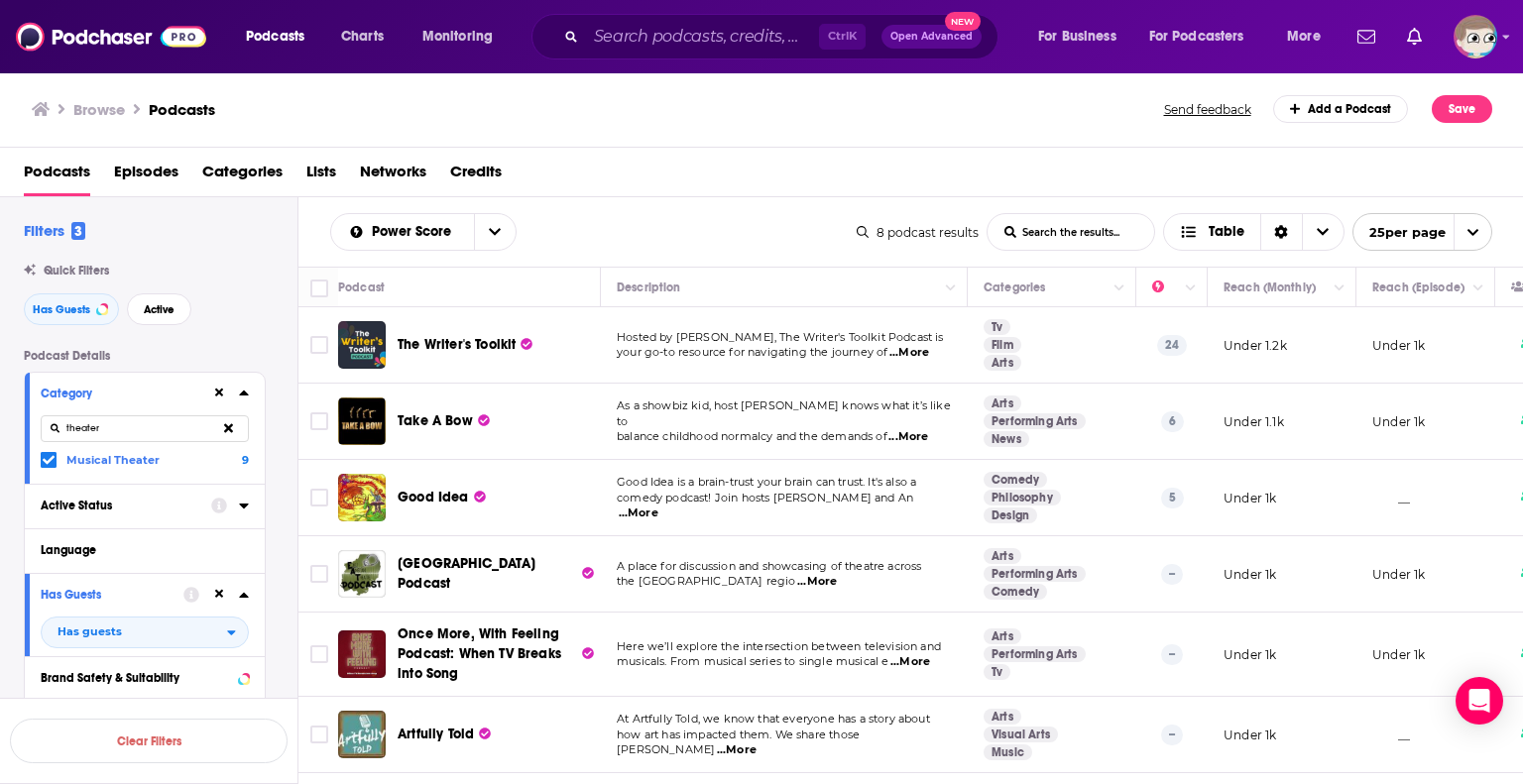 click on "Active Status" at bounding box center [119, 505] 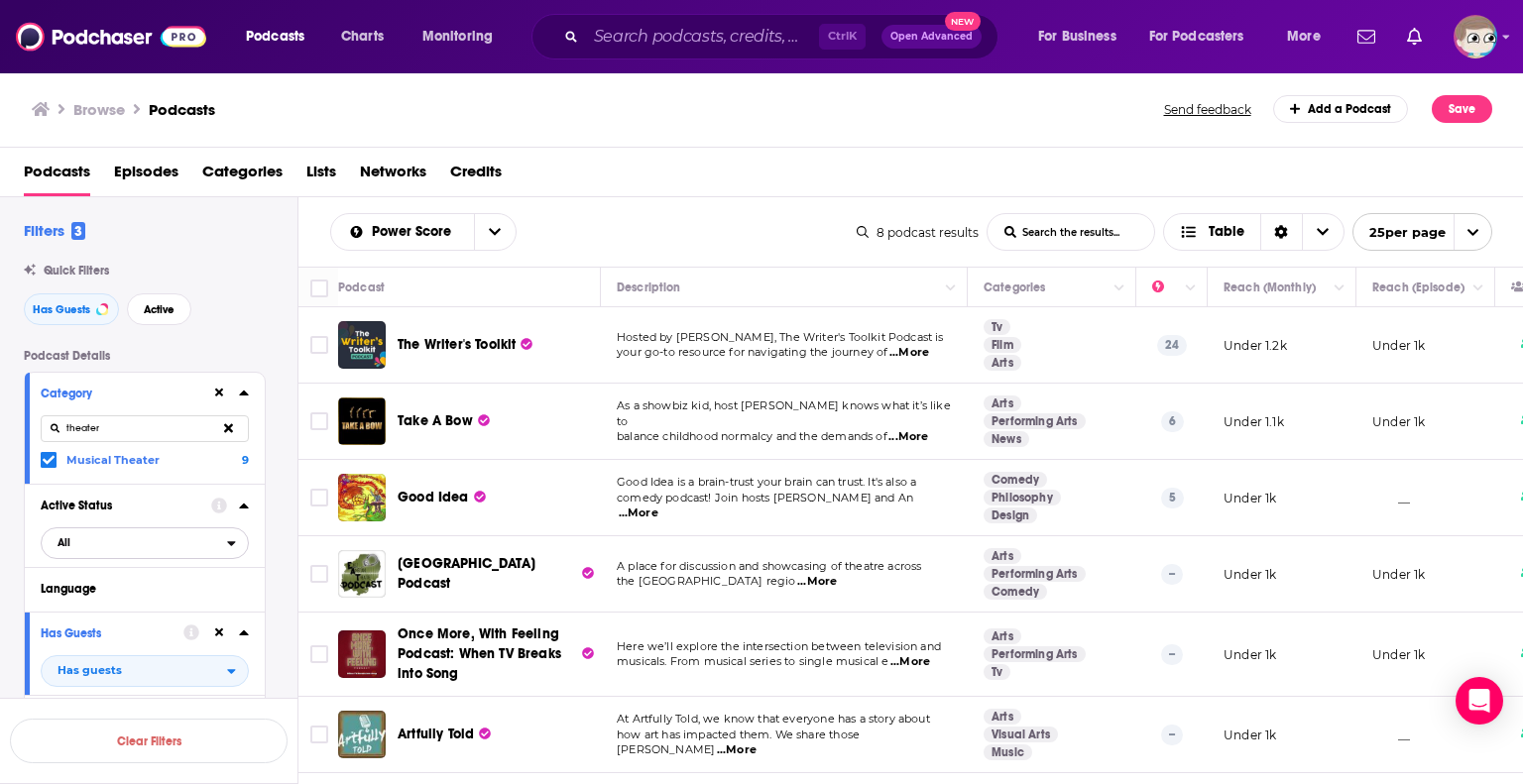 click on "All" at bounding box center [134, 543] 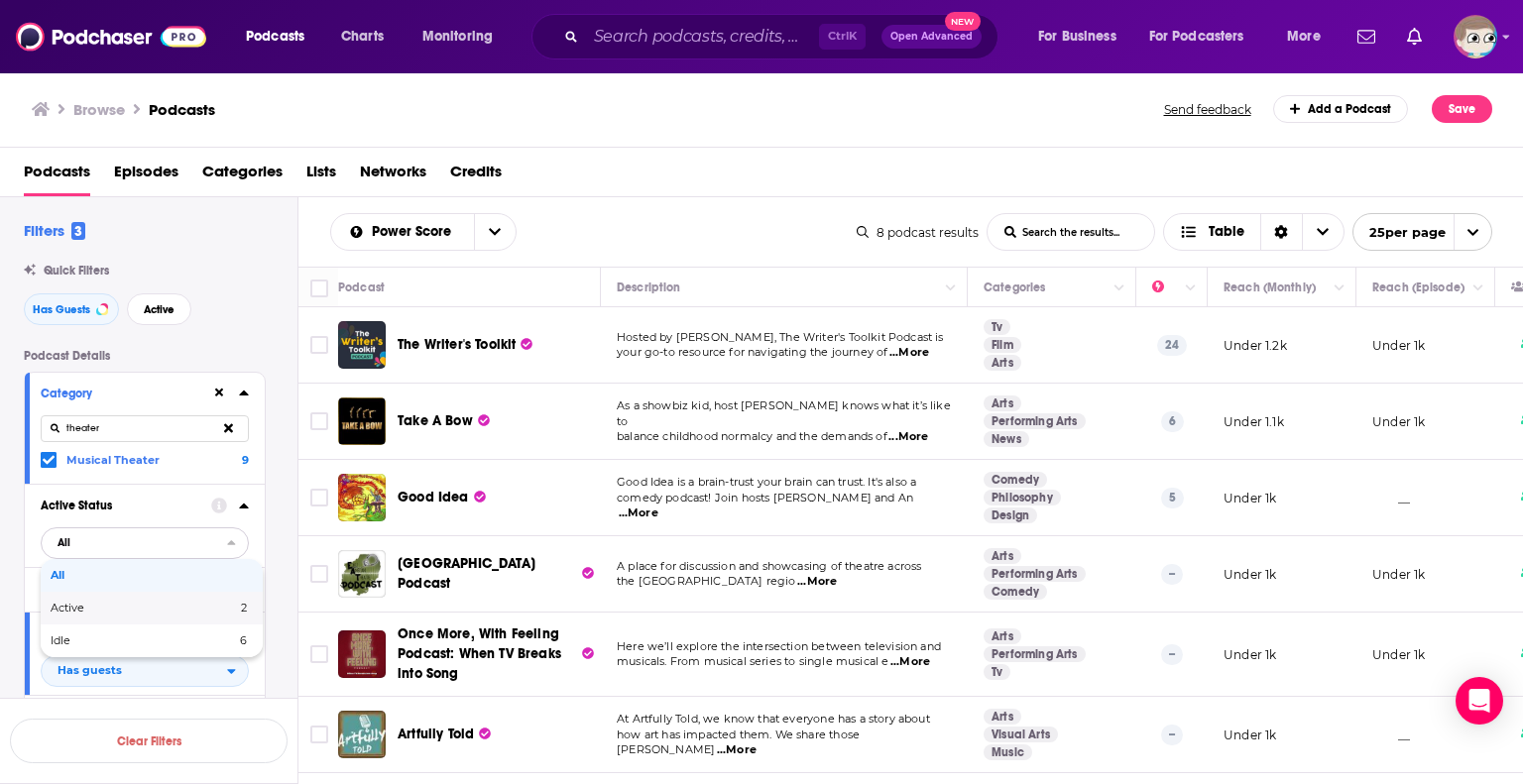 click on "Active" at bounding box center [105, 608] 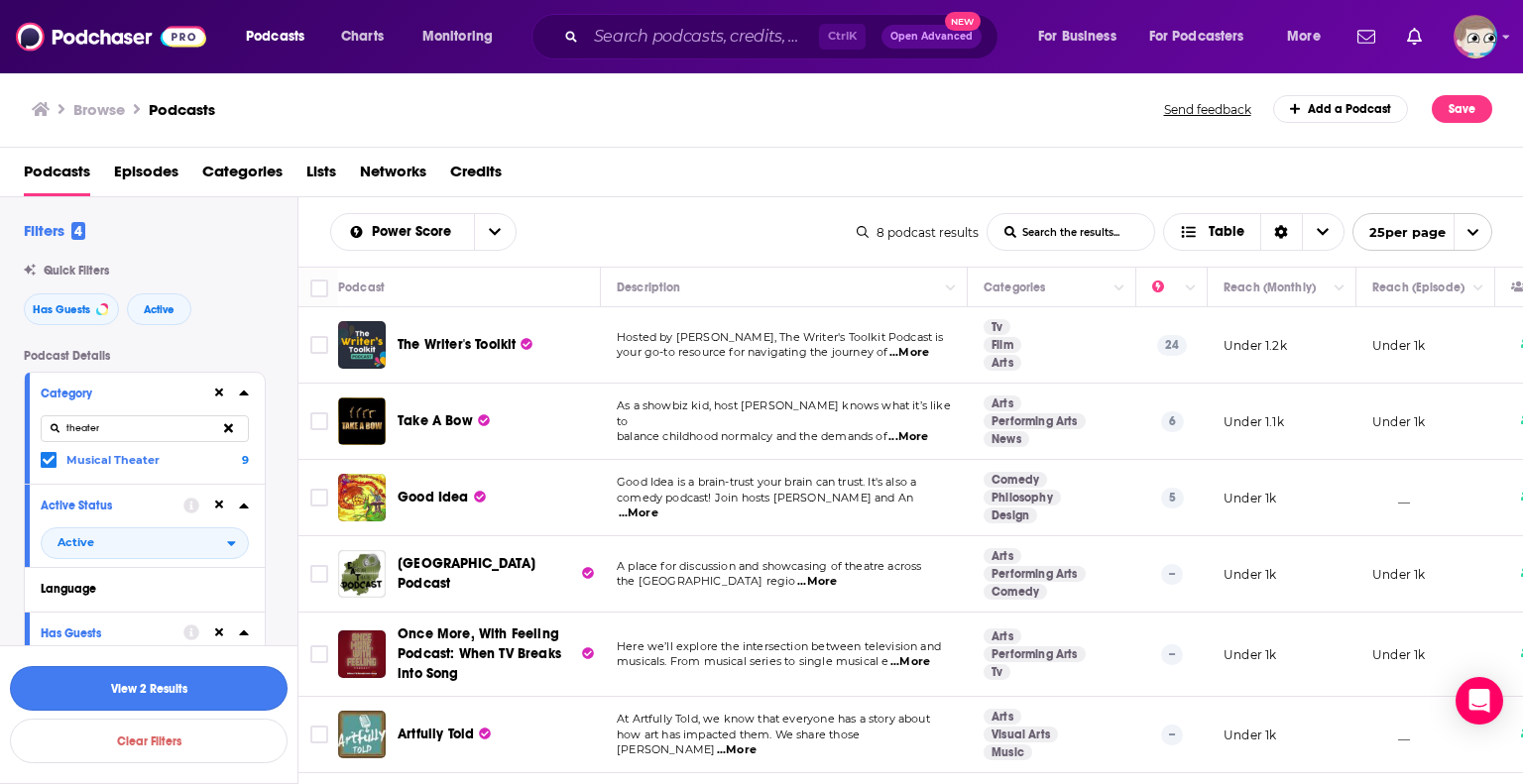 click on "View 2 Results" at bounding box center [149, 688] 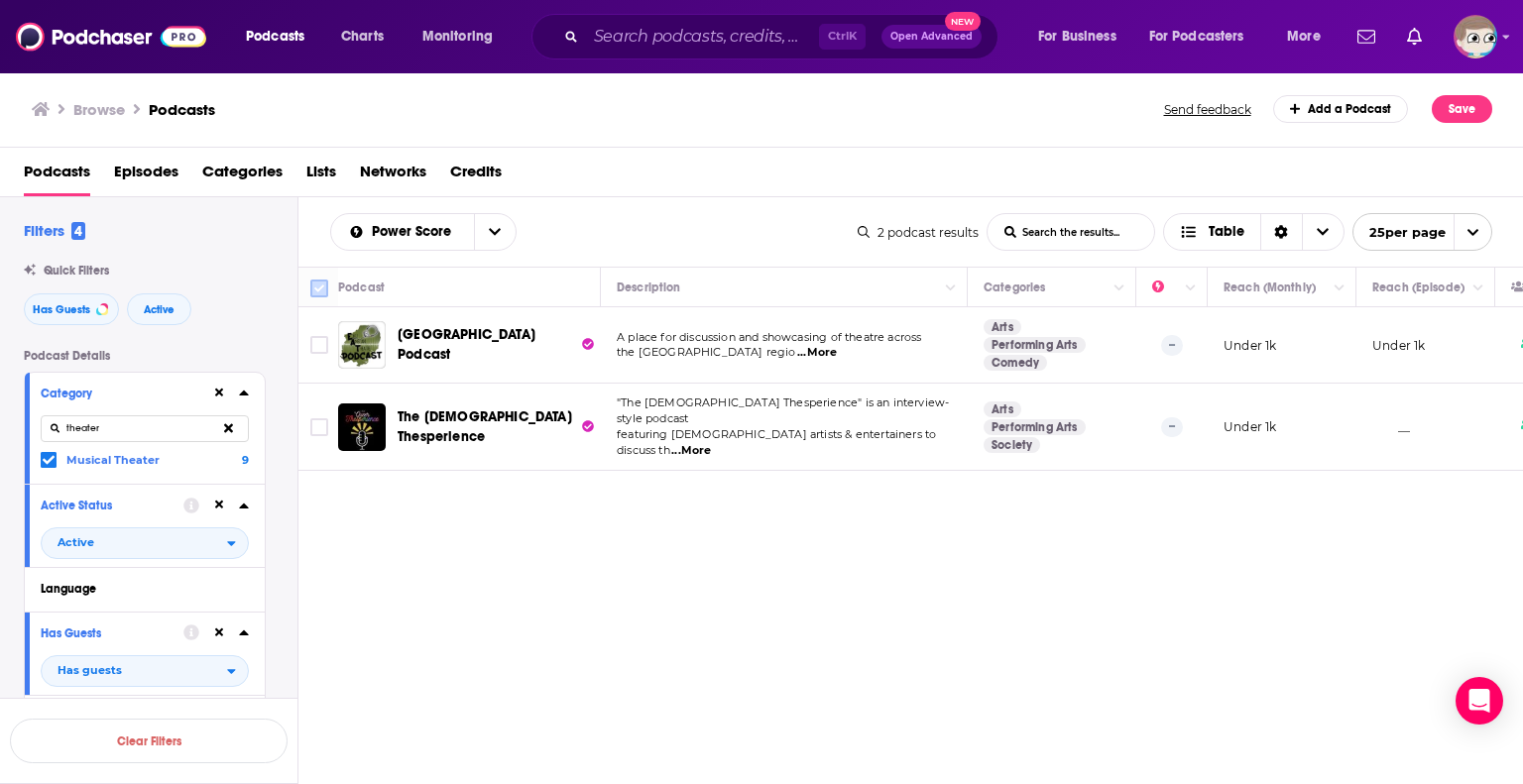 click at bounding box center (319, 288) 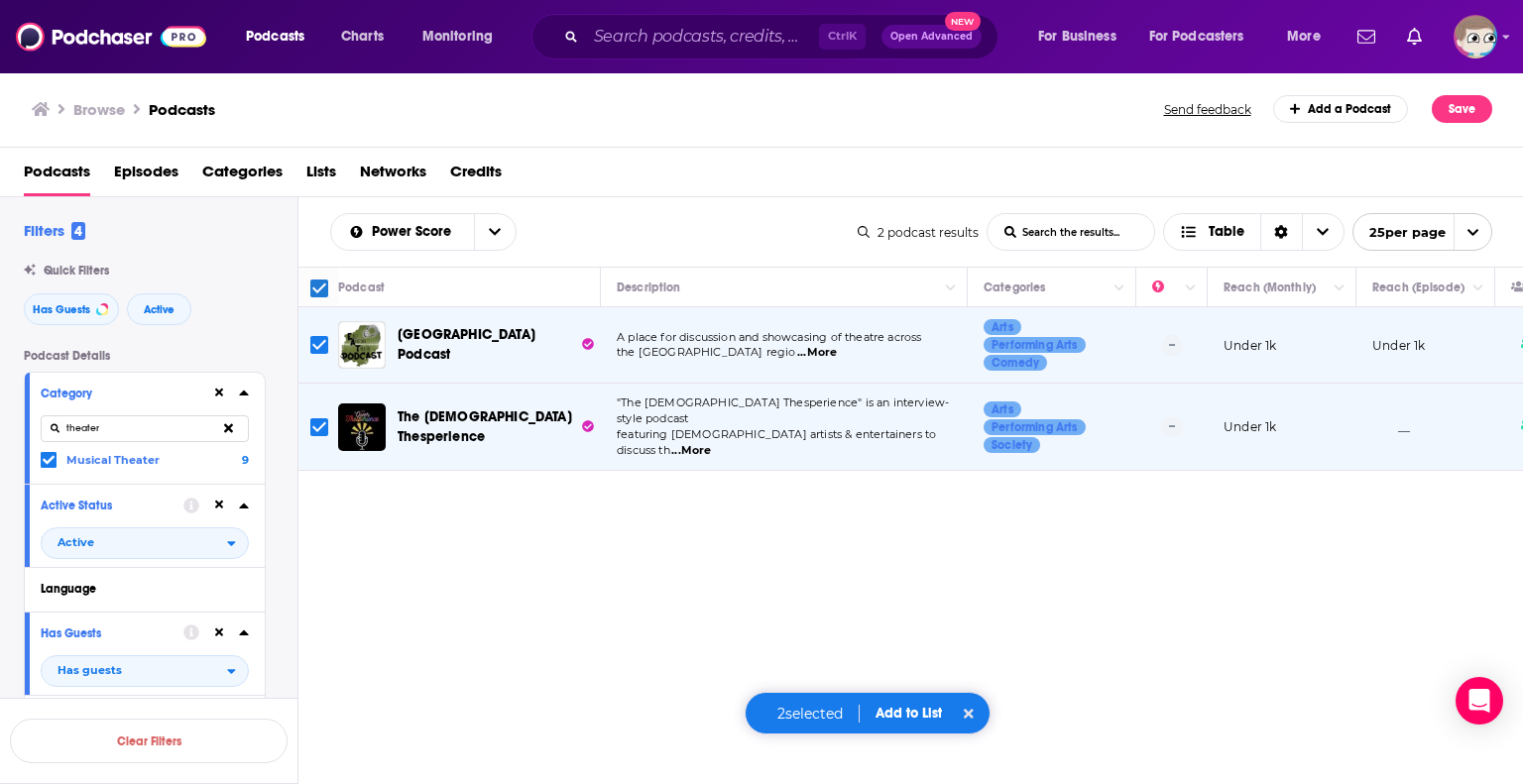 click on "Add to List" at bounding box center [908, 713] 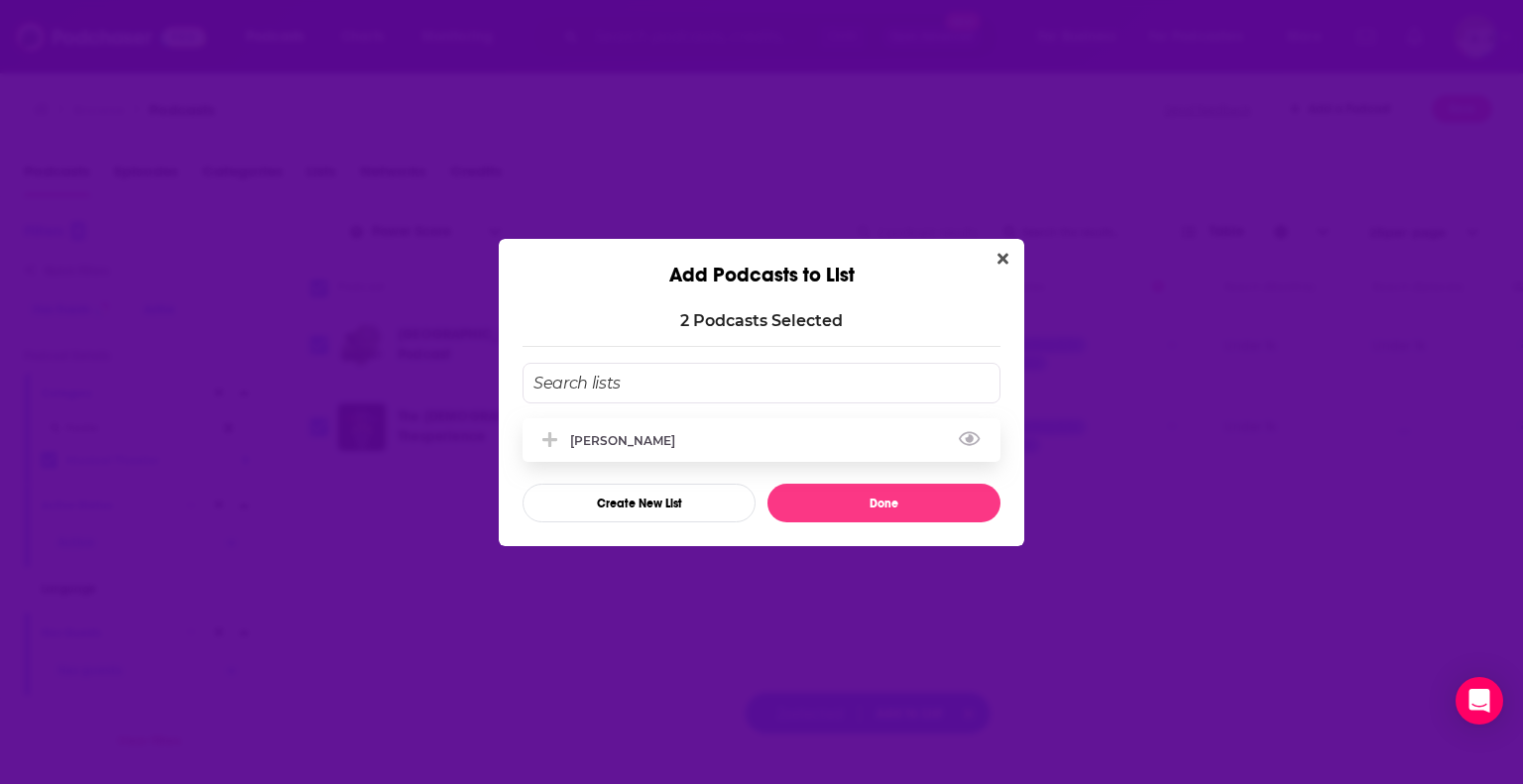 click on "[PERSON_NAME]" at bounding box center (629, 440) 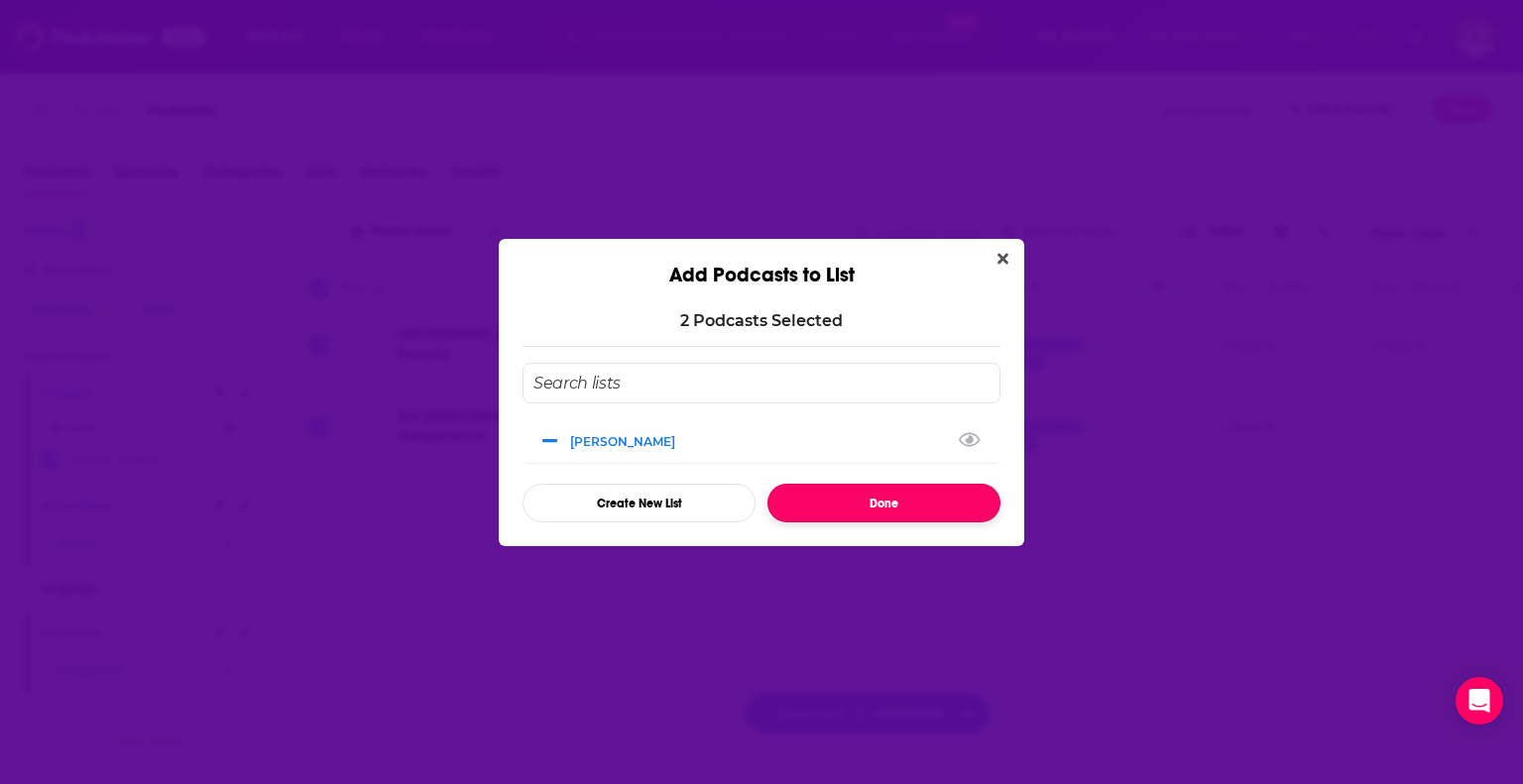 click on "Done" at bounding box center [883, 503] 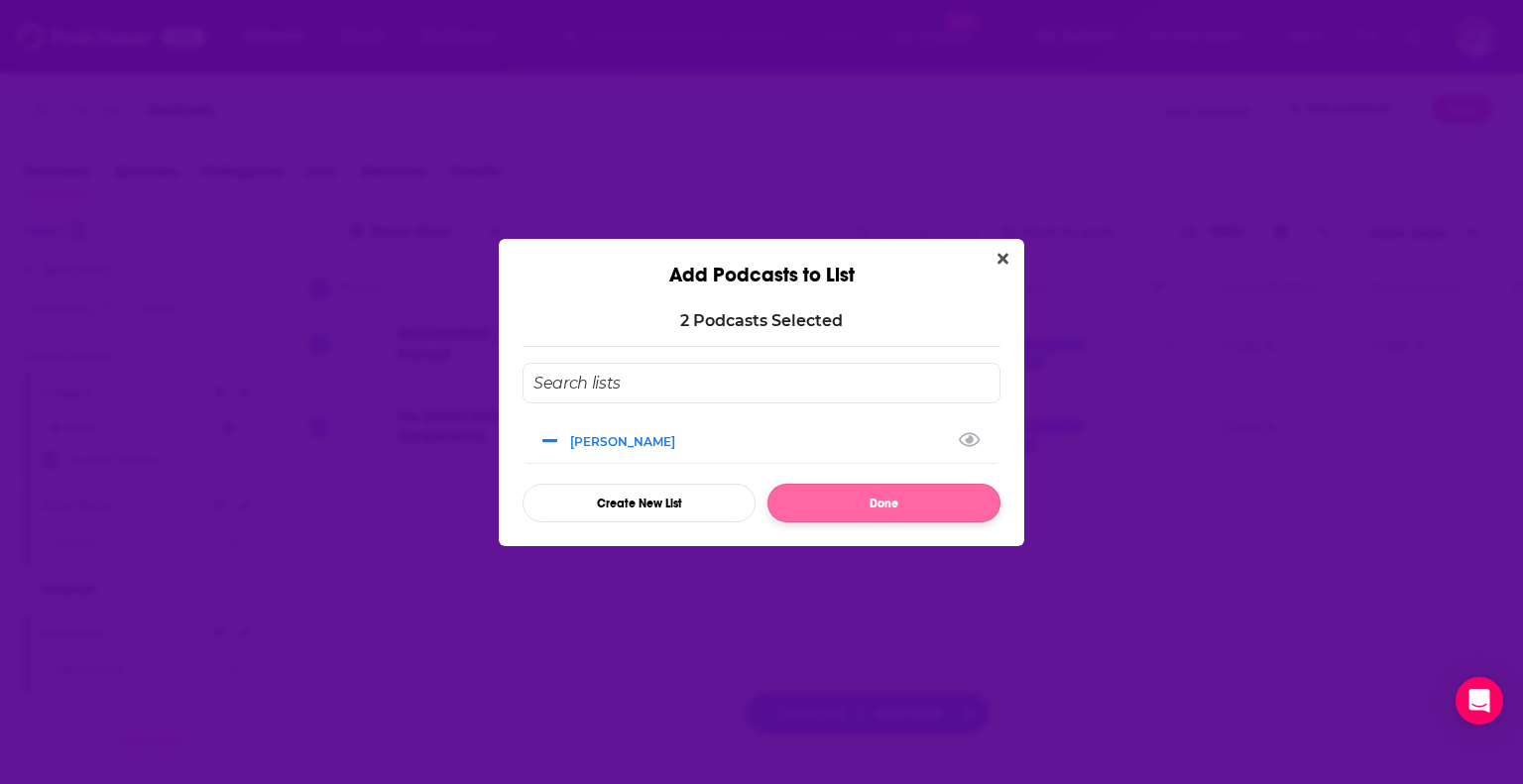 checkbox on "false" 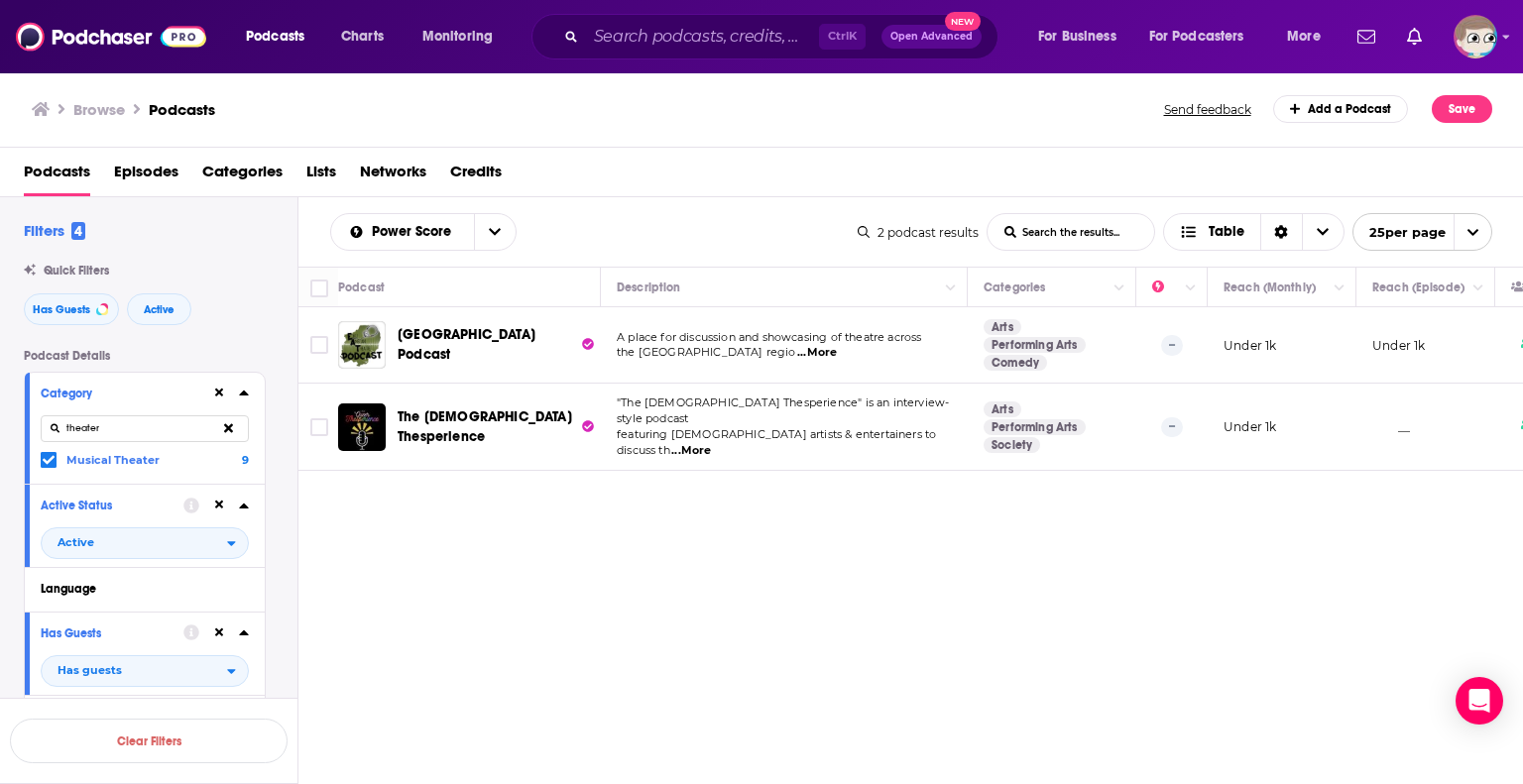 drag, startPoint x: 105, startPoint y: 455, endPoint x: 138, endPoint y: 422, distance: 46.66905 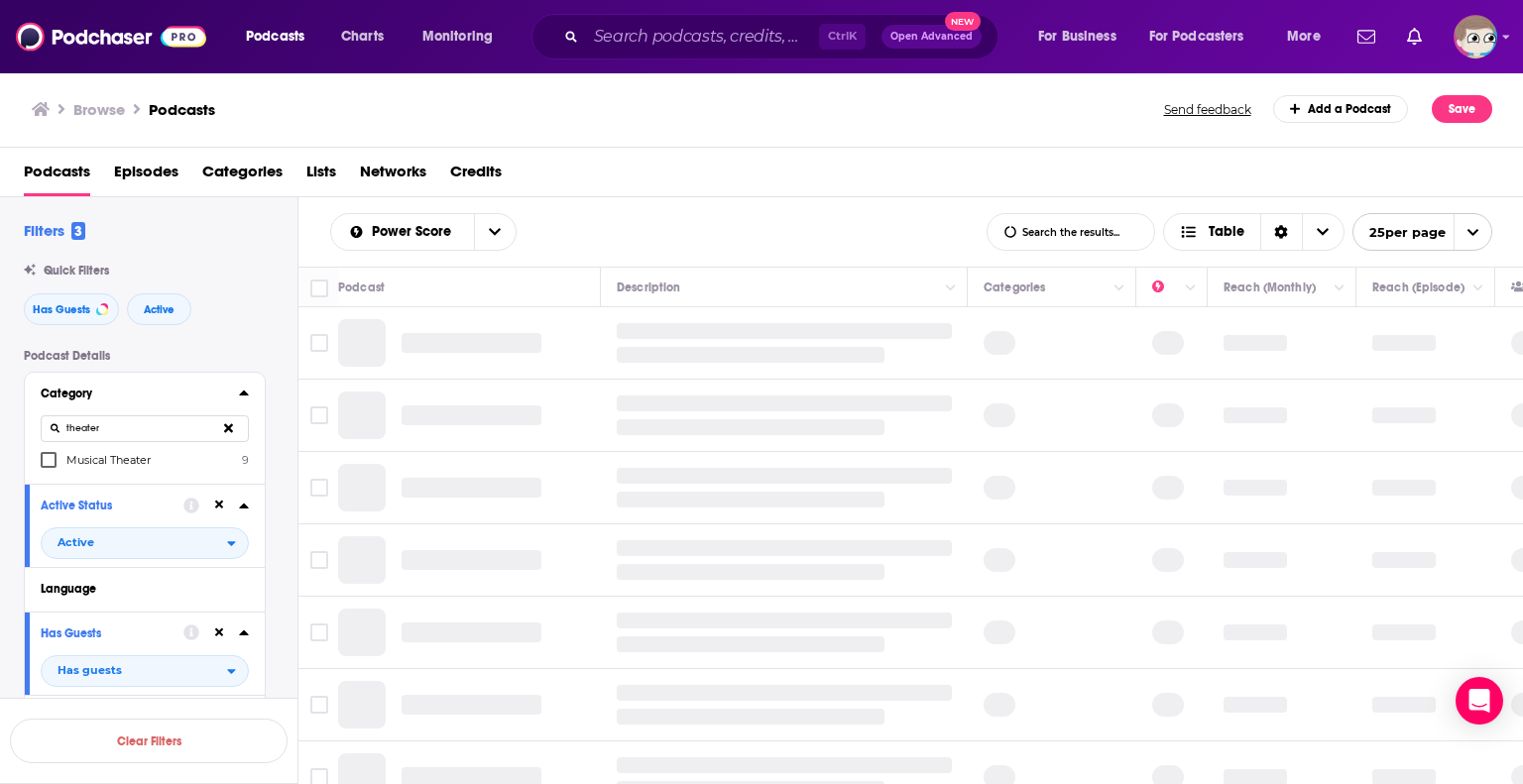 click on "theater" at bounding box center [145, 428] 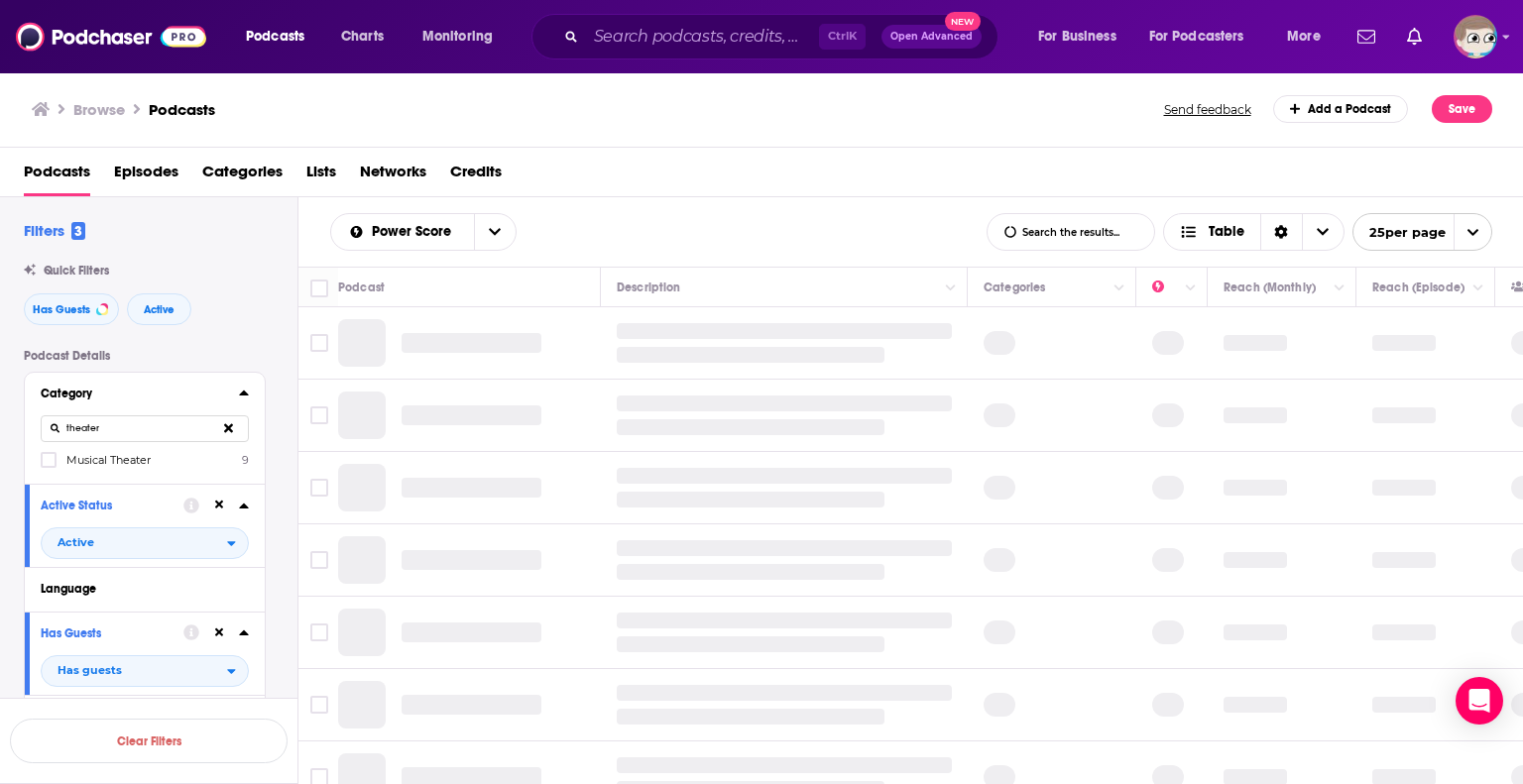 click on "theater" at bounding box center (145, 428) 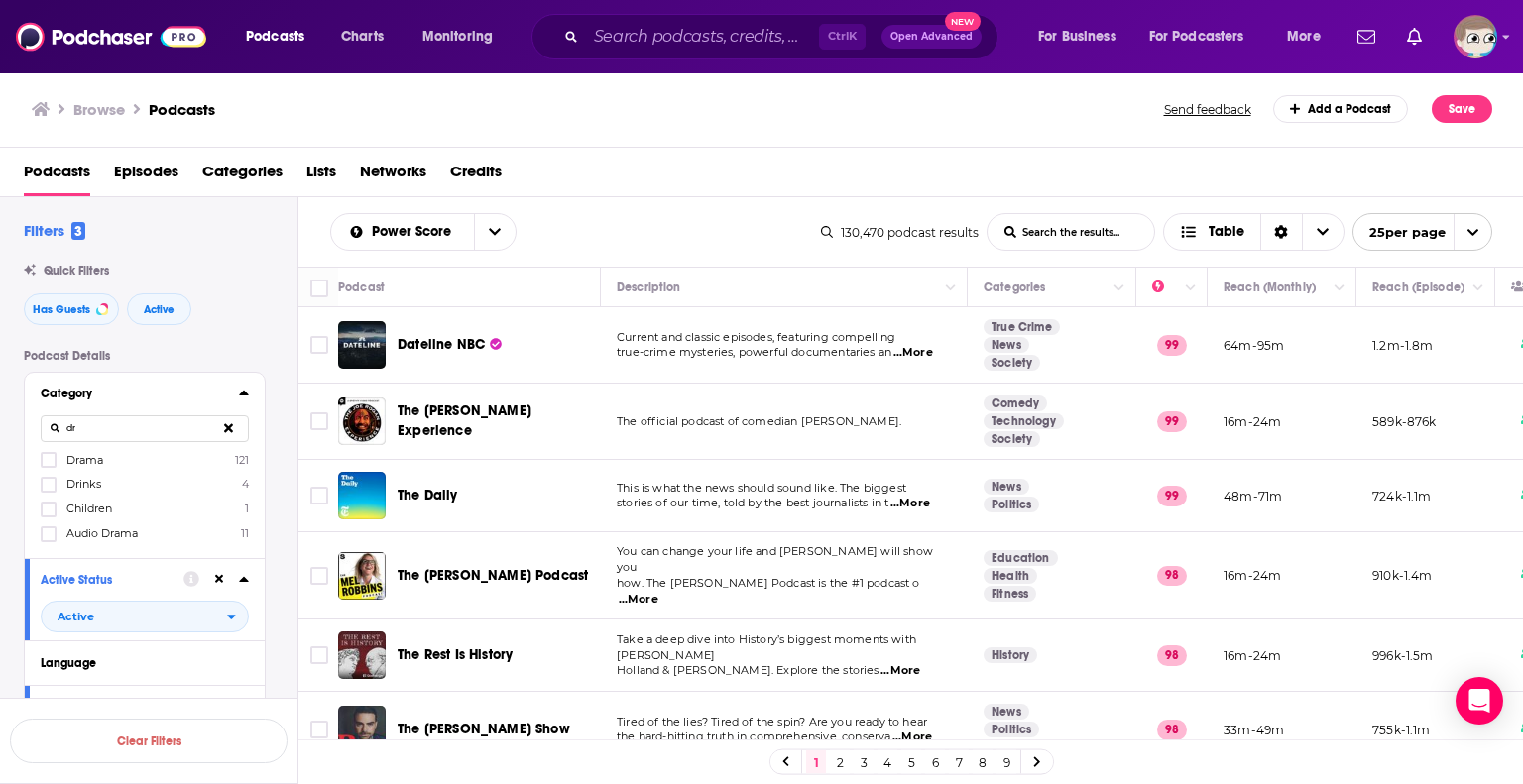 type on "d" 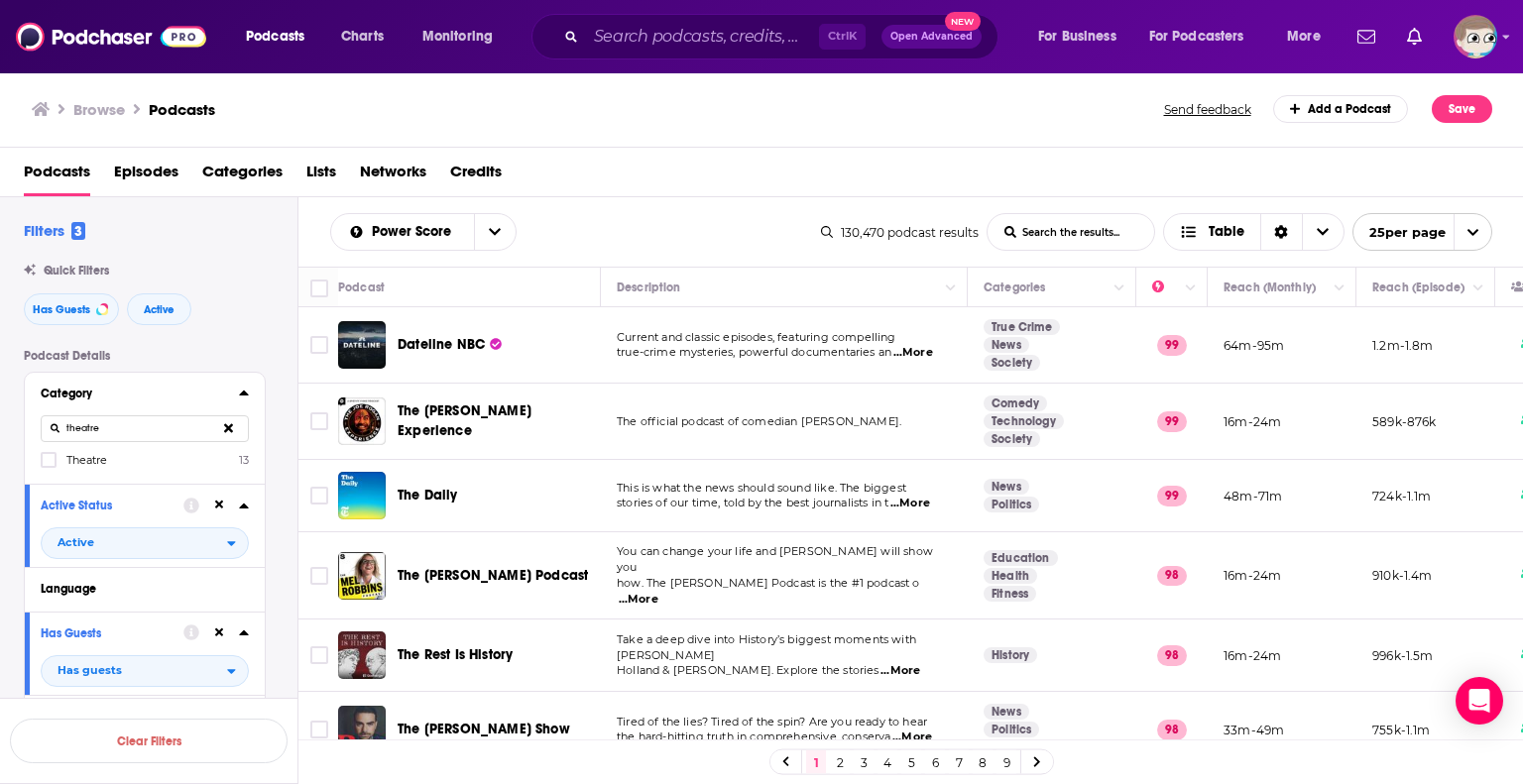 click on "Theatre" at bounding box center (86, 460) 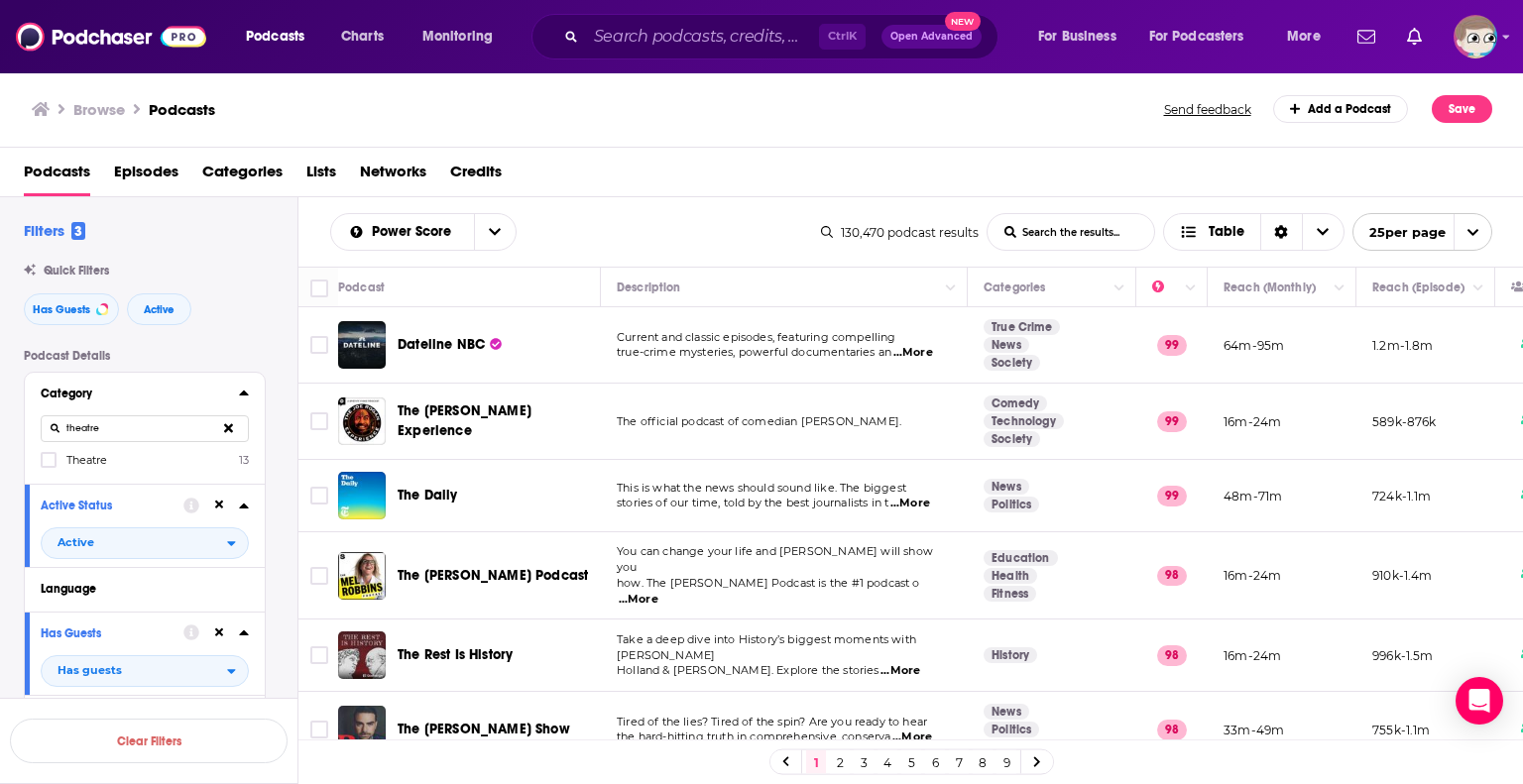click at bounding box center (49, 466) 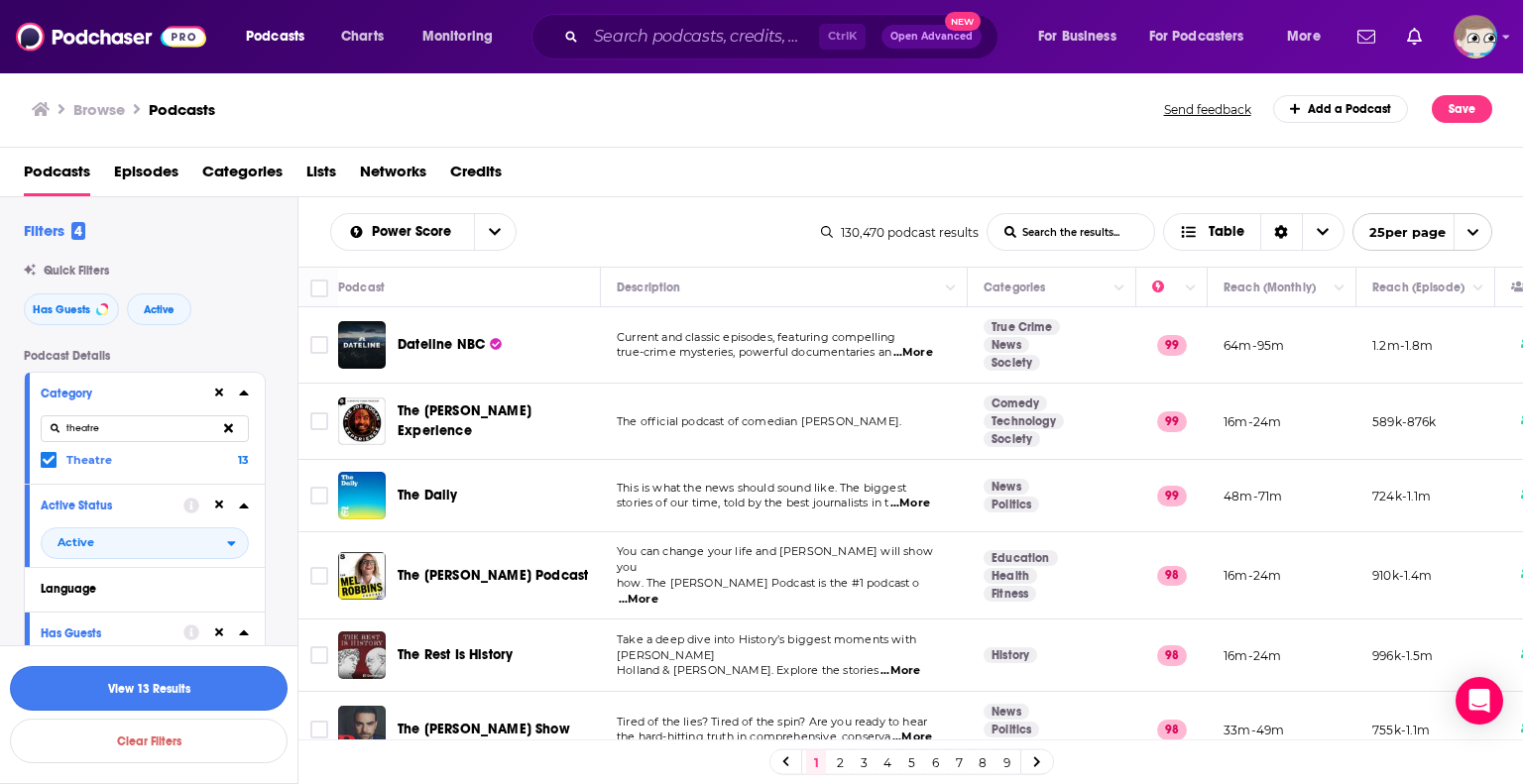 click on "View 13 Results" at bounding box center (149, 688) 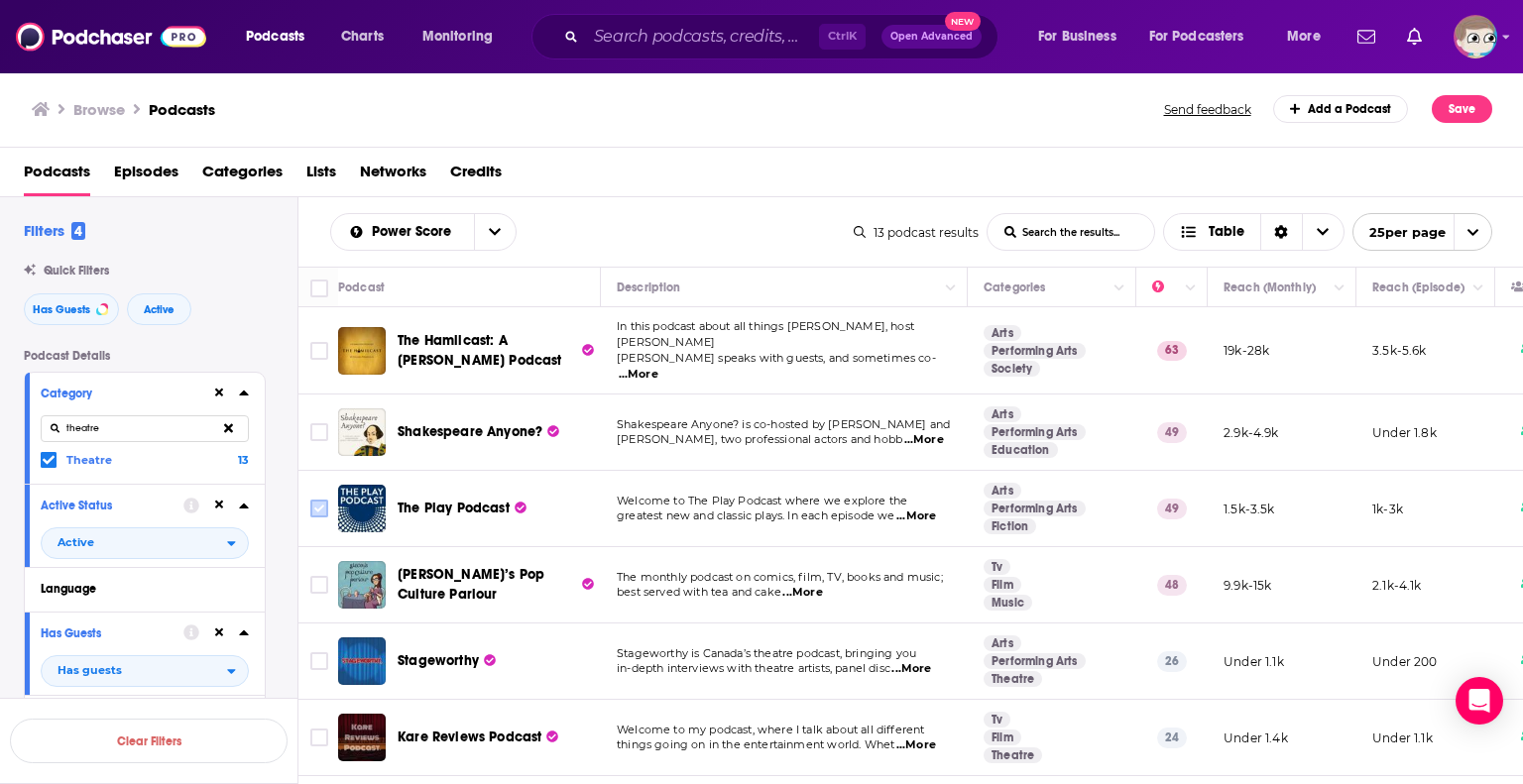 click at bounding box center [319, 508] 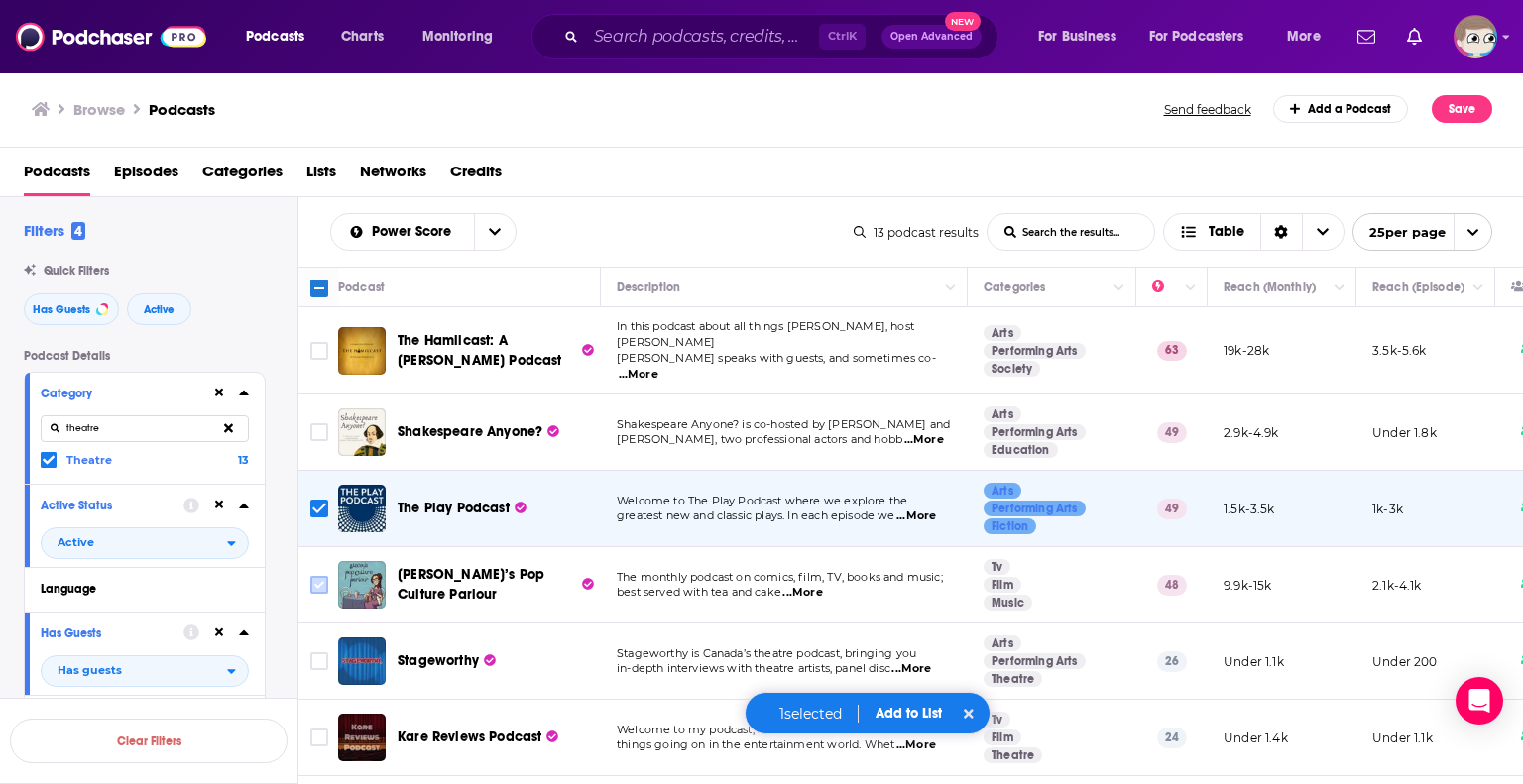 click at bounding box center (319, 585) 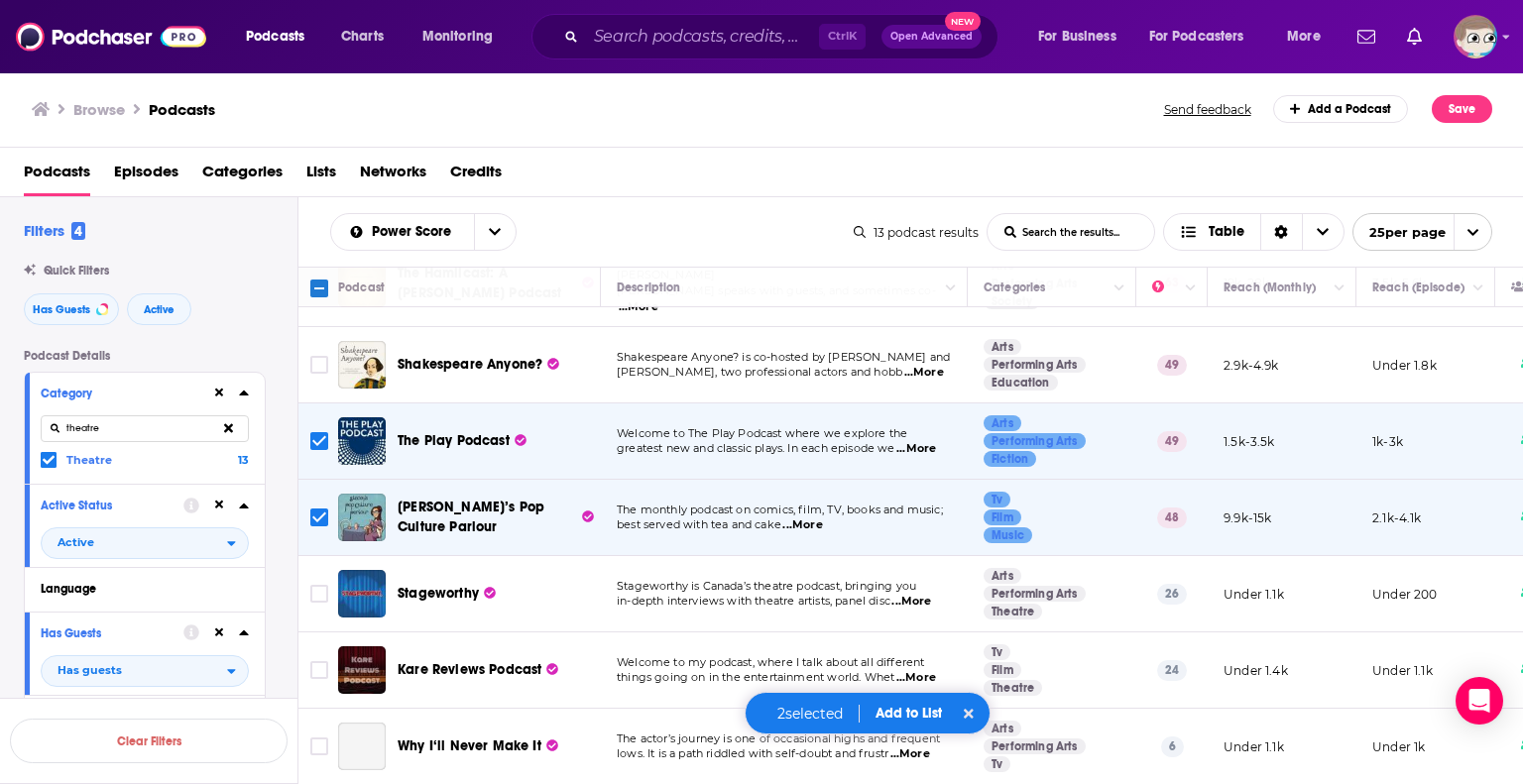 scroll, scrollTop: 99, scrollLeft: 0, axis: vertical 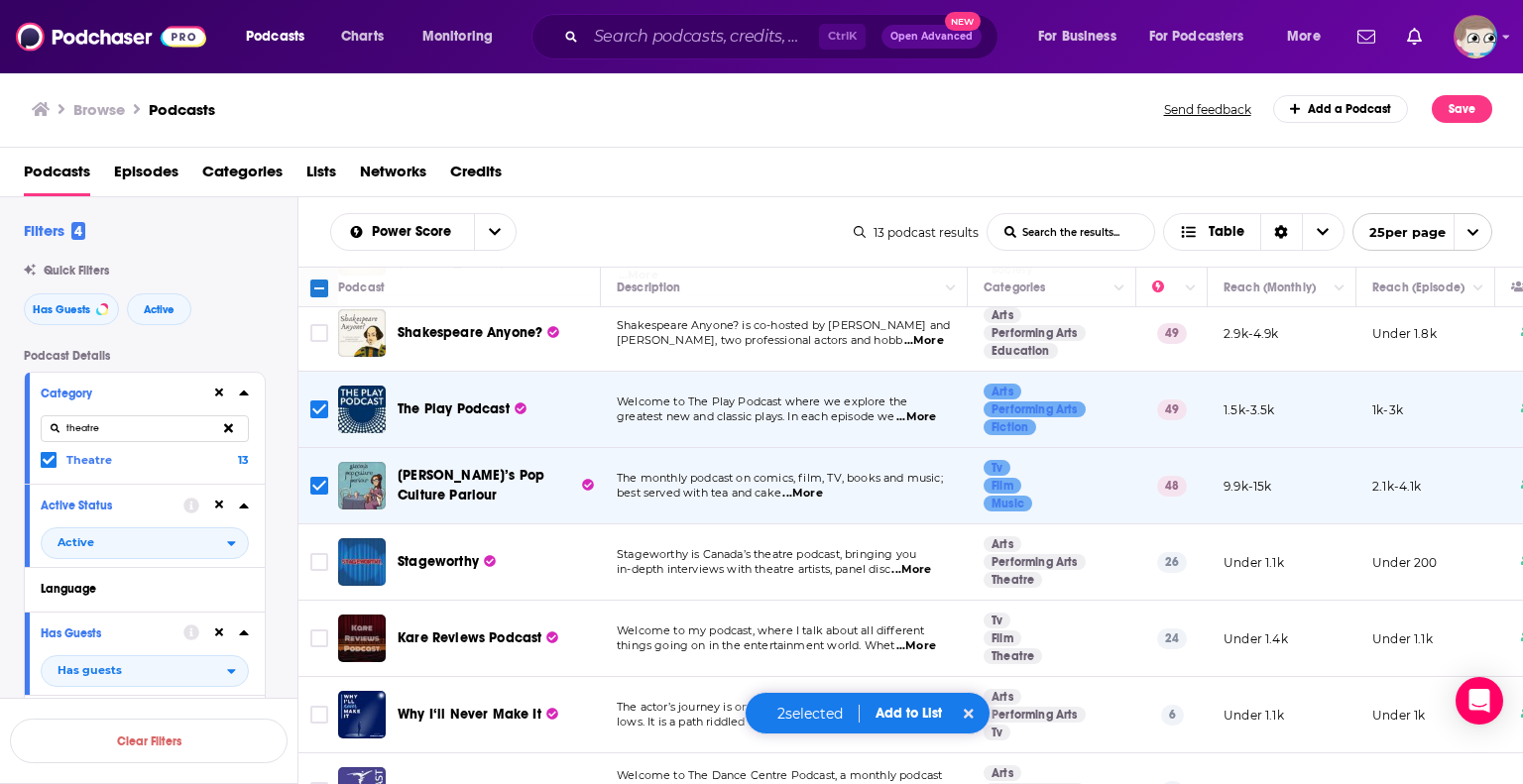 click on "...More" at bounding box center [911, 570] 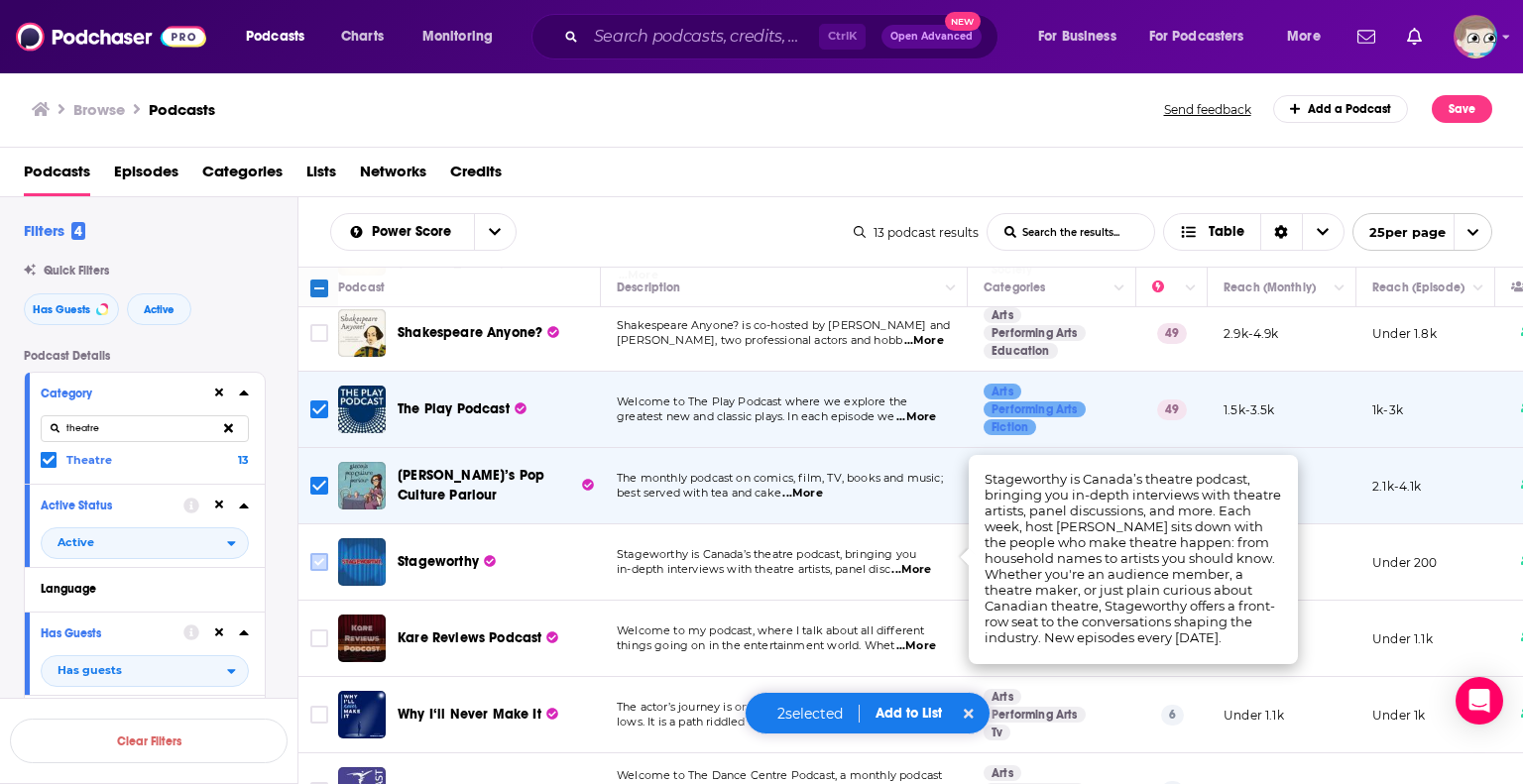 click at bounding box center [319, 562] 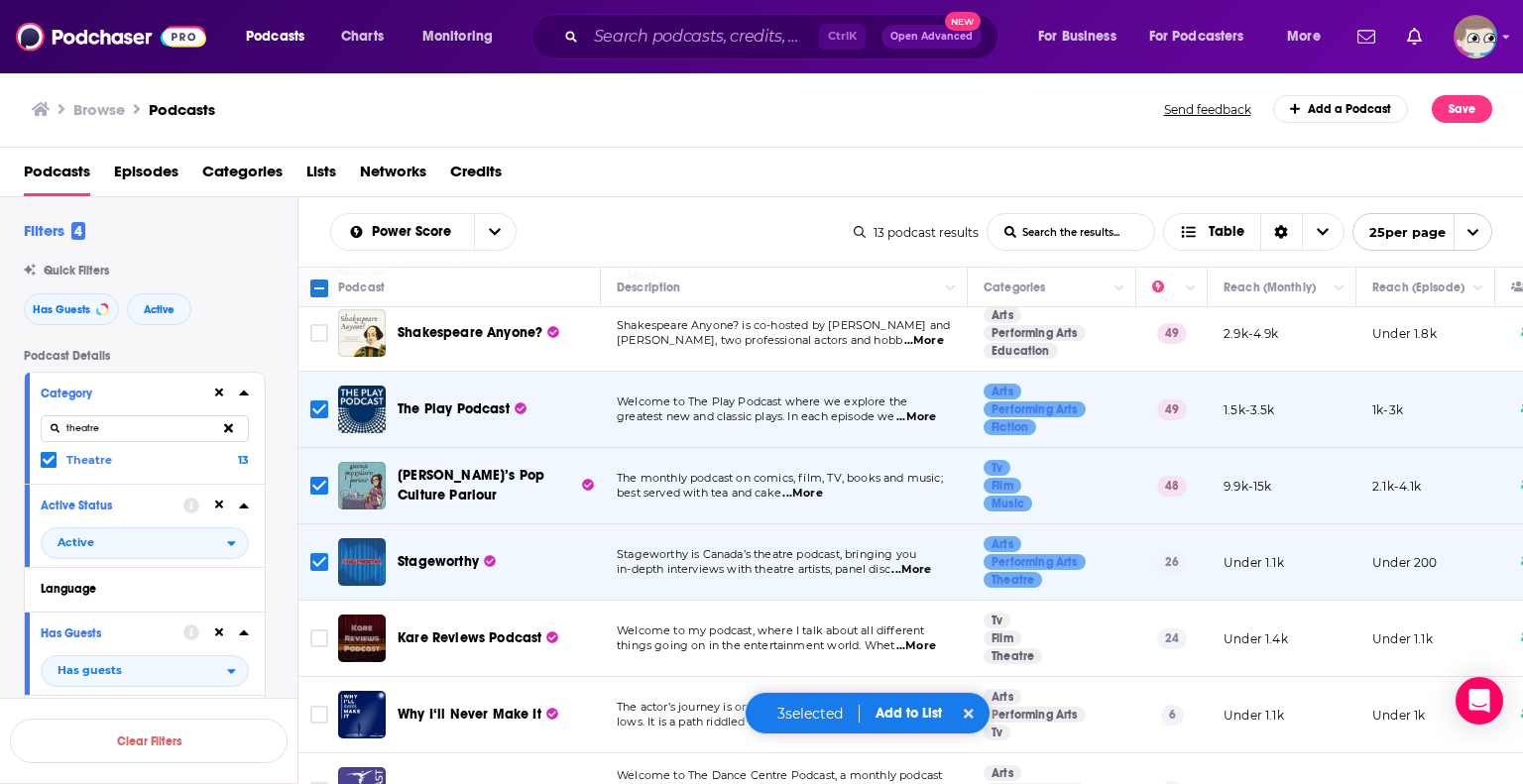 click on "...More" at bounding box center (916, 646) 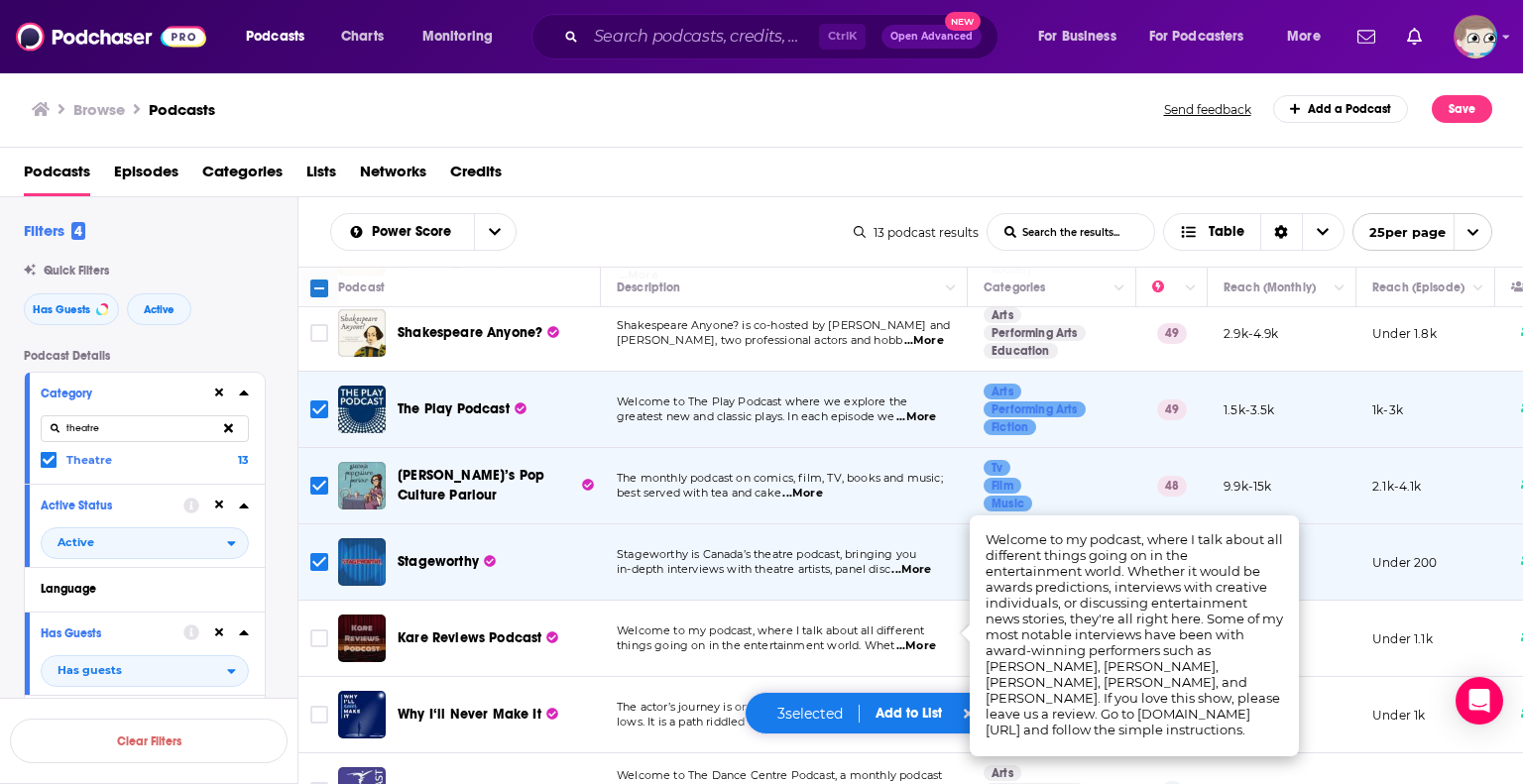 click on "...More" at bounding box center (916, 646) 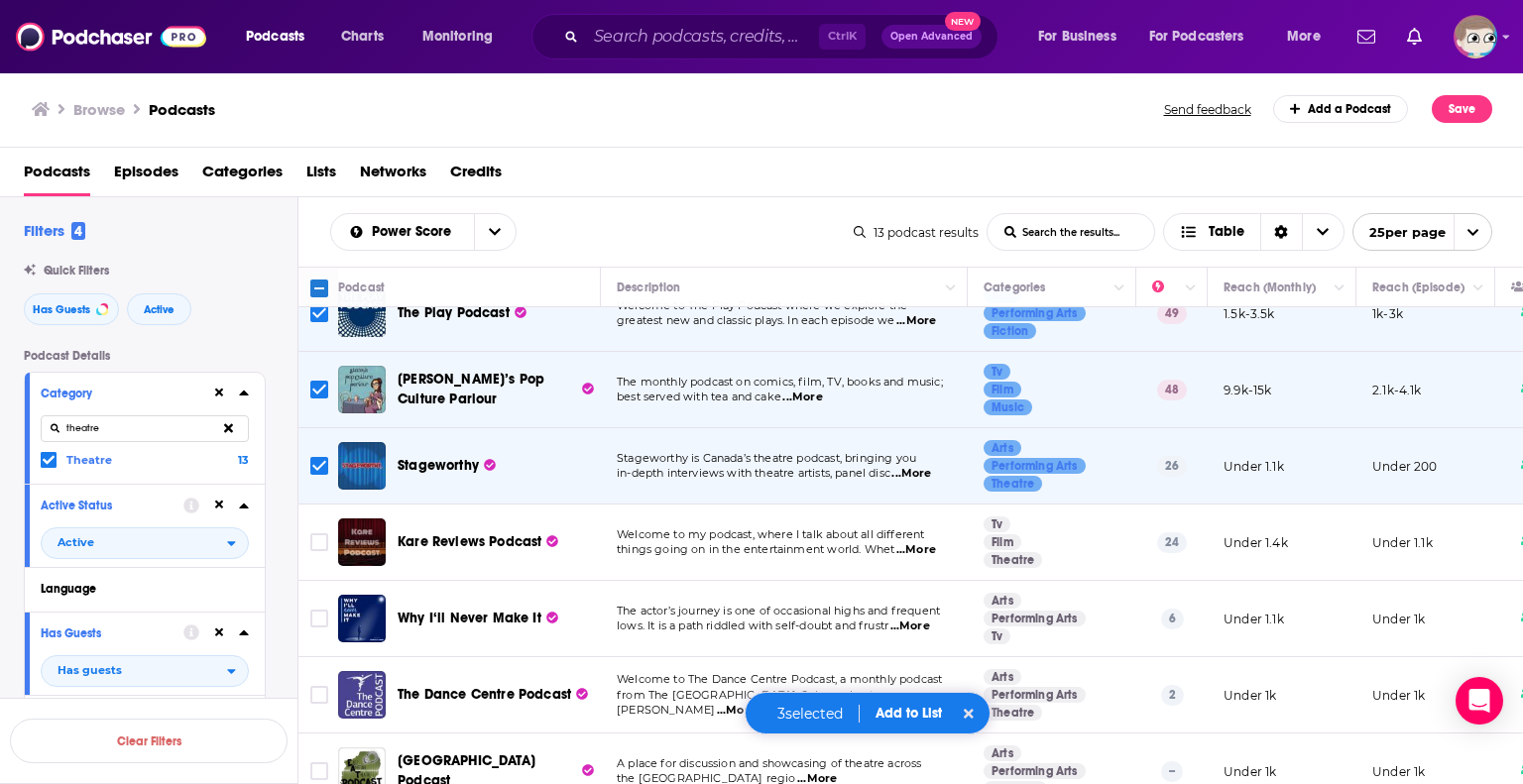 scroll, scrollTop: 297, scrollLeft: 0, axis: vertical 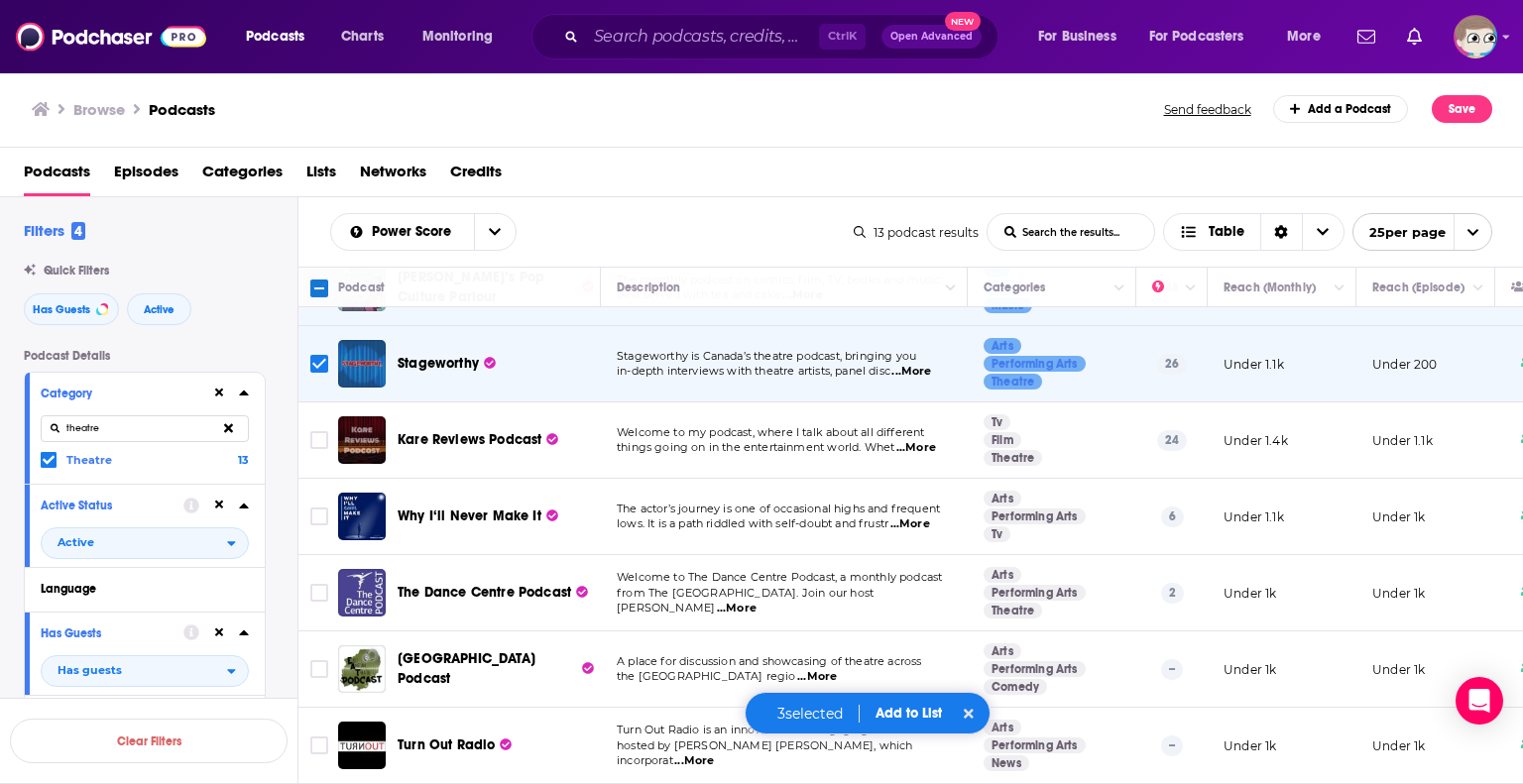 click on "...More" at bounding box center [910, 524] 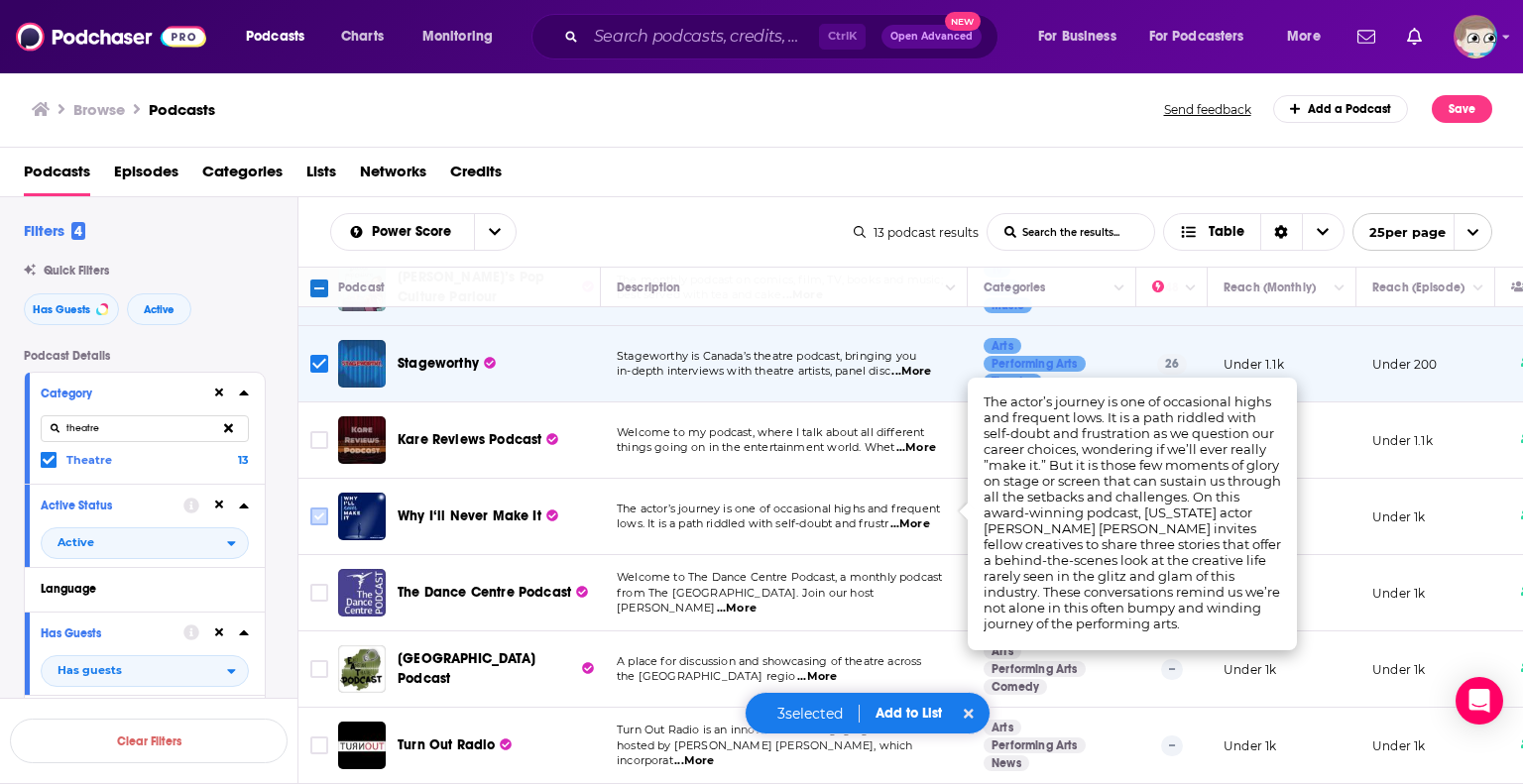 click at bounding box center [319, 516] 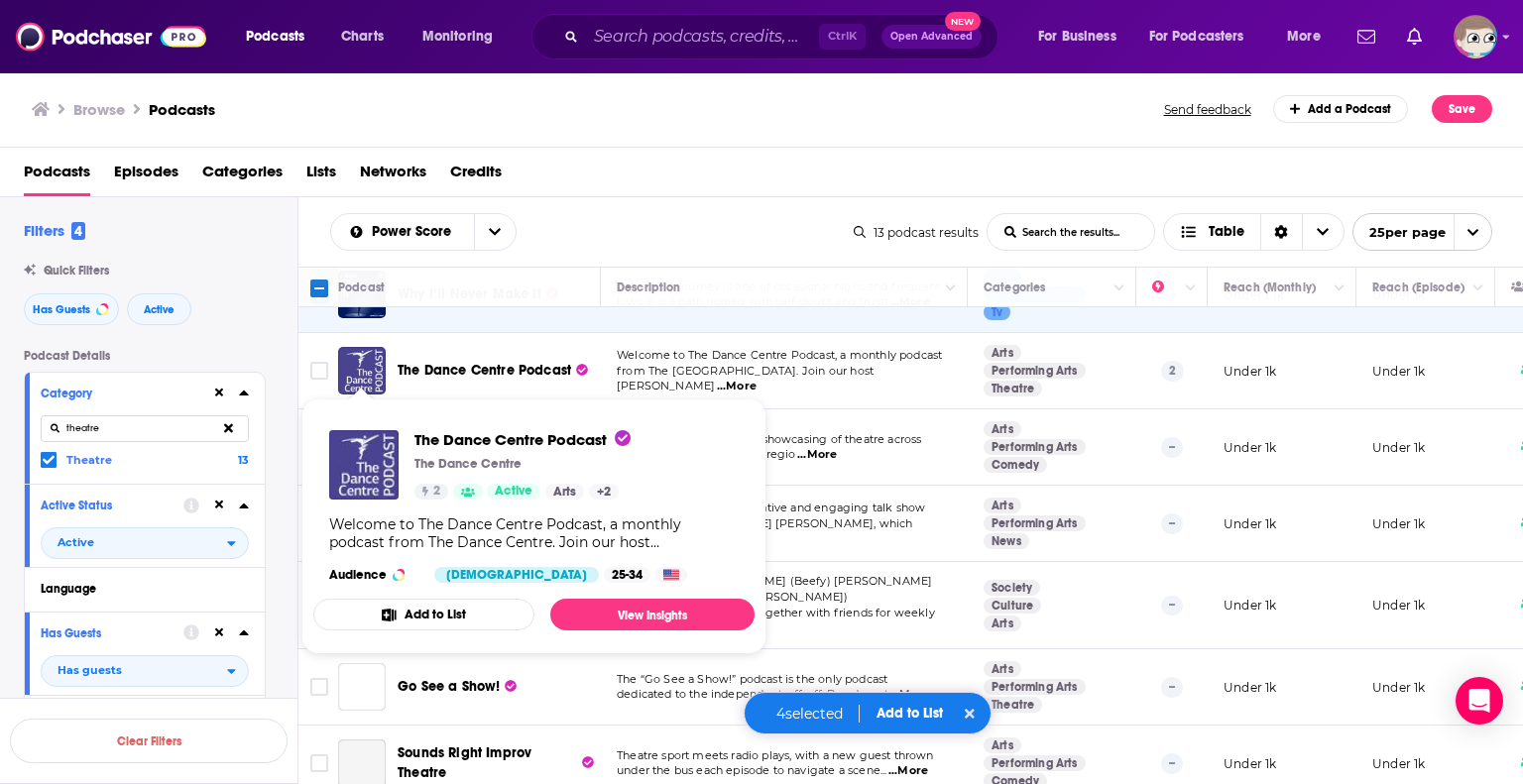 scroll, scrollTop: 523, scrollLeft: 0, axis: vertical 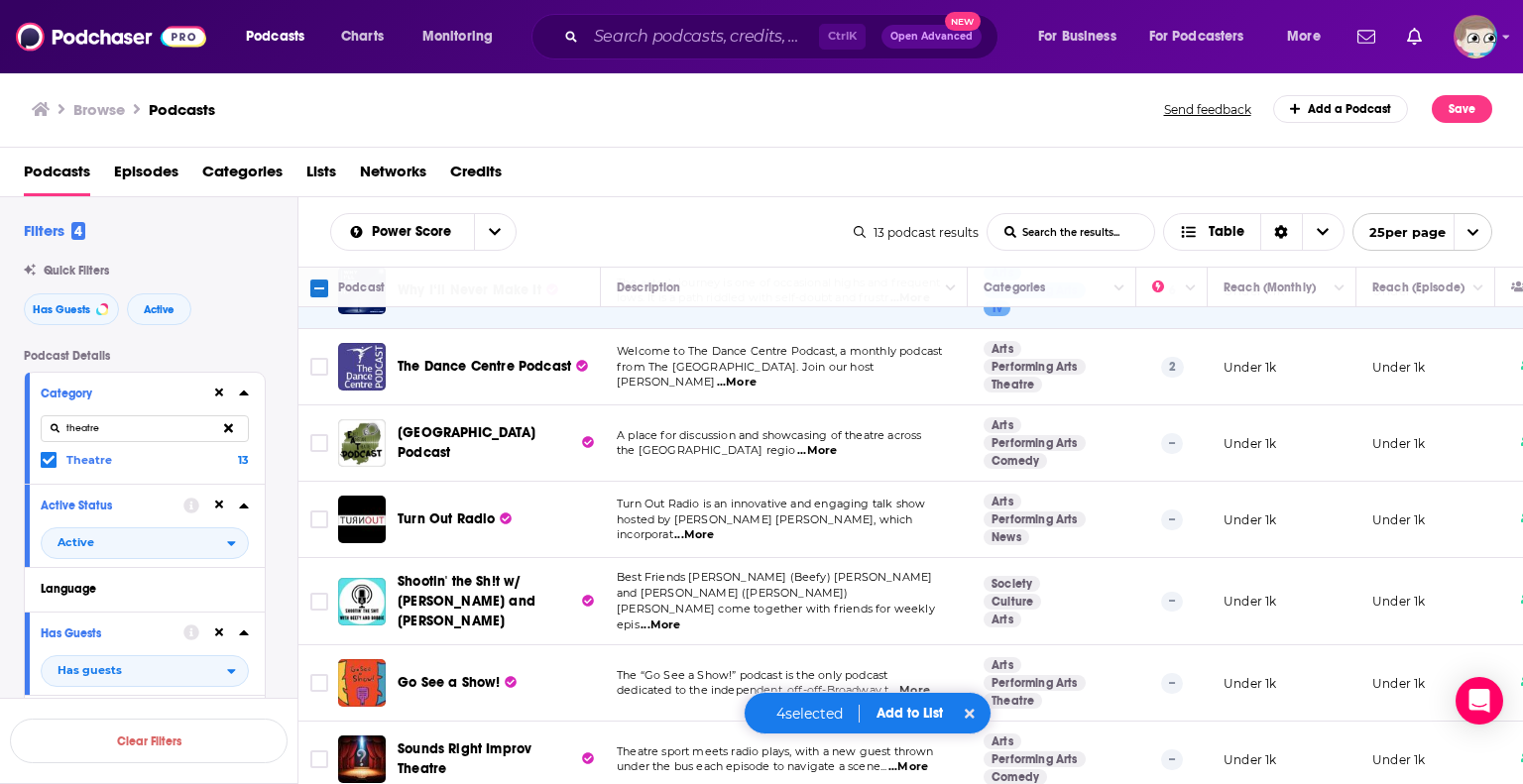 click on "...More" at bounding box center (694, 535) 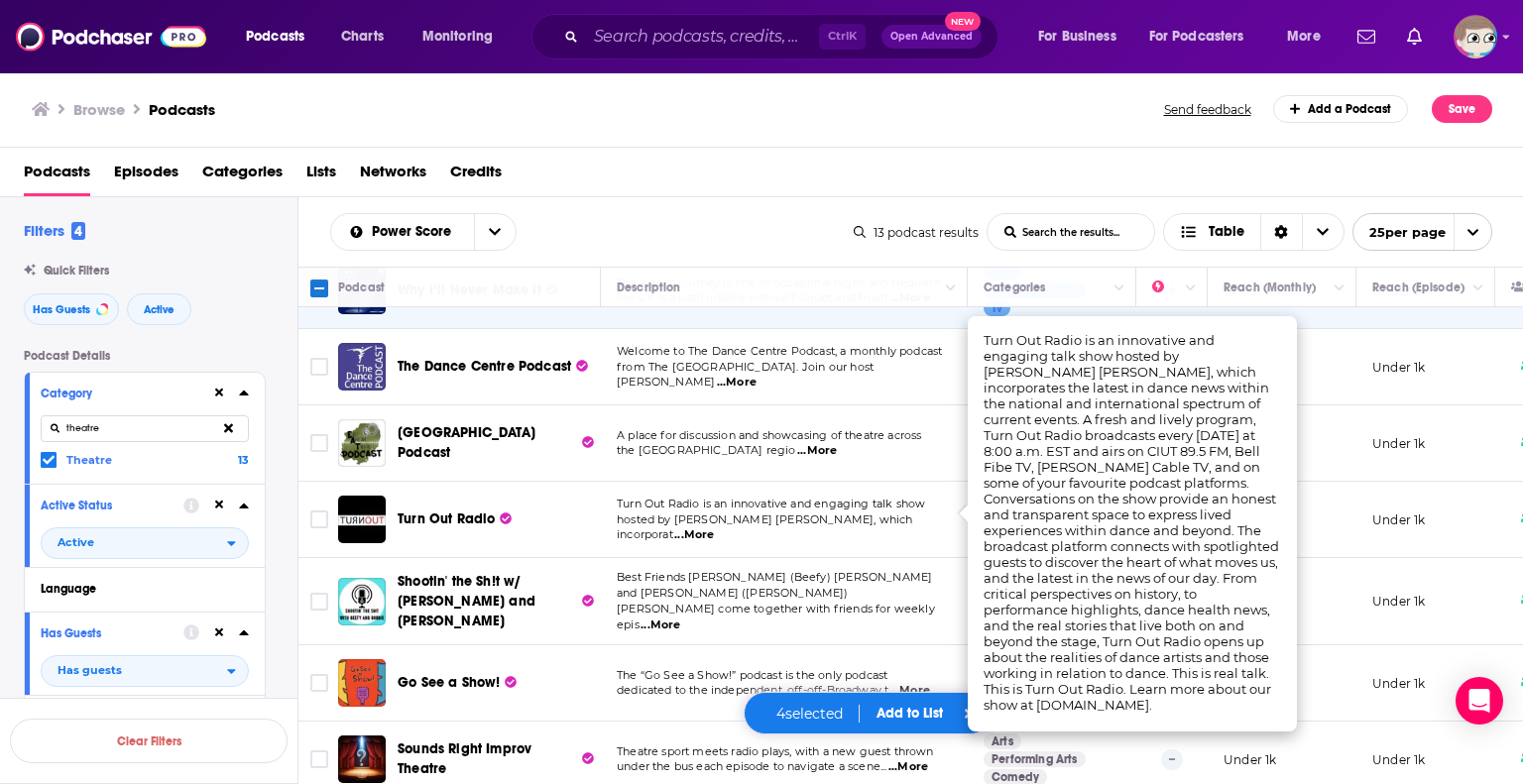 click on "Turn Out Radio is an innovative and engaging talk show hosted by Nicole Inica Hamilton, which incorporat  ...More" at bounding box center [784, 519] 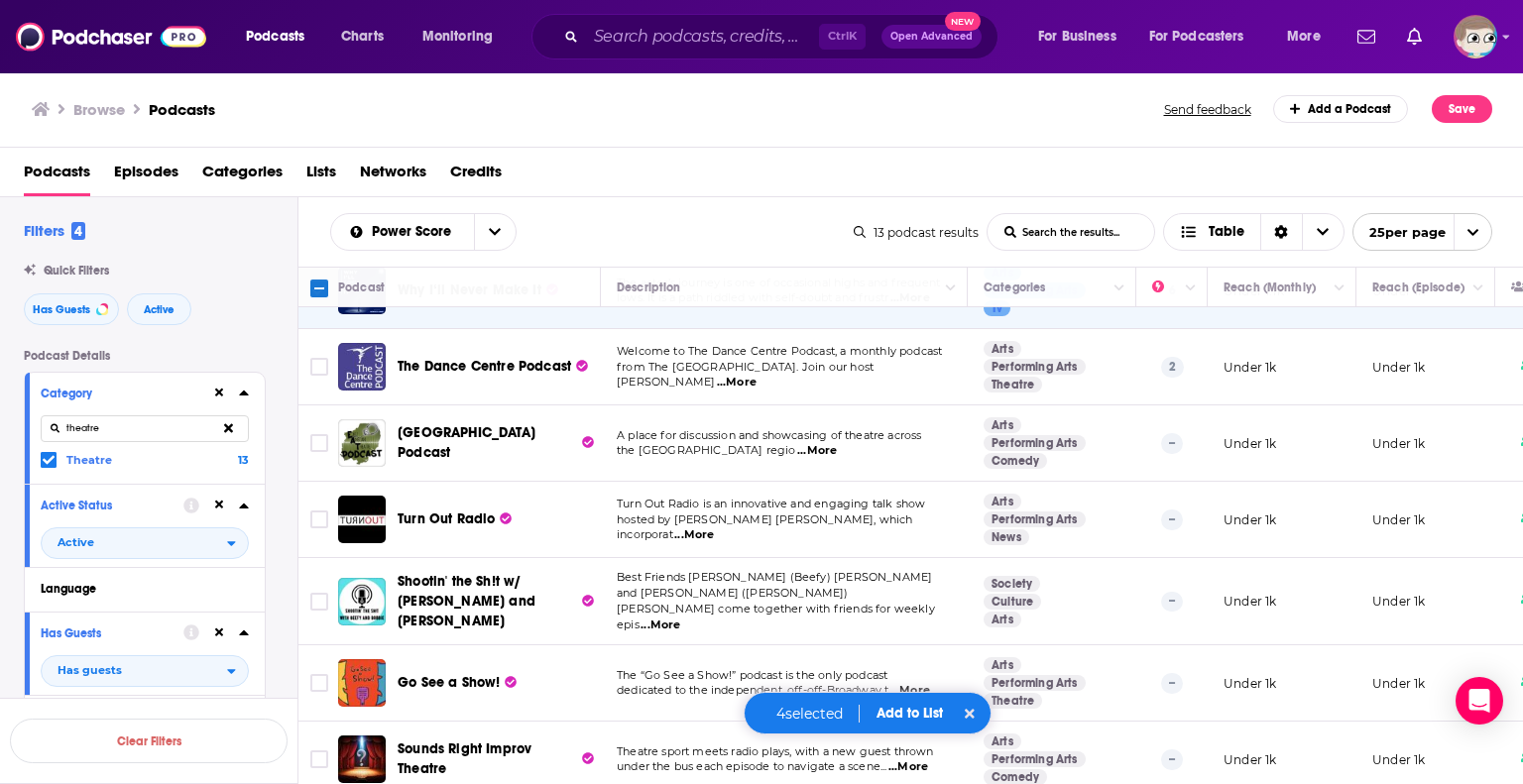 click on "...More" at bounding box center (910, 691) 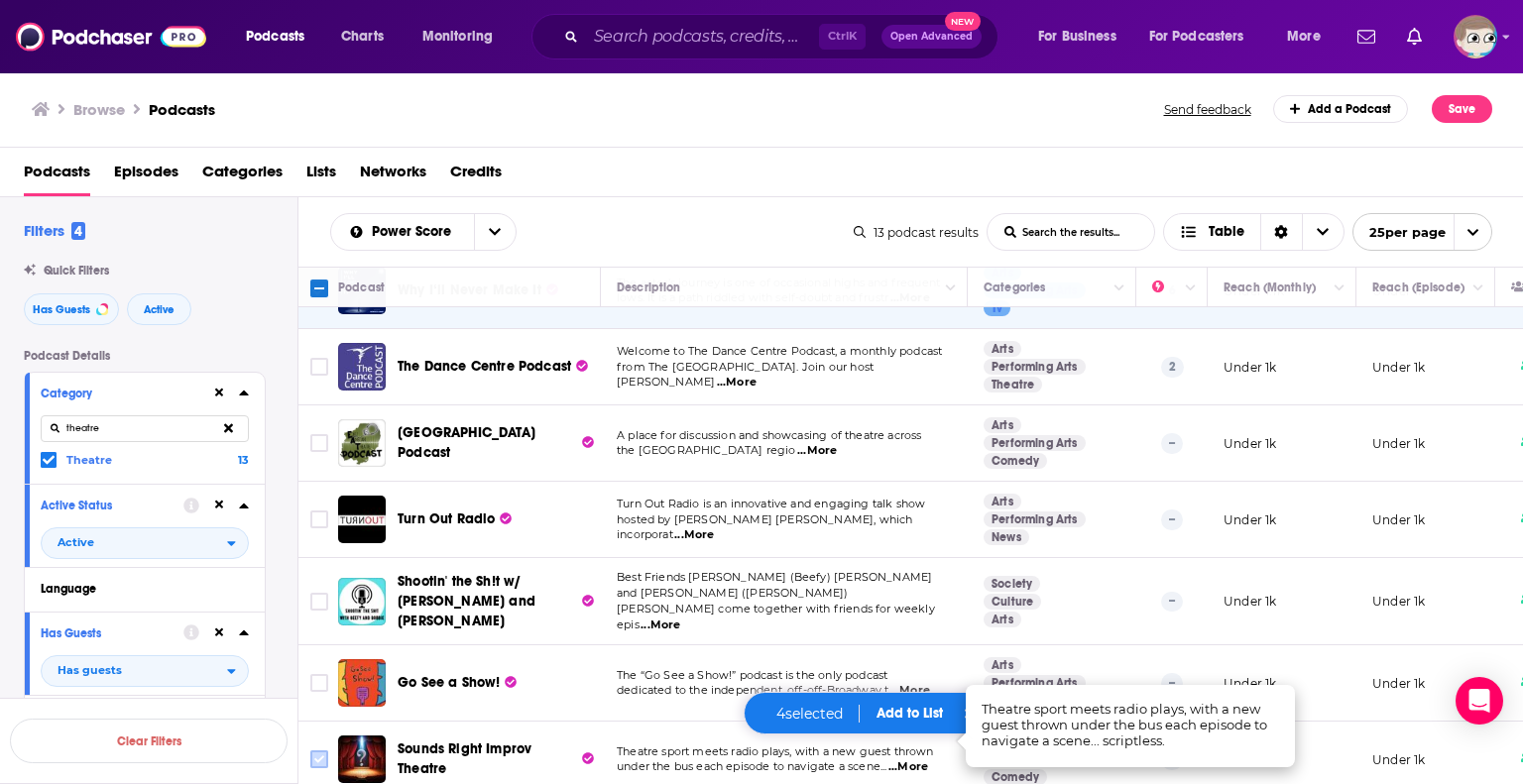 click at bounding box center [319, 759] 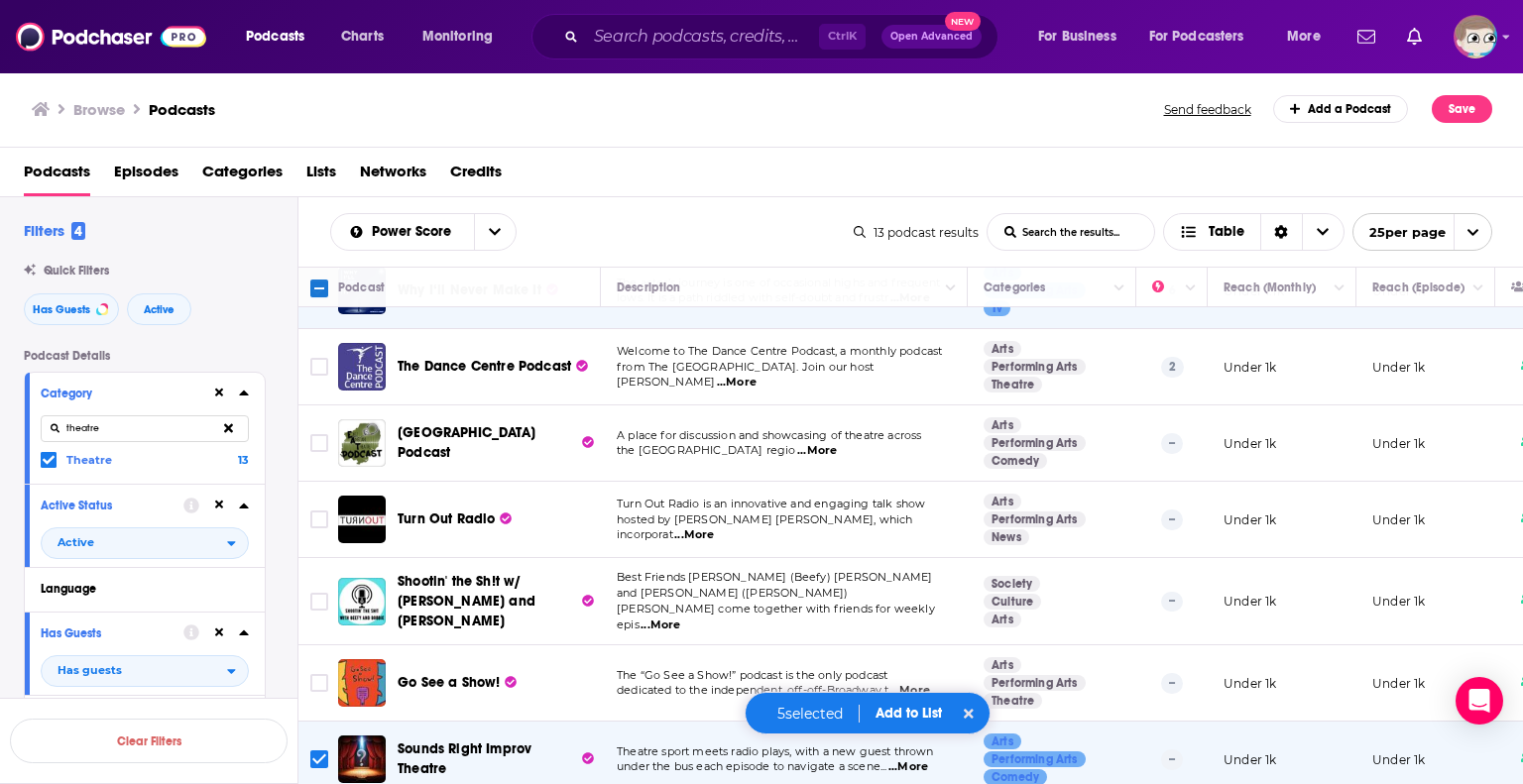 click on "Add to List" at bounding box center [908, 713] 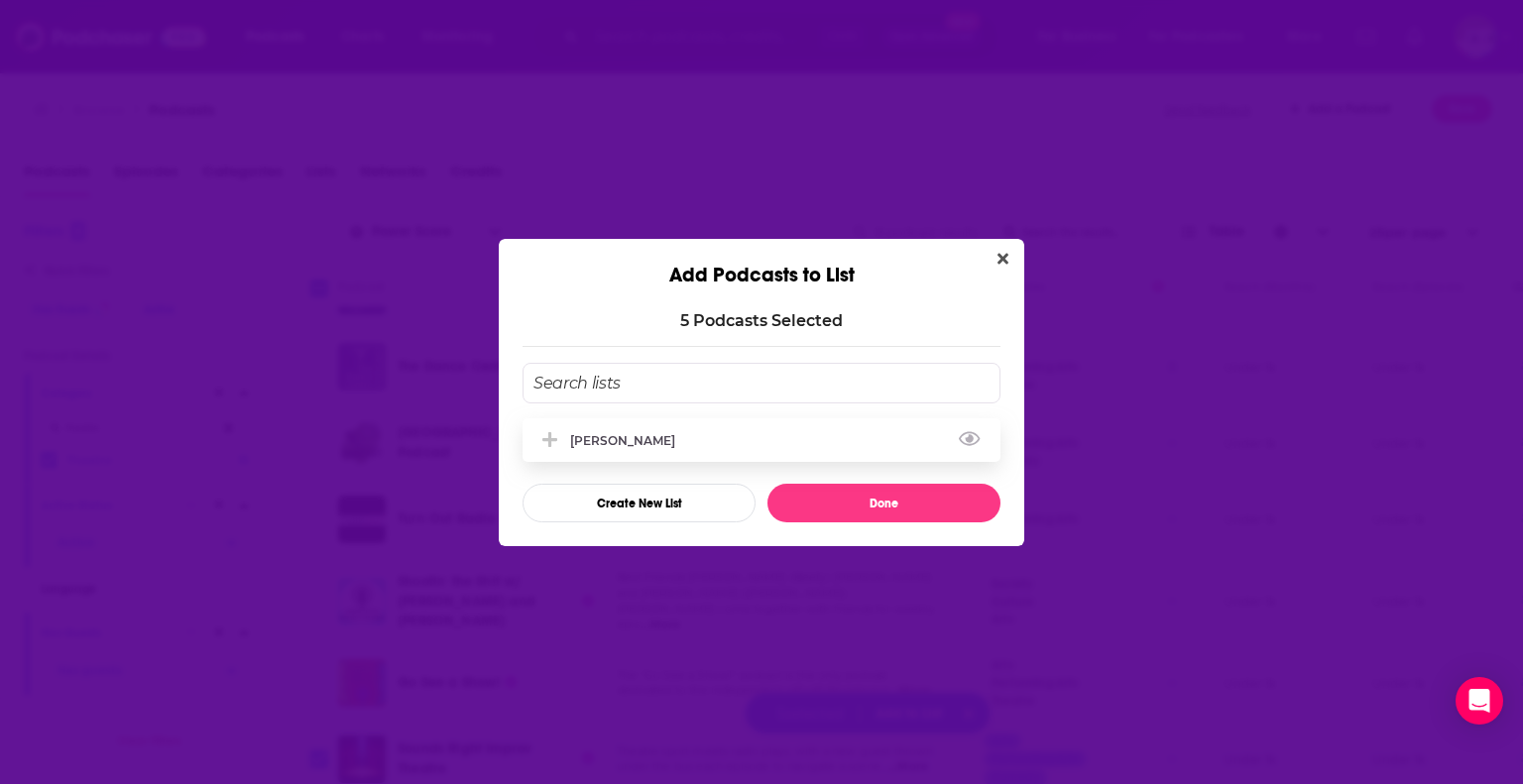 click on "[PERSON_NAME]" at bounding box center [629, 440] 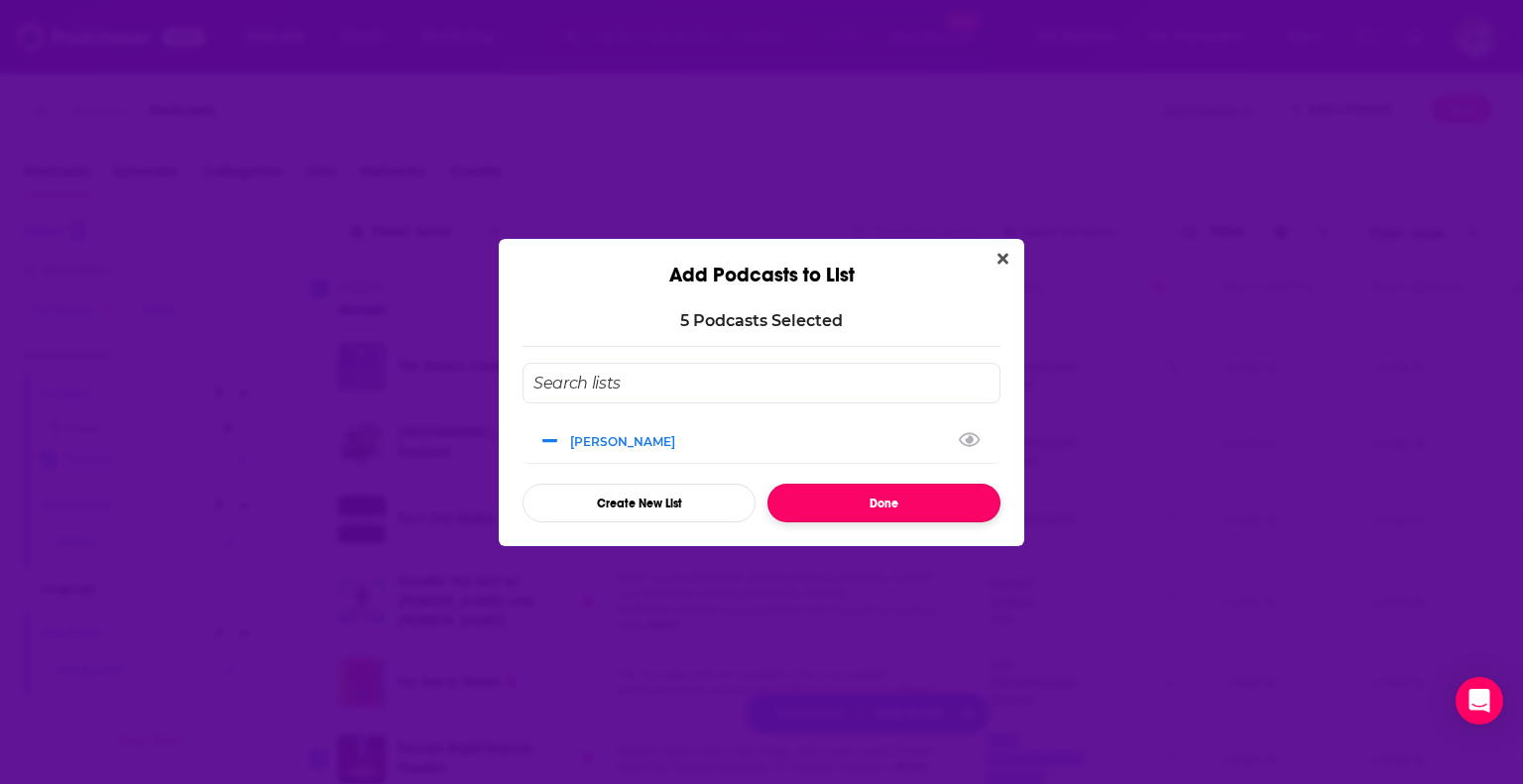 click on "Done" at bounding box center [883, 503] 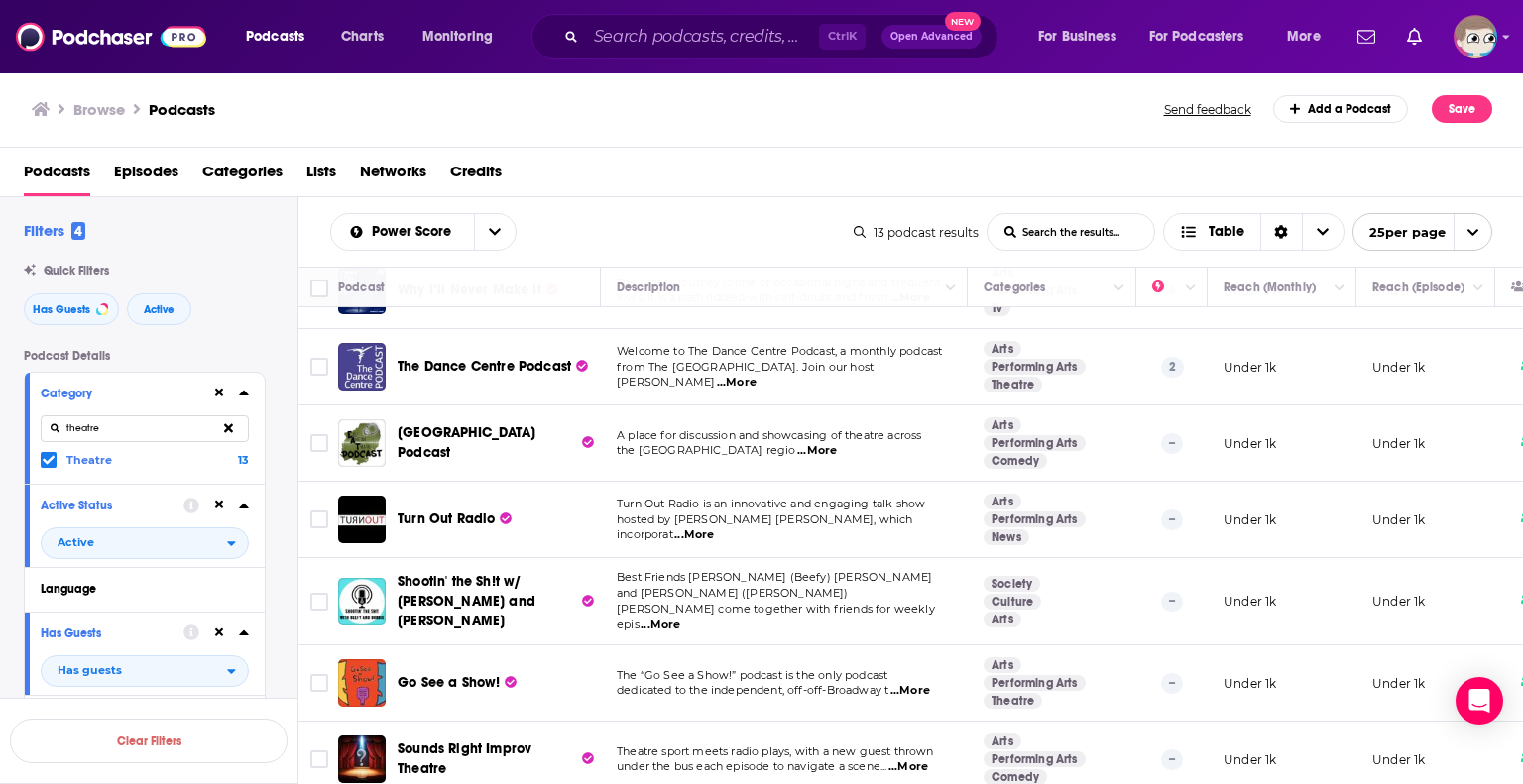 click 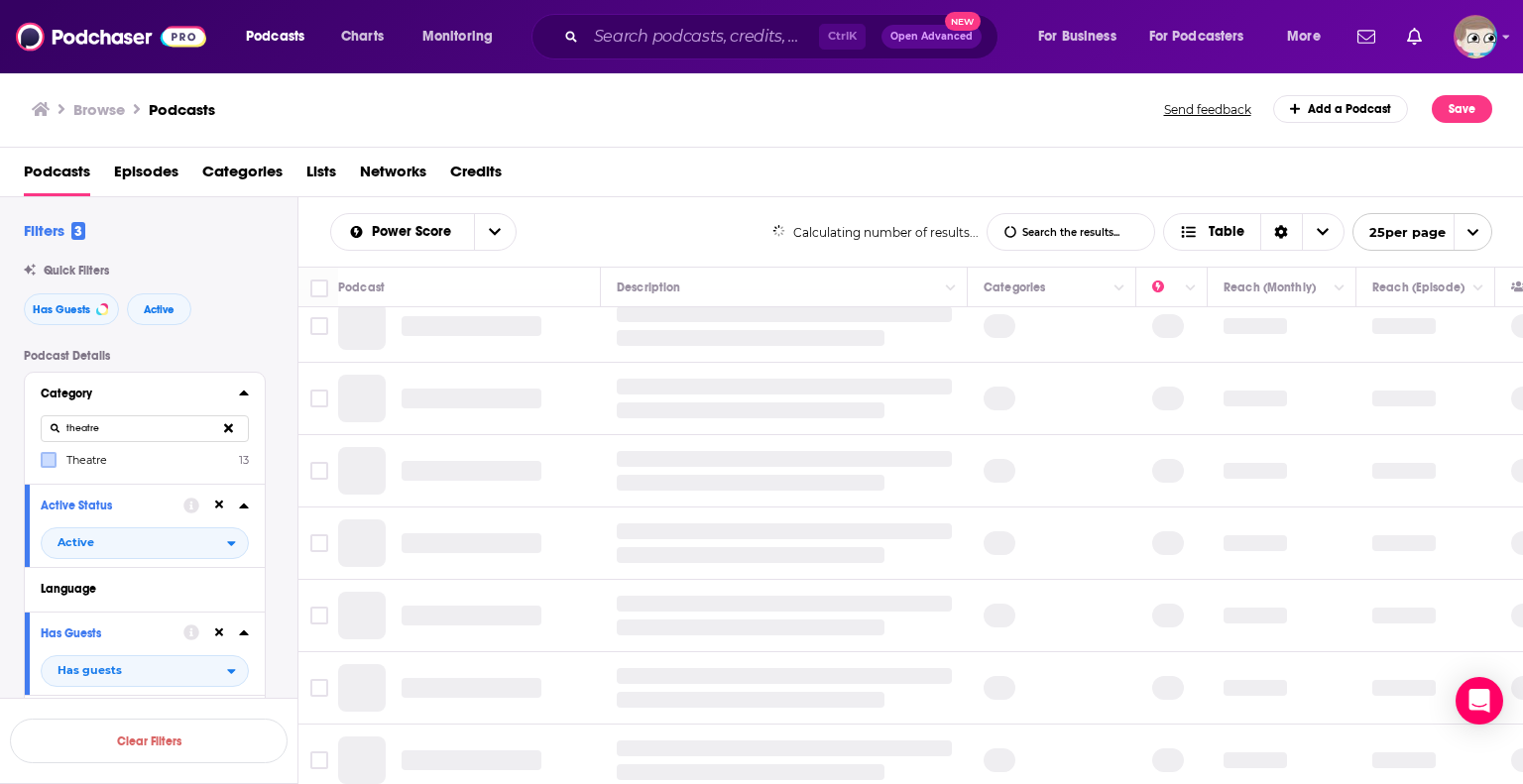 click on "theatre" at bounding box center (145, 428) 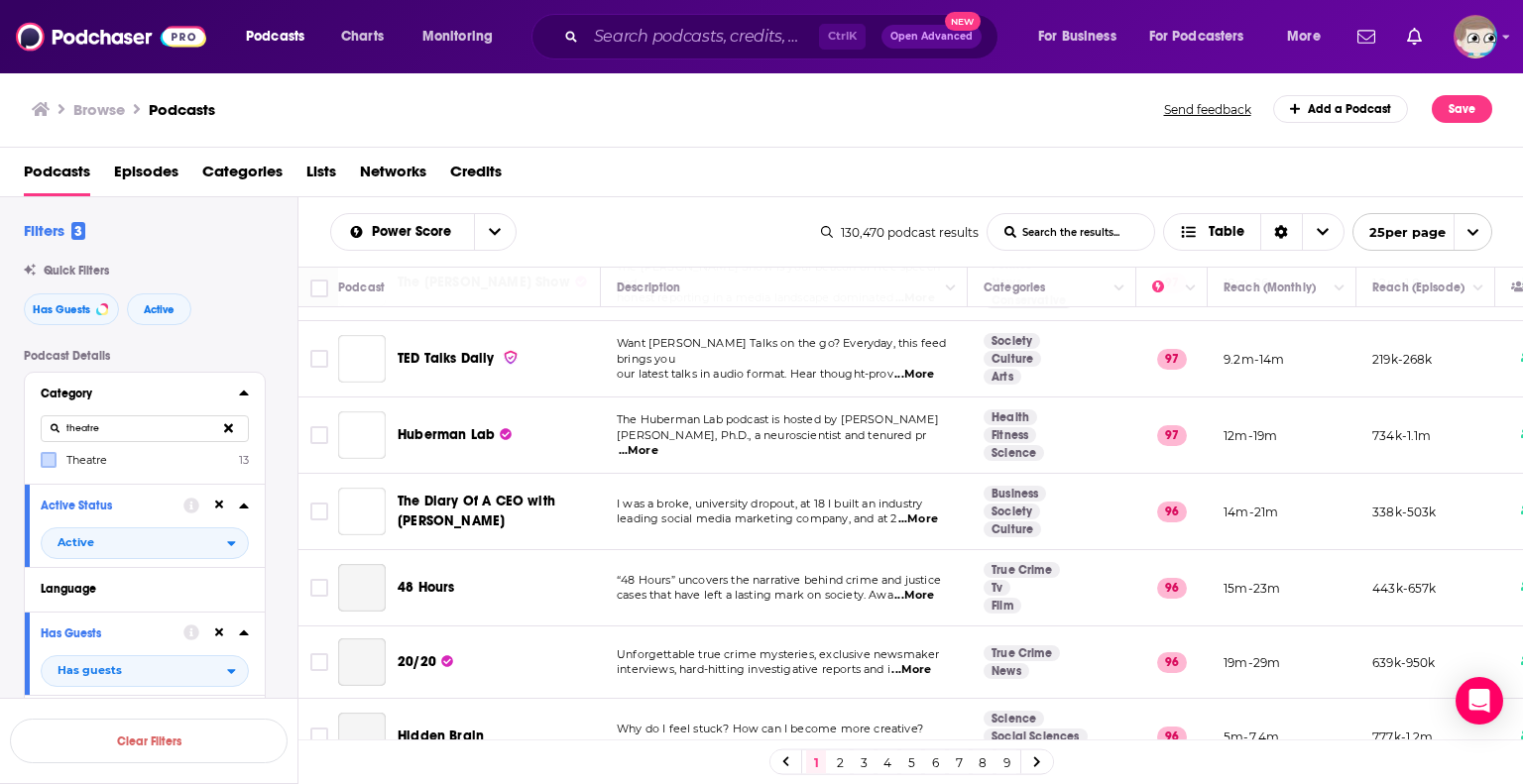 scroll, scrollTop: 0, scrollLeft: 0, axis: both 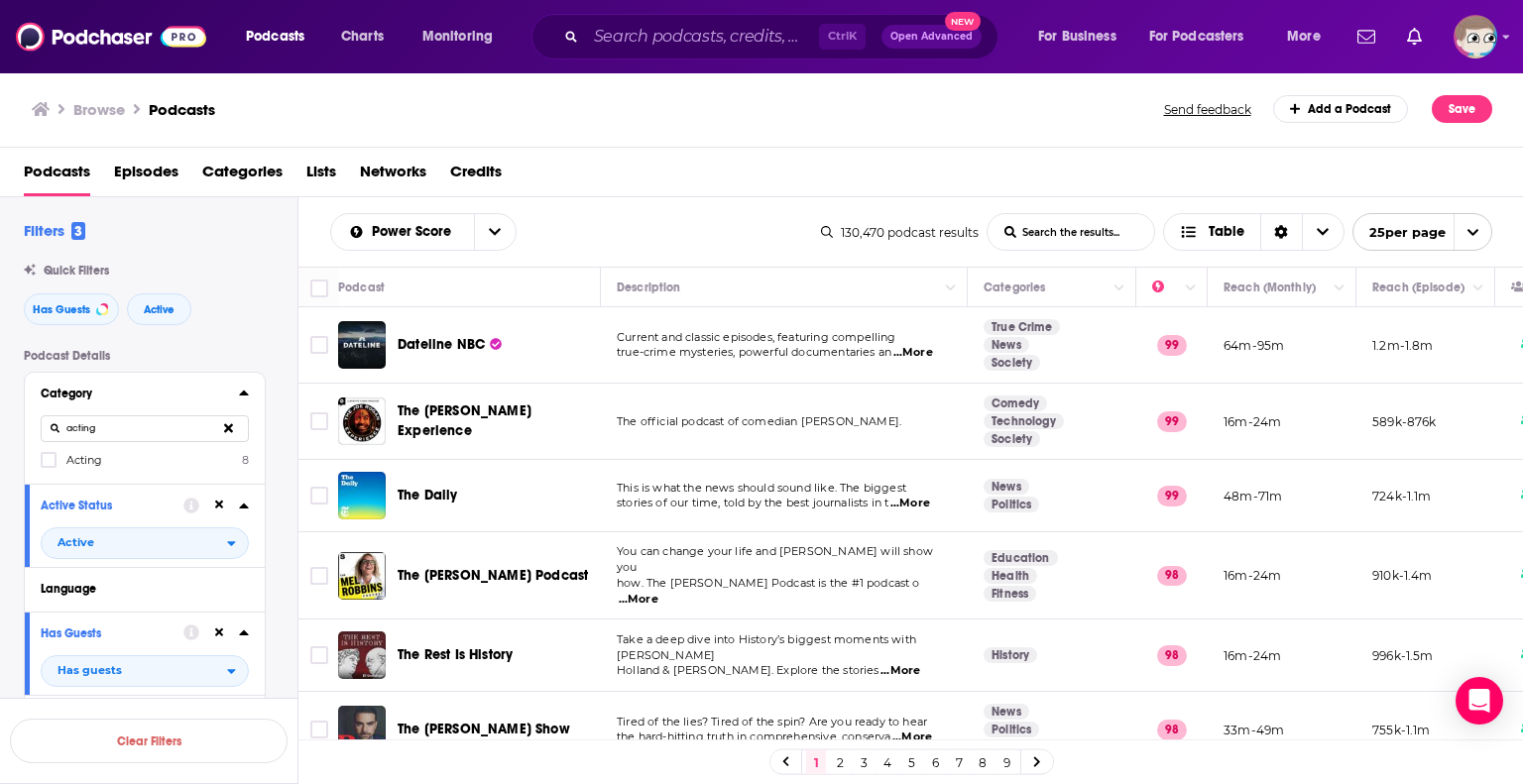 type on "acting" 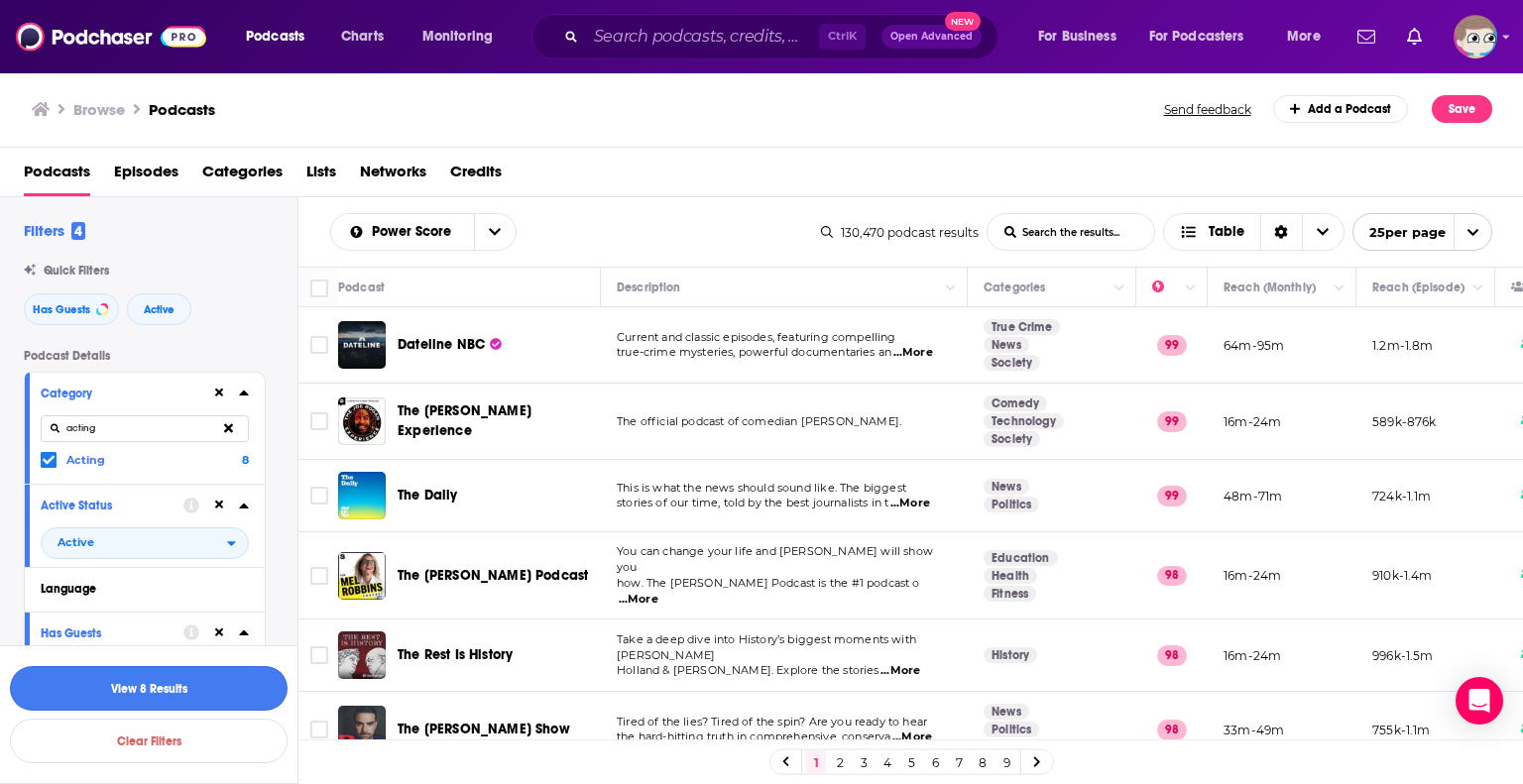click on "View 8 Results" at bounding box center [149, 688] 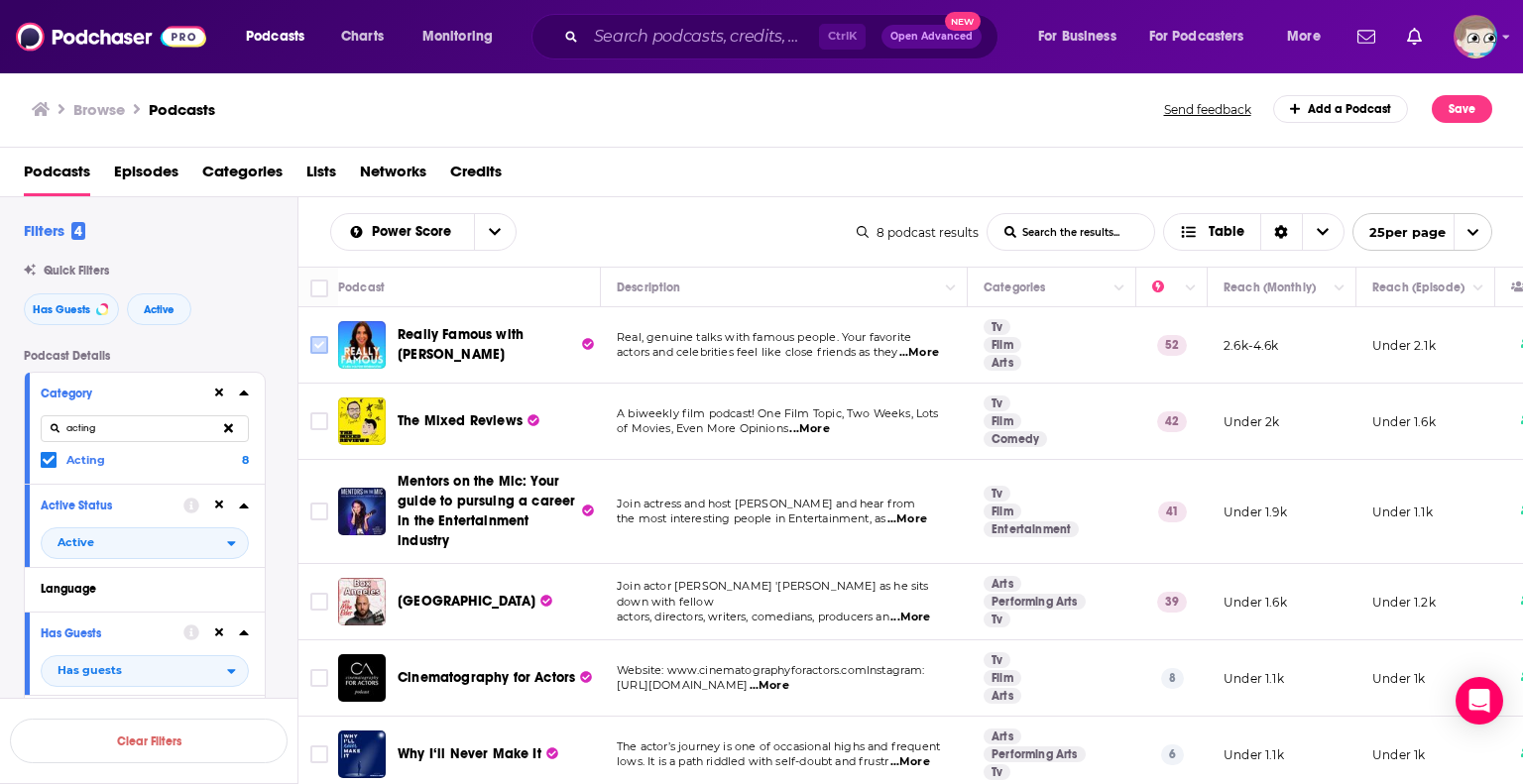 click at bounding box center [319, 345] 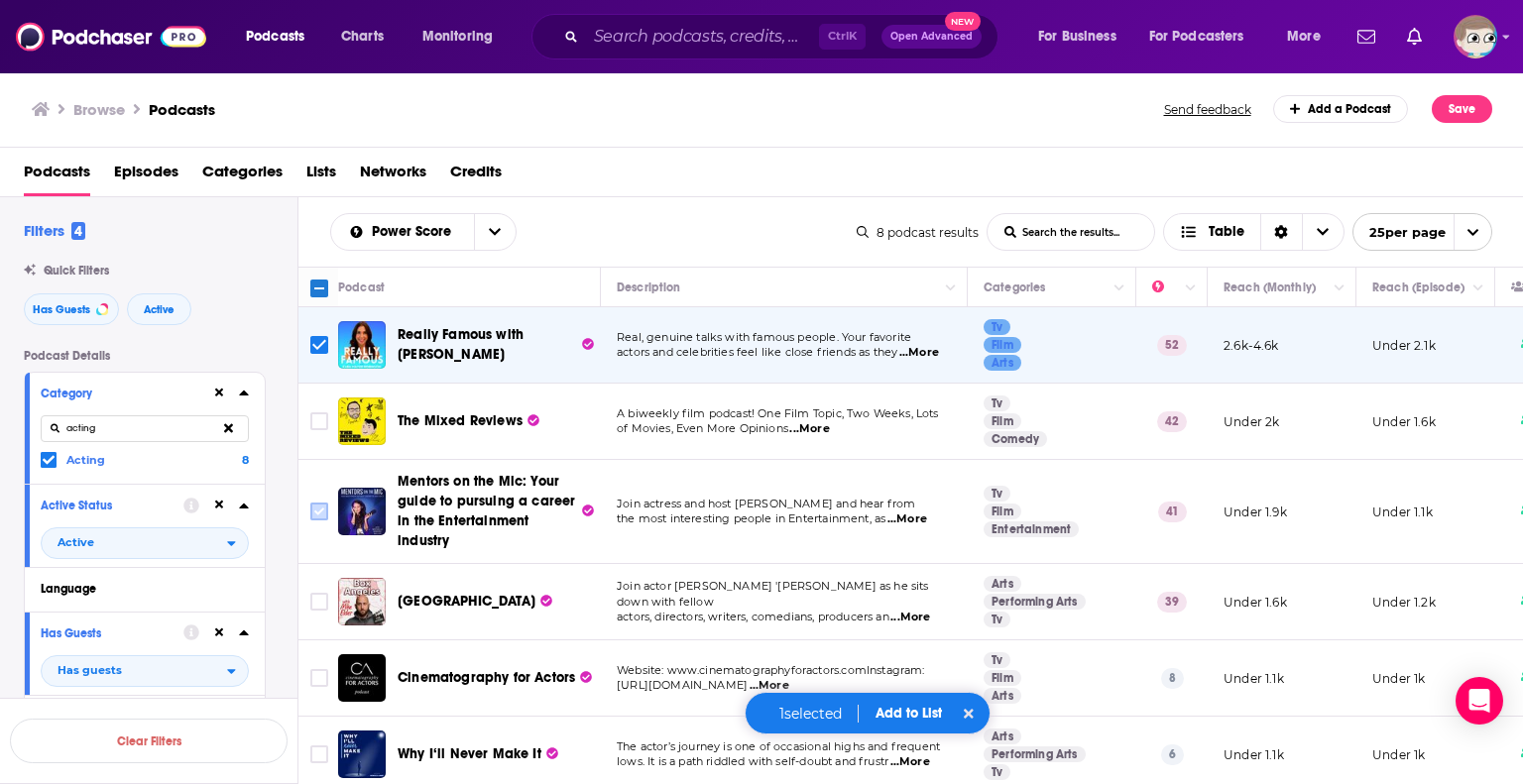 click at bounding box center [319, 511] 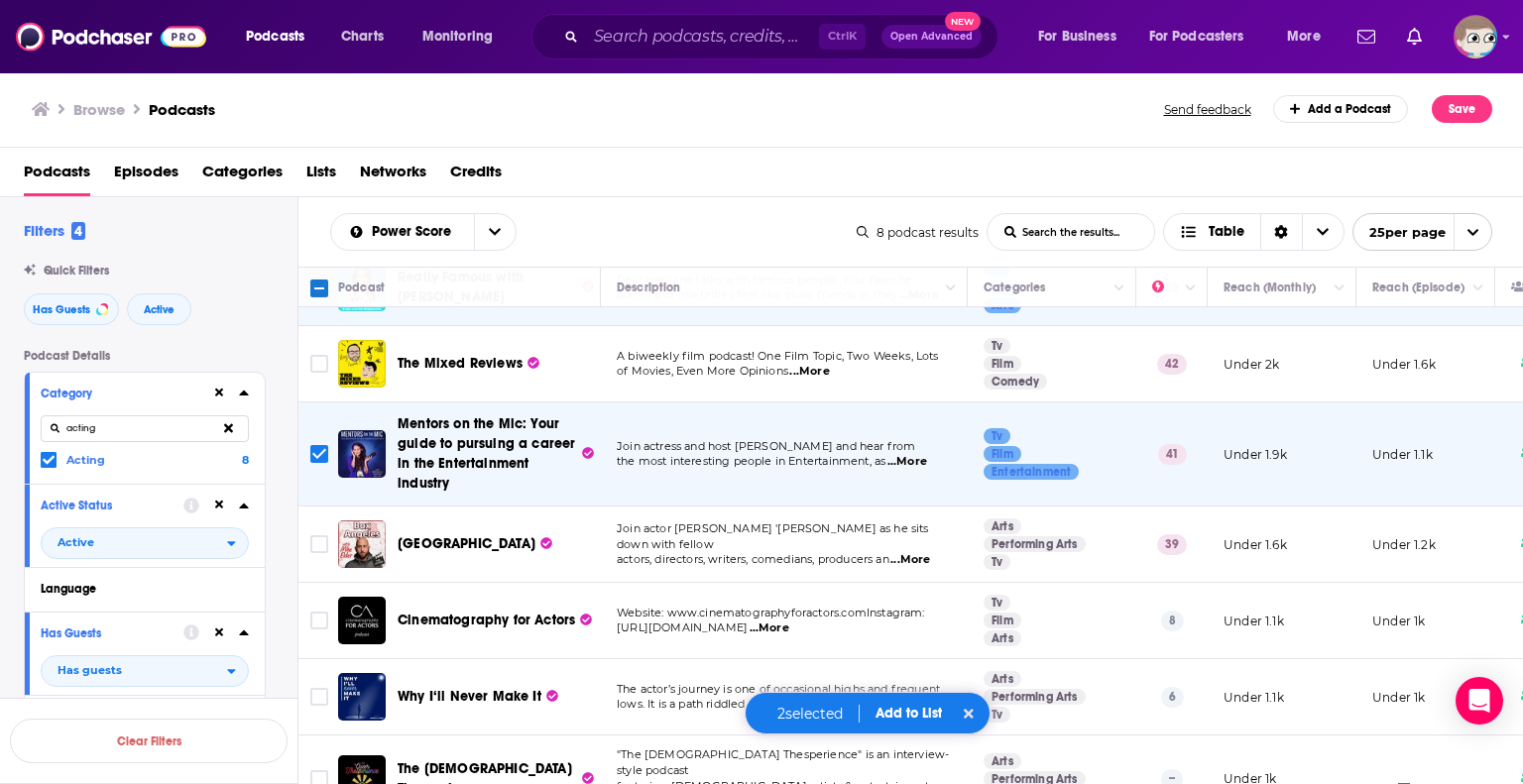 scroll, scrollTop: 0, scrollLeft: 0, axis: both 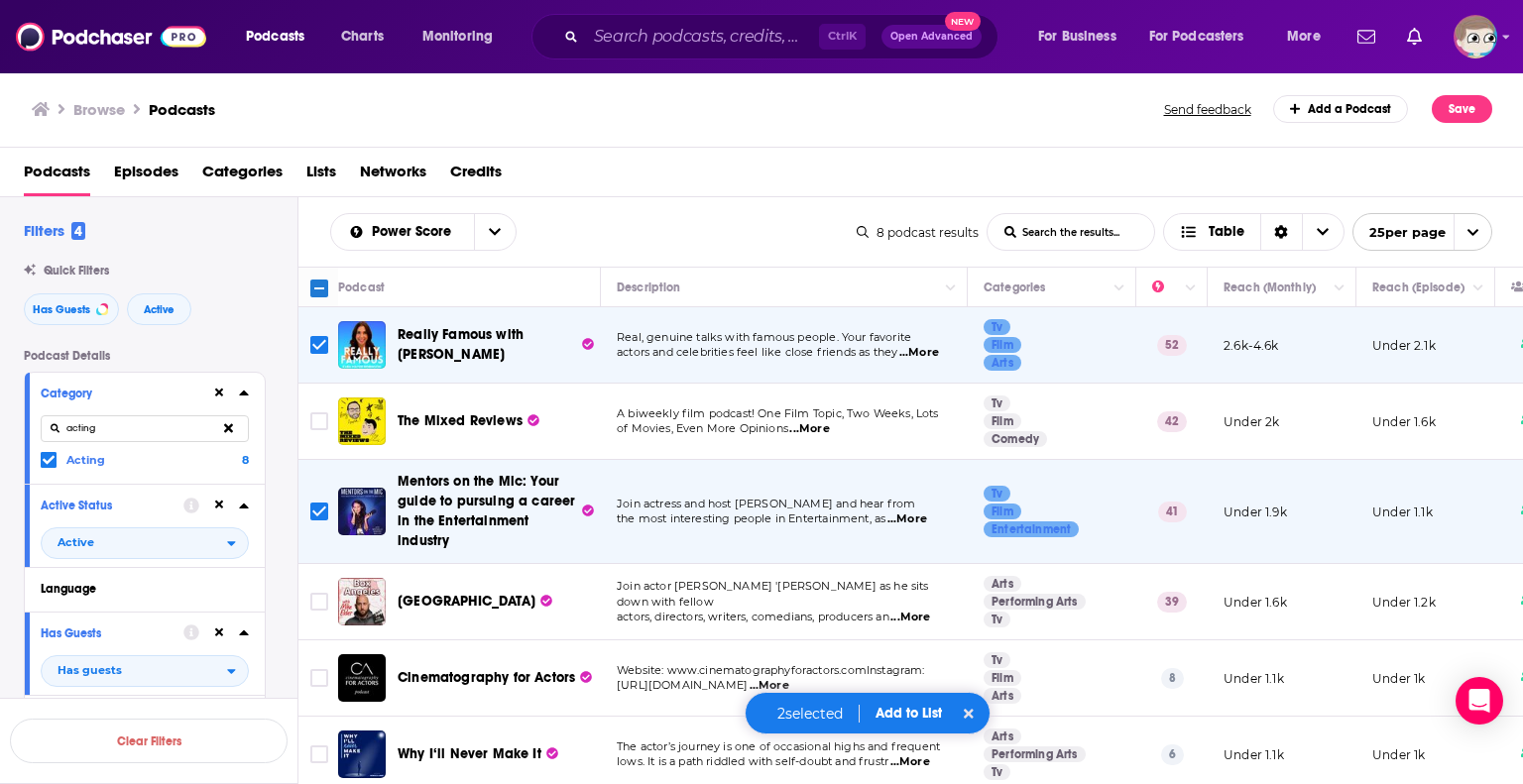 click on "Add to List" at bounding box center (908, 713) 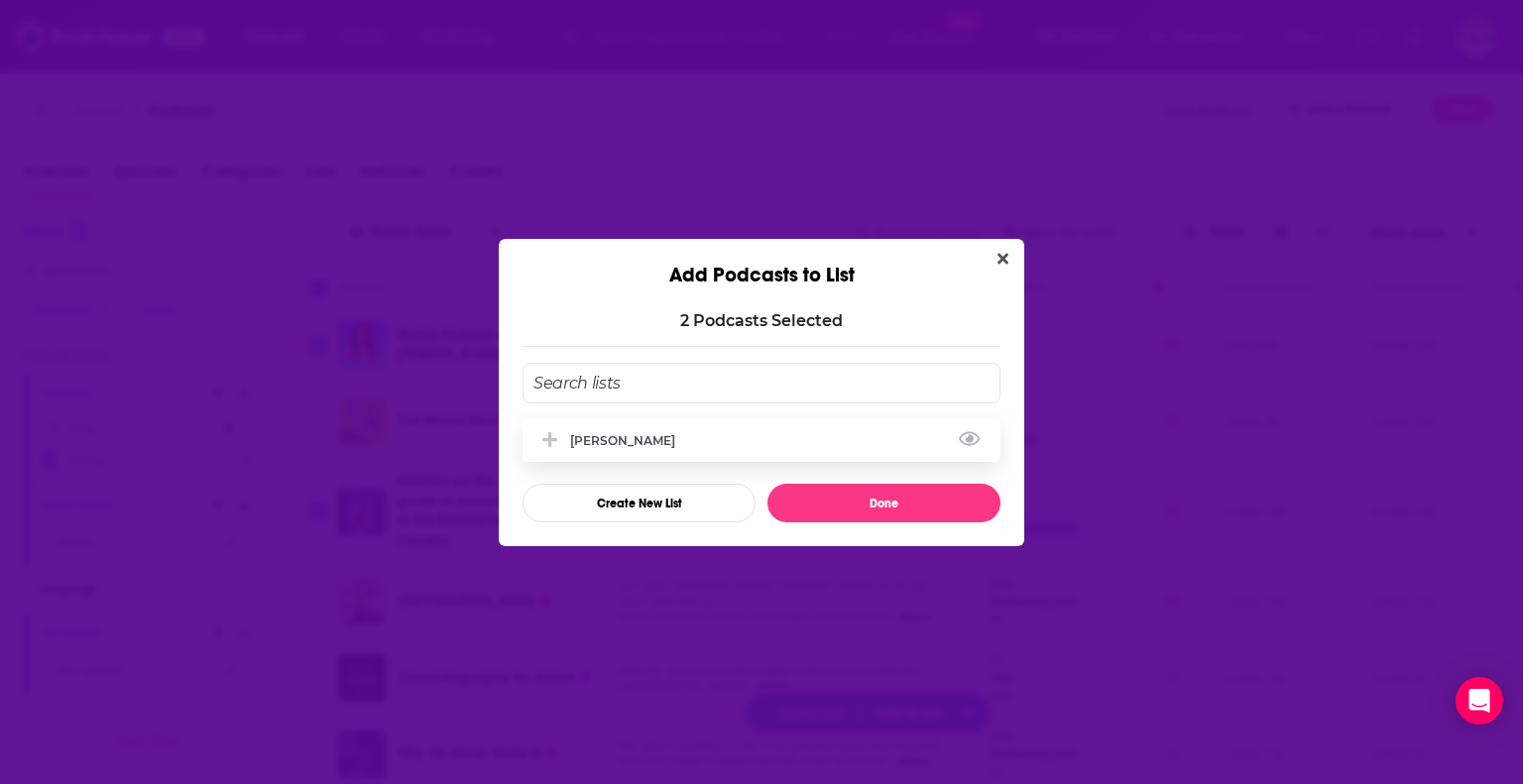 click on "[PERSON_NAME]" at bounding box center (629, 440) 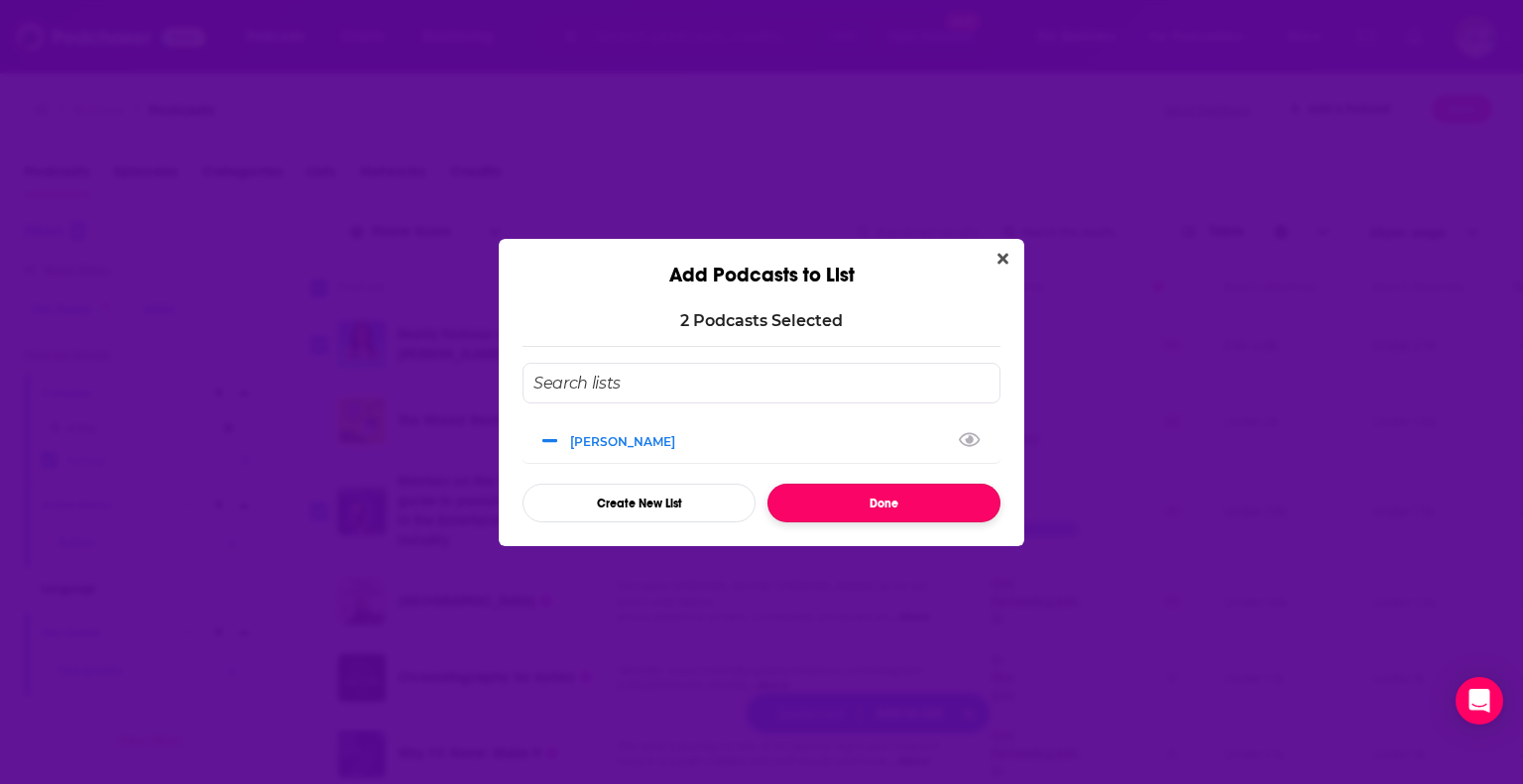 click on "Done" at bounding box center (883, 503) 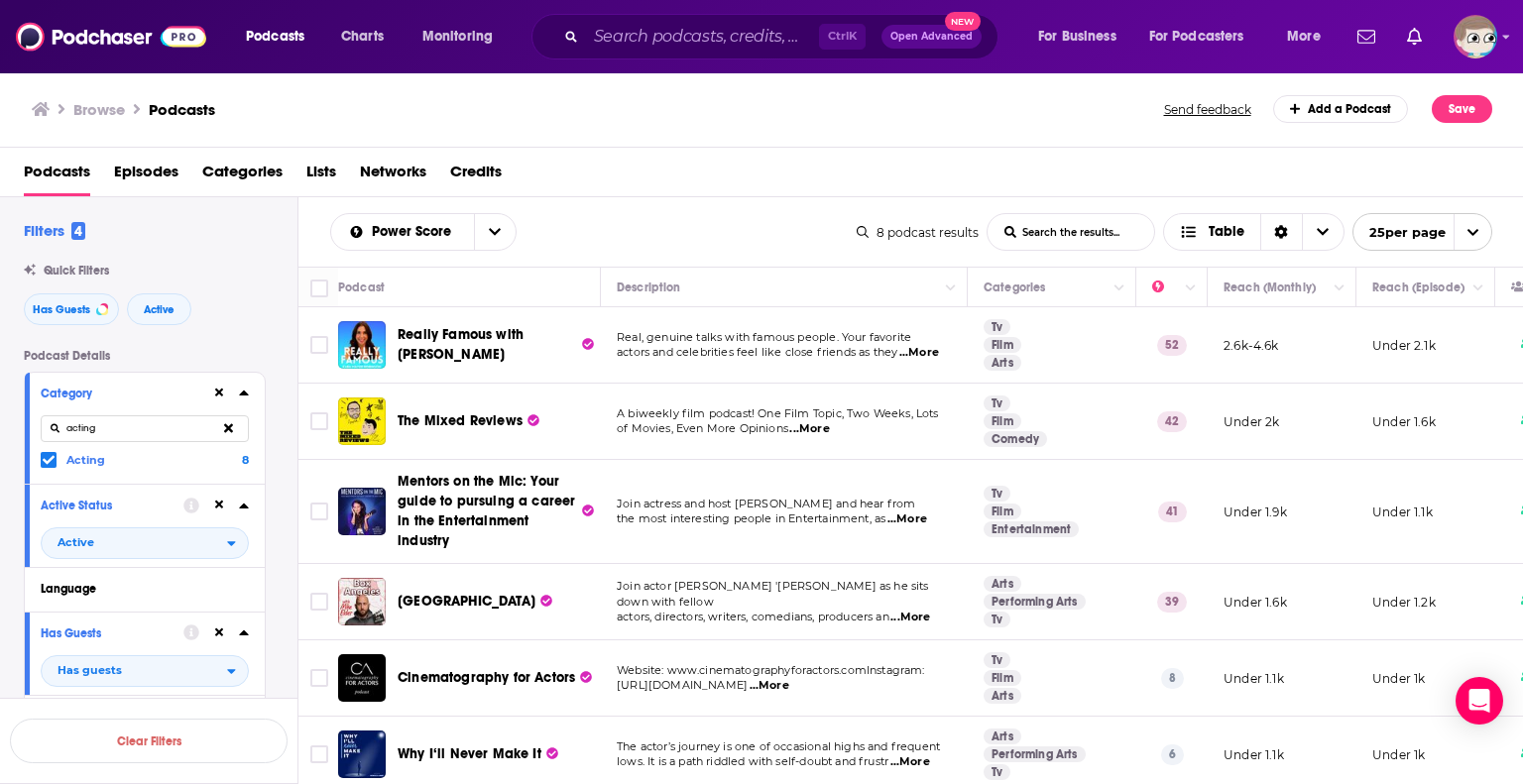 click 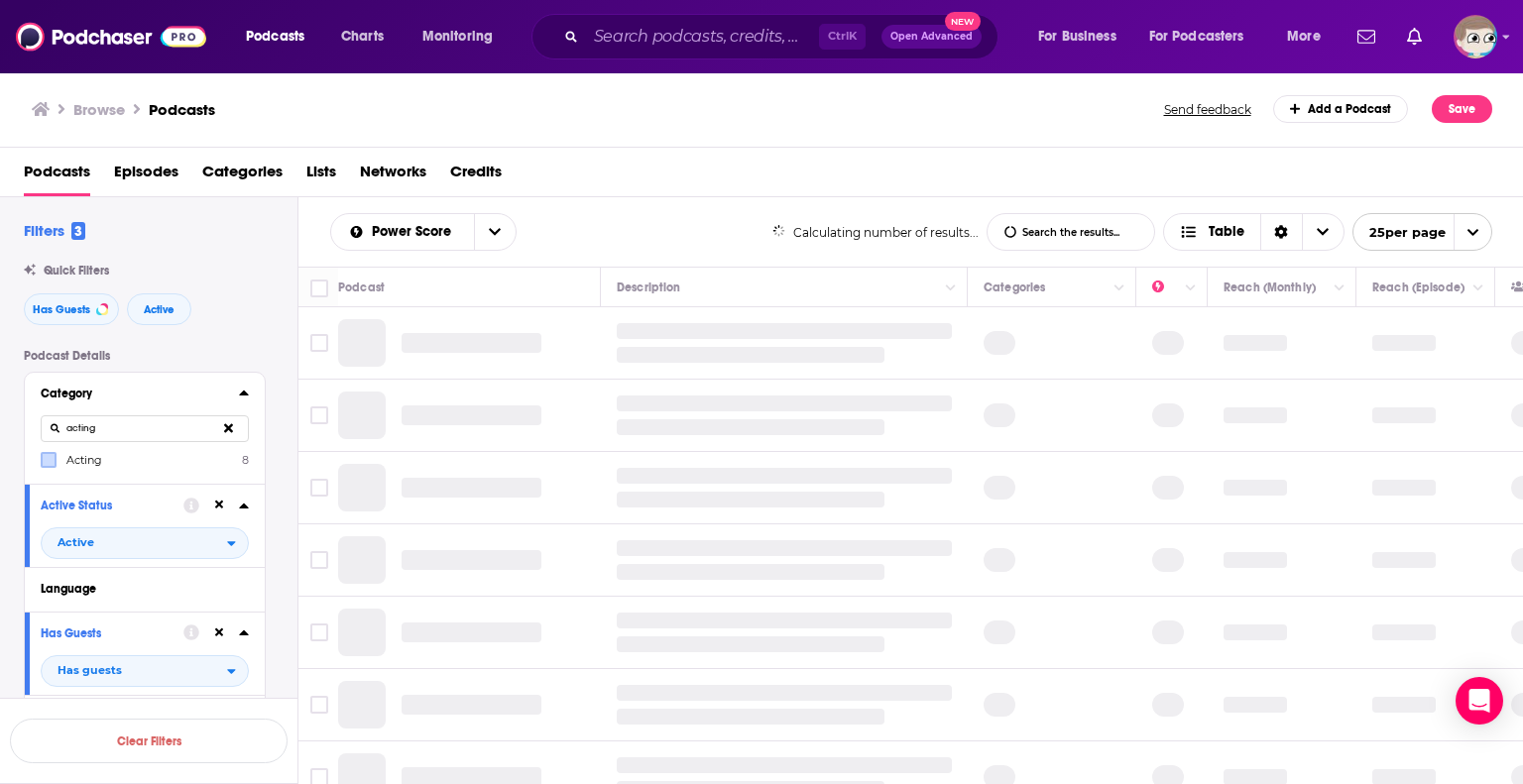 click on "acting" at bounding box center (145, 428) 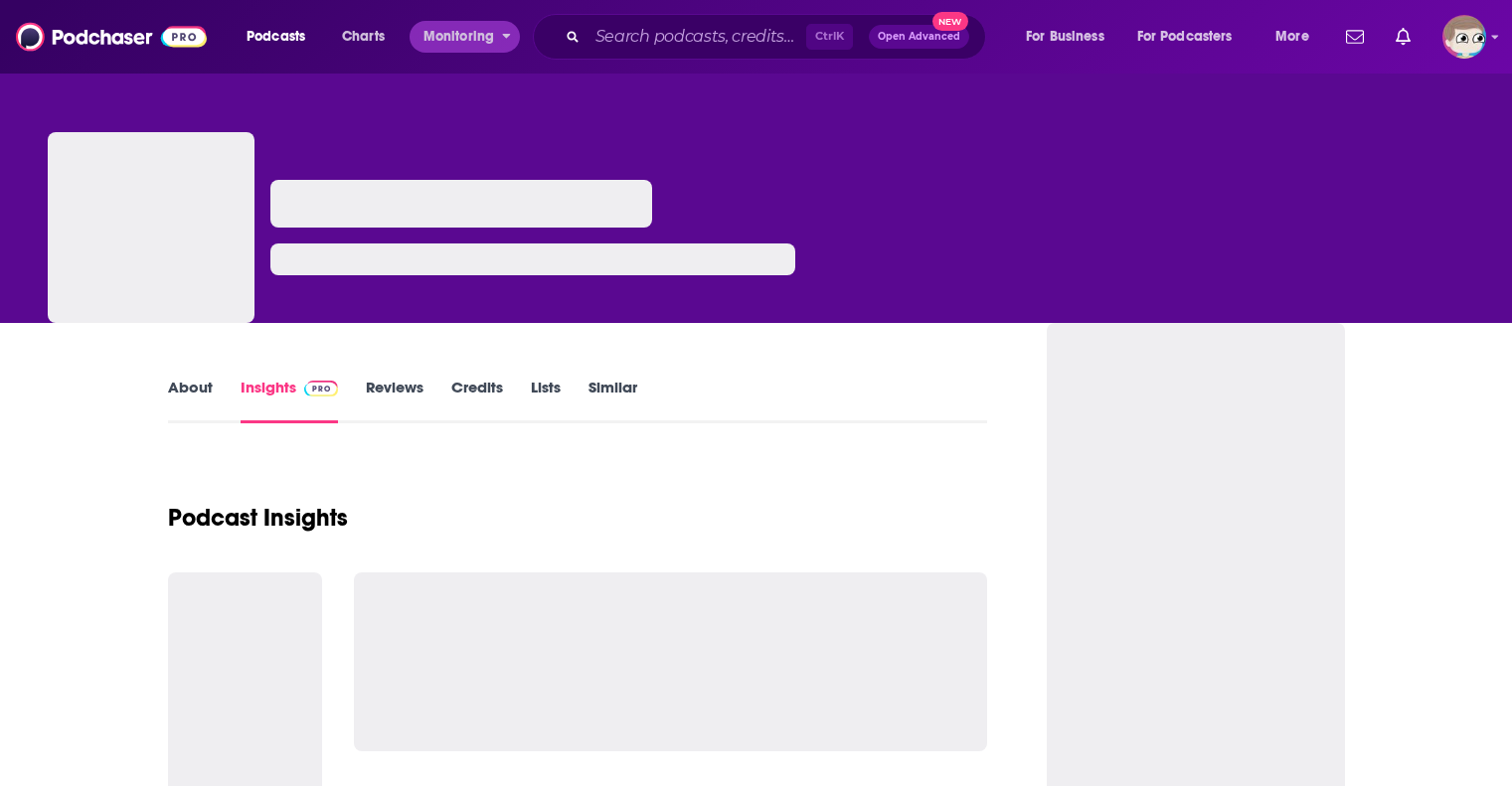 scroll, scrollTop: 0, scrollLeft: 0, axis: both 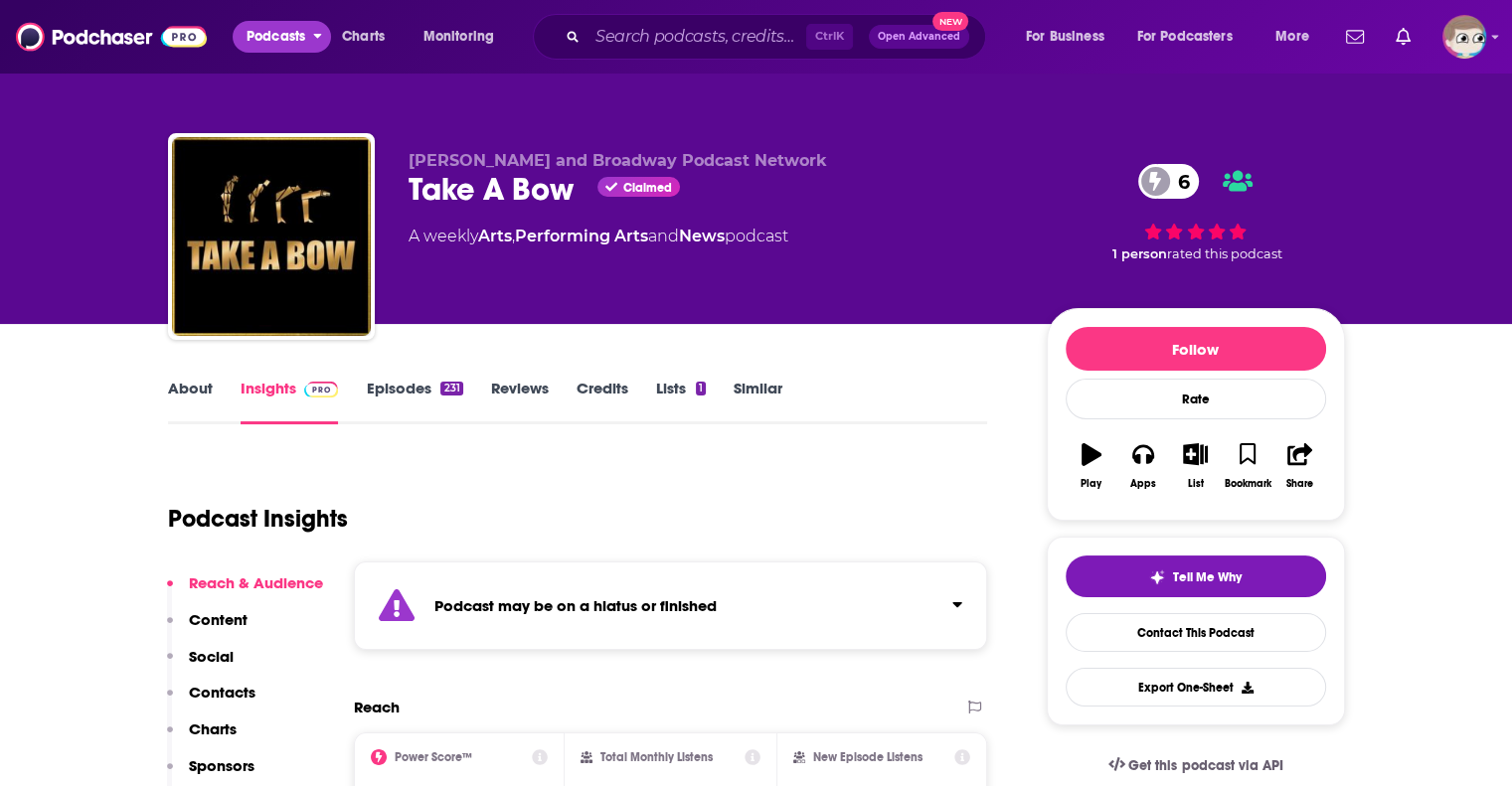 click on "Podcasts" at bounding box center [275, 37] 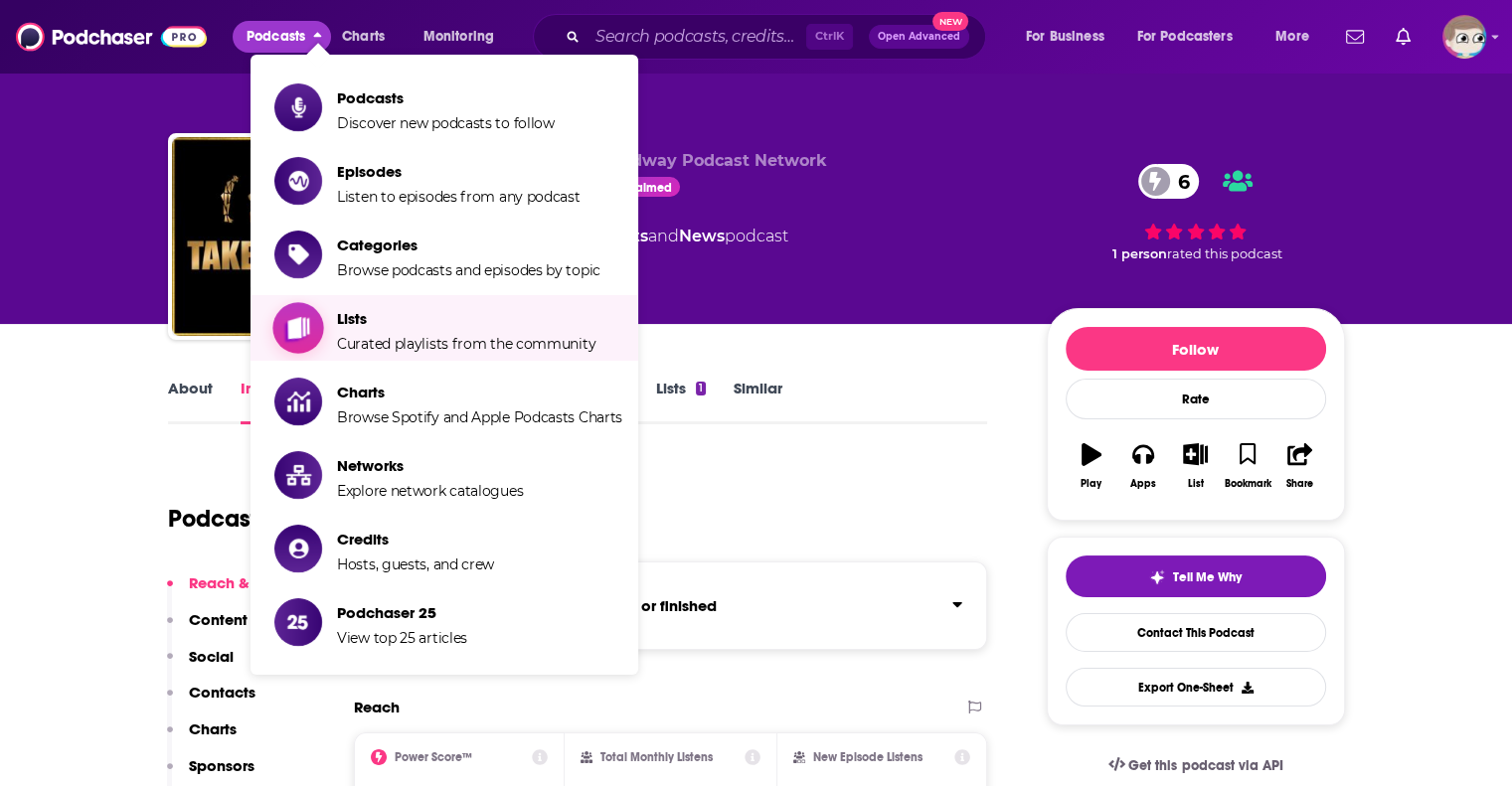 click on "Lists Curated playlists from the community" at bounding box center (466, 328) 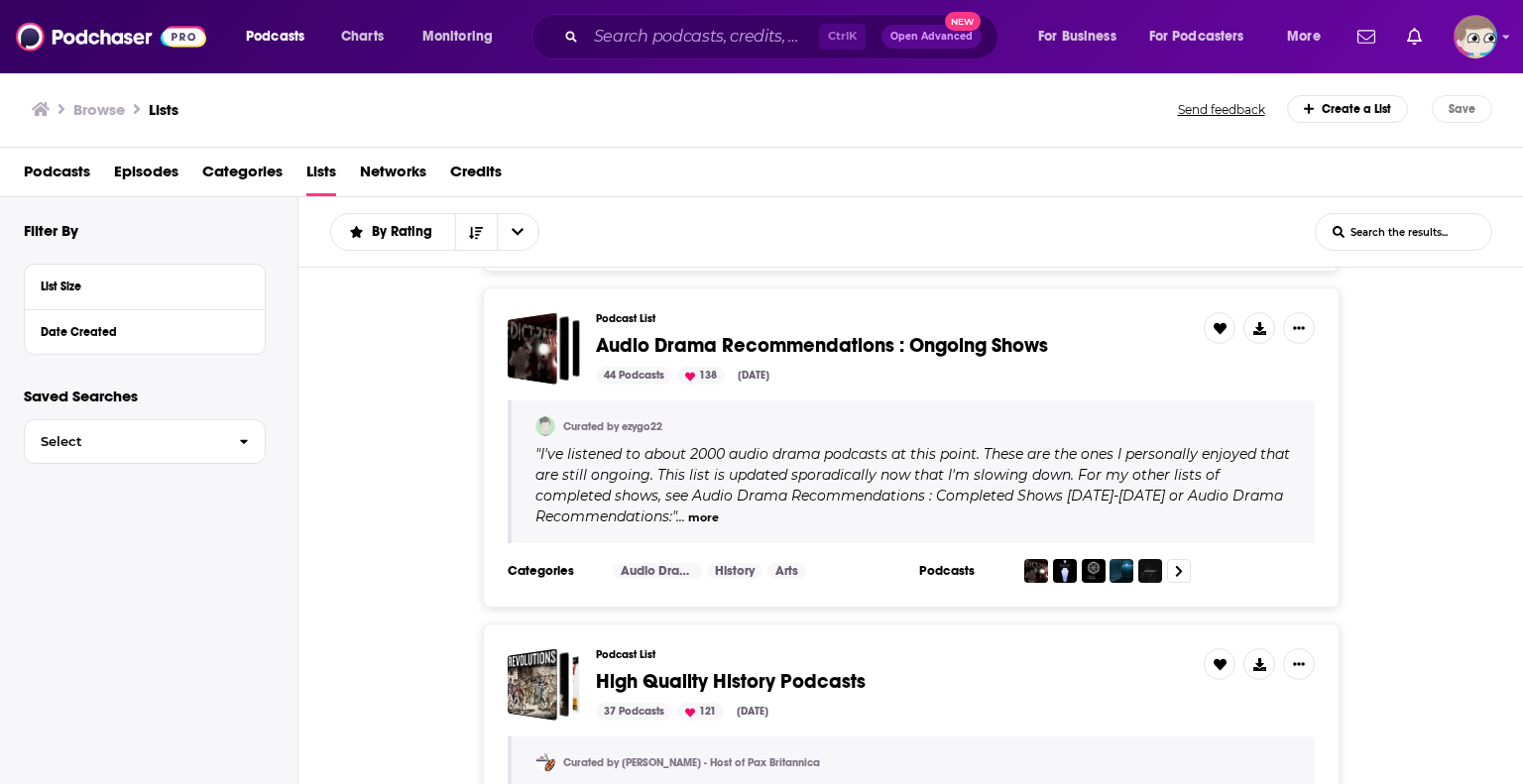 scroll, scrollTop: 0, scrollLeft: 0, axis: both 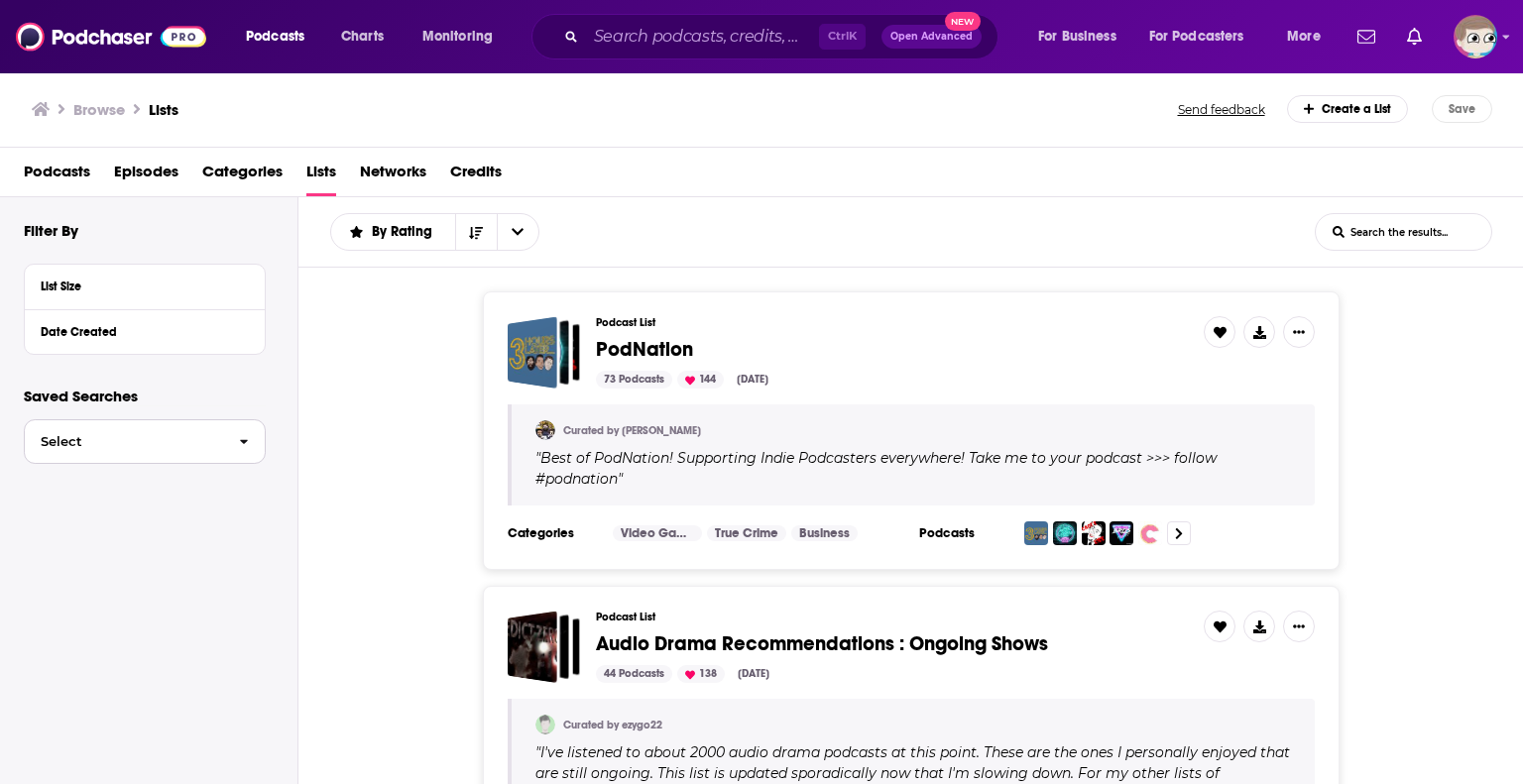click on "Select" at bounding box center (124, 441) 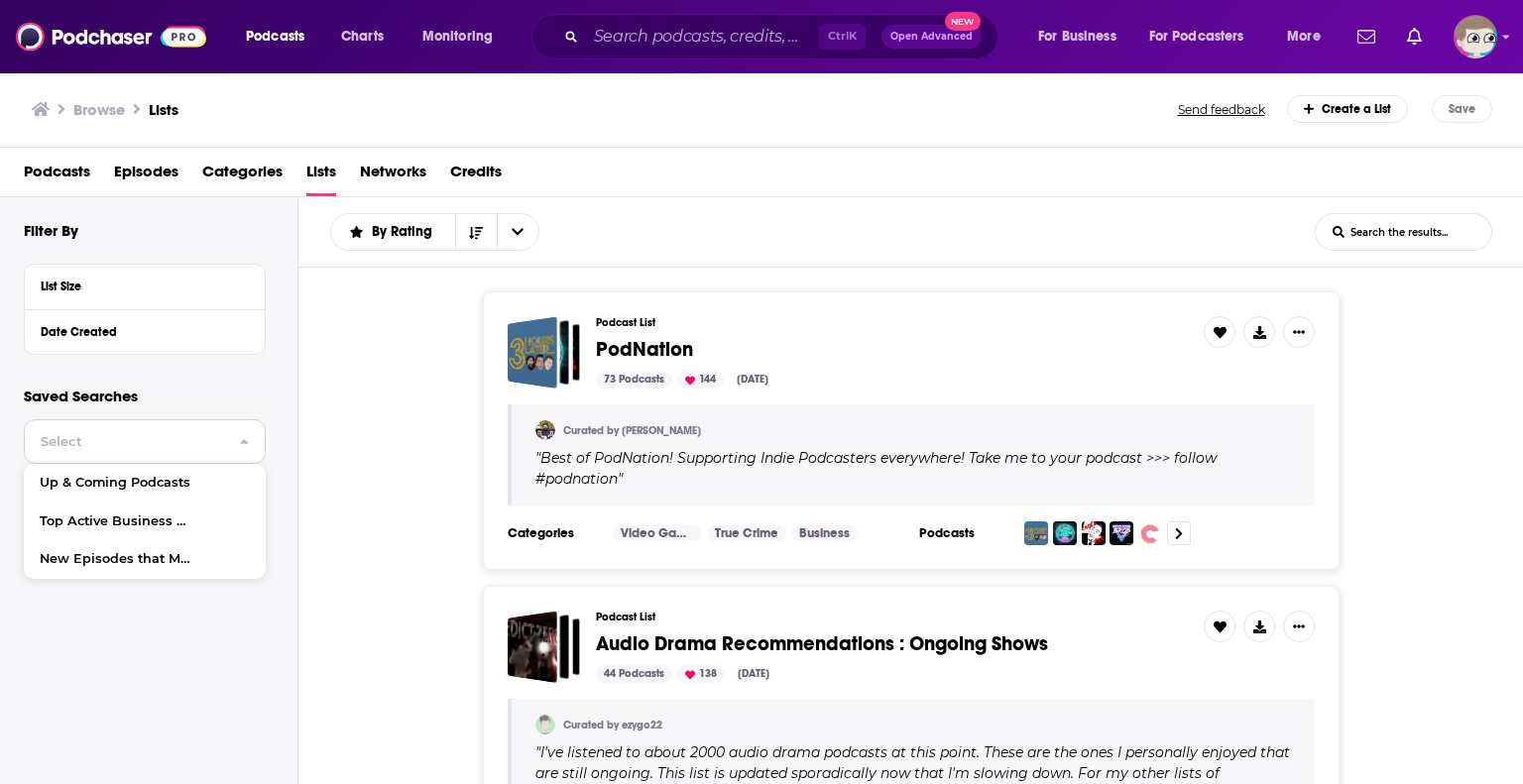 click on "Select" at bounding box center (124, 441) 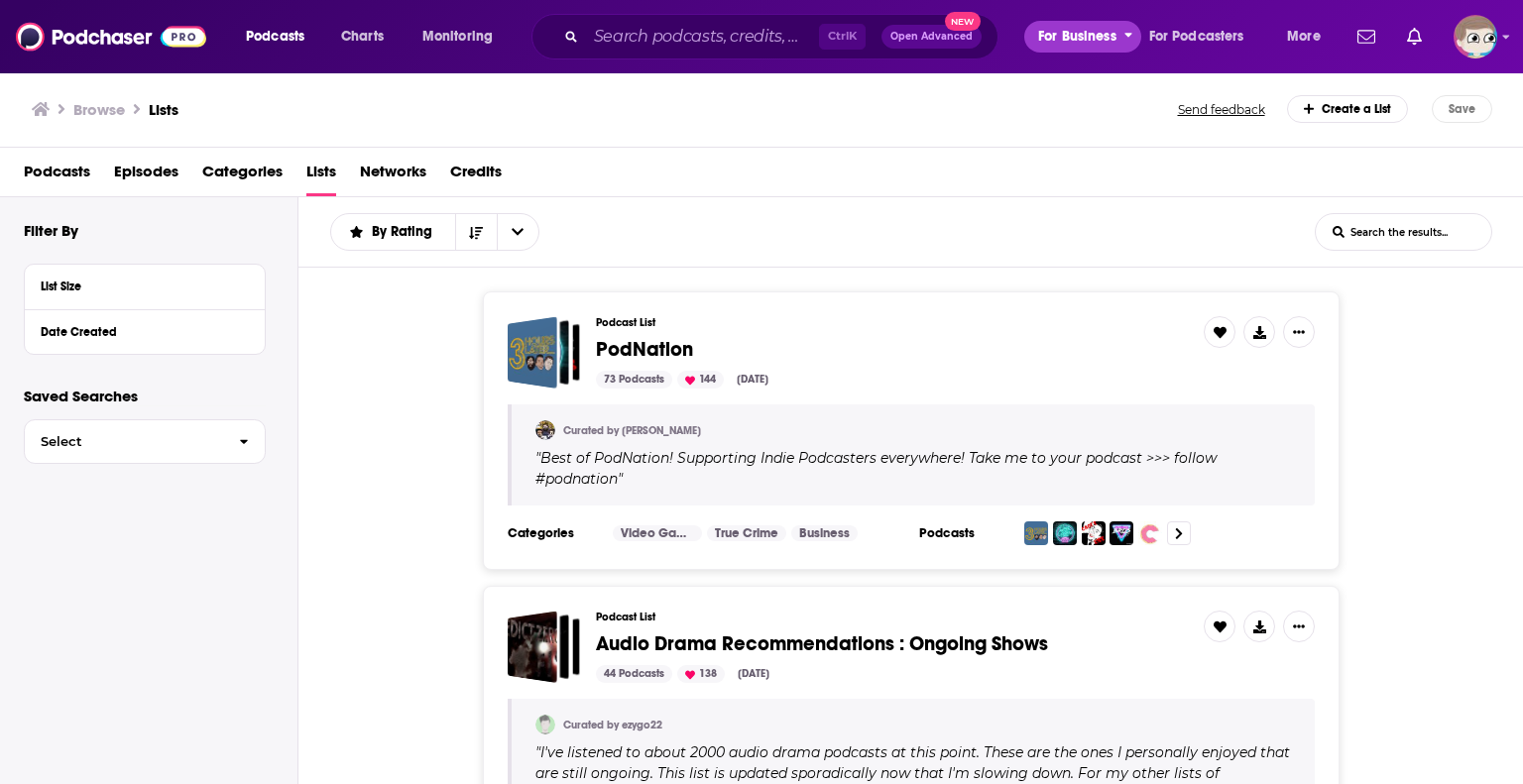 click on "For Business" at bounding box center (1077, 37) 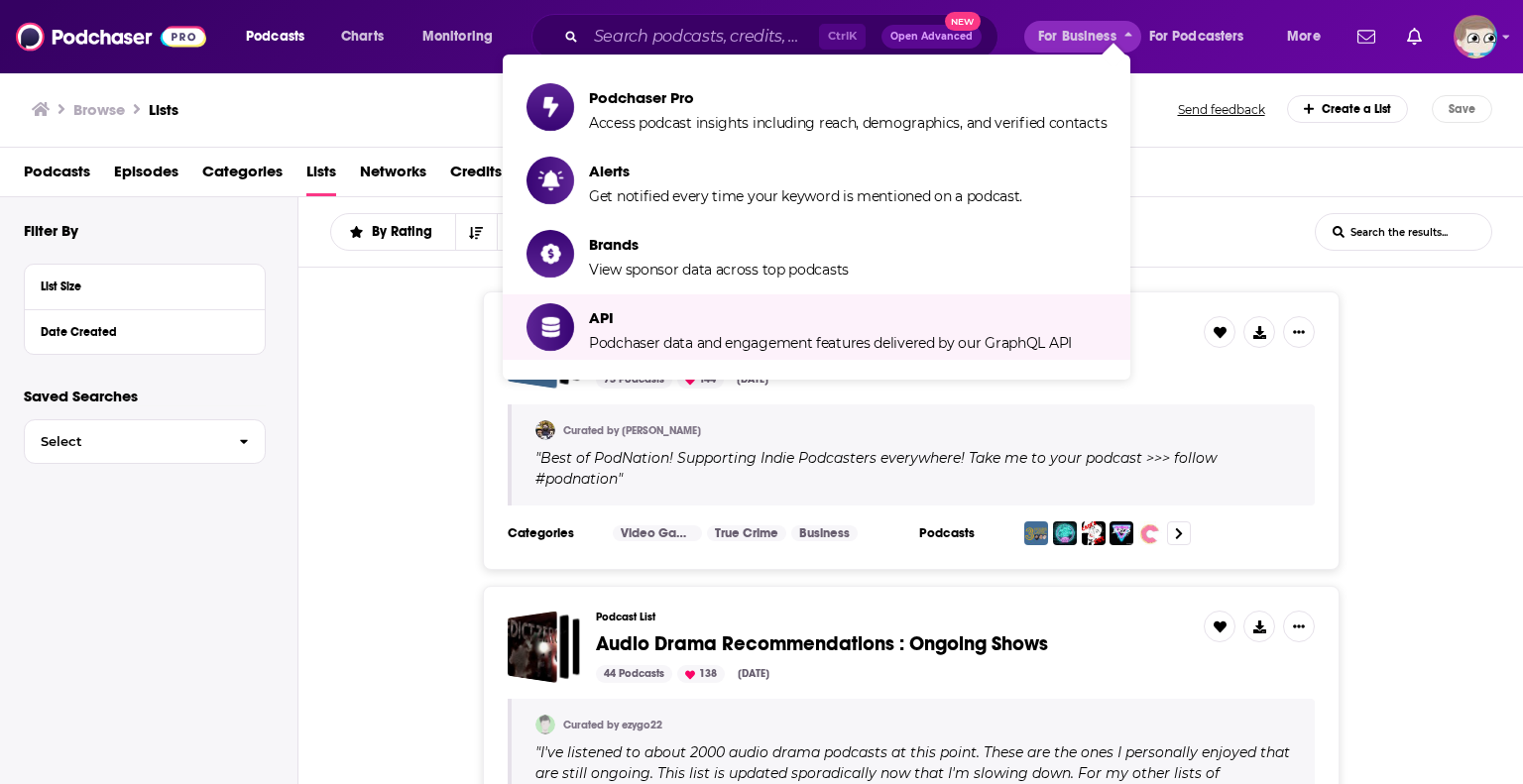 click on "Podcast List PodNation 73   Podcasts 144 May 26, 2025 Curated by Alex  " Best of PodNation! Supporting Indie Podcasters everywhere! Take me to your podcast >>> follow #podnation " Categories Video Games True Crime Business Podcasts" at bounding box center [911, 430] 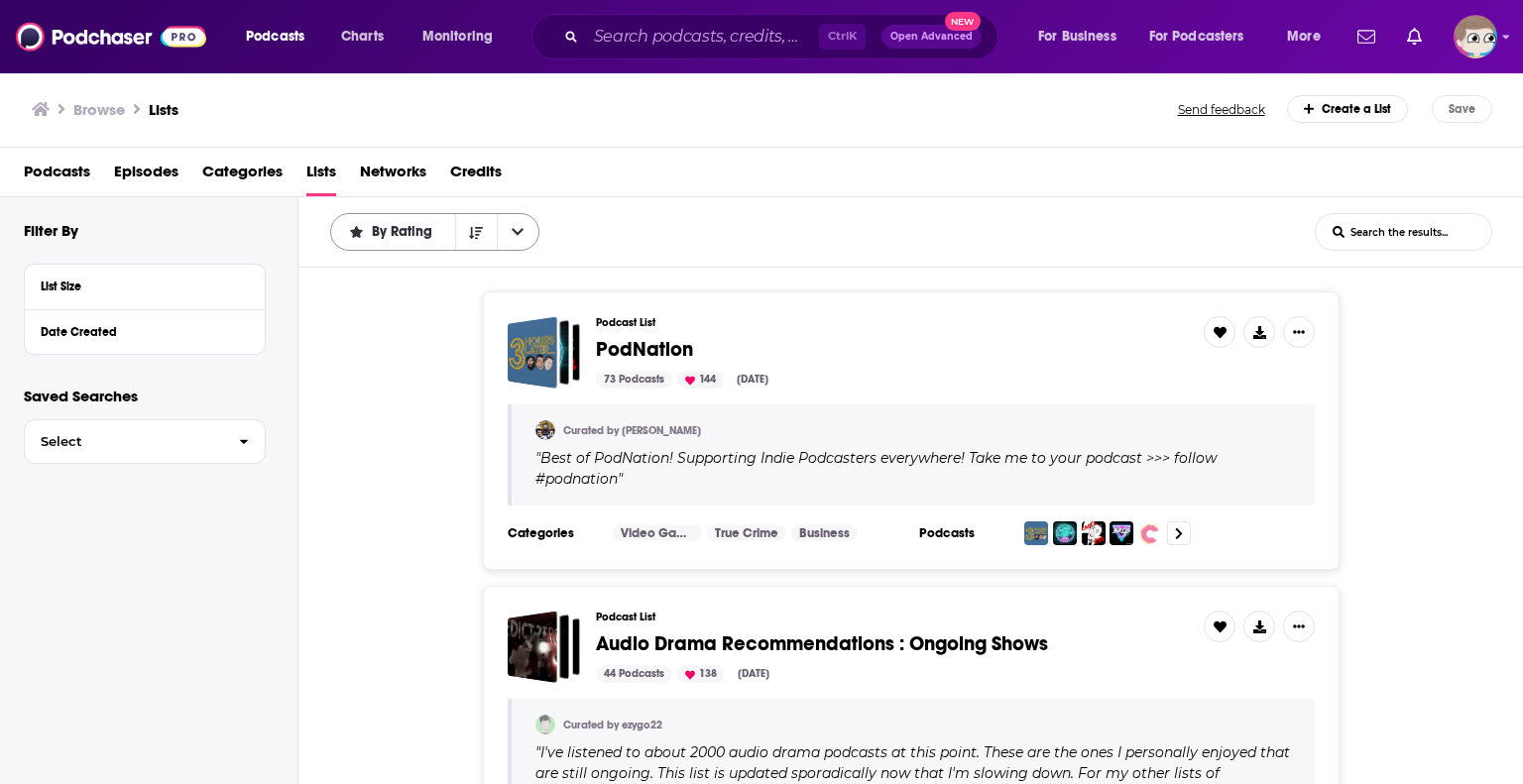click on "By Rating" at bounding box center [406, 232] 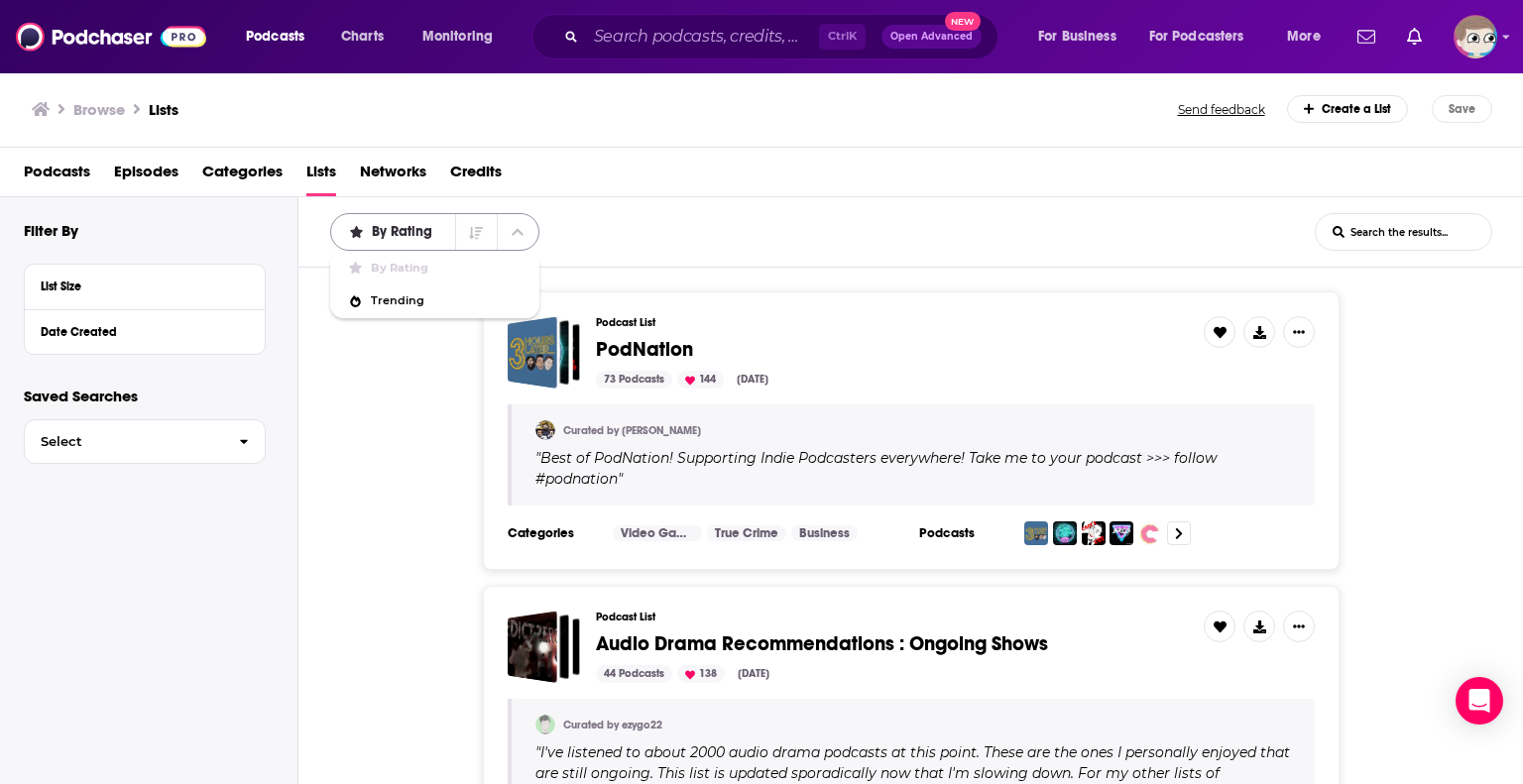 click on "By Rating" at bounding box center (406, 232) 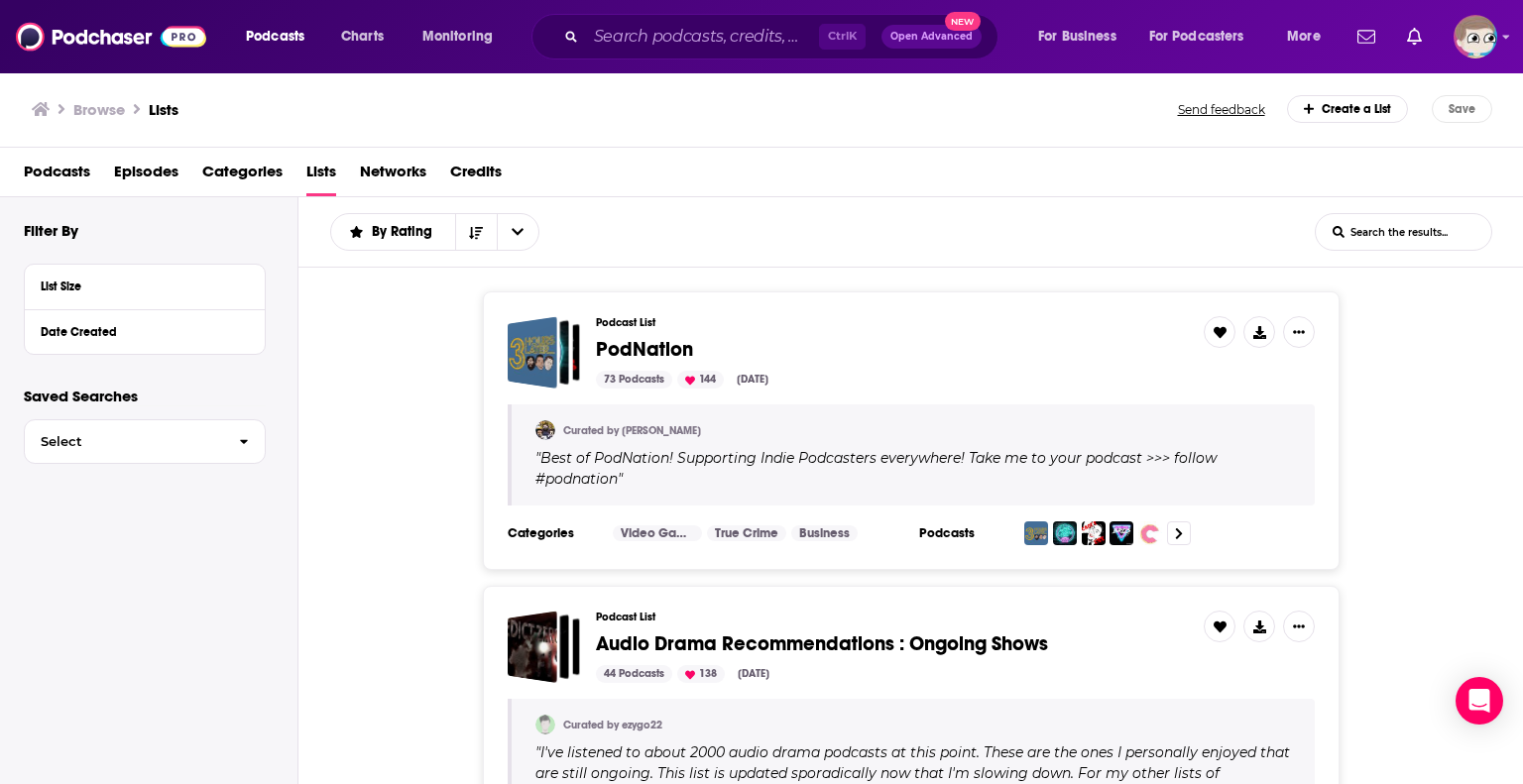 click on "Podcasts" at bounding box center [57, 175] 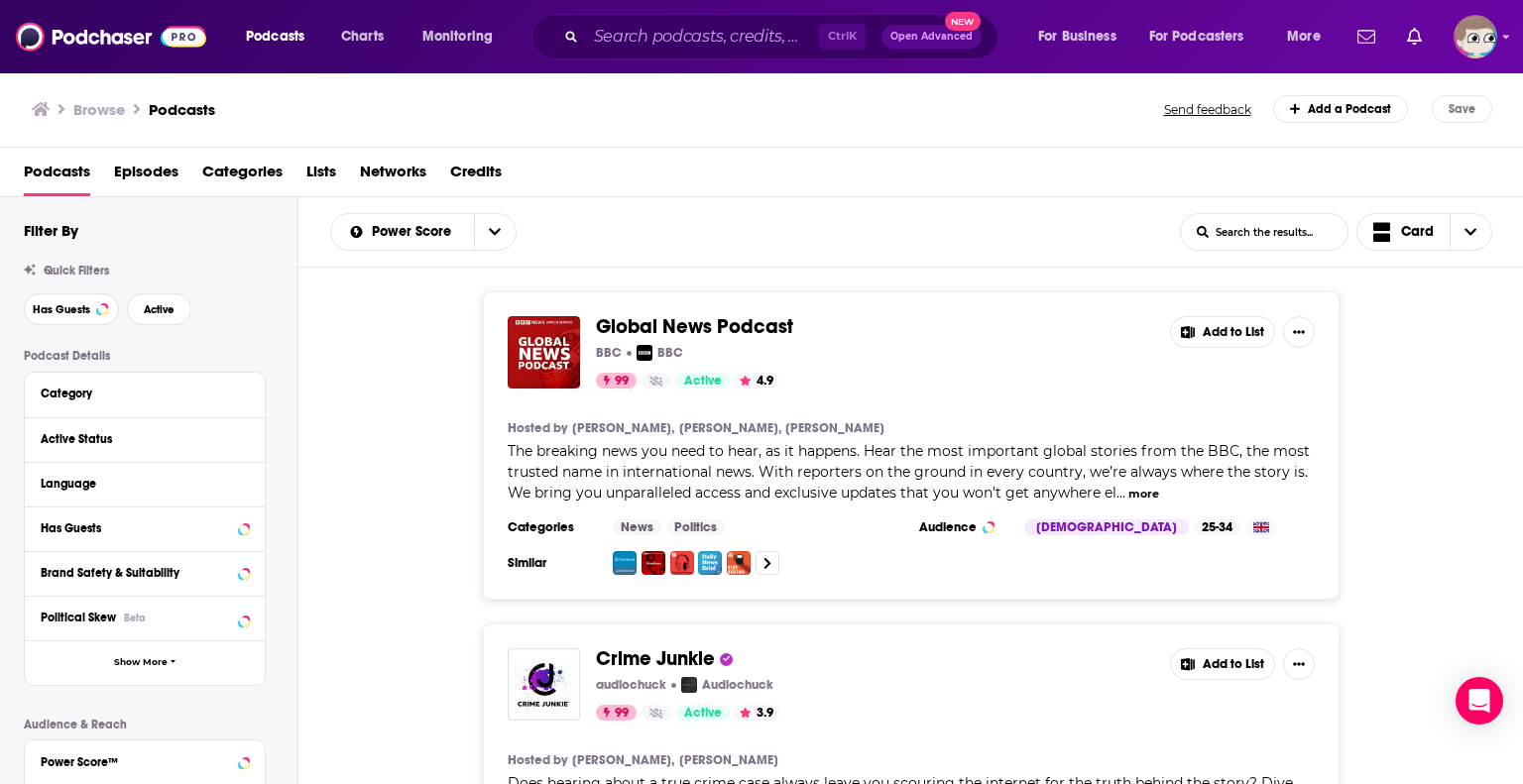 click on "Lists" at bounding box center (321, 175) 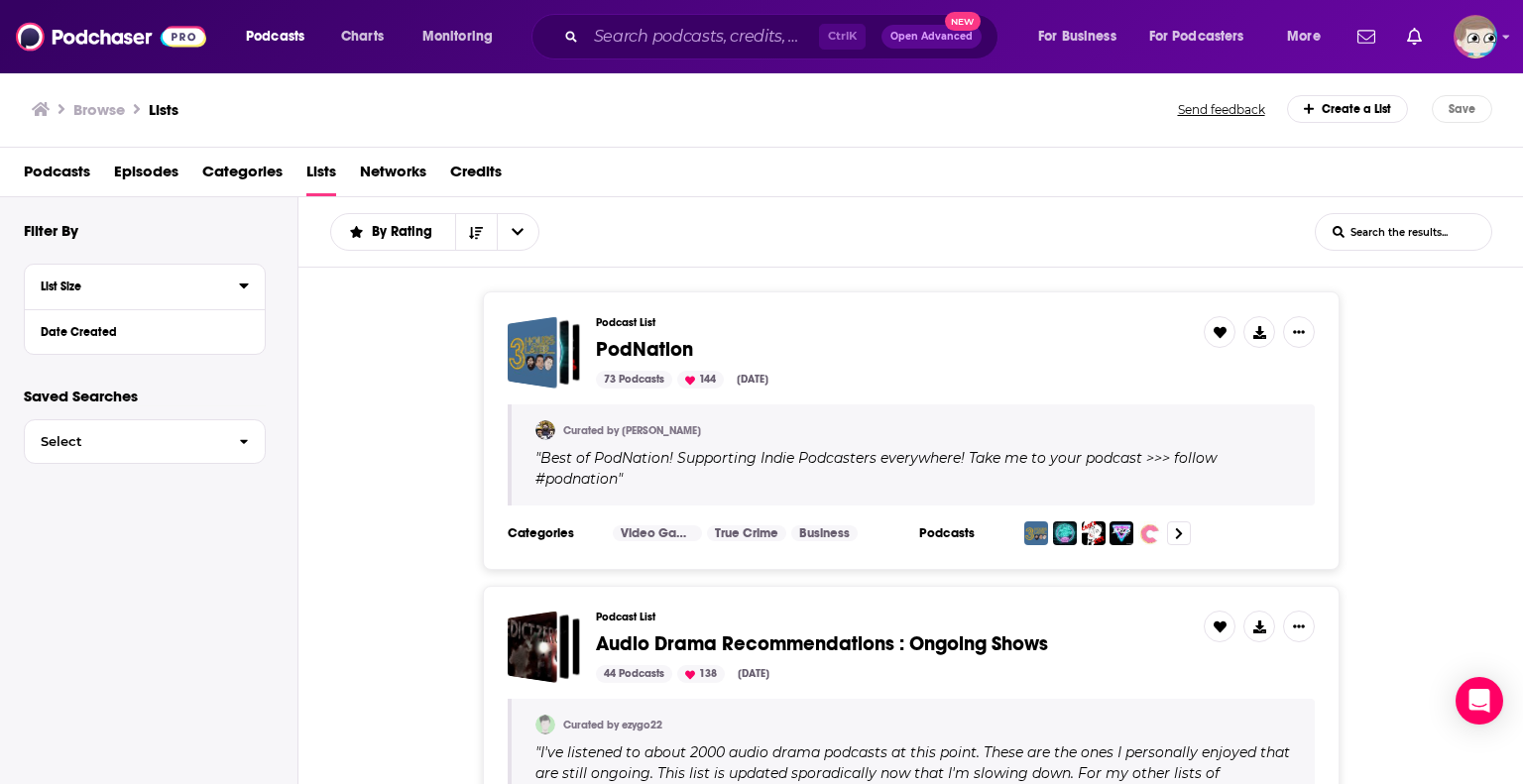 click on "List Size" at bounding box center (133, 286) 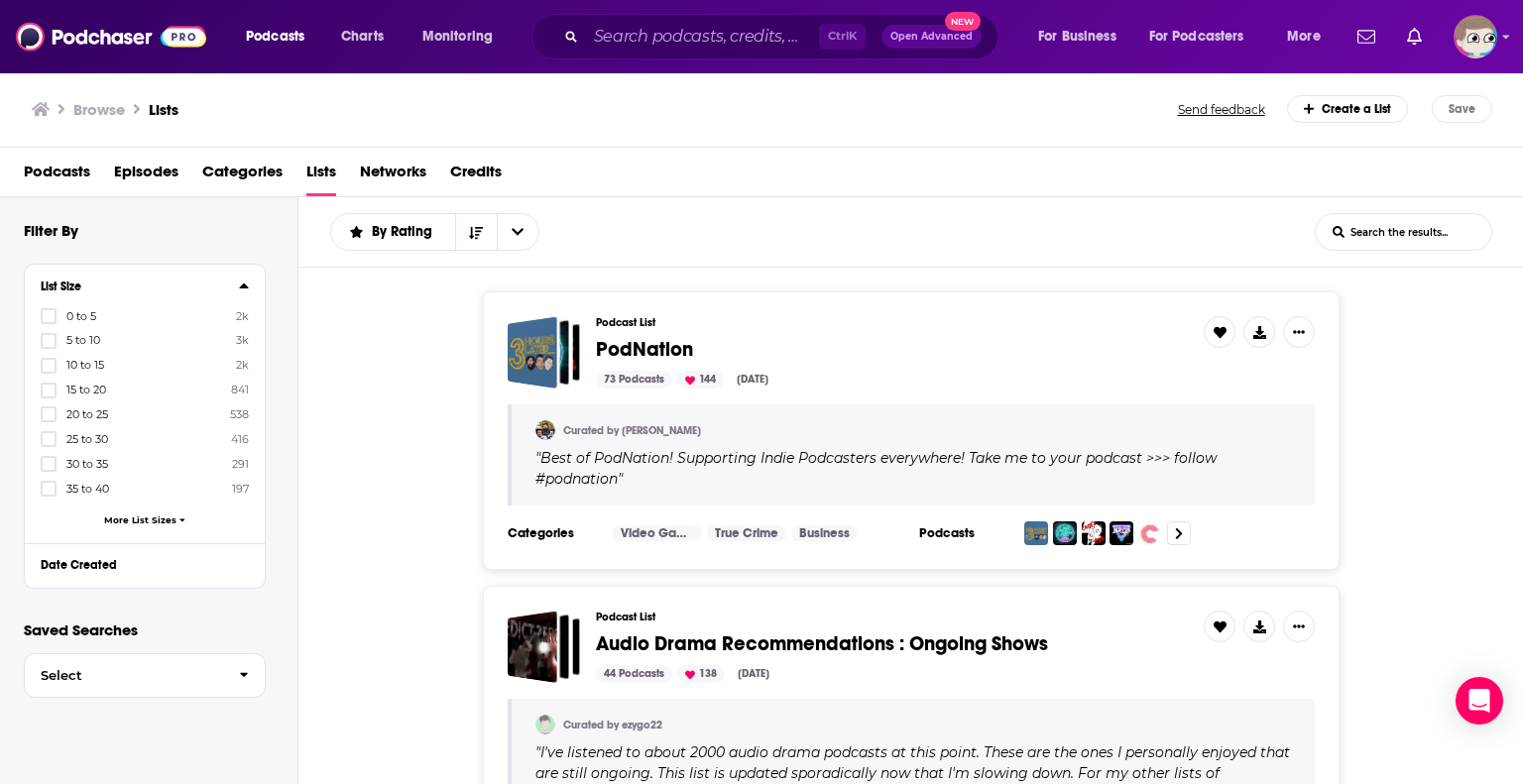 click on "List Size" at bounding box center (133, 286) 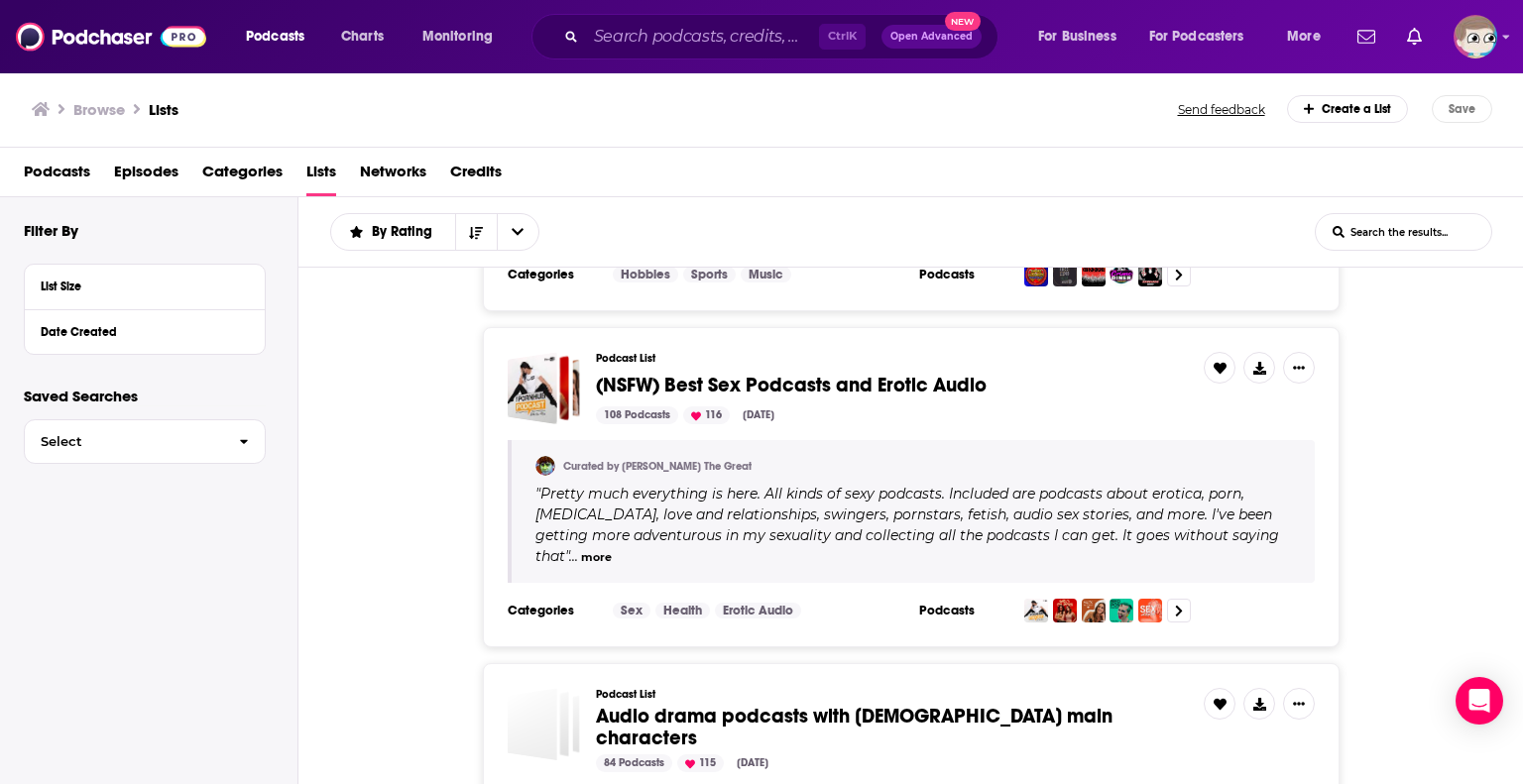 scroll, scrollTop: 1189, scrollLeft: 0, axis: vertical 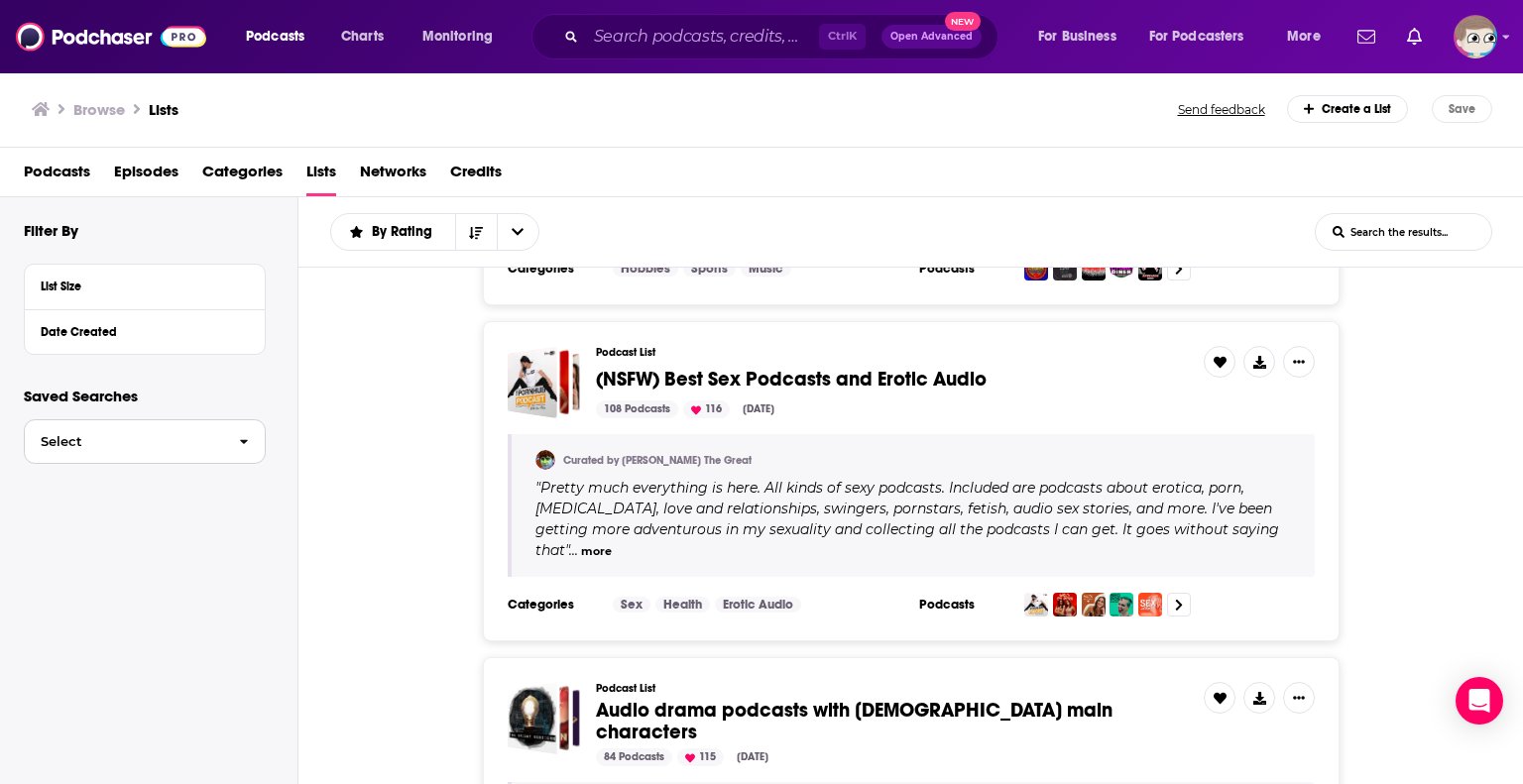 click on "Select" at bounding box center (124, 441) 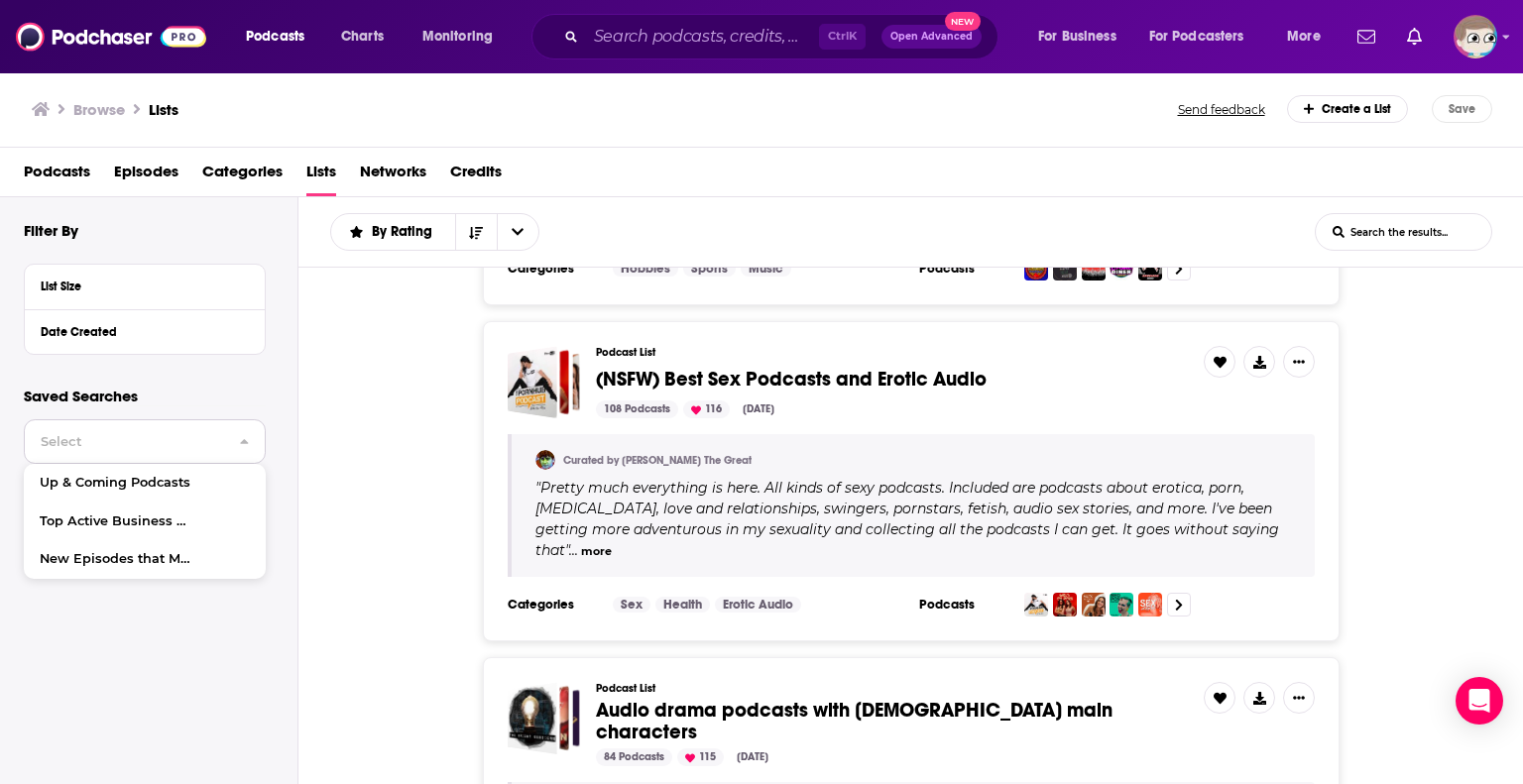 click on "Select" at bounding box center (124, 441) 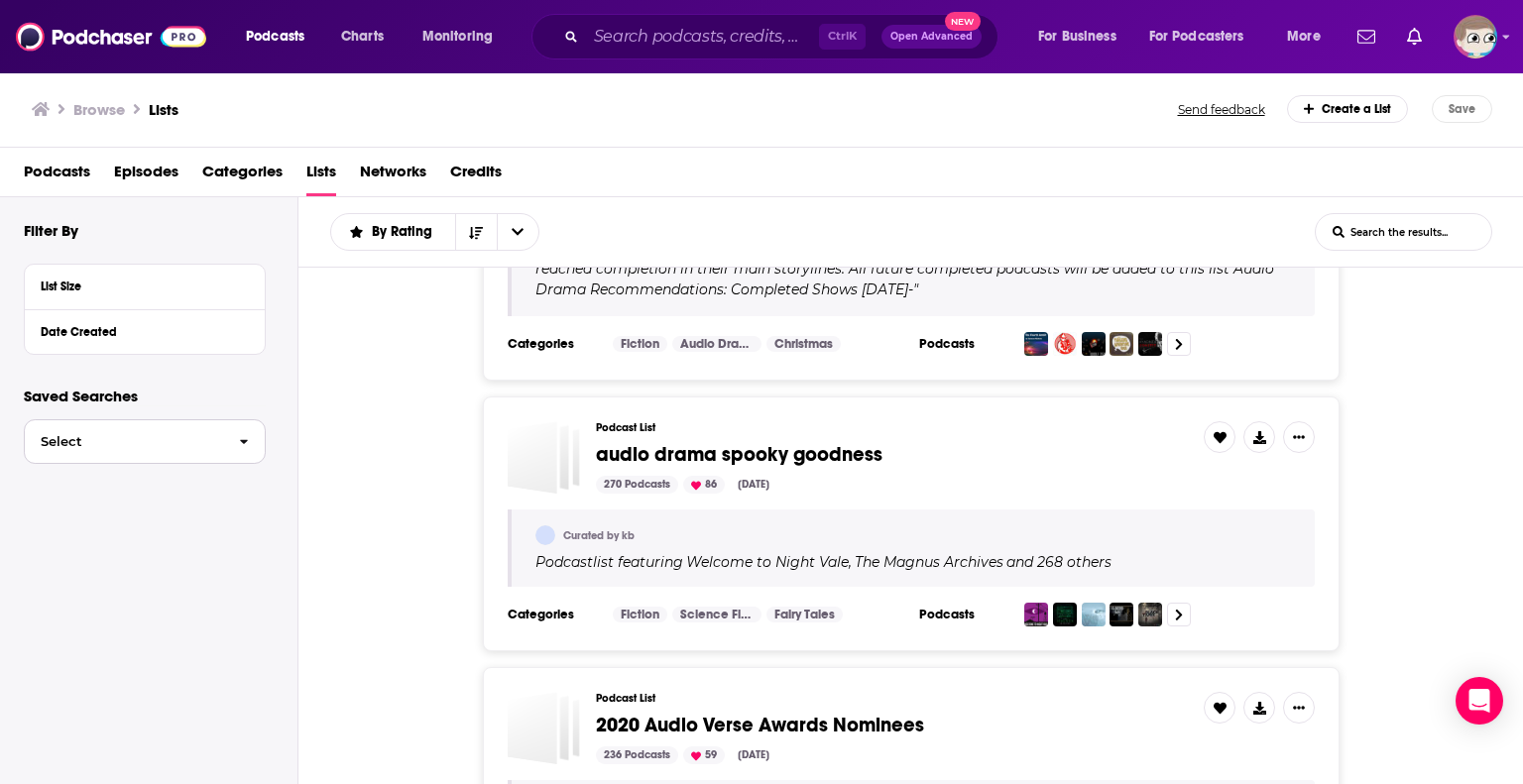 scroll, scrollTop: 2379, scrollLeft: 0, axis: vertical 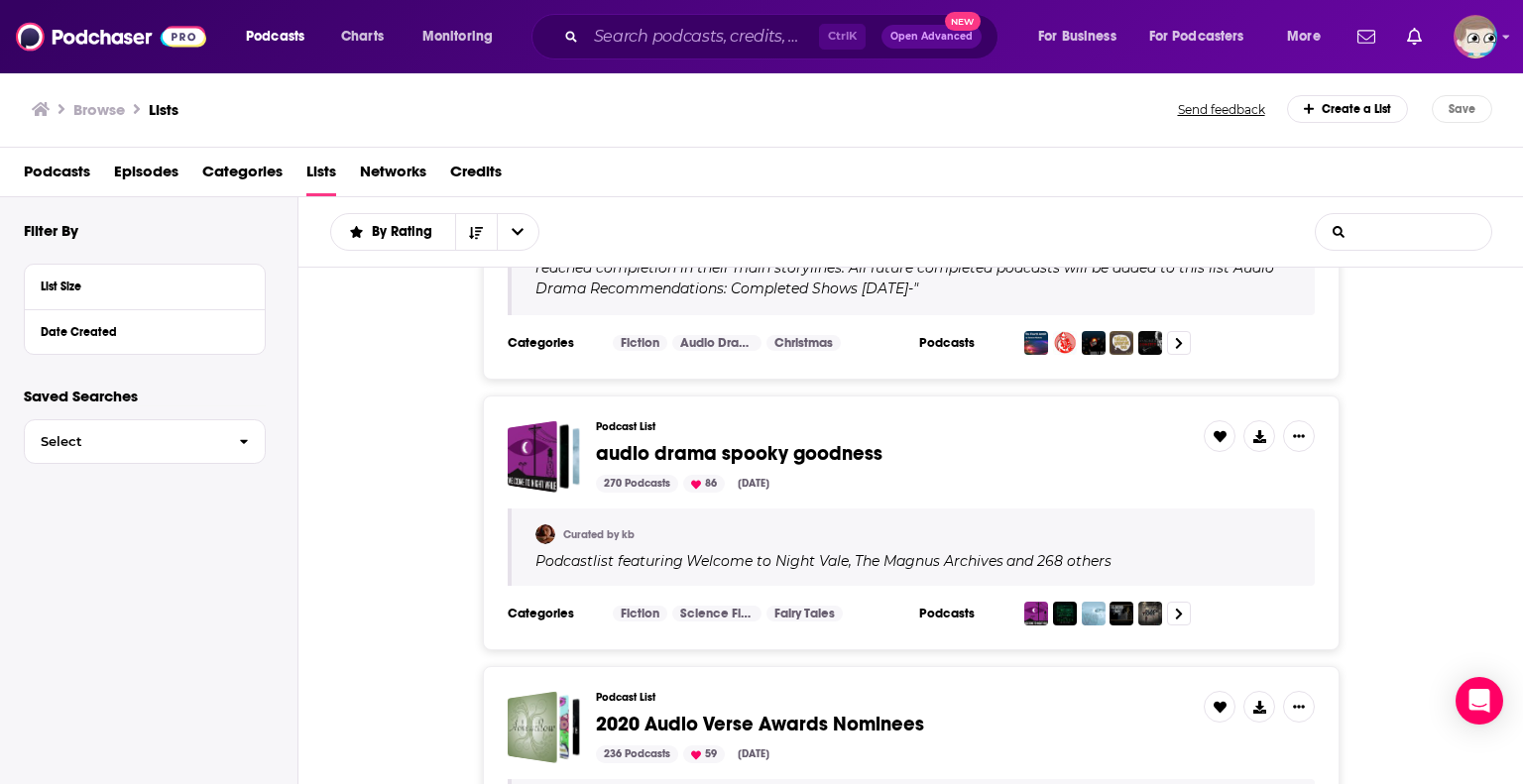 click on "List Search Input" at bounding box center [1403, 232] 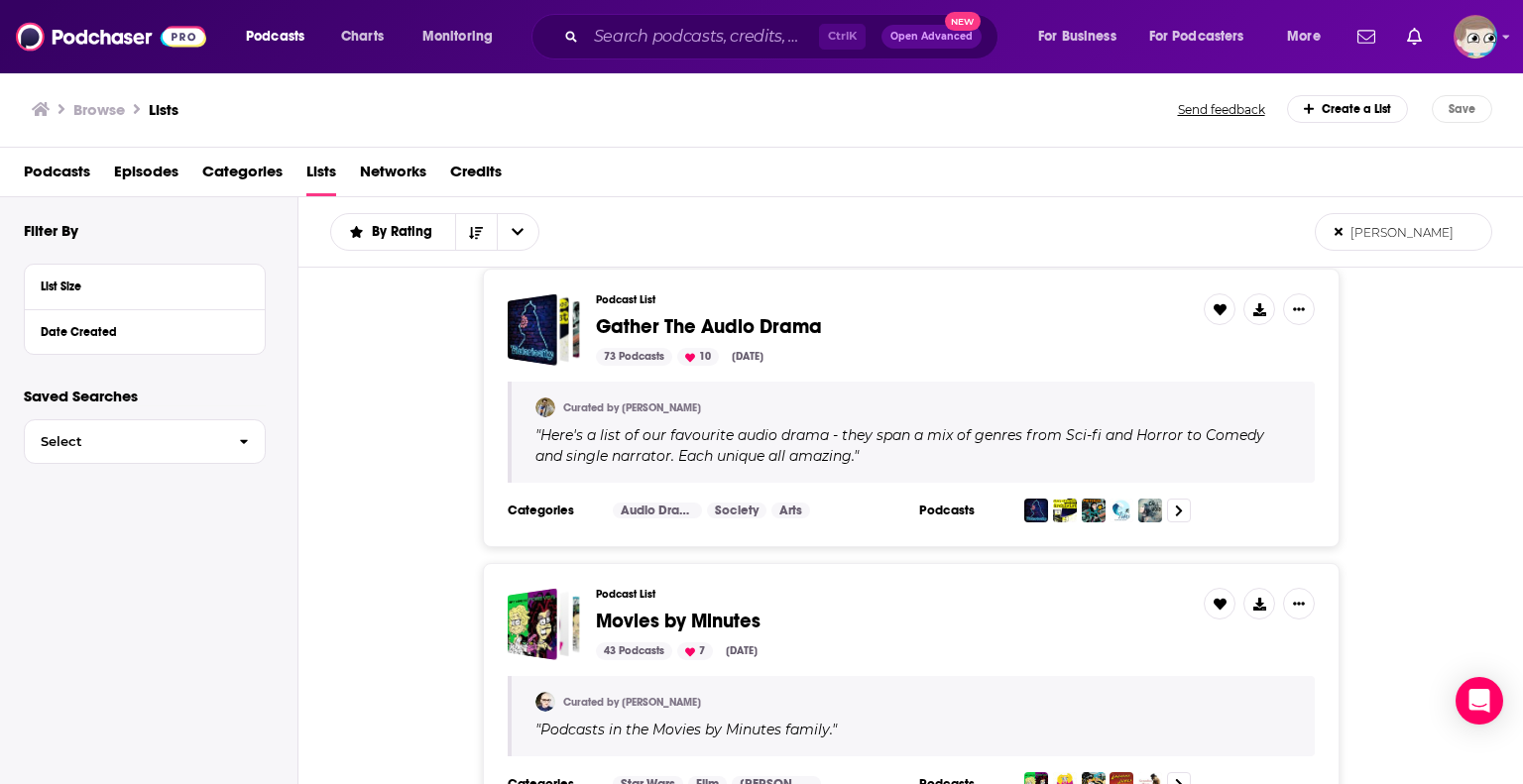 scroll, scrollTop: 0, scrollLeft: 0, axis: both 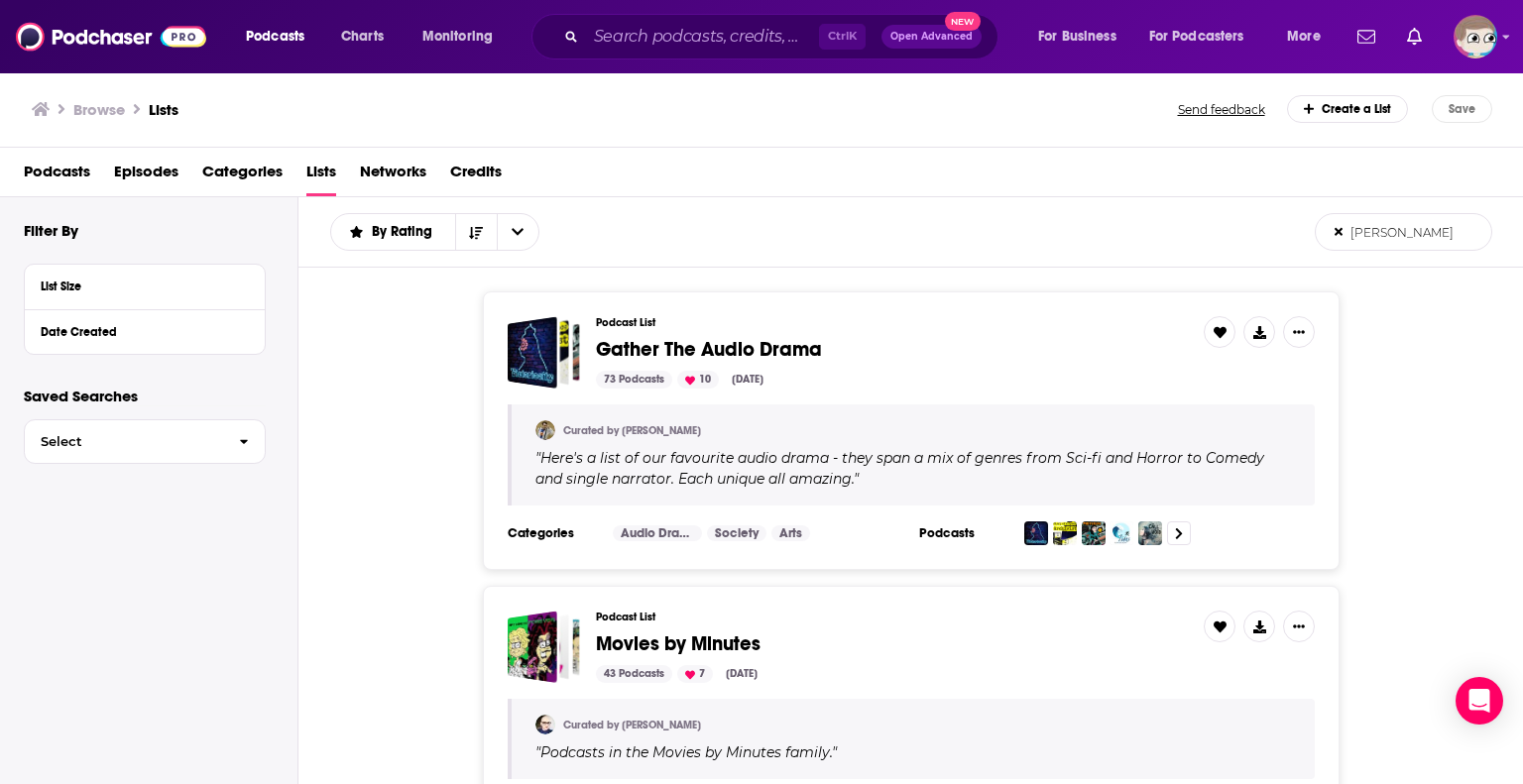 type on "jon matteson" 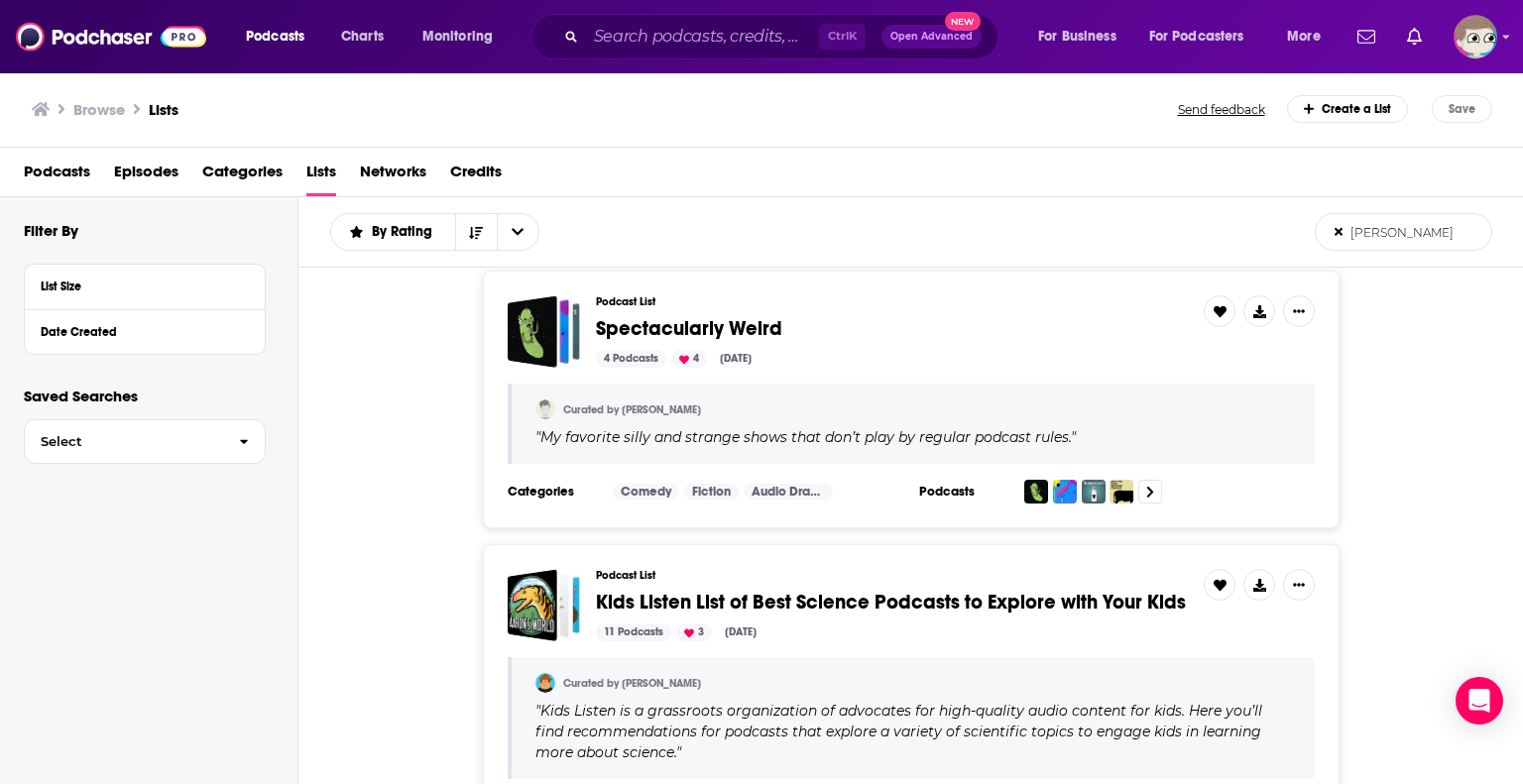 scroll, scrollTop: 595, scrollLeft: 0, axis: vertical 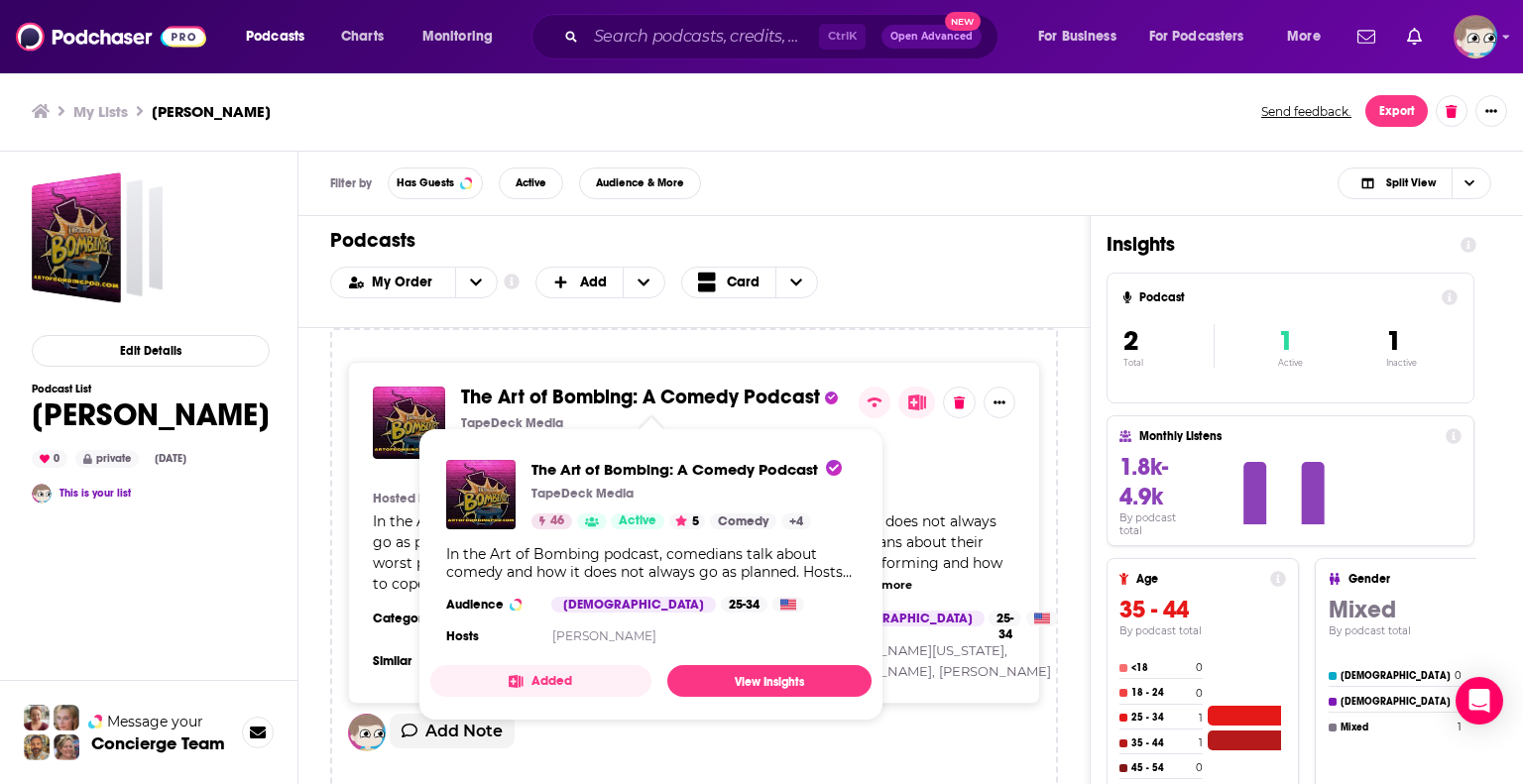 click on "The Art of Bombing: A Comedy Podcast" at bounding box center [641, 396] 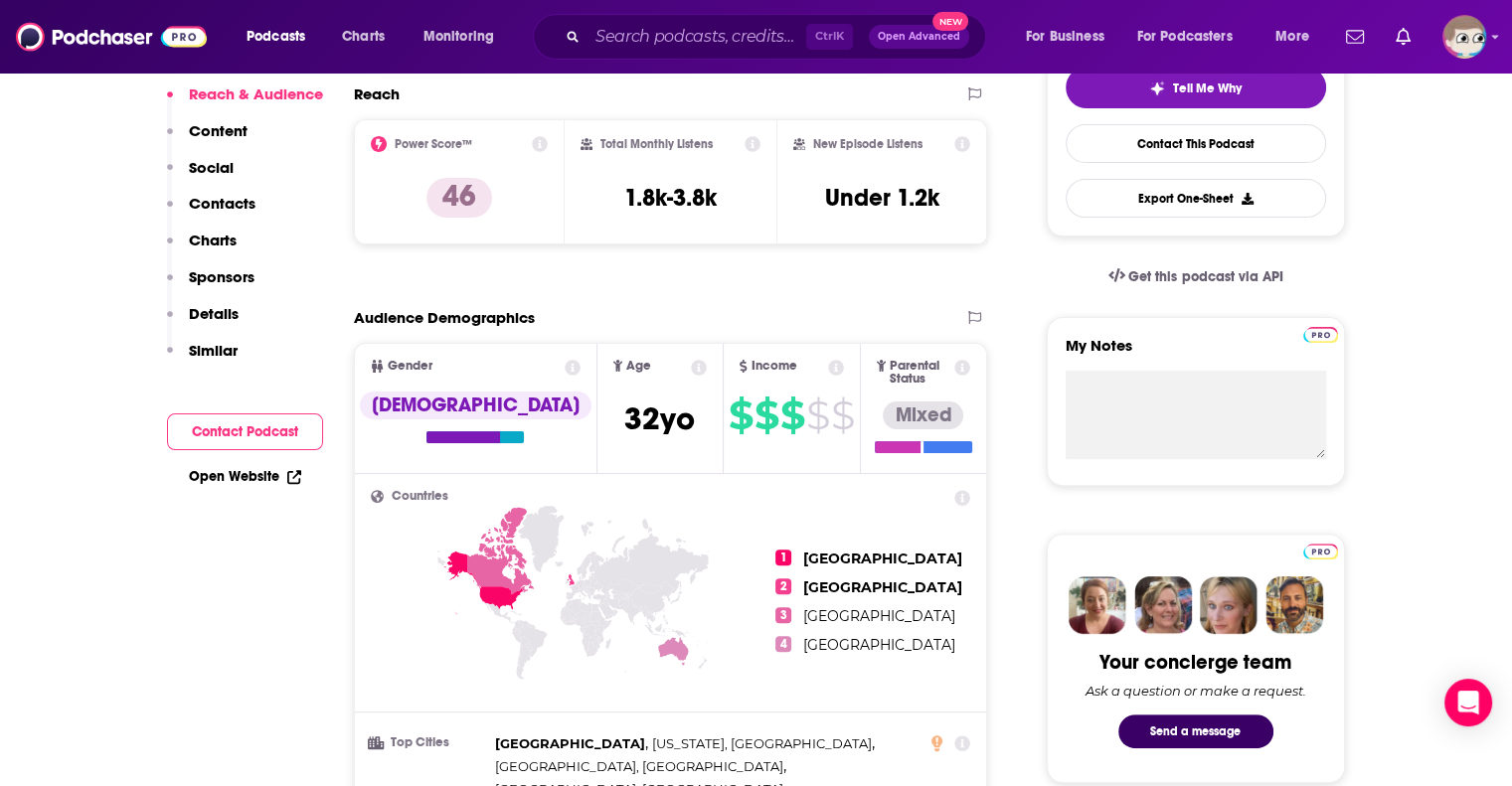 scroll, scrollTop: 0, scrollLeft: 0, axis: both 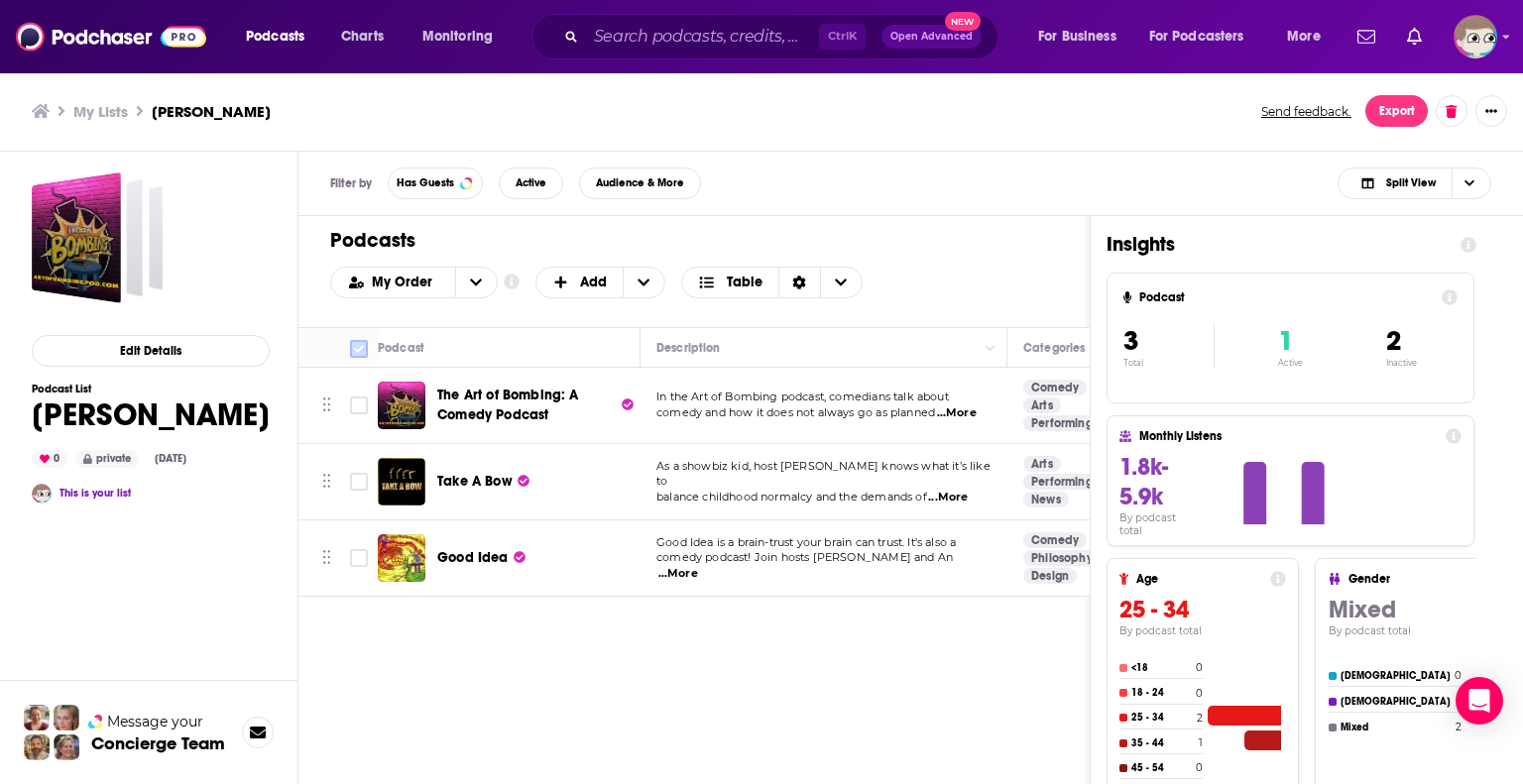 click at bounding box center (359, 349) 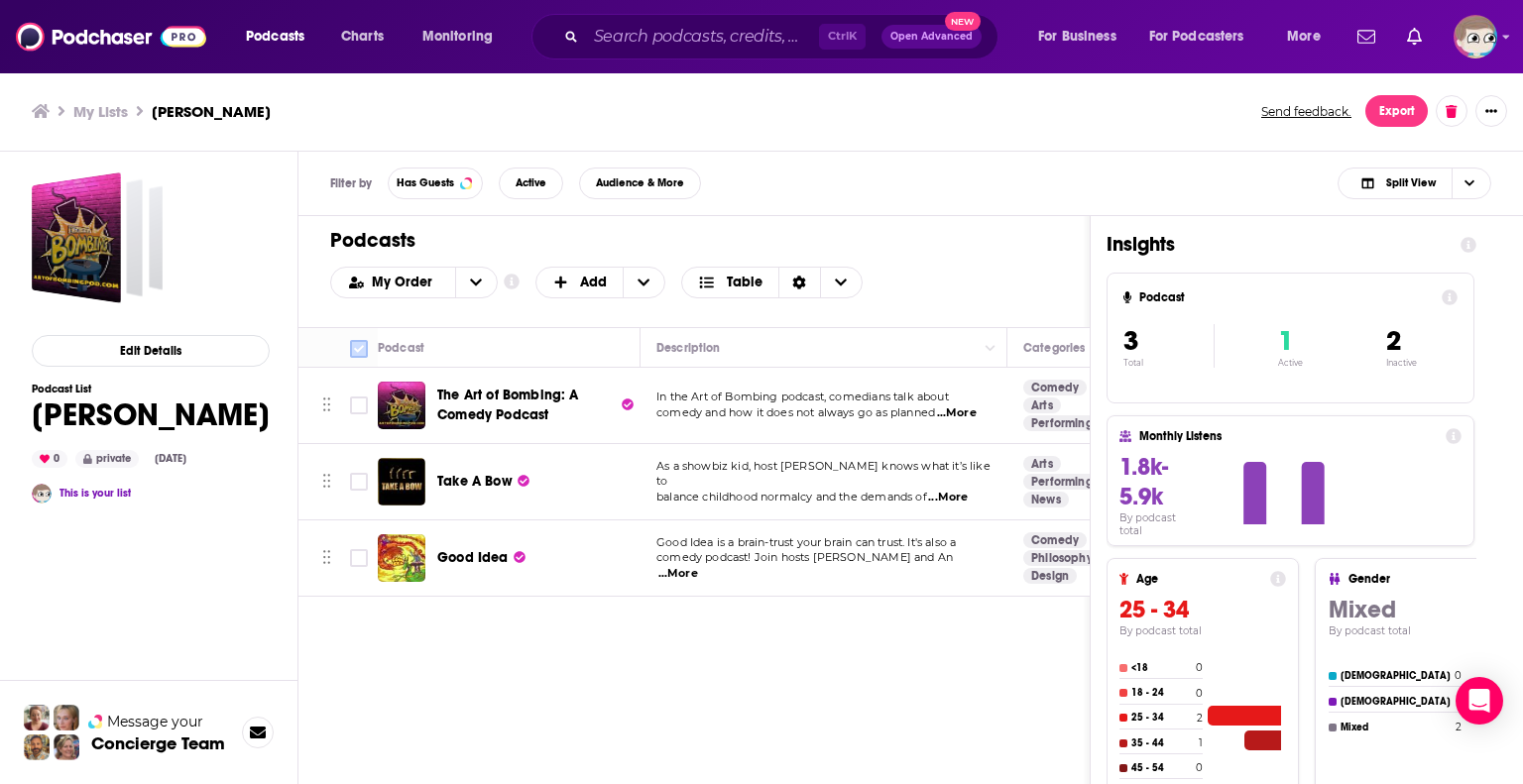 checkbox on "true" 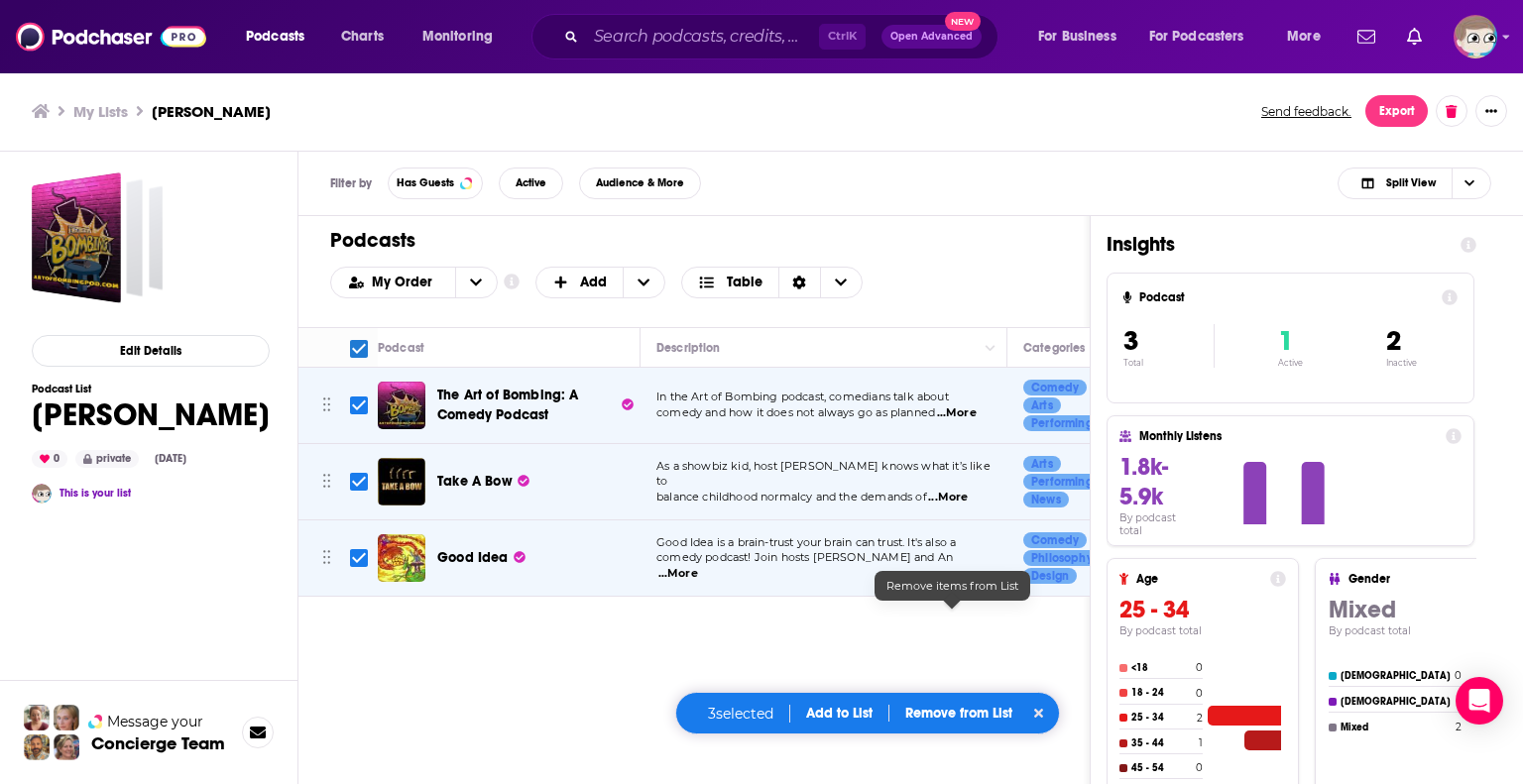 click on "Remove from List" at bounding box center [959, 713] 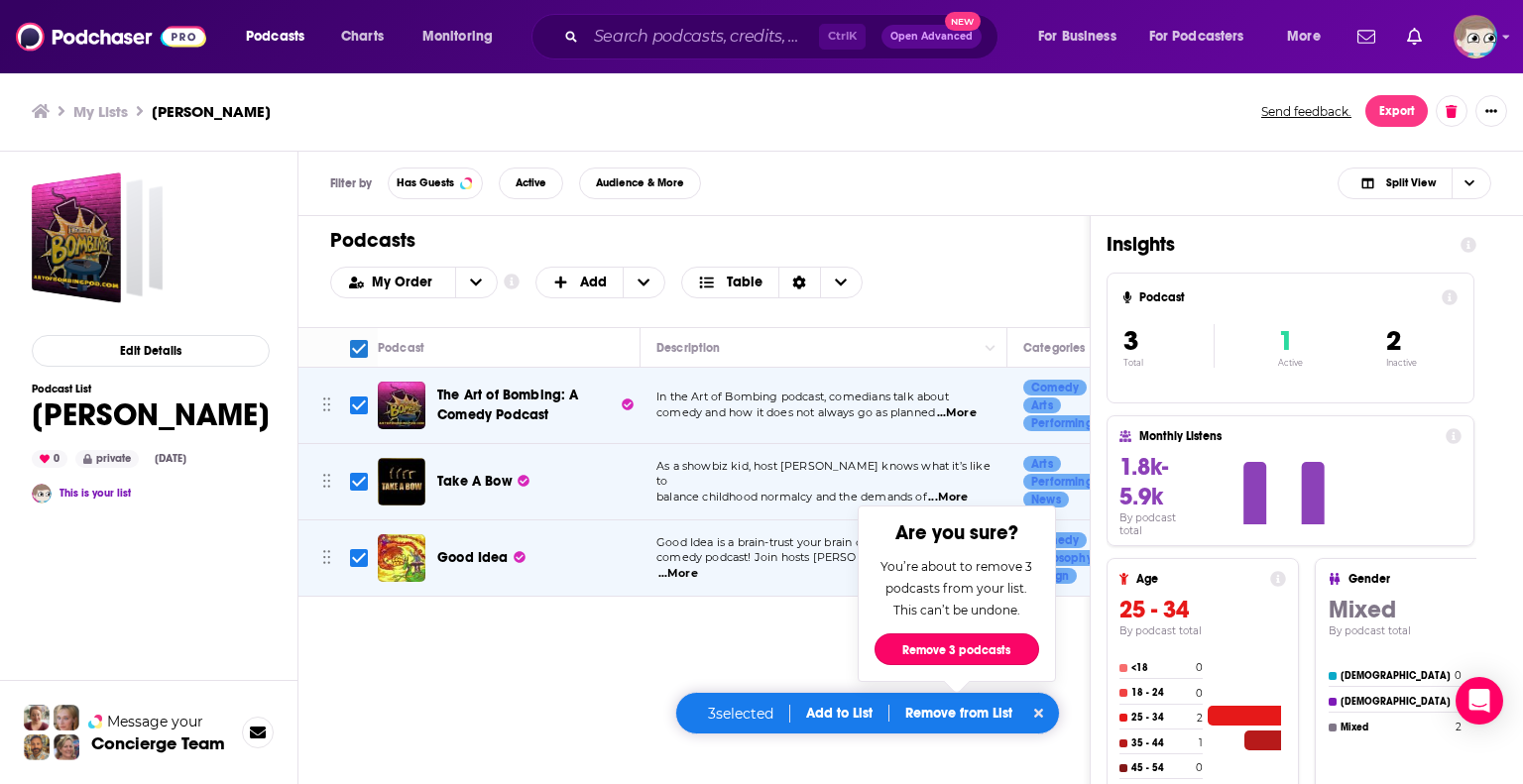 click on "Remove 3 podcasts" at bounding box center [957, 649] 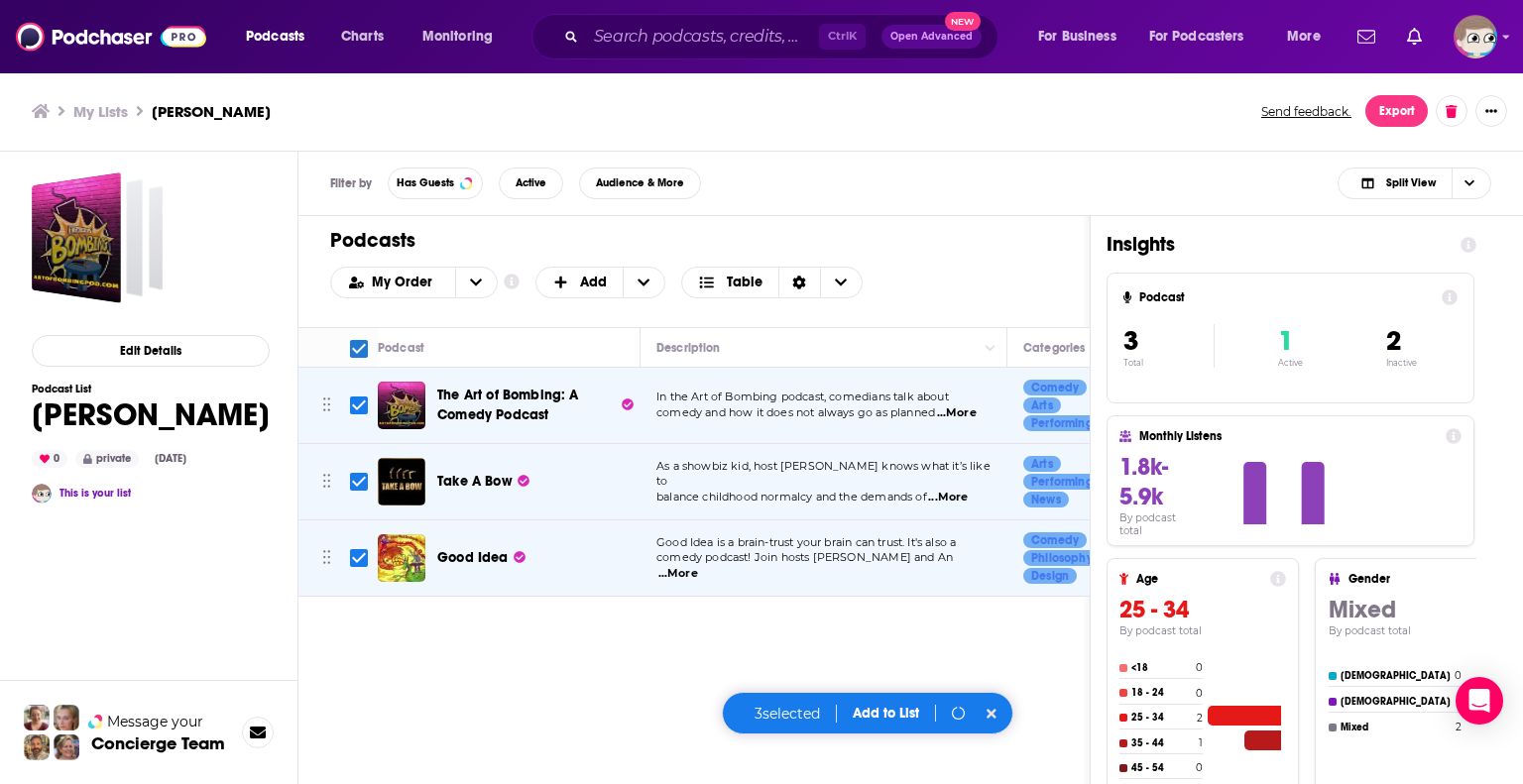 checkbox on "false" 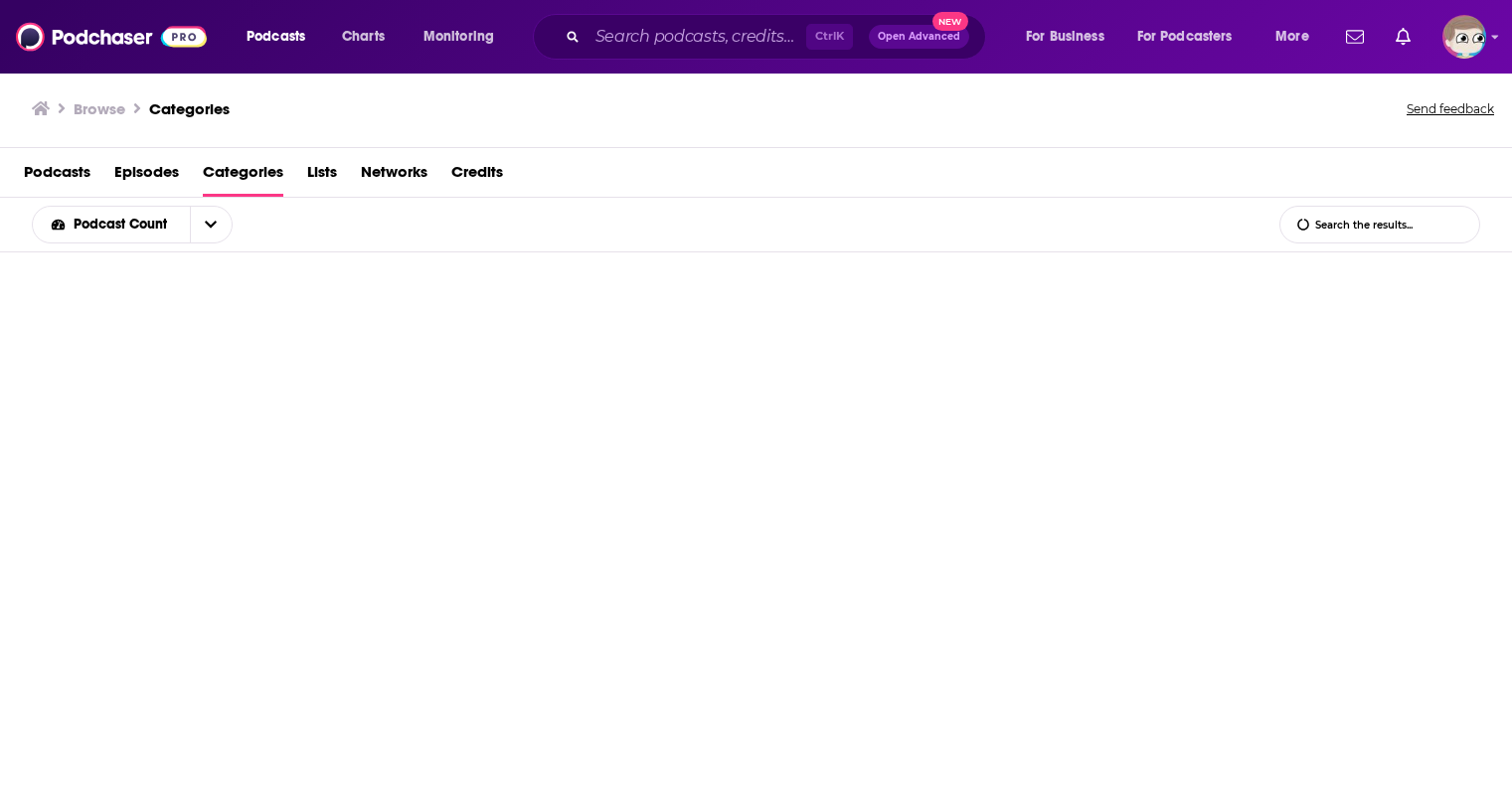 scroll, scrollTop: 0, scrollLeft: 0, axis: both 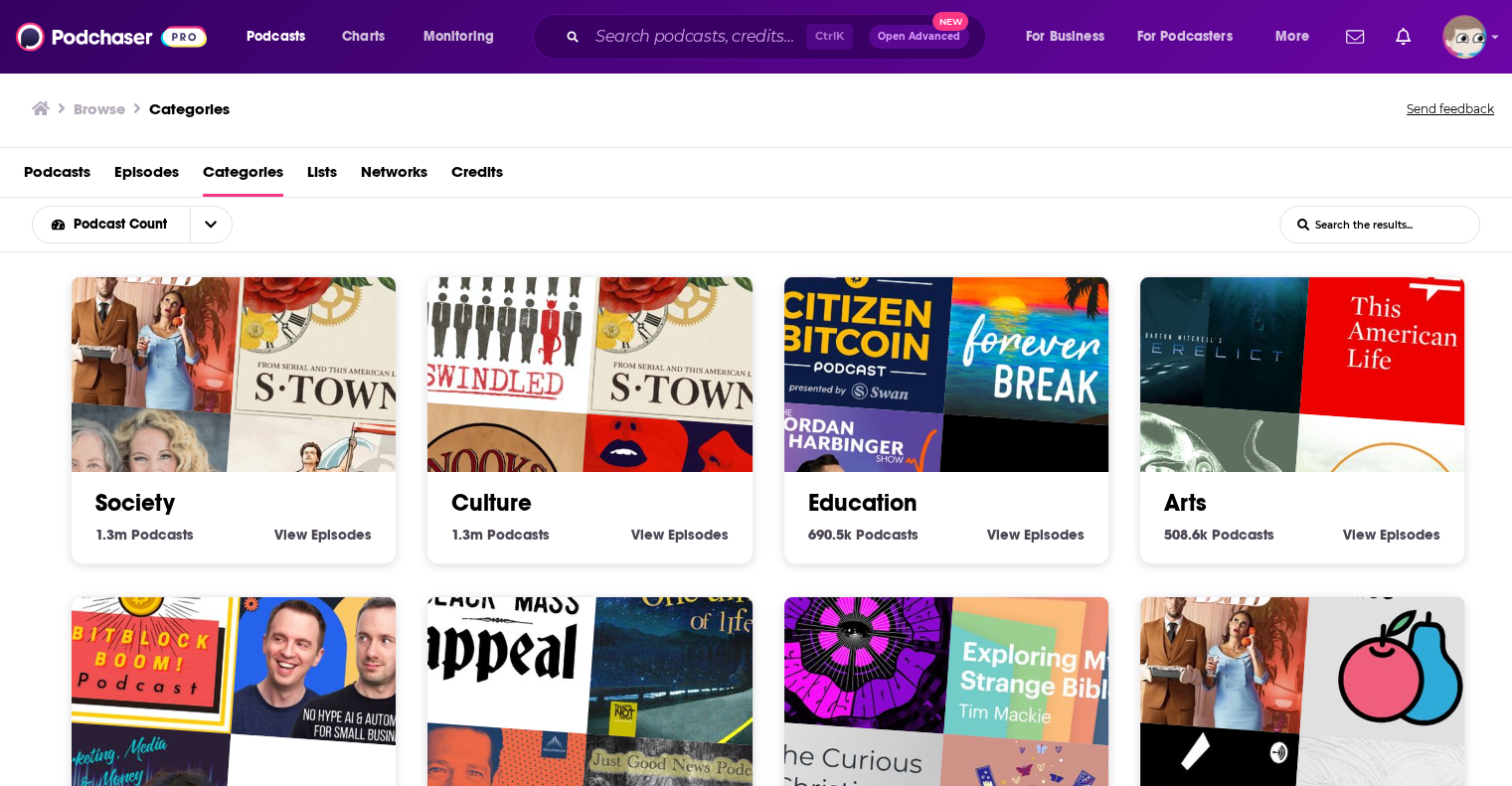 click at bounding box center (1403, 324) 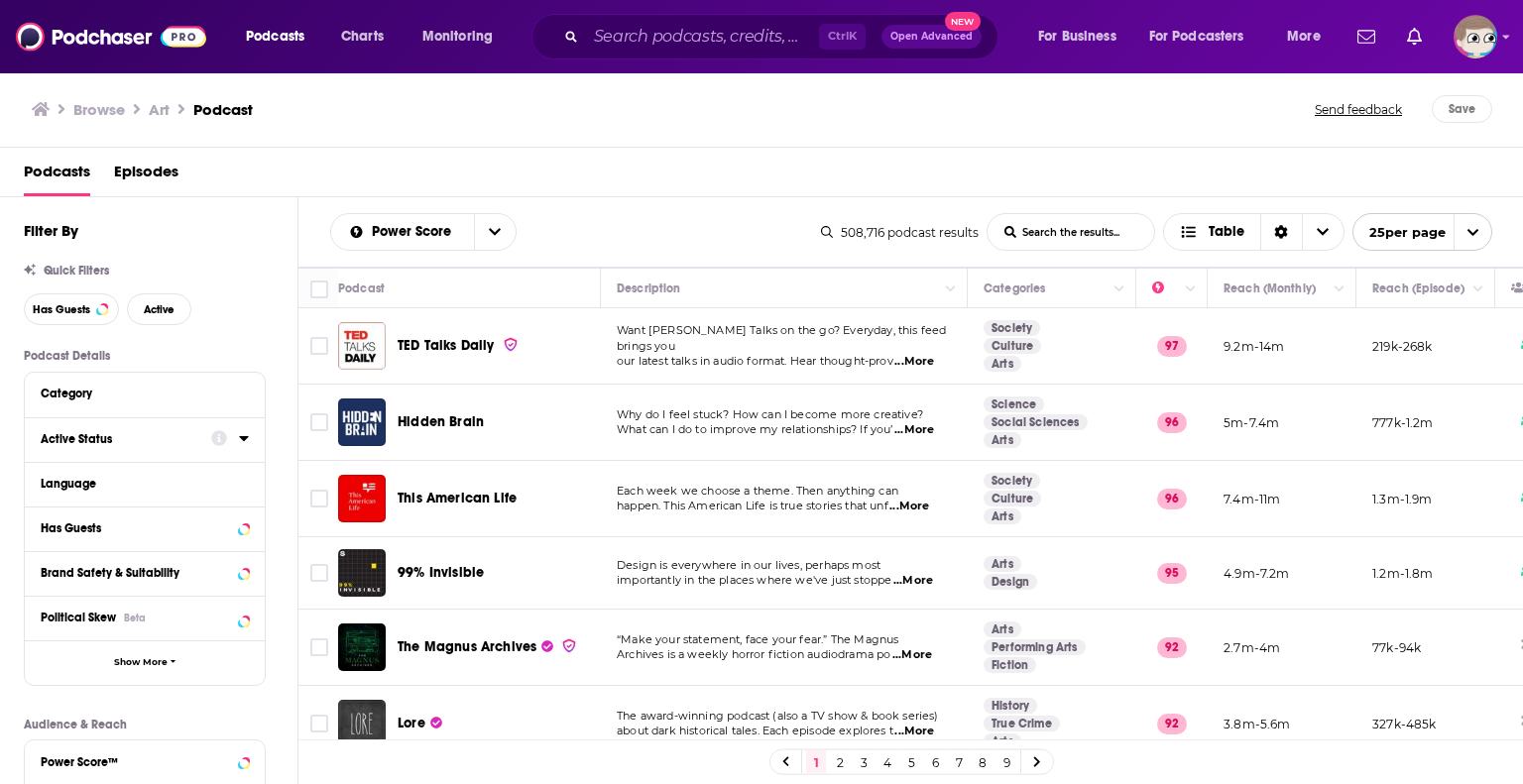 click on "Active Status" at bounding box center [119, 439] 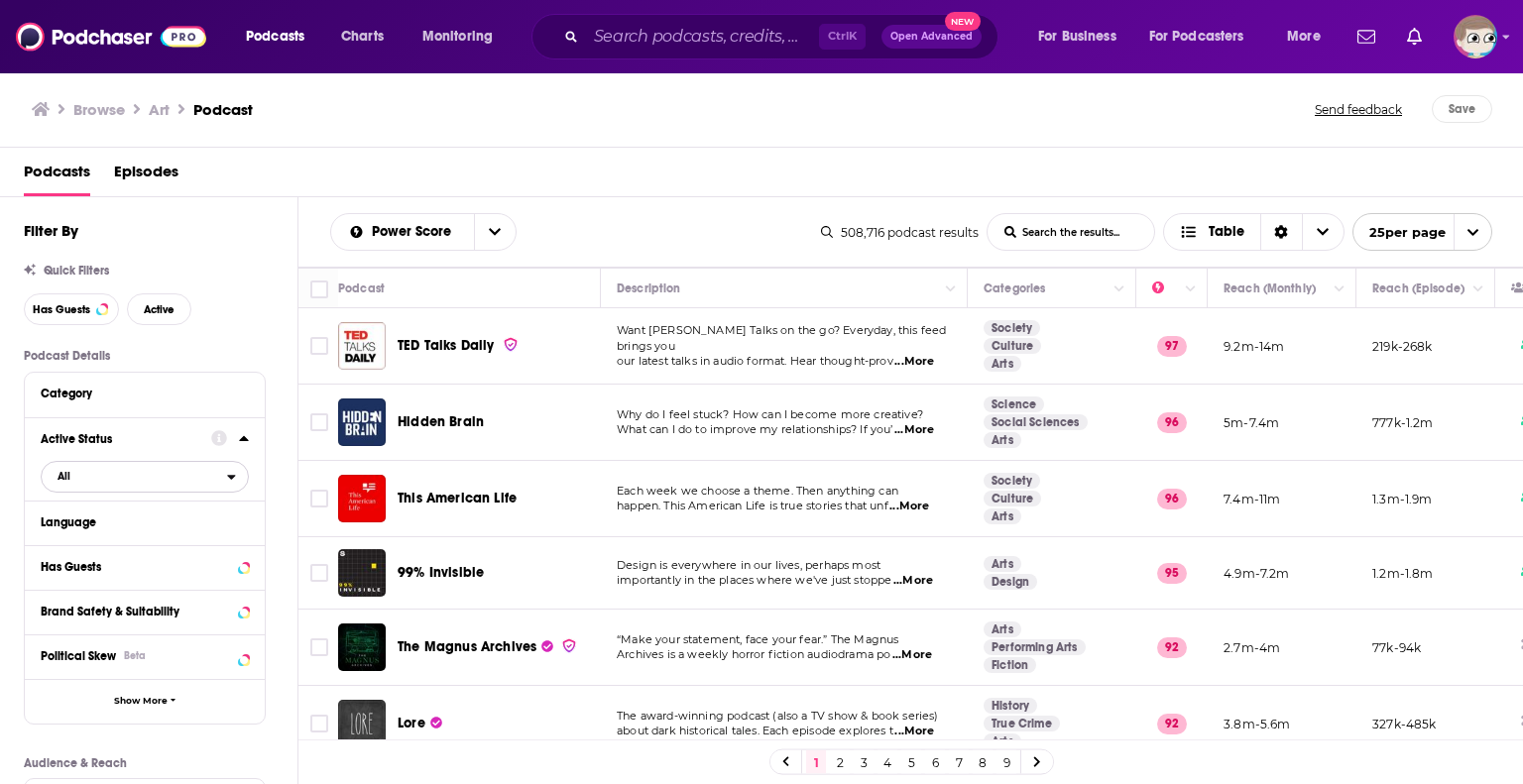 click on "All" at bounding box center (134, 476) 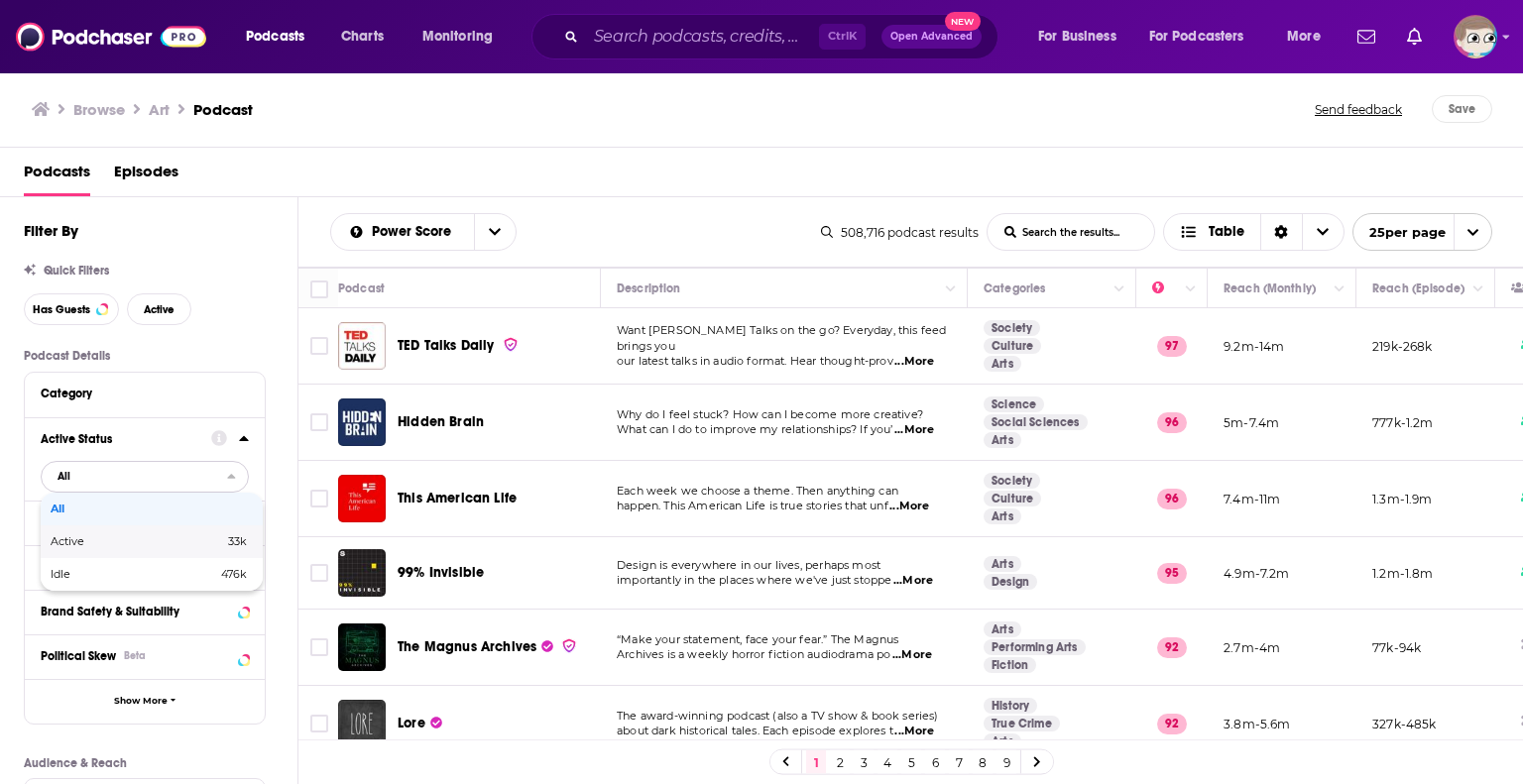 click on "Active" at bounding box center [102, 541] 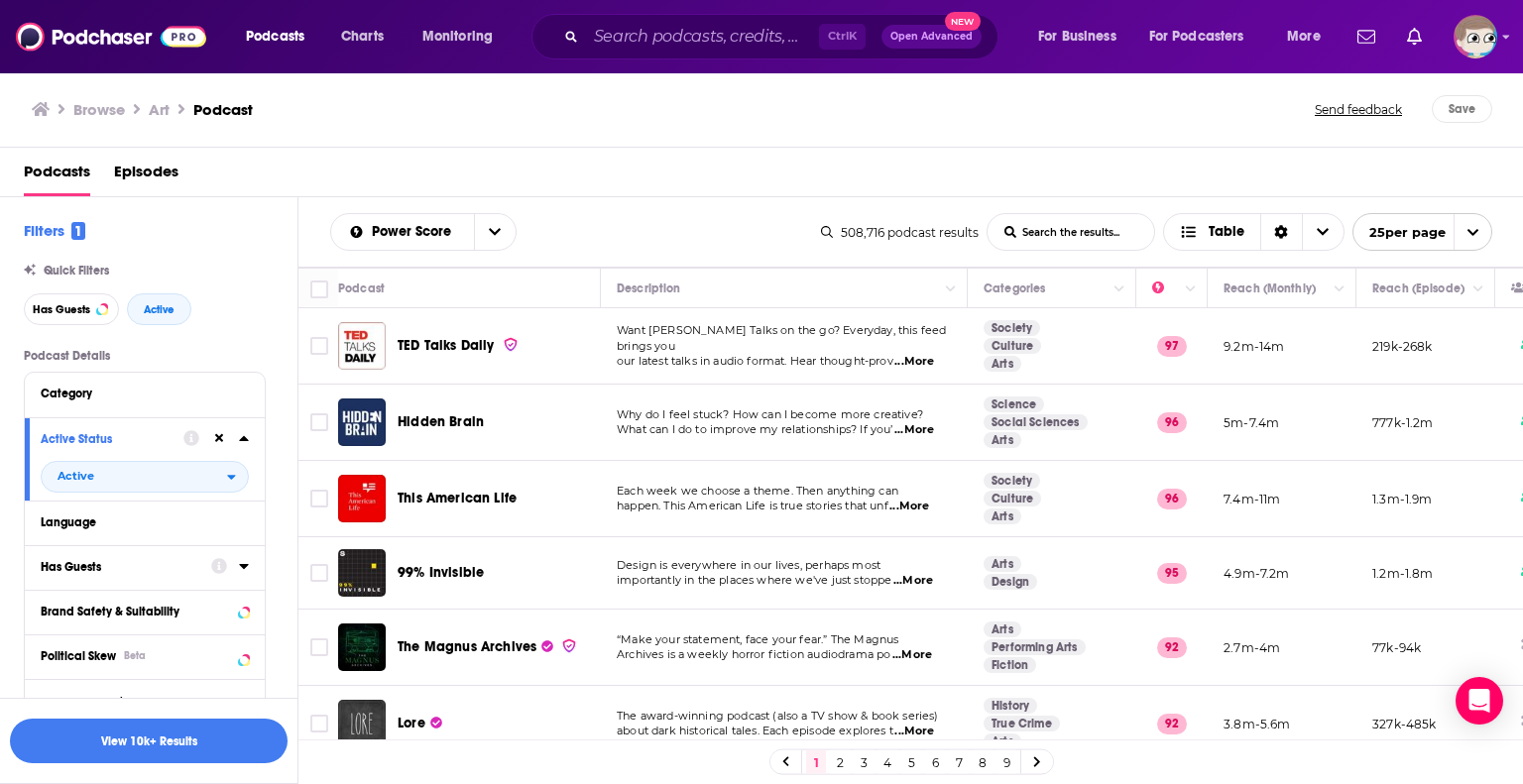 click on "Has Guests" at bounding box center (119, 567) 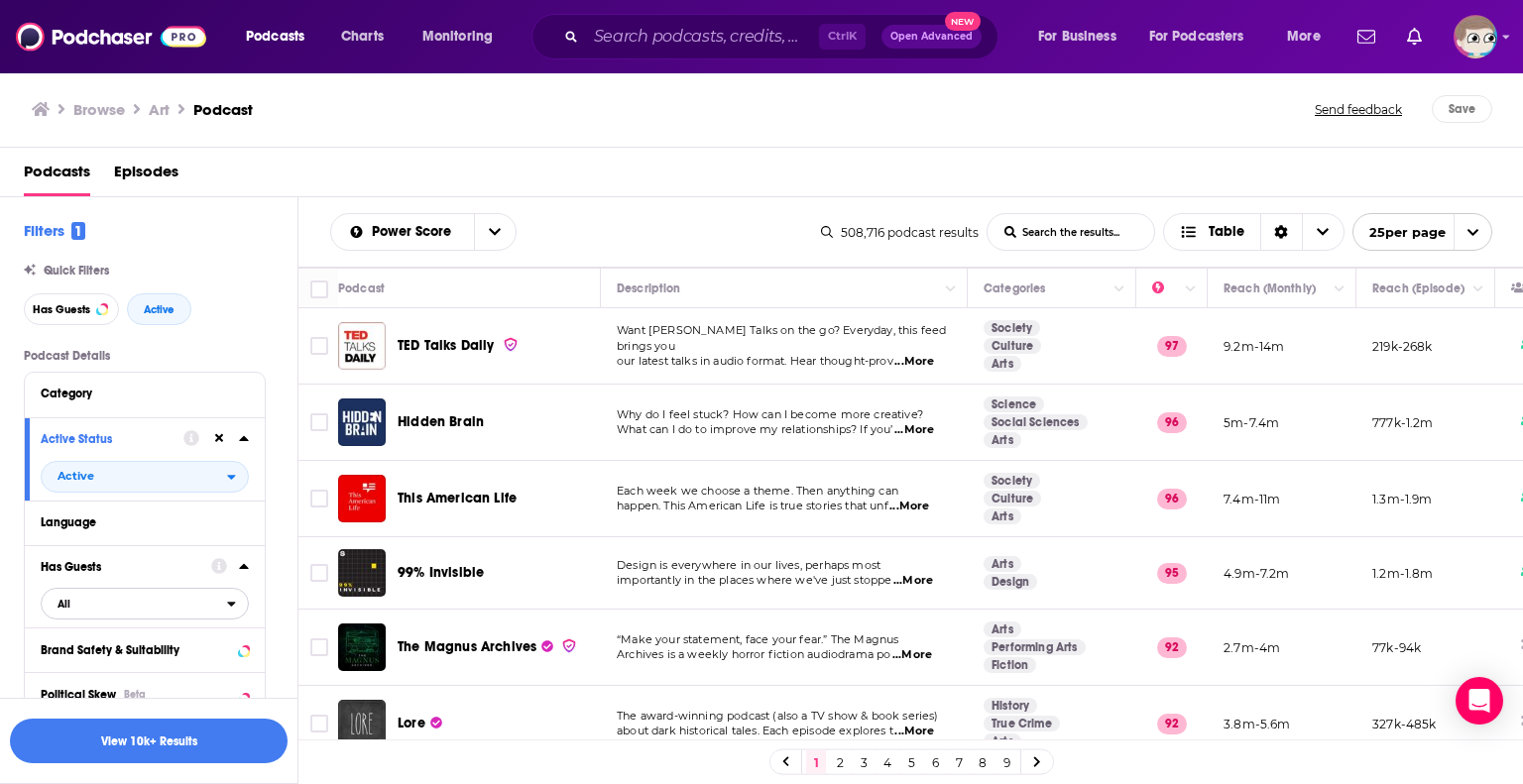 click on "All" at bounding box center [134, 604] 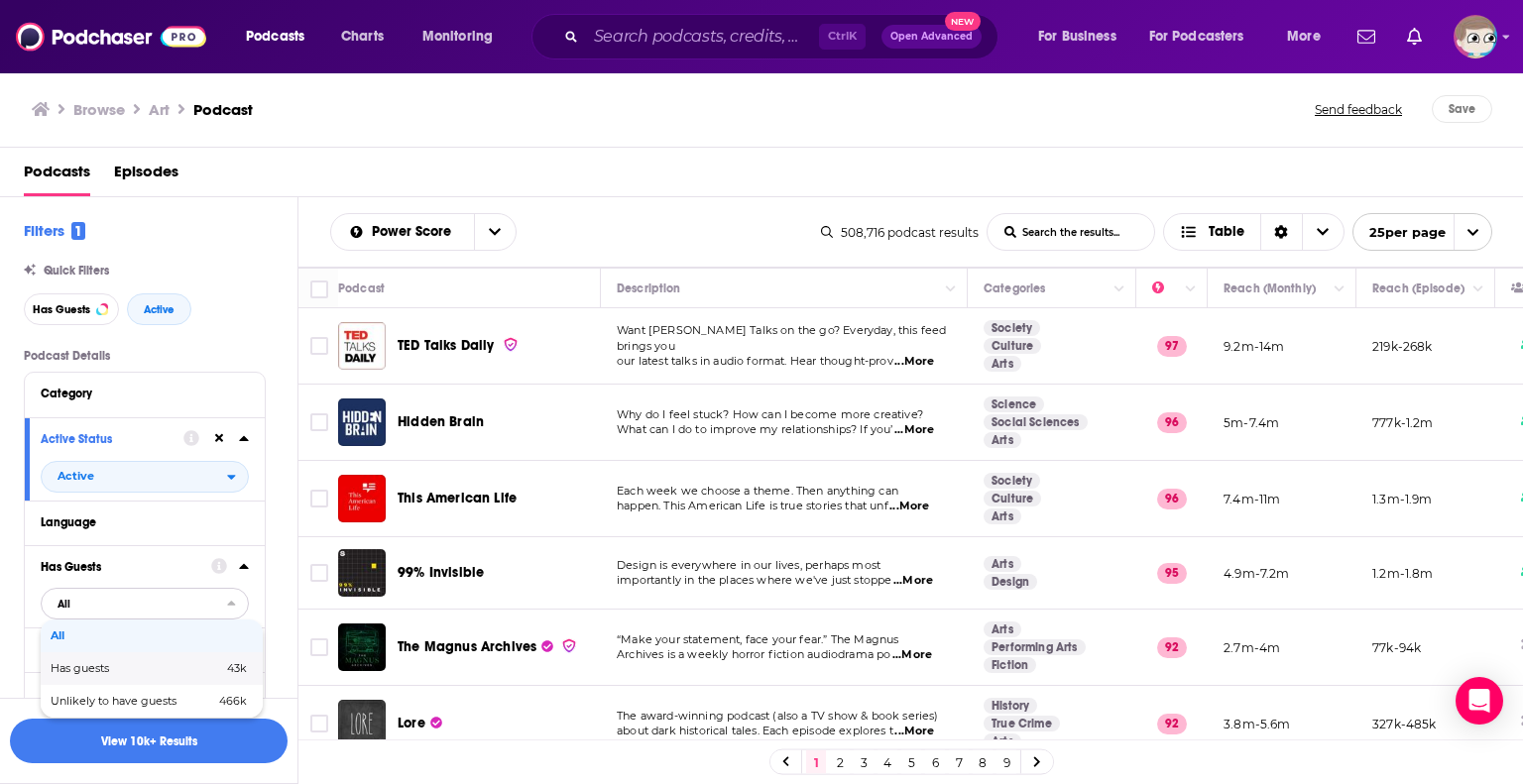 click on "Has guests" at bounding box center [108, 668] 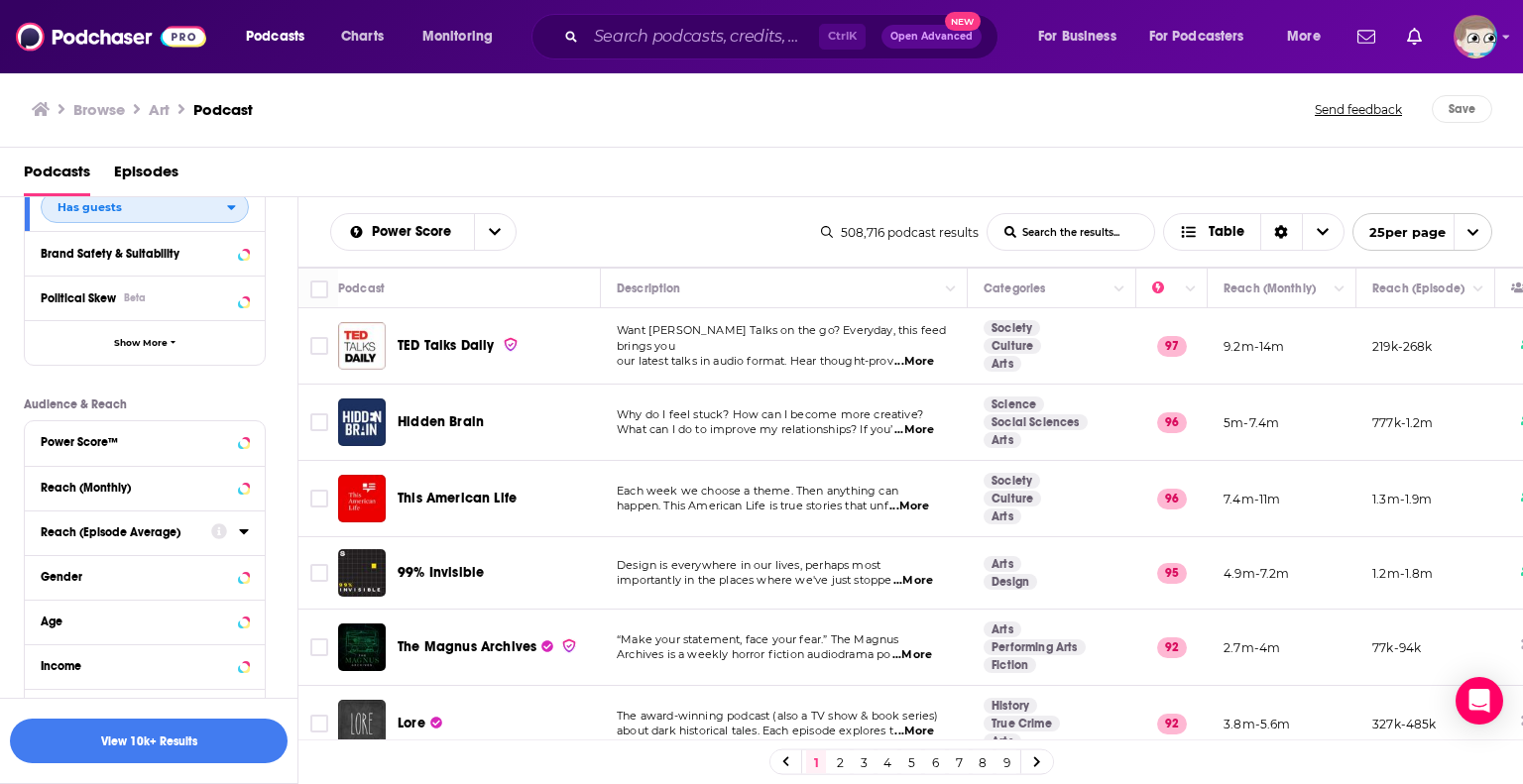 scroll, scrollTop: 494, scrollLeft: 0, axis: vertical 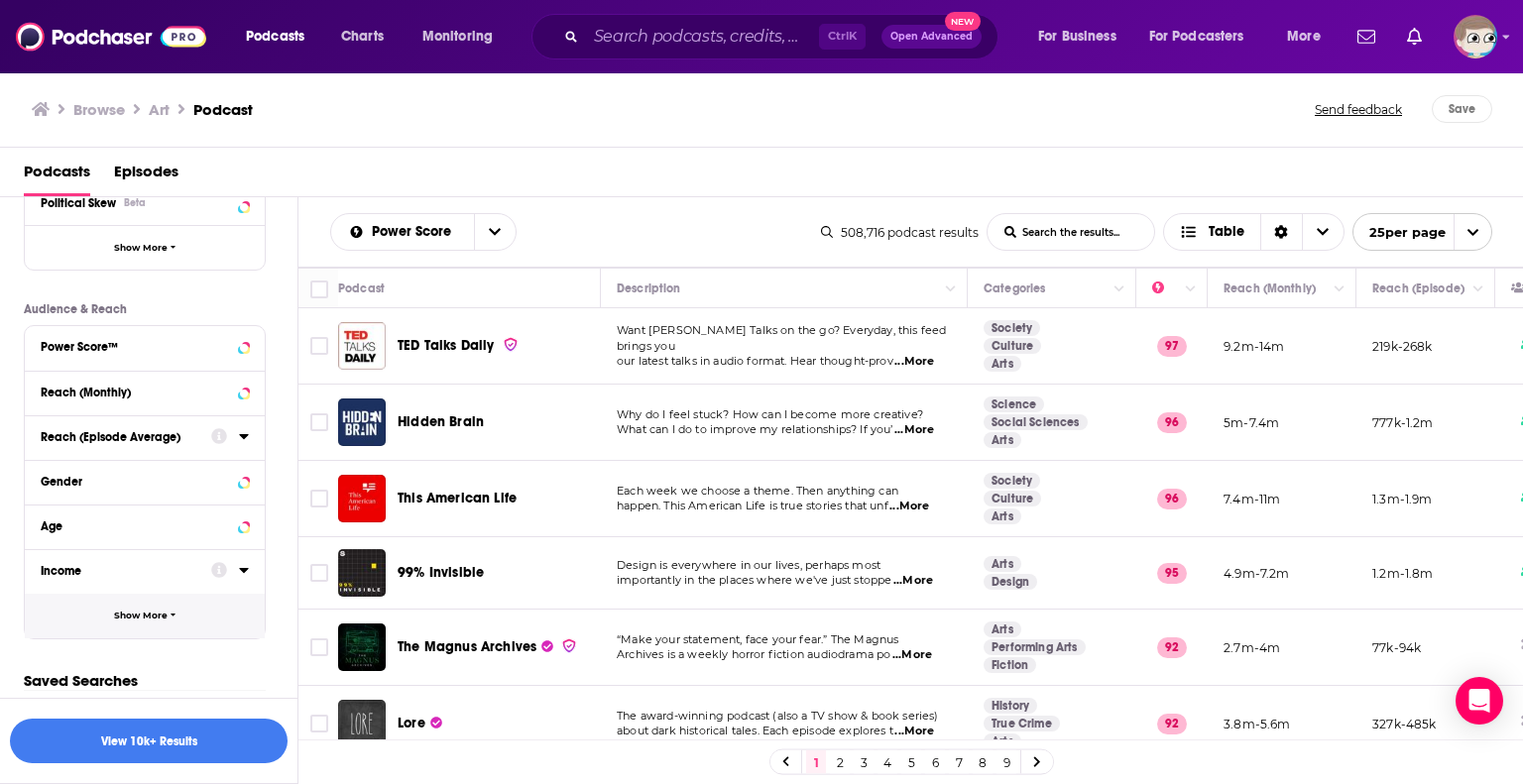 click on "Show More" at bounding box center (145, 616) 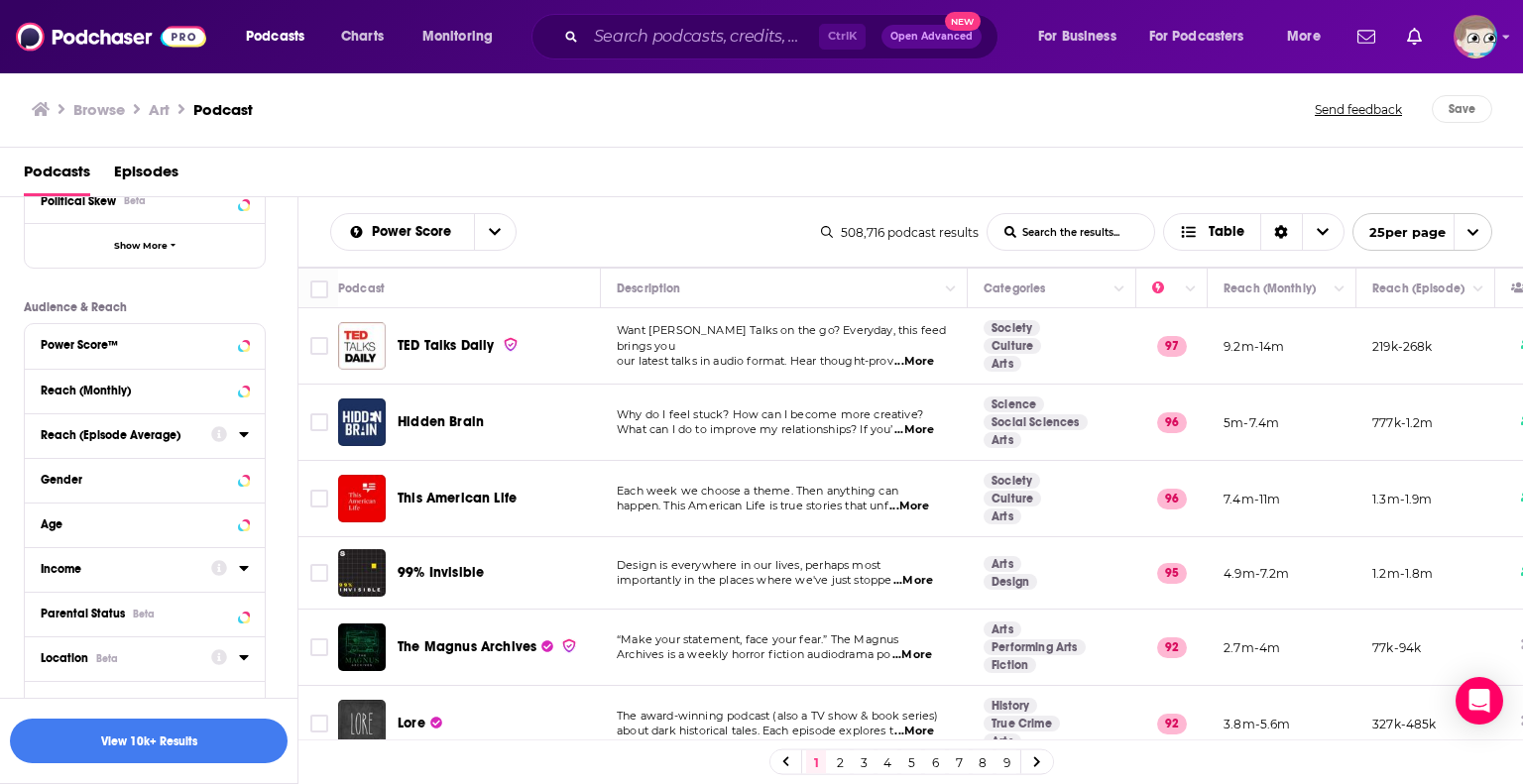 scroll, scrollTop: 593, scrollLeft: 0, axis: vertical 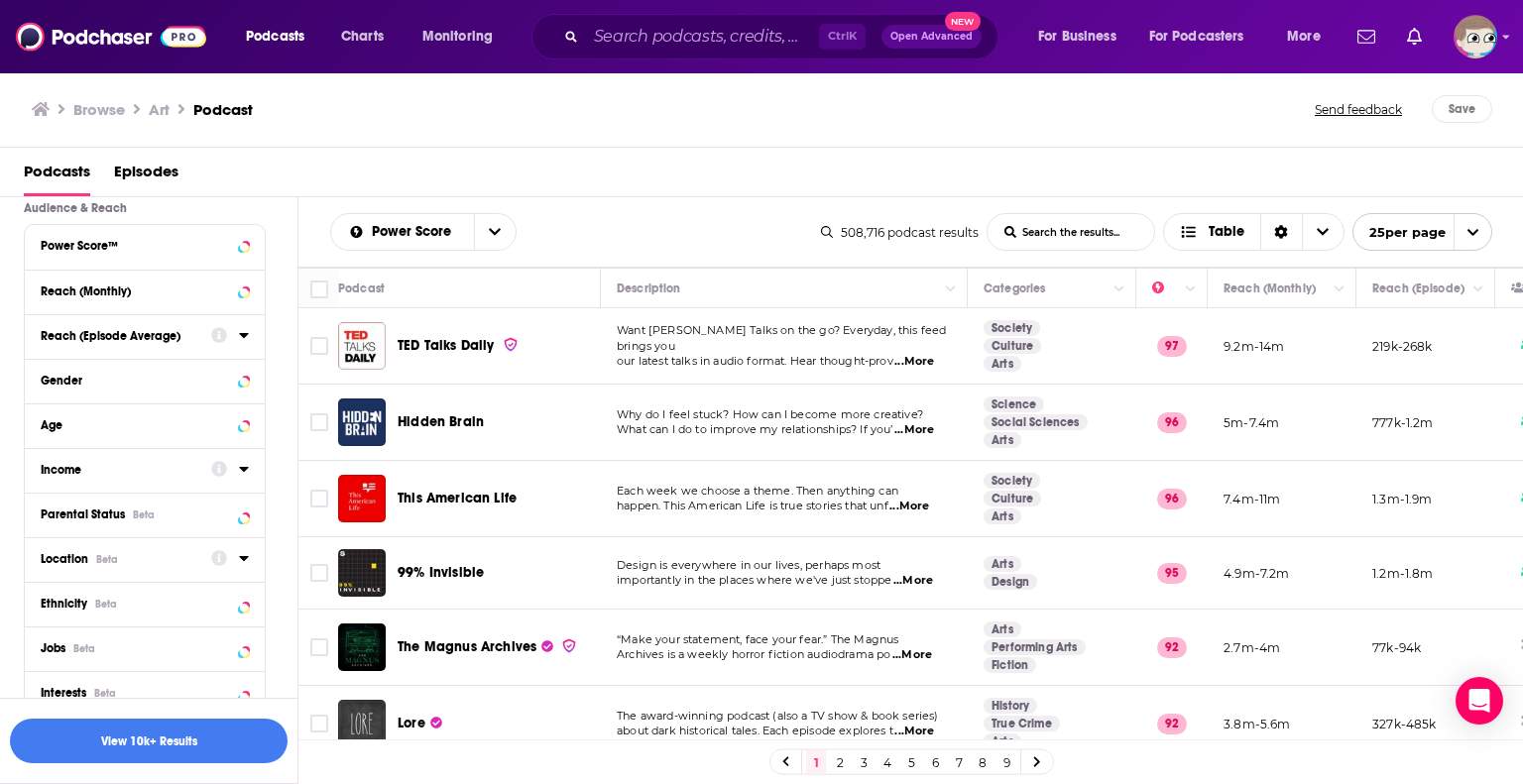 click on "Location Beta" at bounding box center (119, 559) 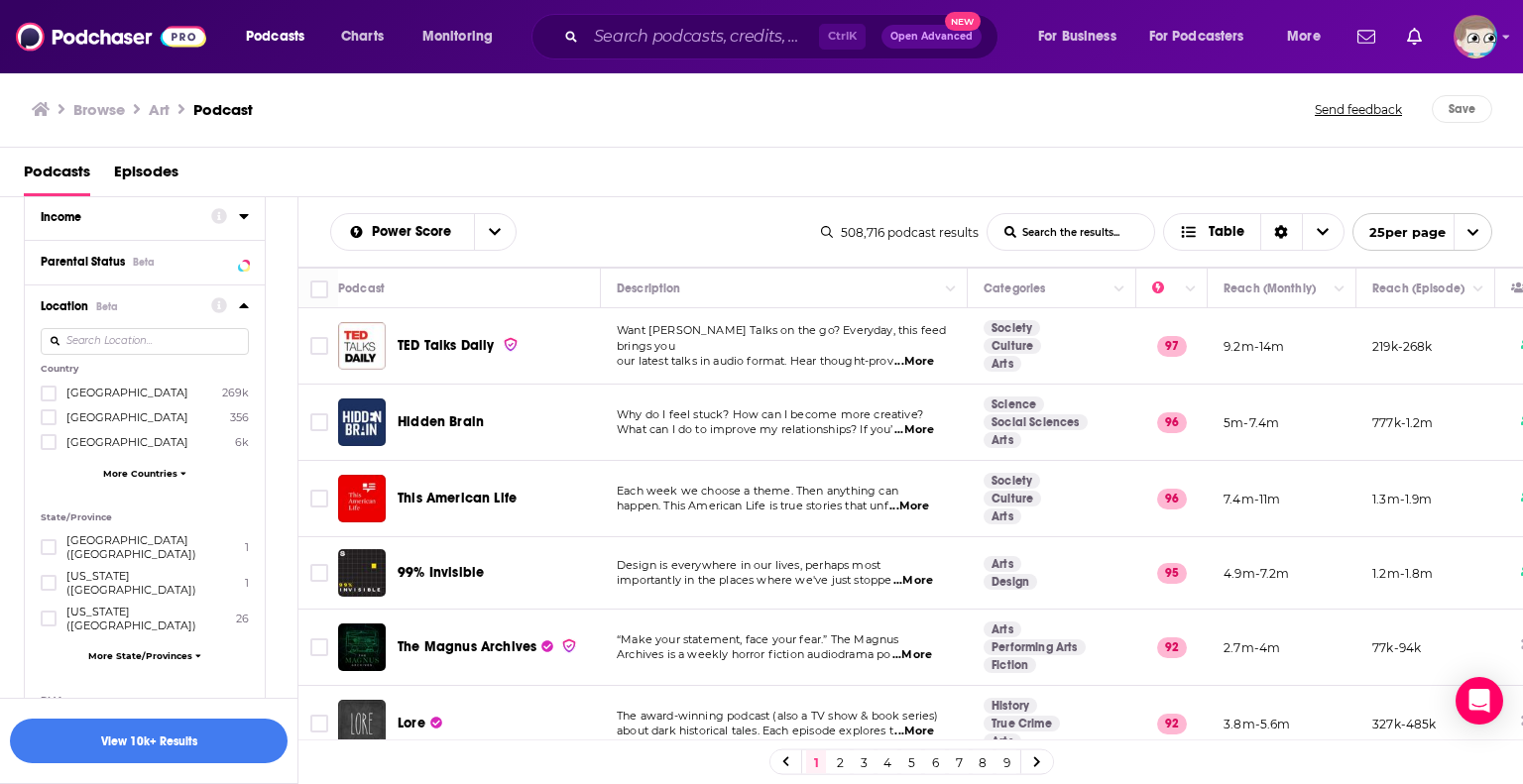 scroll, scrollTop: 890, scrollLeft: 0, axis: vertical 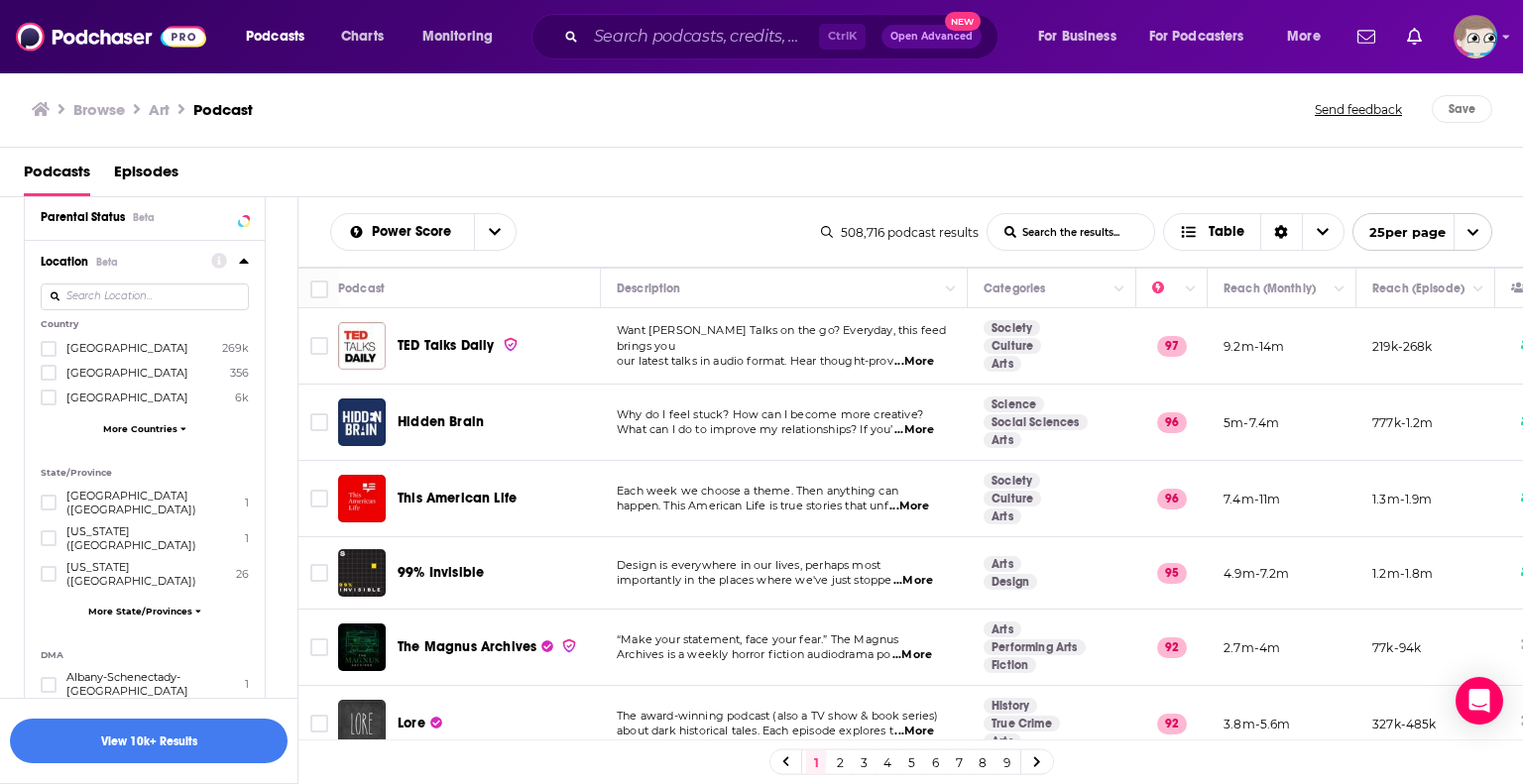 click on "[US_STATE] ([GEOGRAPHIC_DATA])" at bounding box center (146, 574) 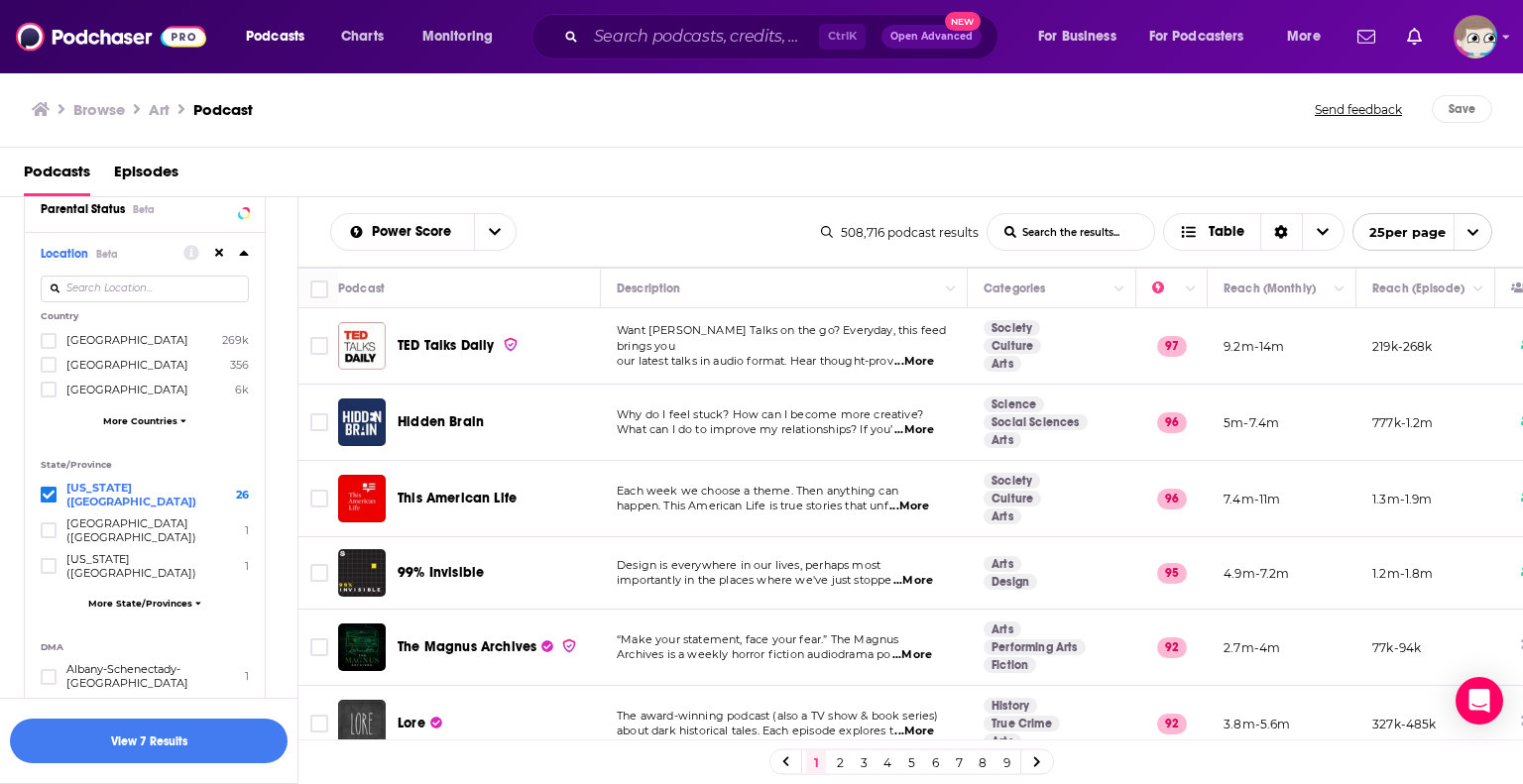 scroll, scrollTop: 791, scrollLeft: 0, axis: vertical 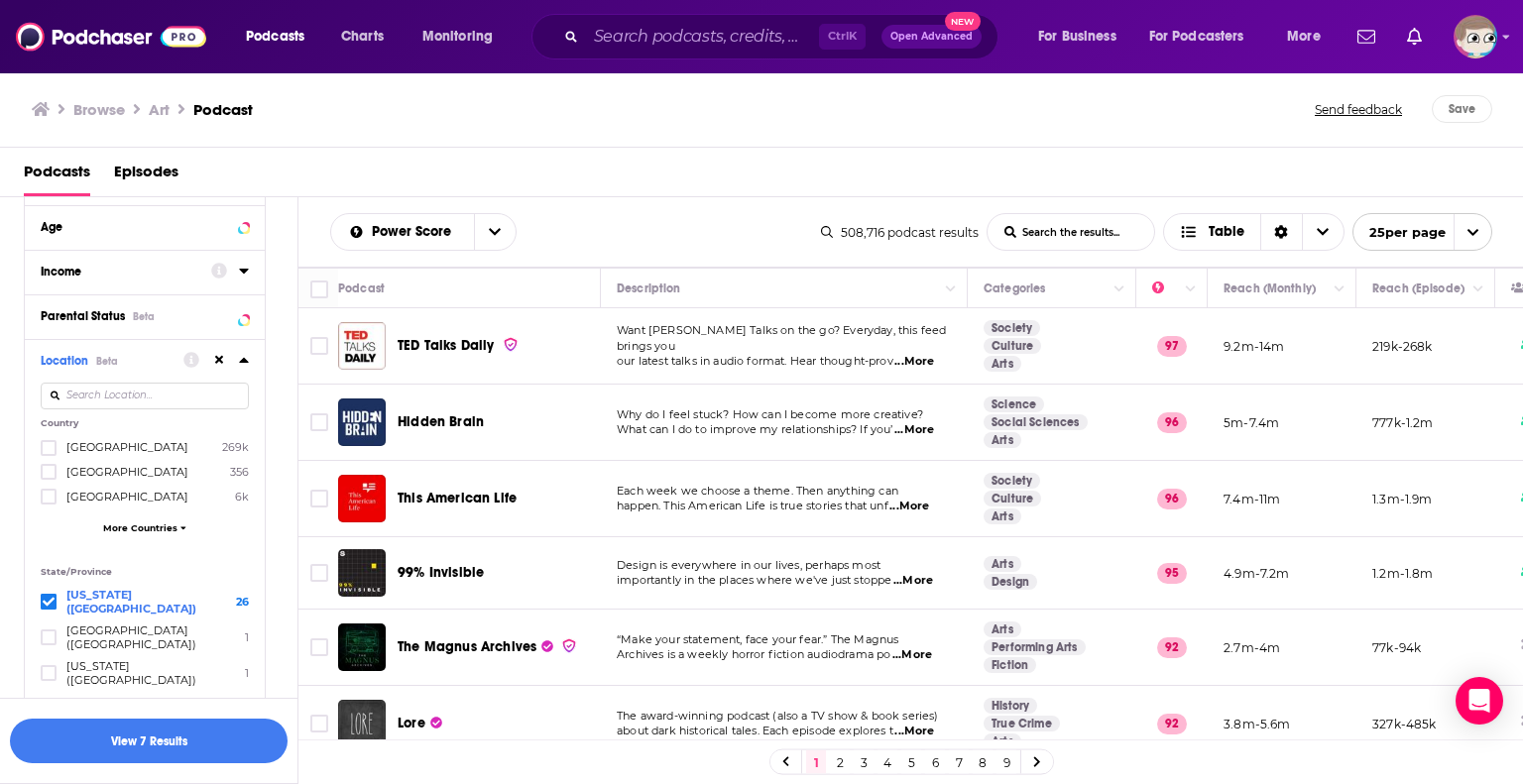 click at bounding box center (145, 395) 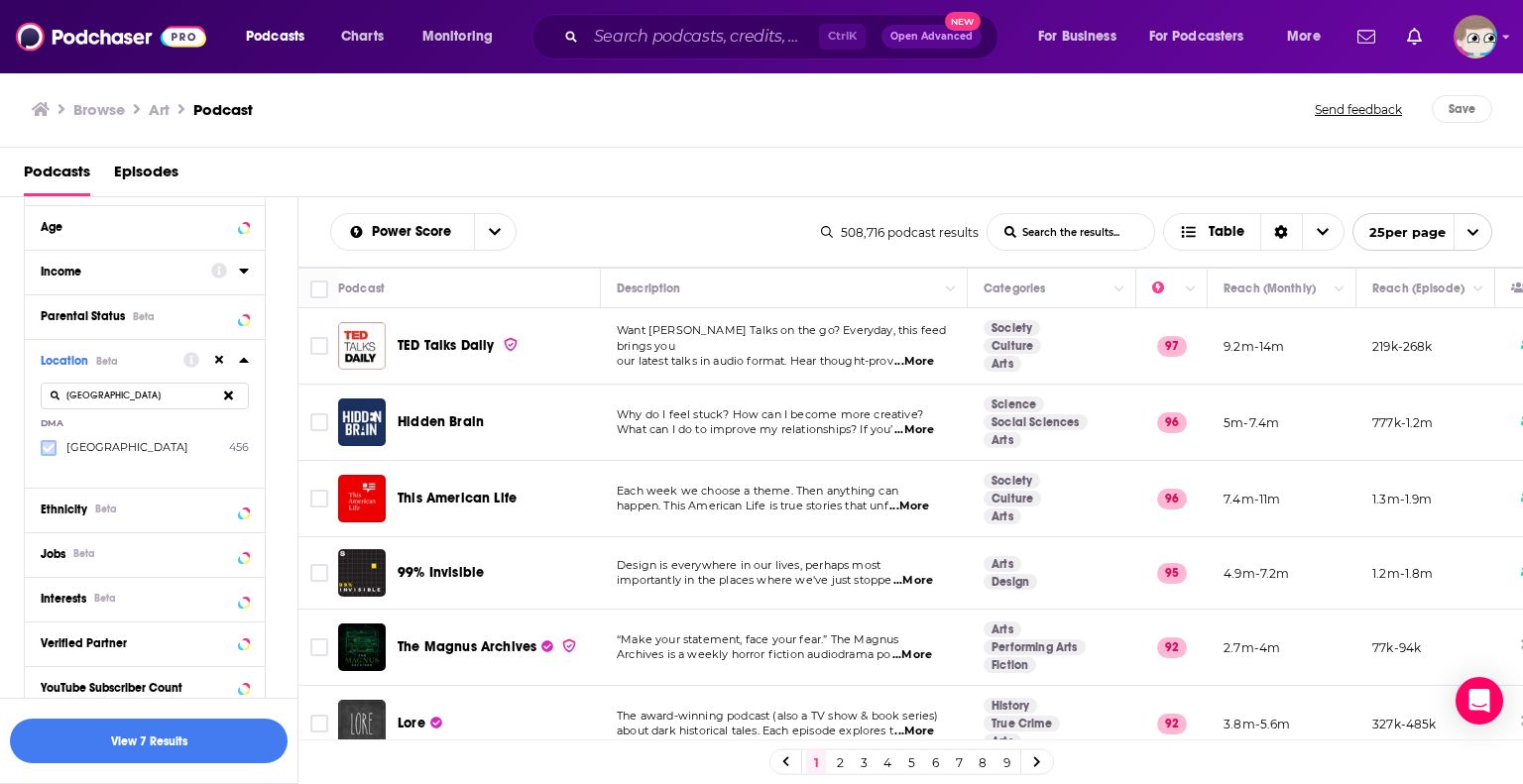 type on "los angeles" 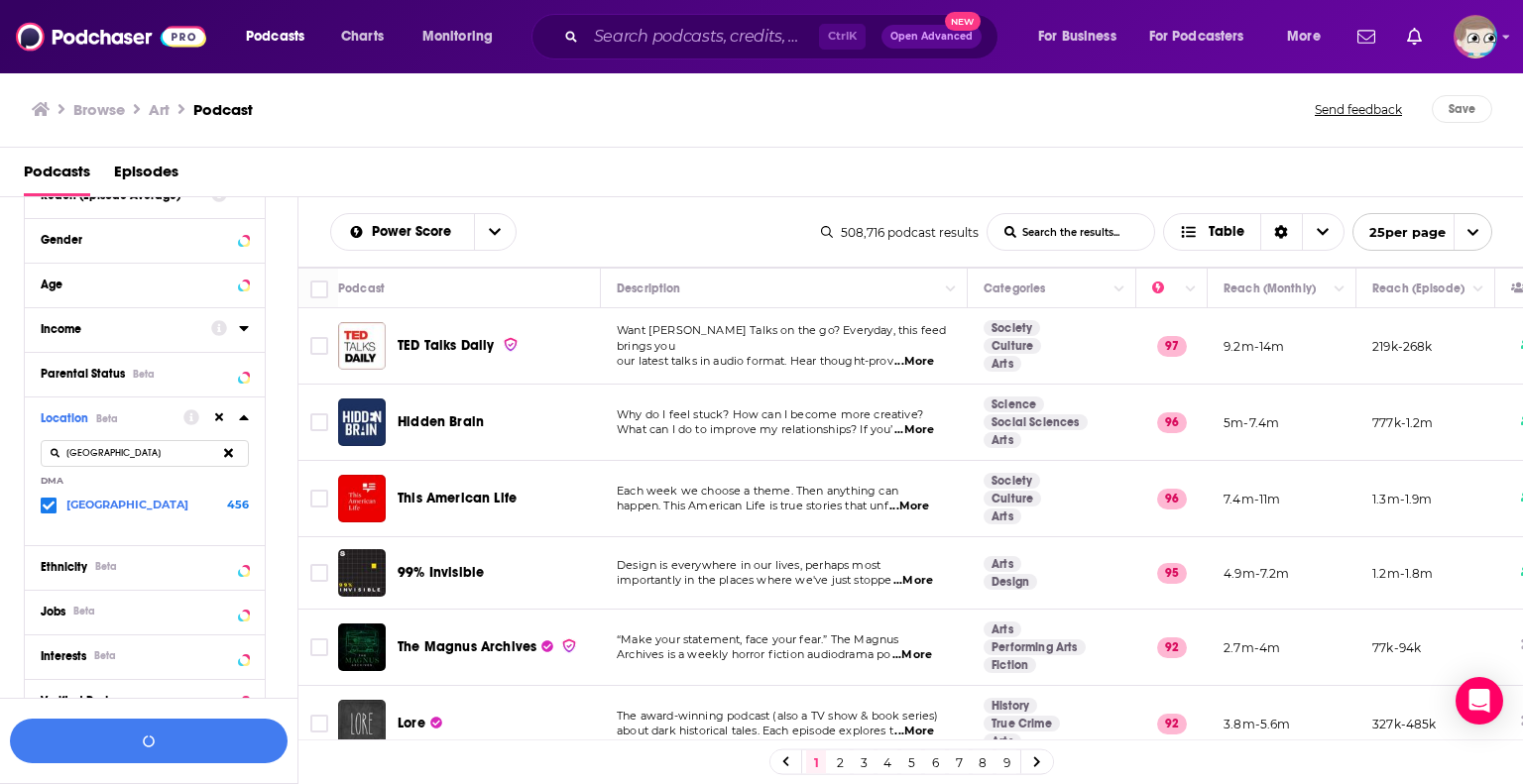 scroll, scrollTop: 613, scrollLeft: 0, axis: vertical 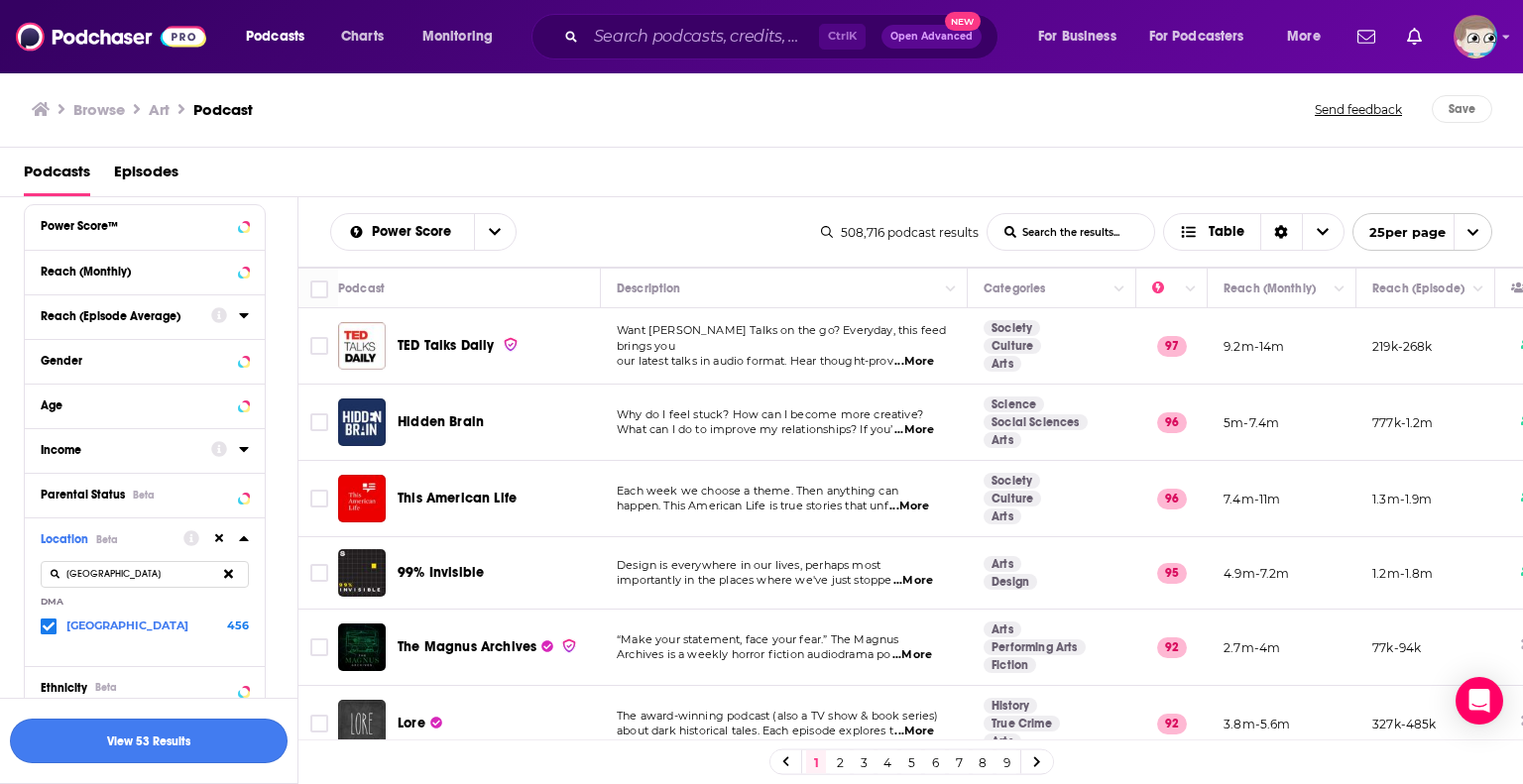 click on "View 53 Results" at bounding box center [149, 740] 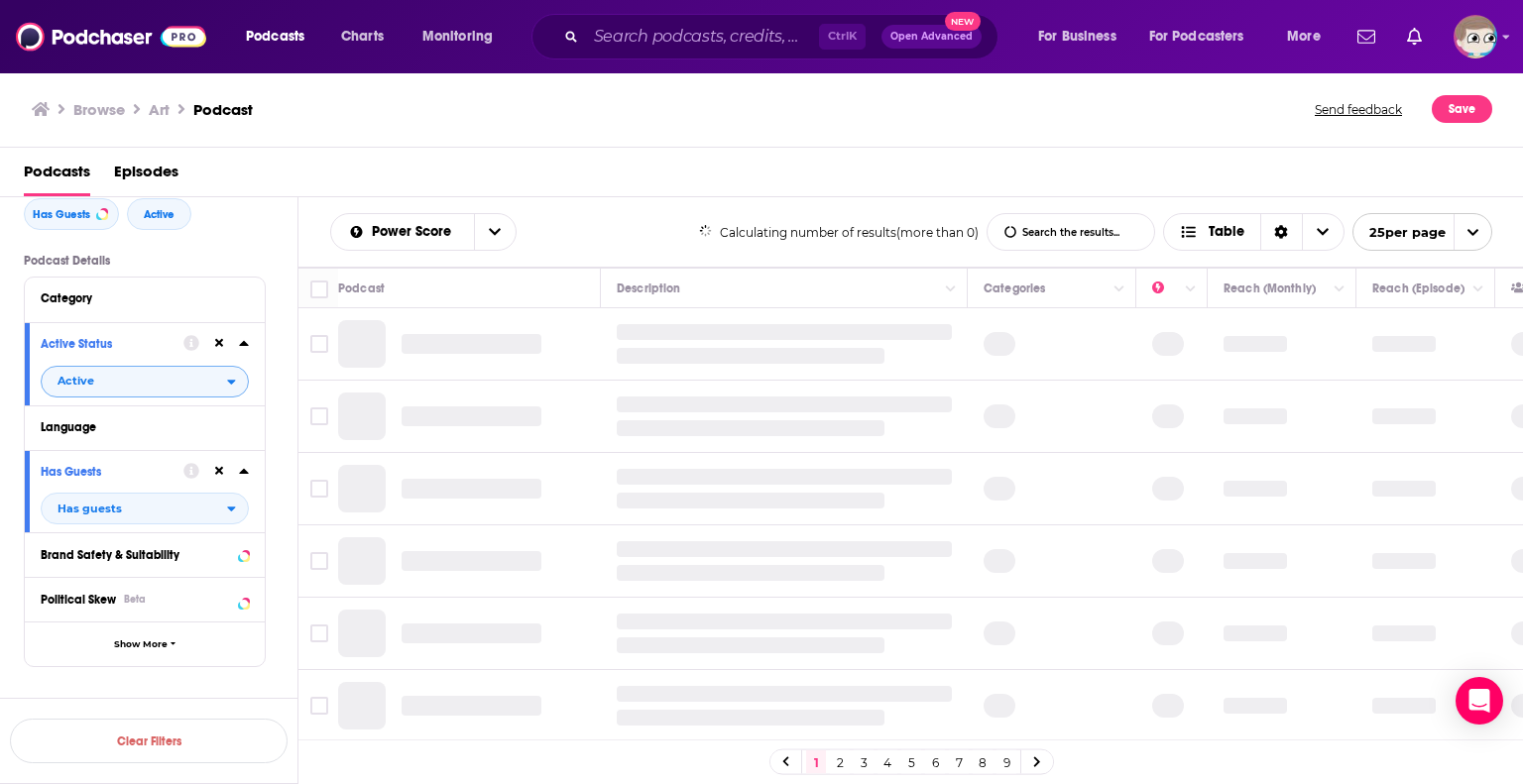 scroll, scrollTop: 0, scrollLeft: 0, axis: both 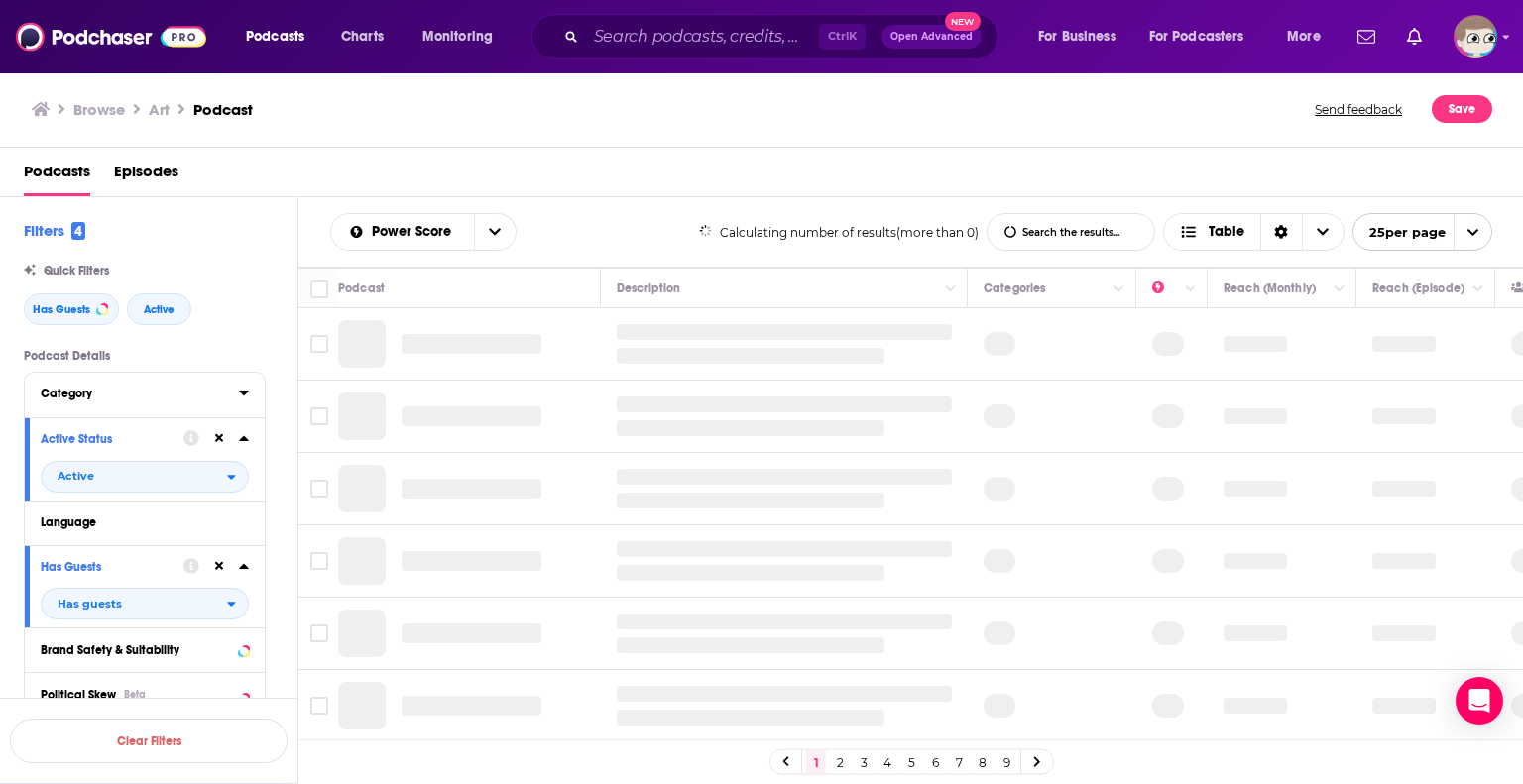 click on "Category" at bounding box center [133, 393] 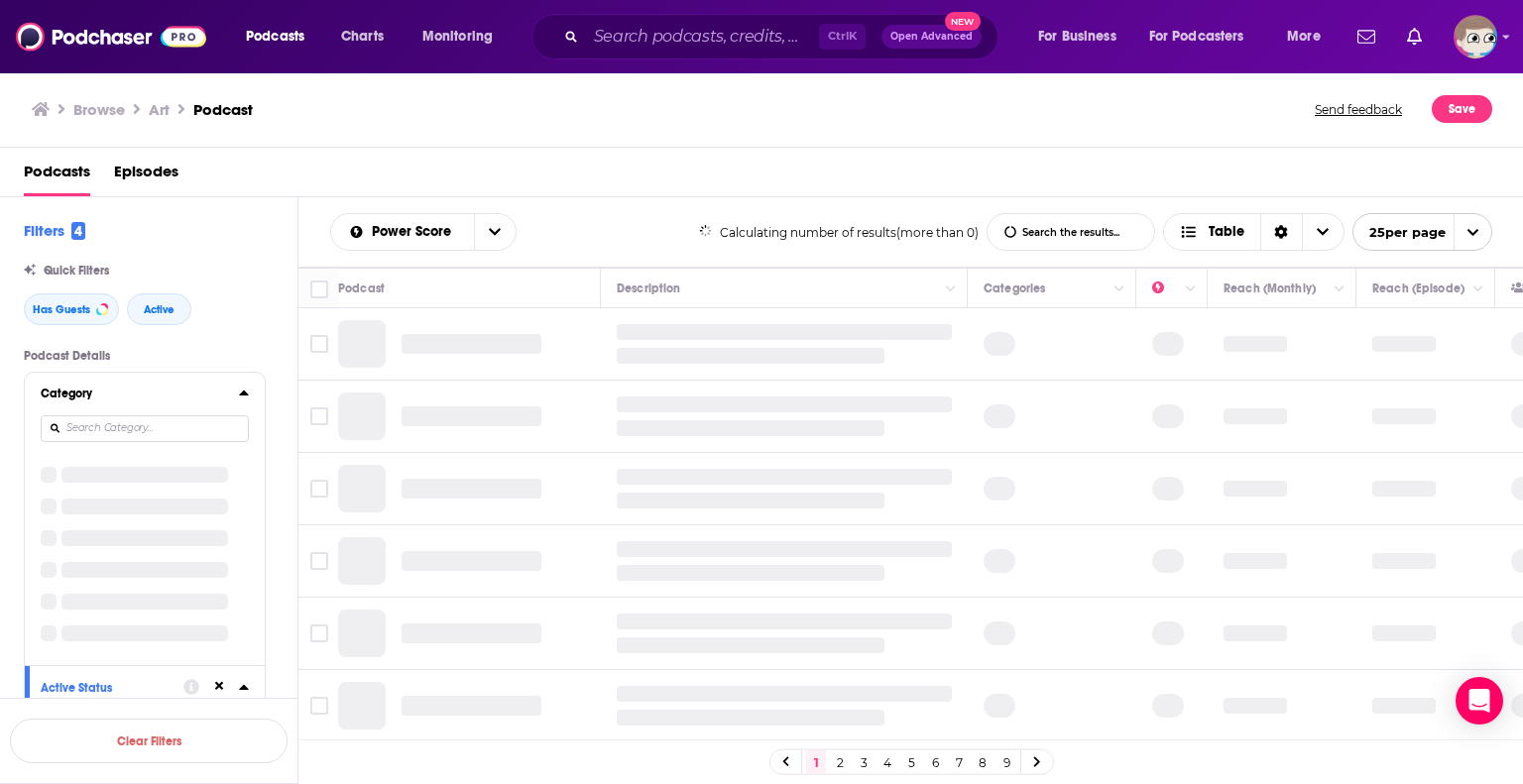 click on "Category" at bounding box center [133, 393] 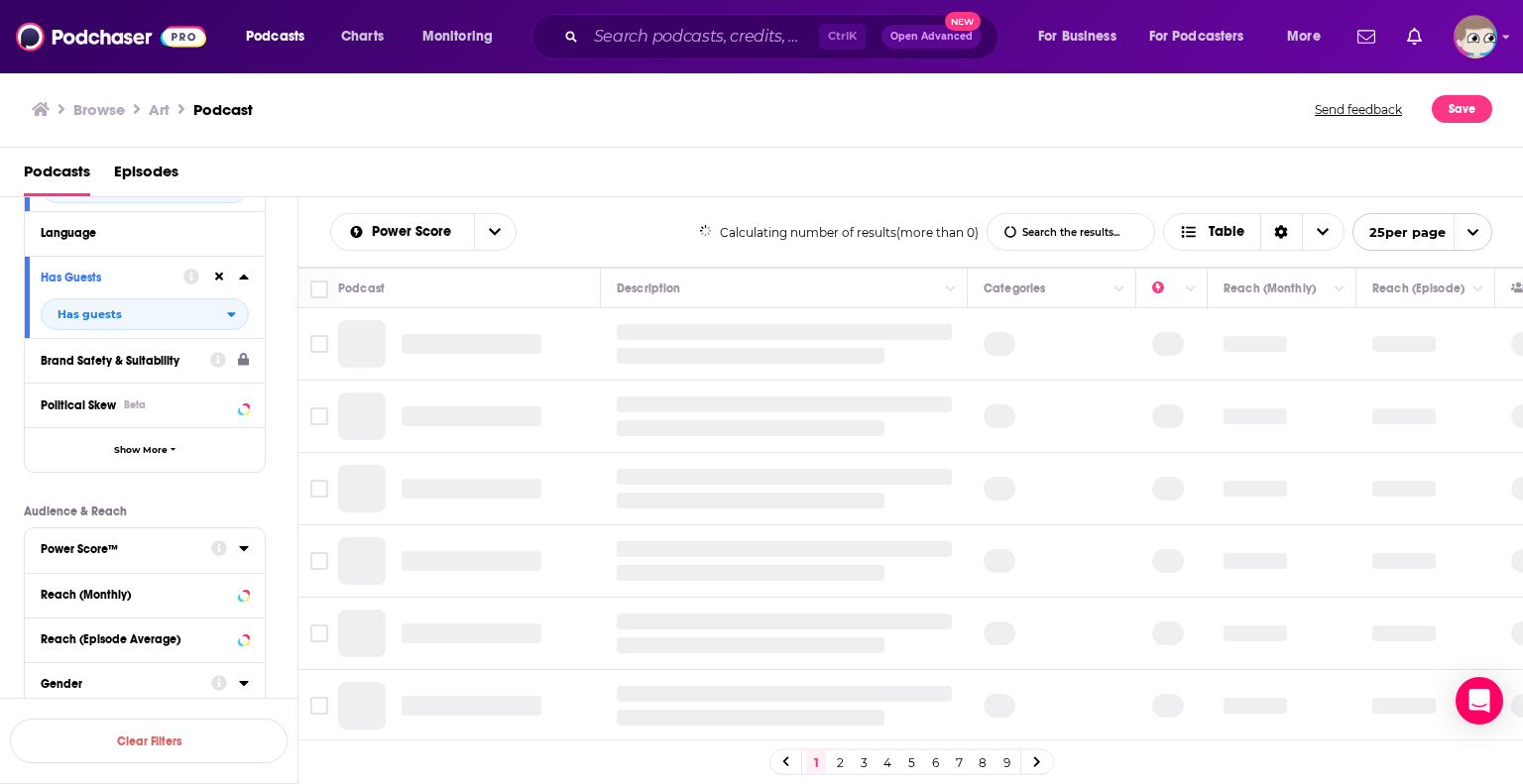 scroll, scrollTop: 297, scrollLeft: 0, axis: vertical 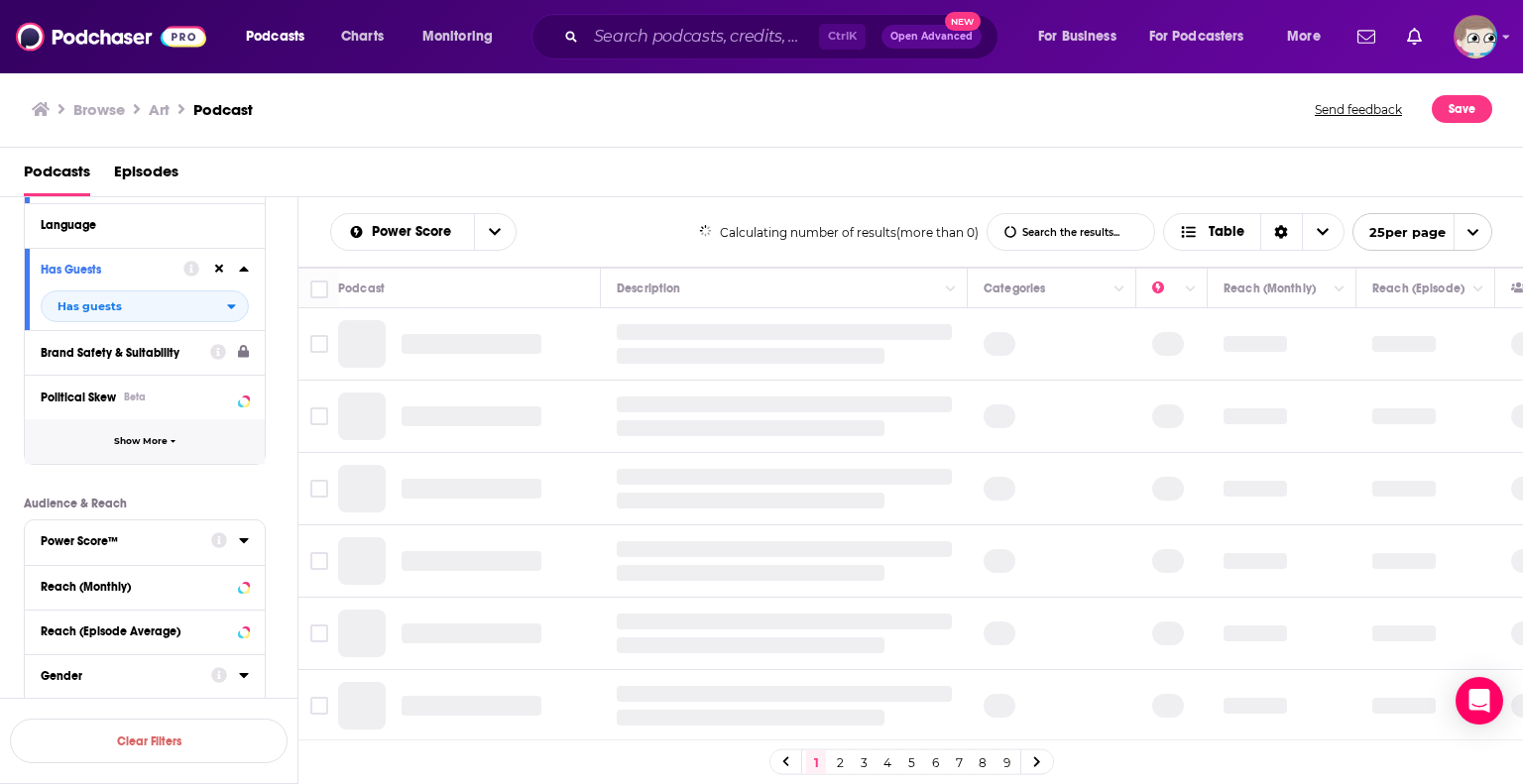 click on "Show More" at bounding box center [145, 441] 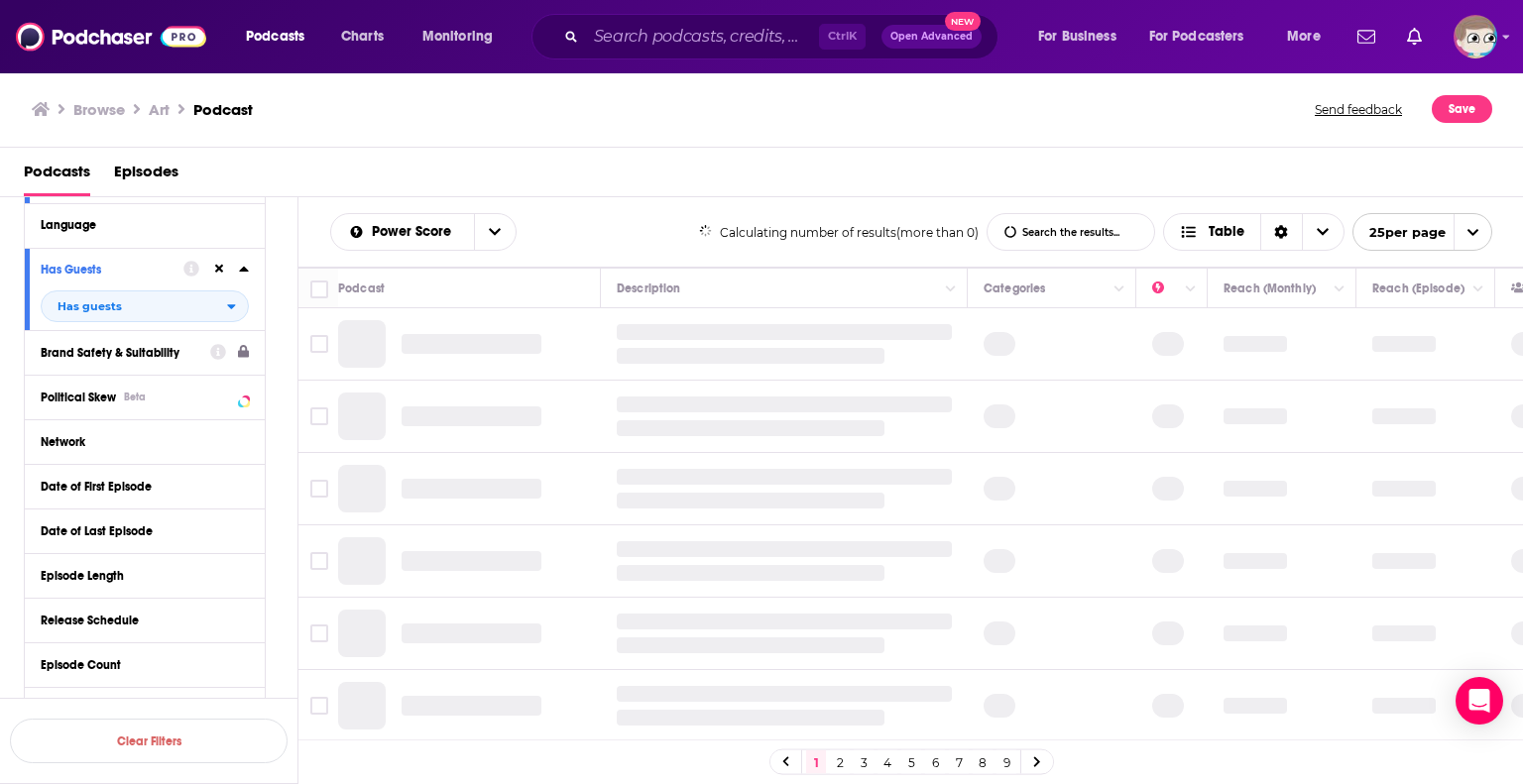 scroll, scrollTop: 0, scrollLeft: 0, axis: both 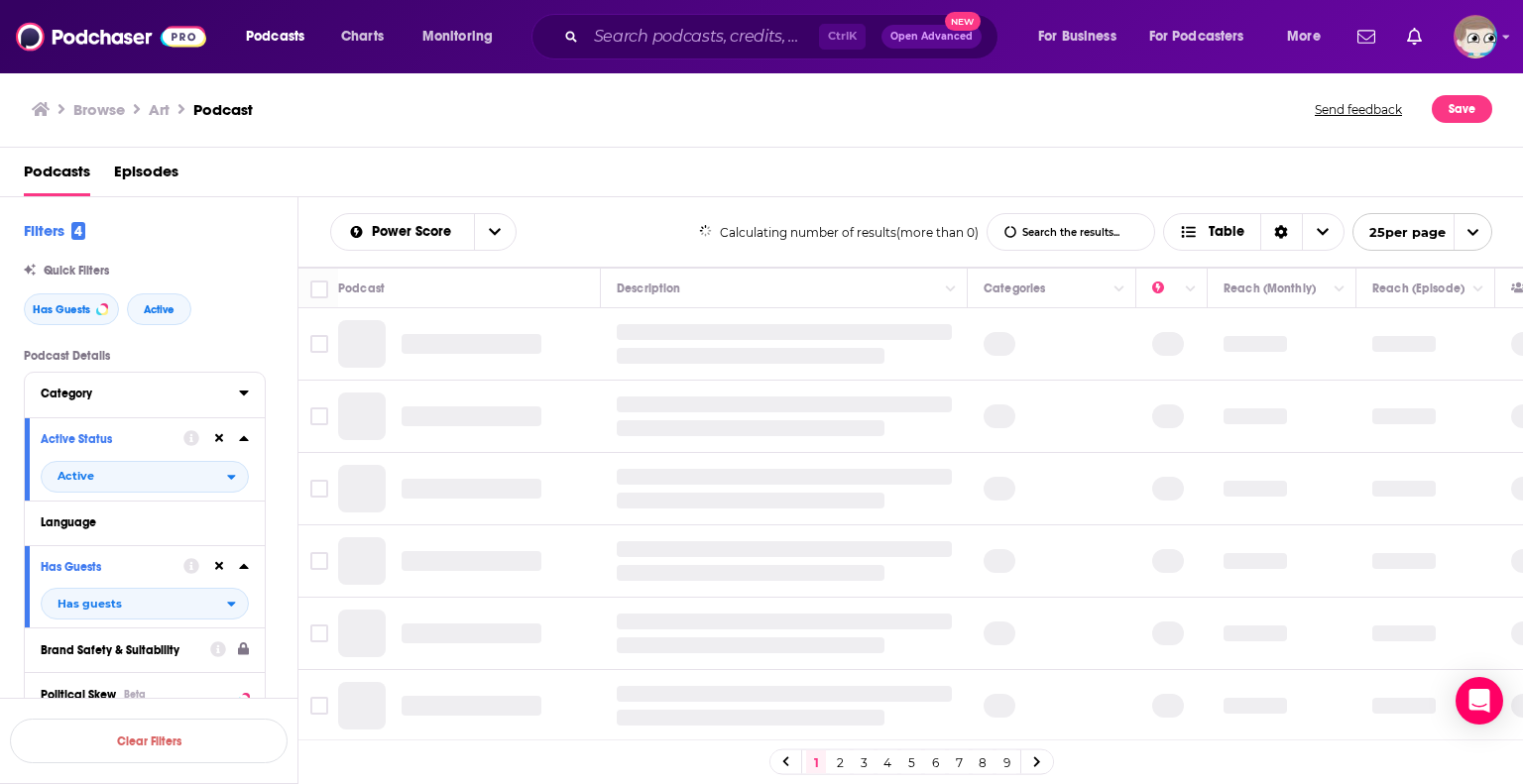 click on "Category" at bounding box center [133, 393] 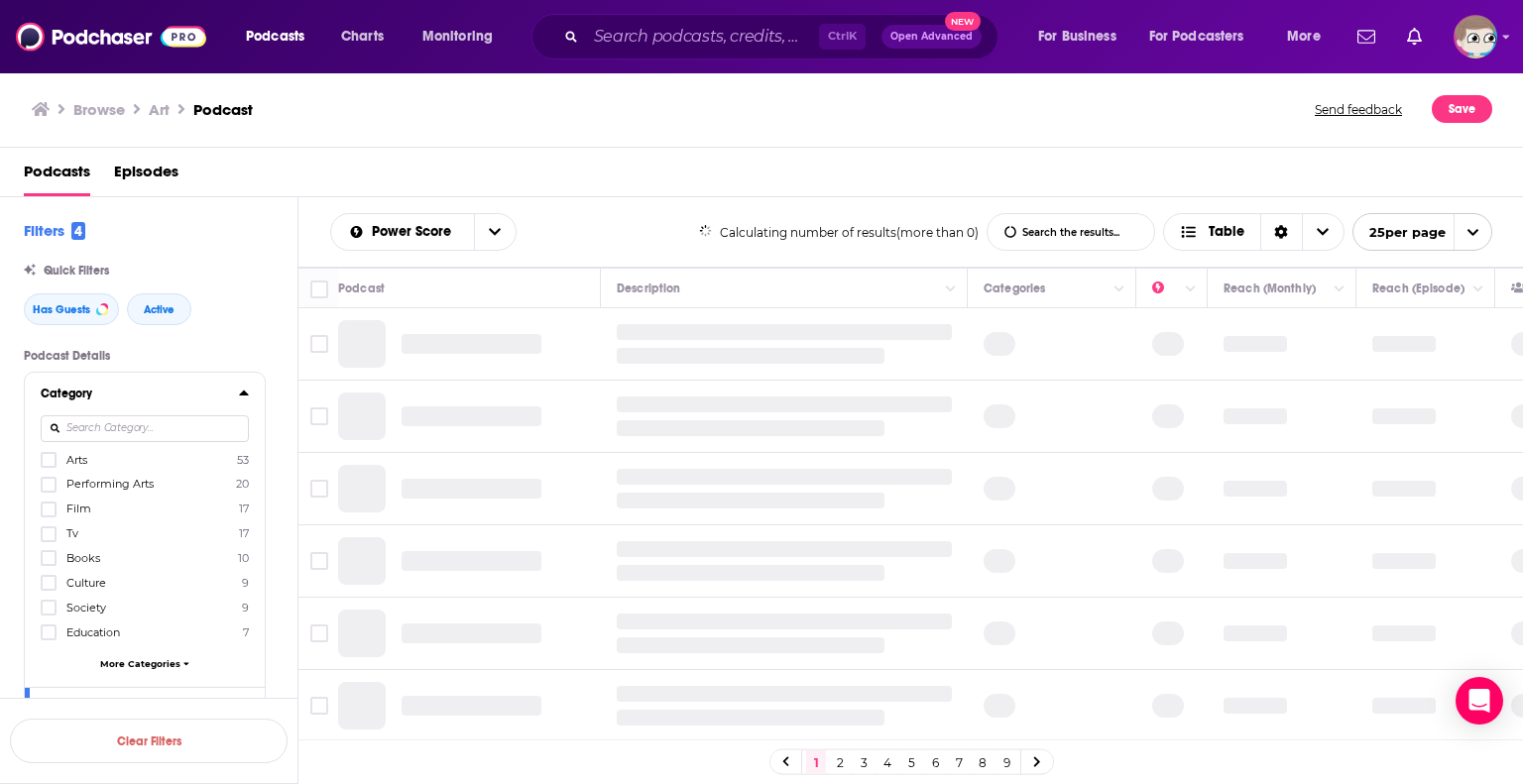click on "Podcasts" at bounding box center (57, 175) 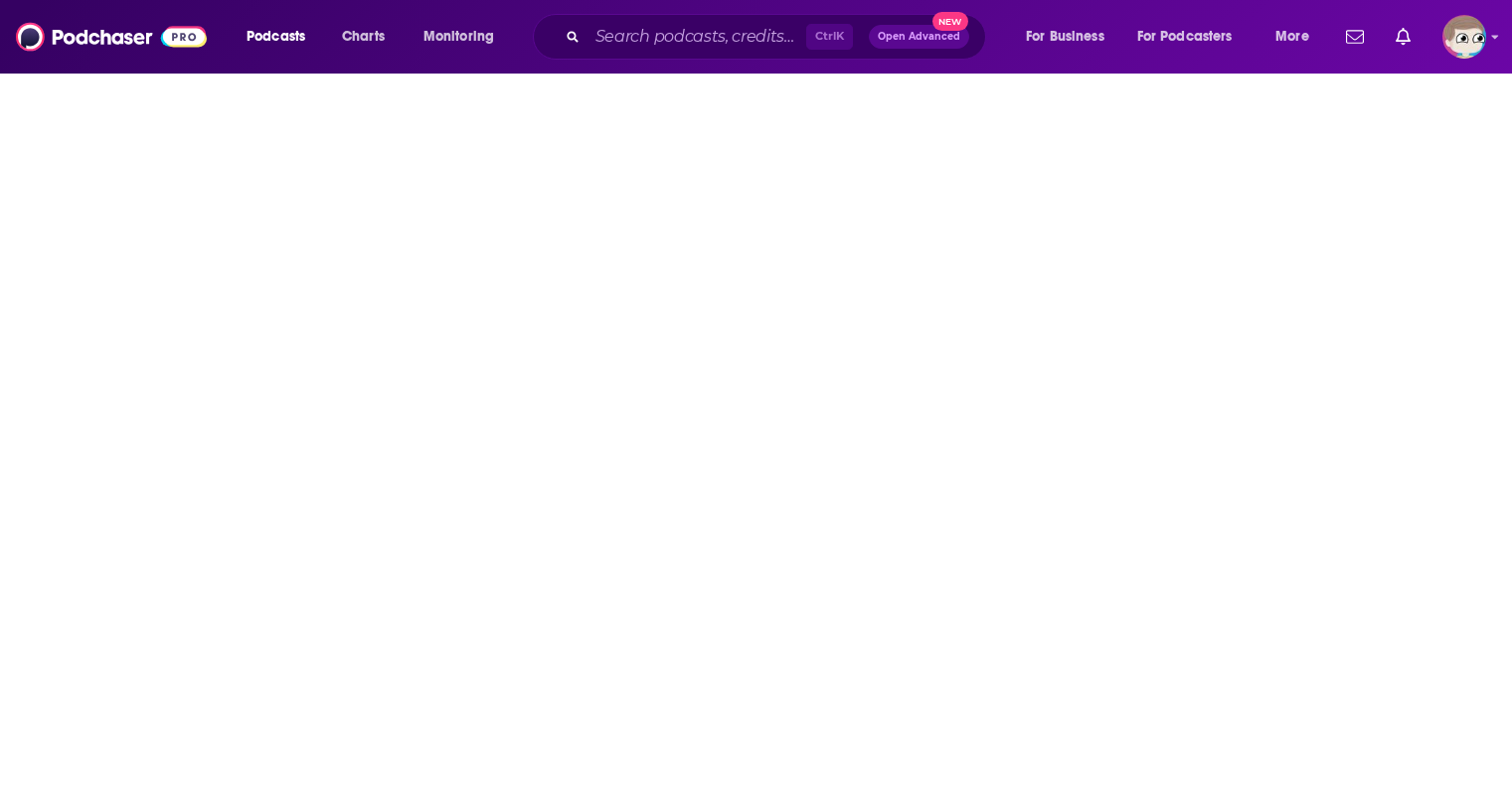 scroll, scrollTop: 0, scrollLeft: 0, axis: both 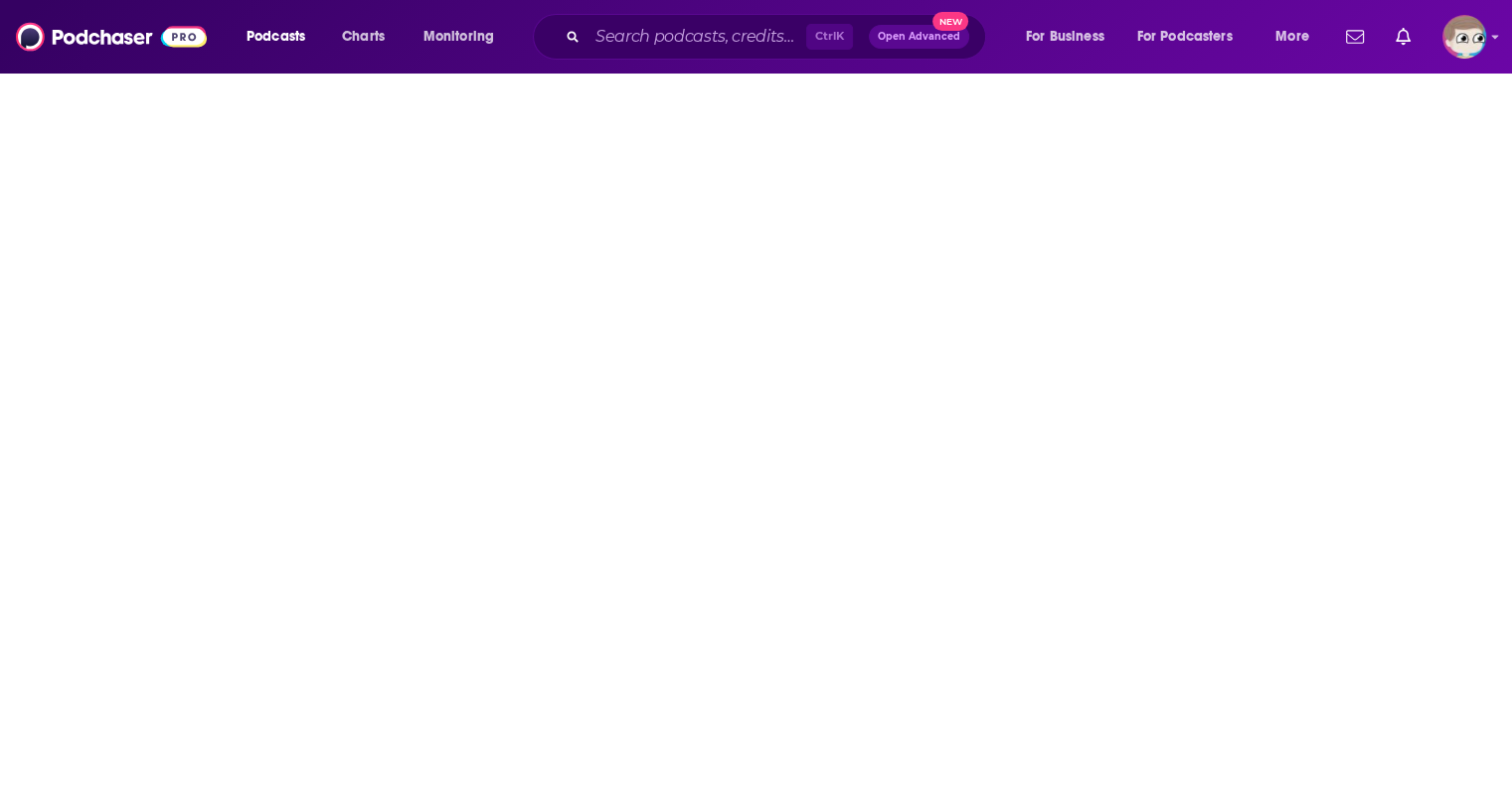 click on "Open Advanced" at bounding box center [919, 37] 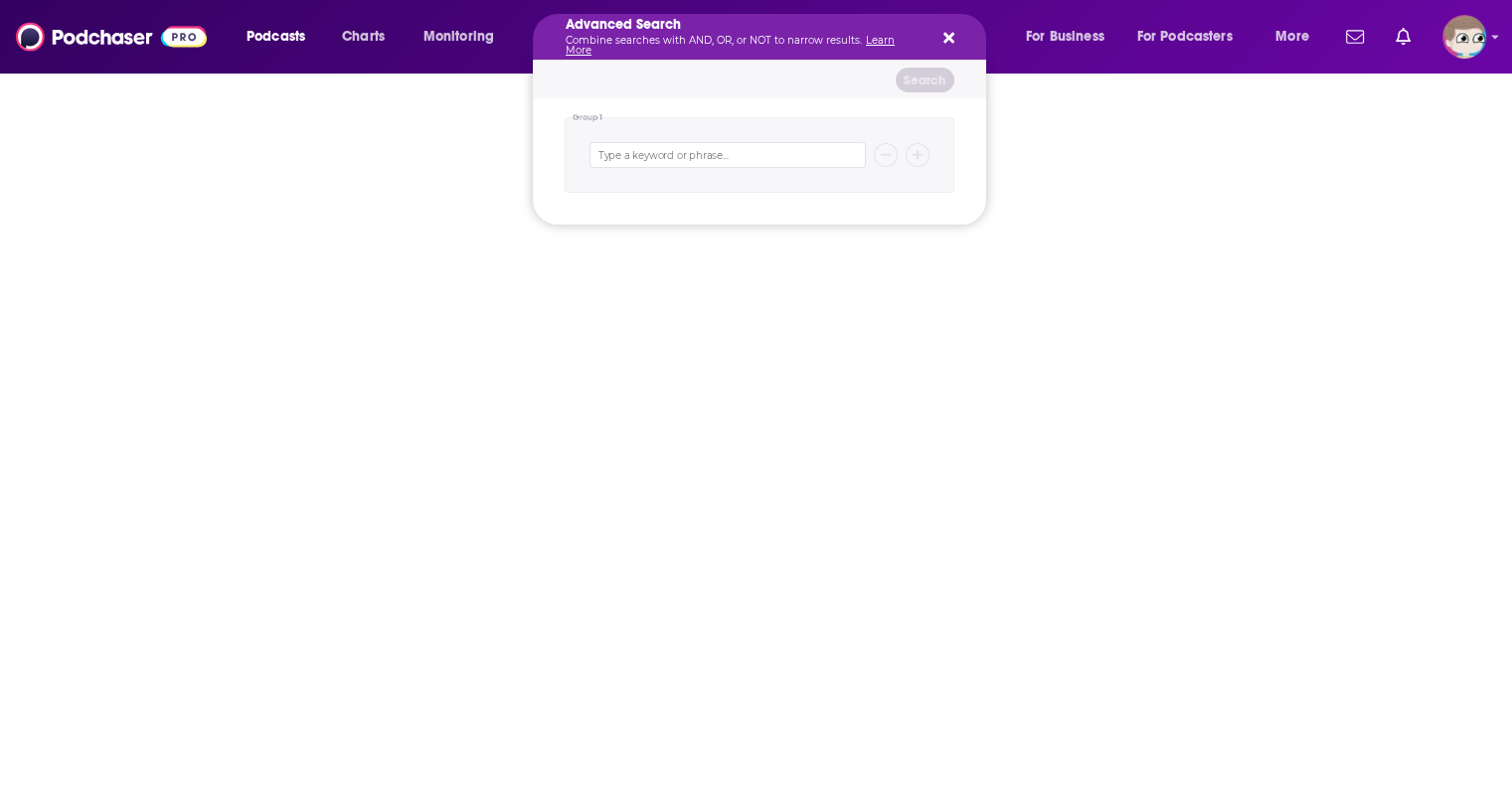 click 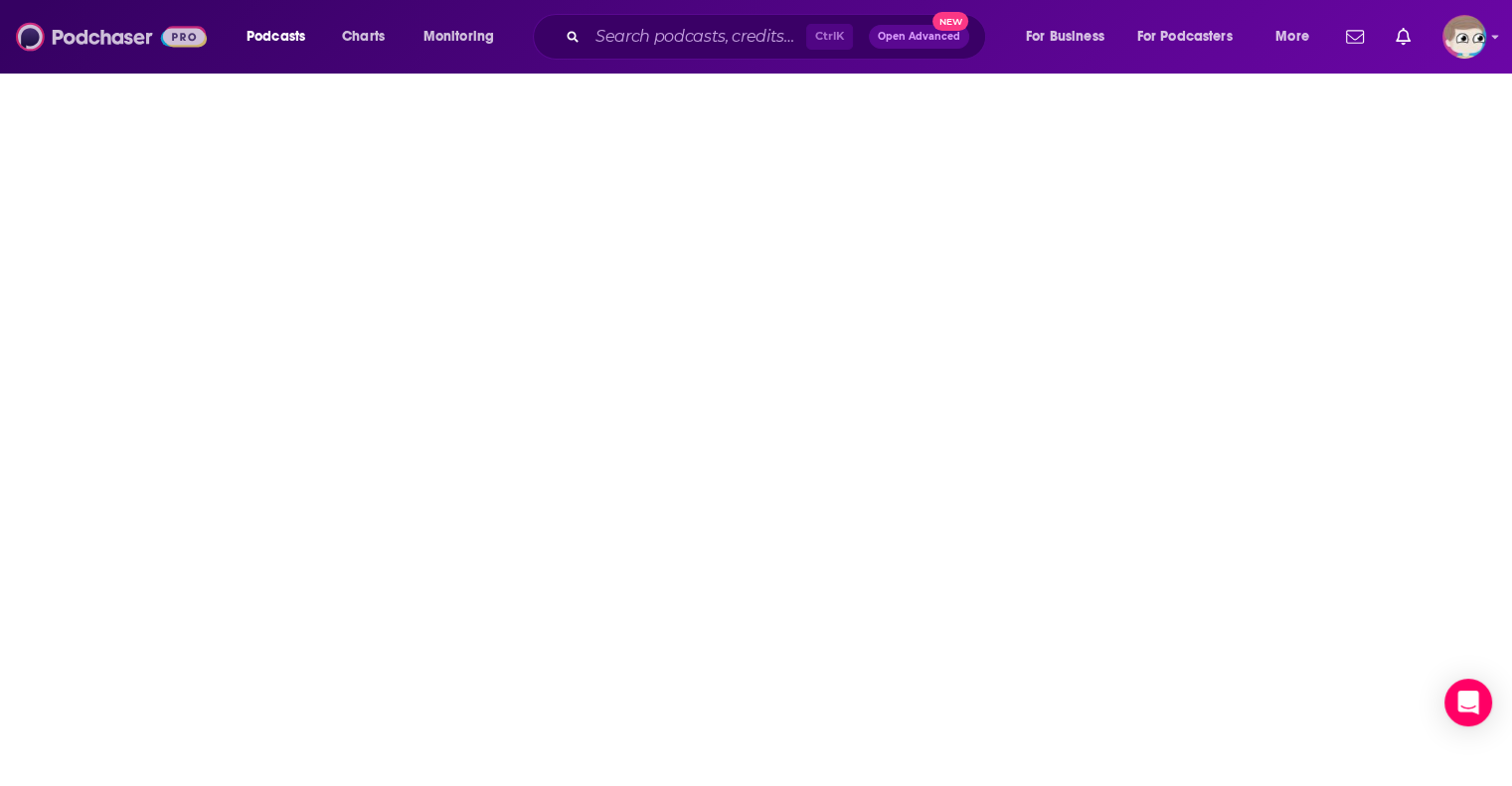click at bounding box center (111, 37) 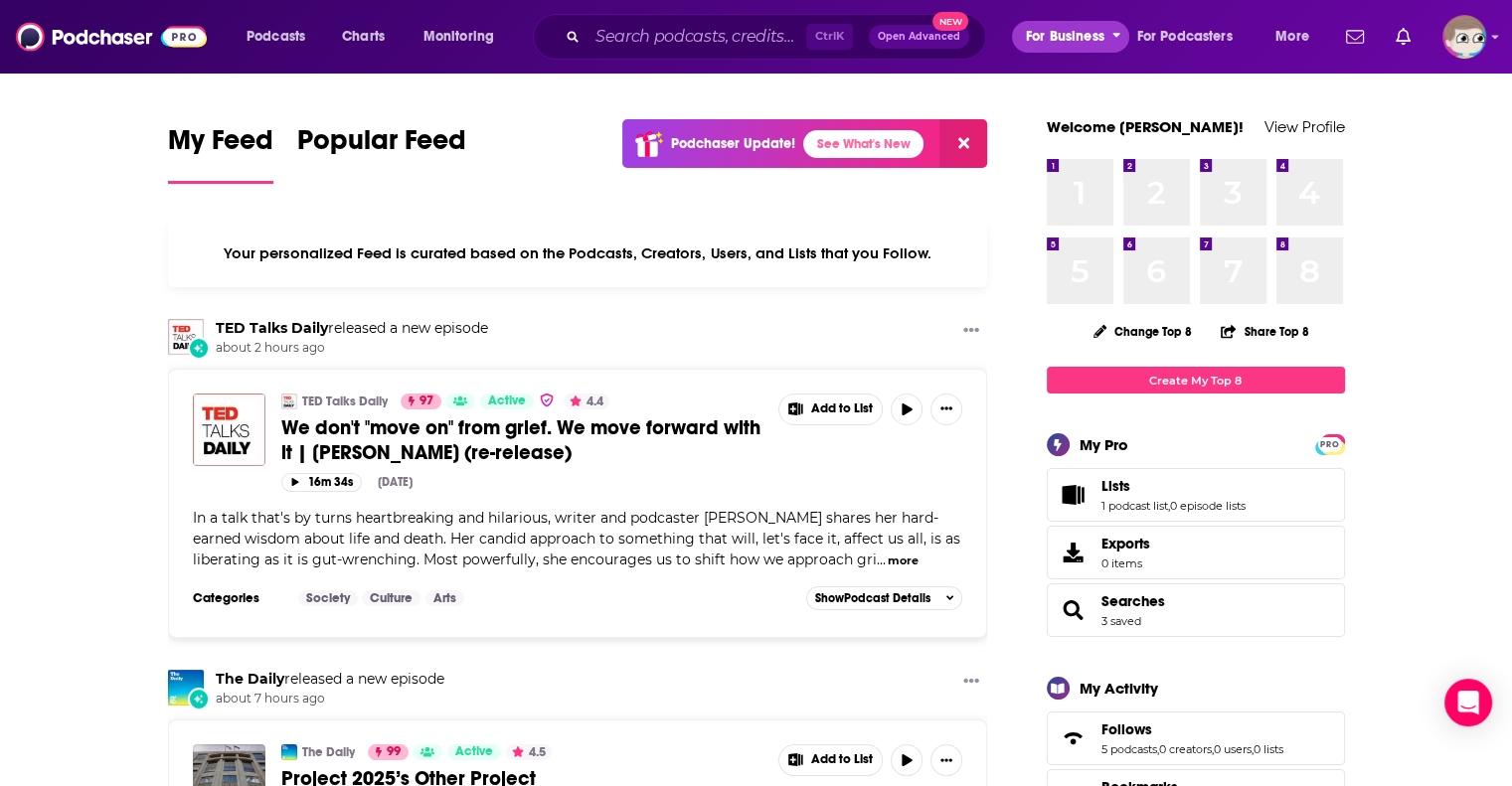 click on "For Business" at bounding box center [1065, 37] 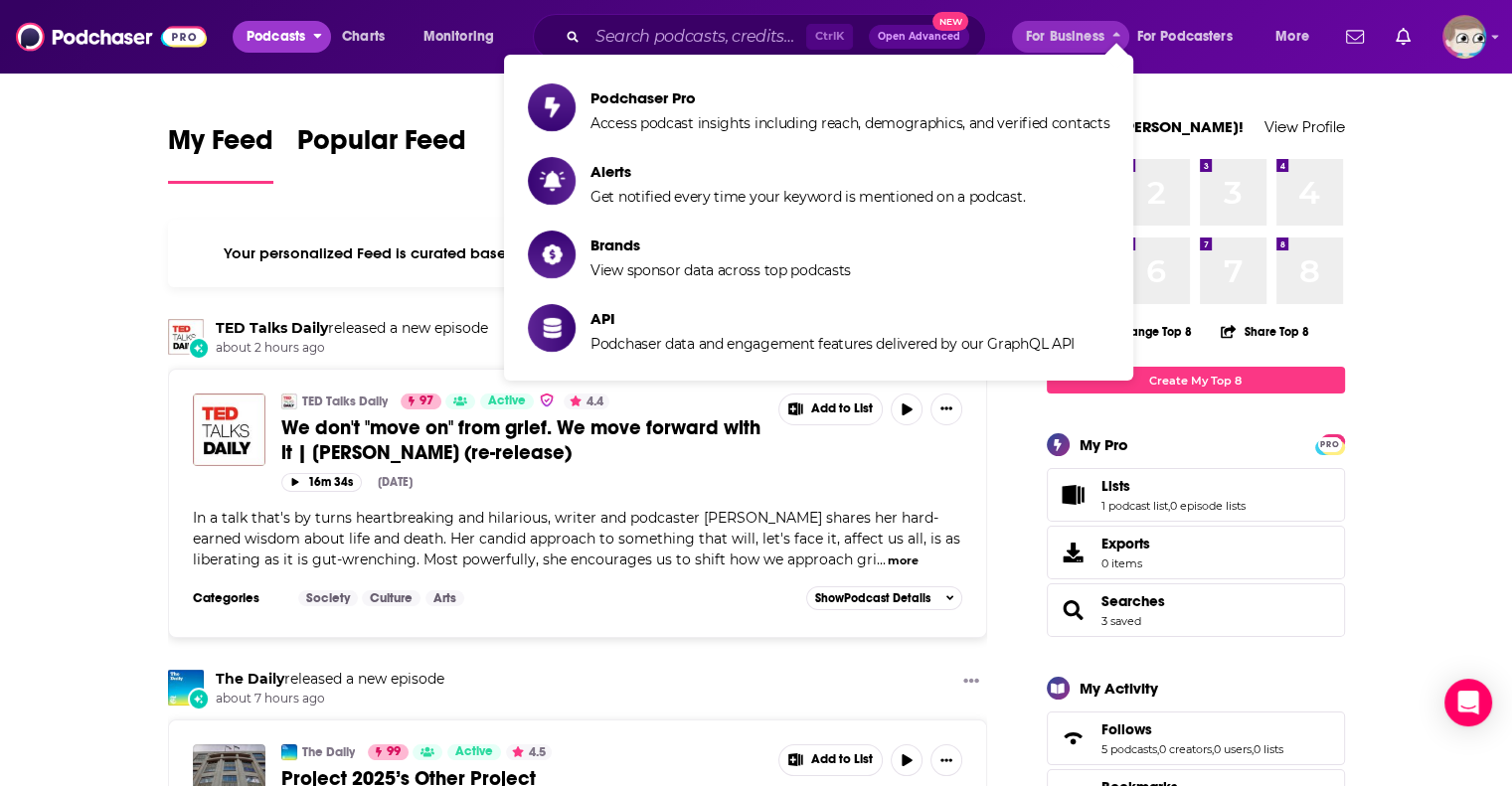 click on "Podcasts" at bounding box center [275, 37] 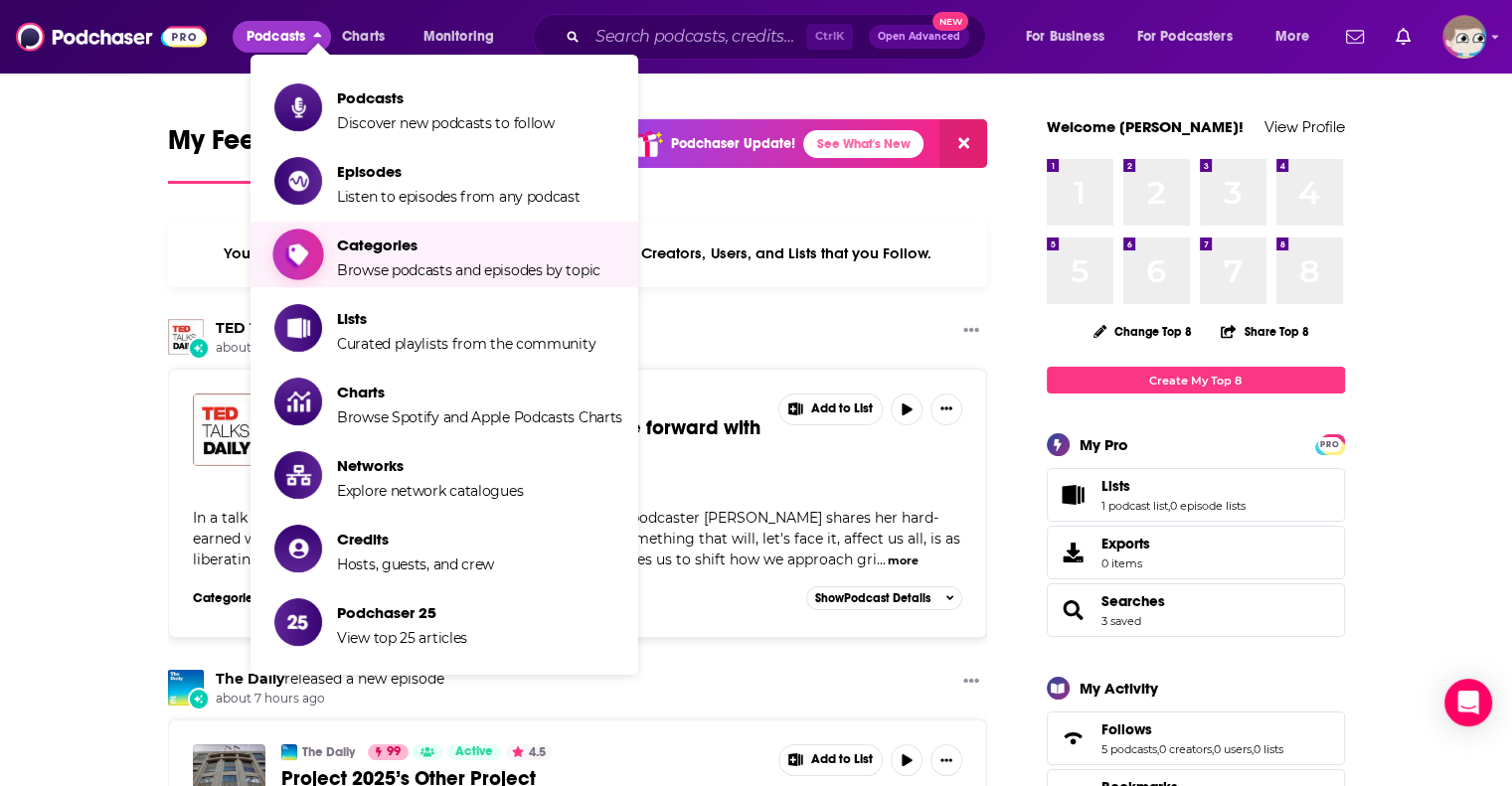 click on "Categories" at bounding box center (468, 244) 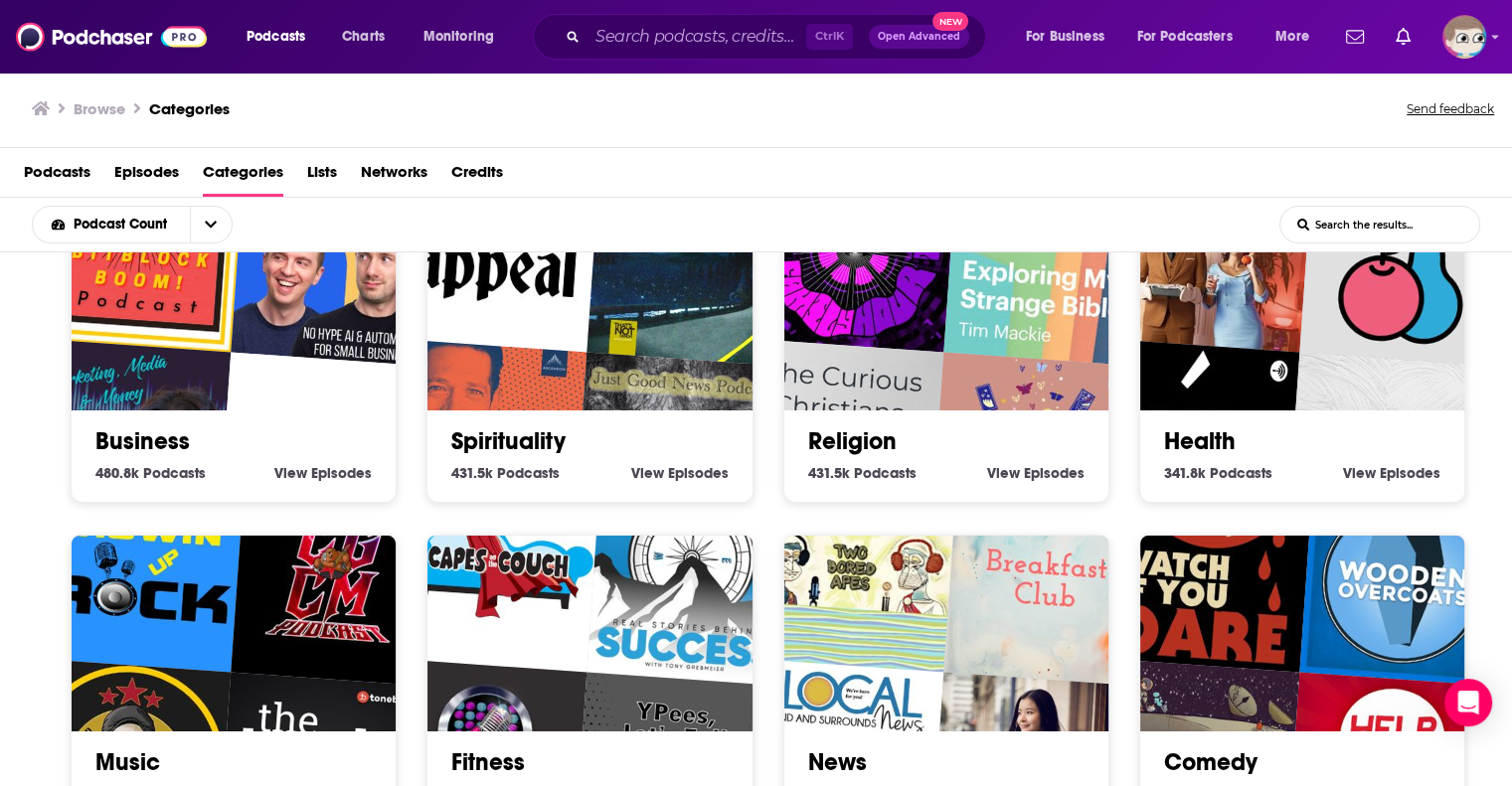 scroll, scrollTop: 497, scrollLeft: 0, axis: vertical 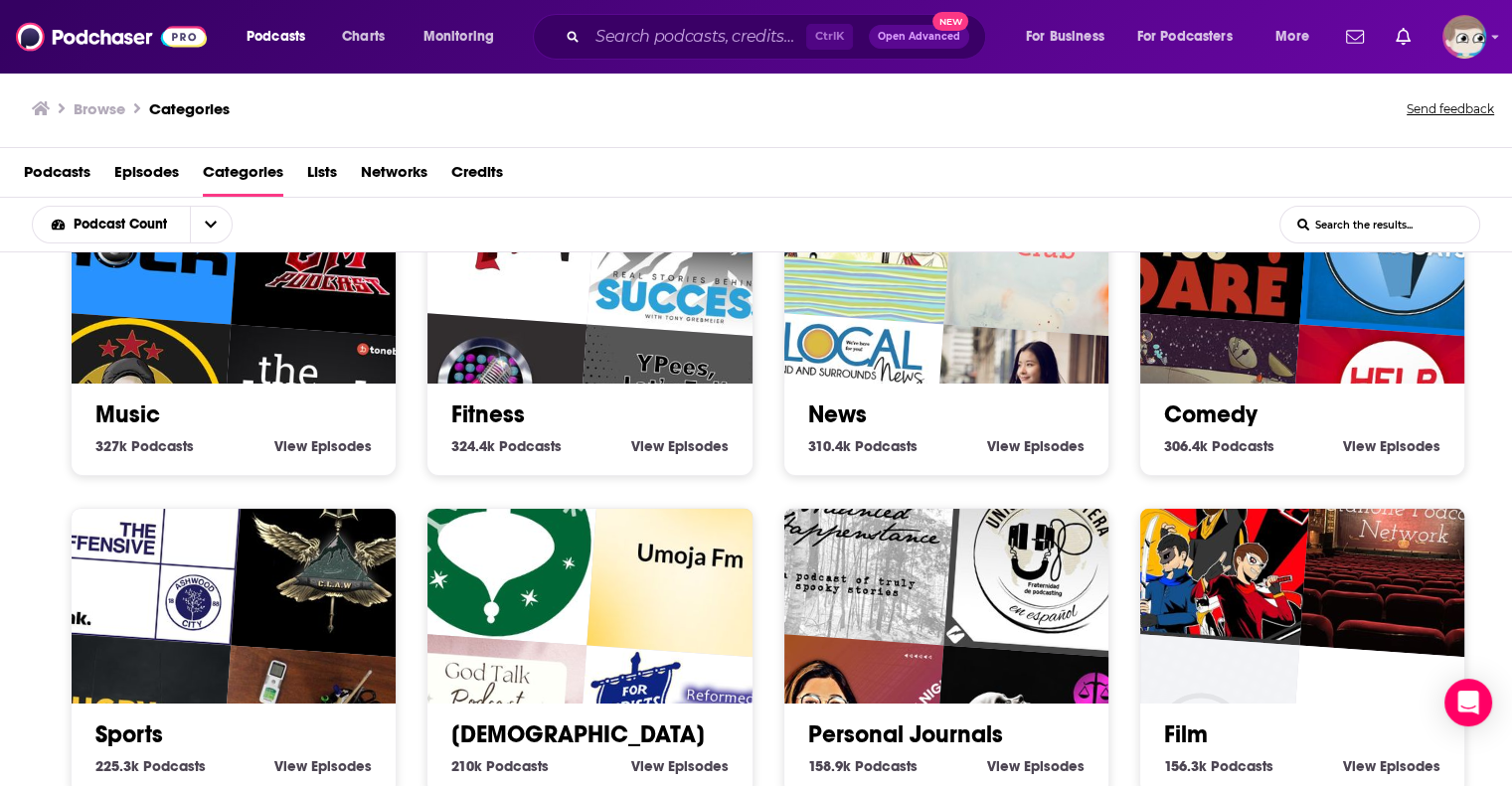 click on "Load More..." at bounding box center (756, 894) 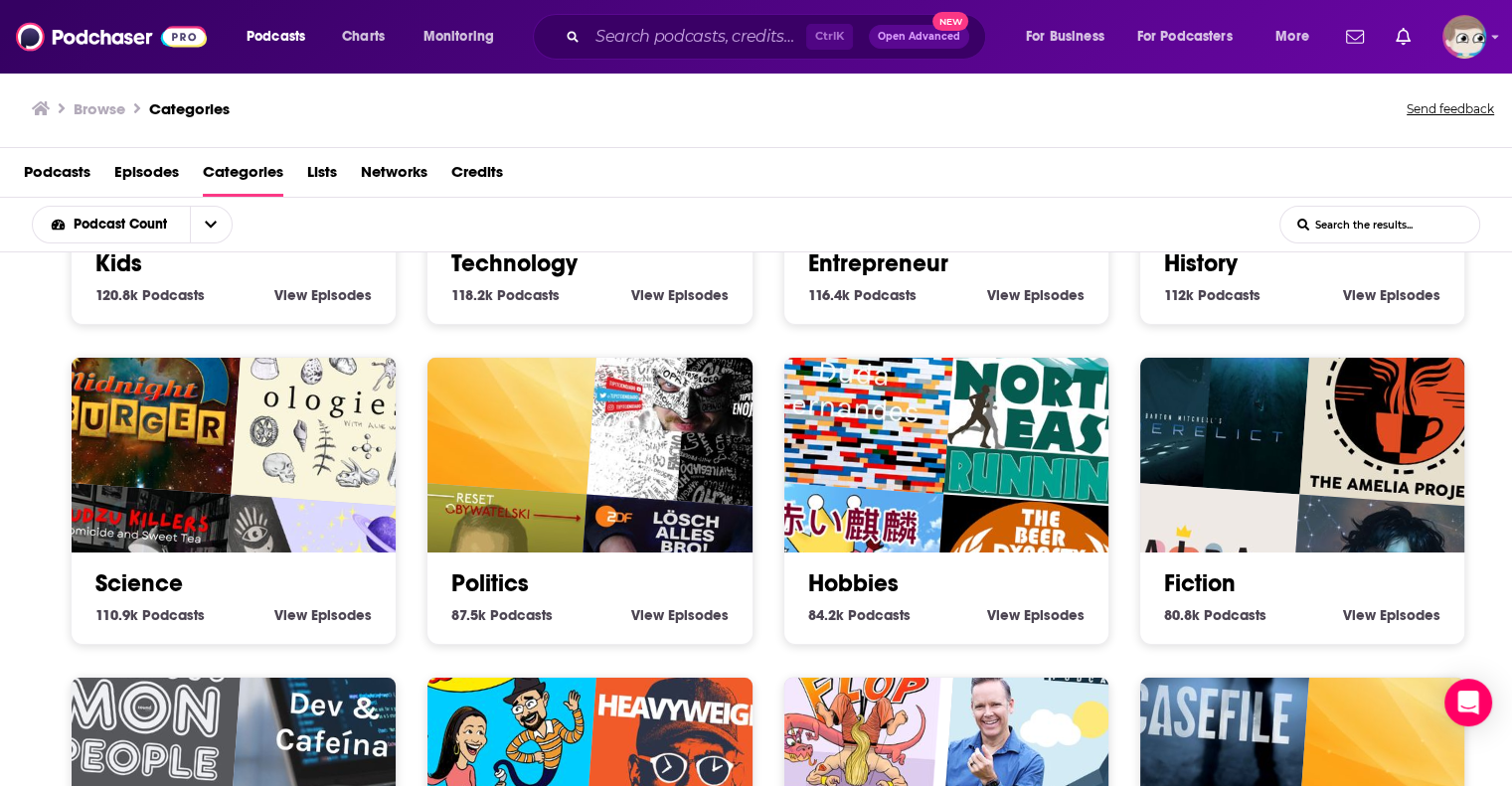 scroll, scrollTop: 1848, scrollLeft: 0, axis: vertical 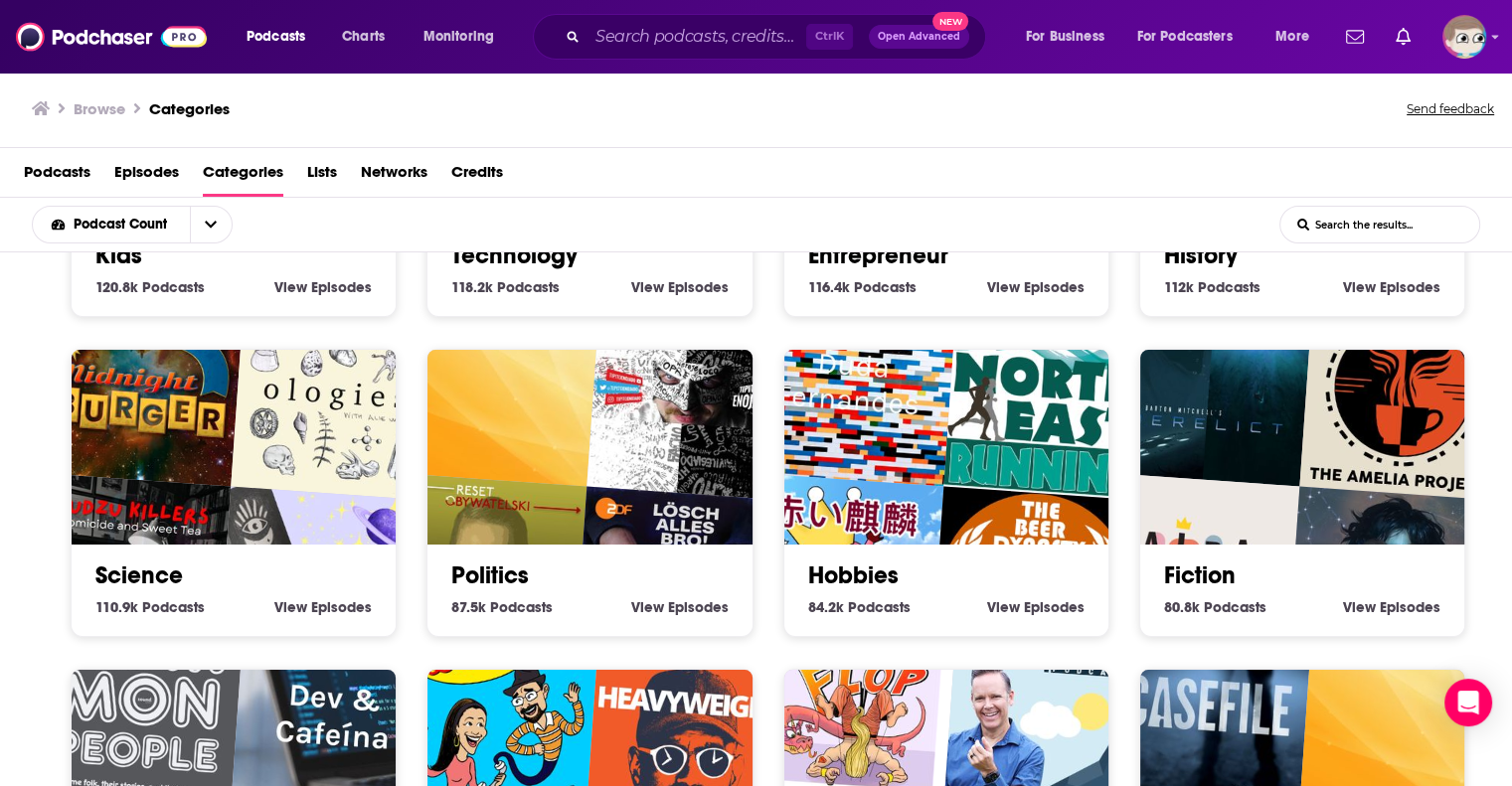 click on "Load More..." at bounding box center [756, 1055] 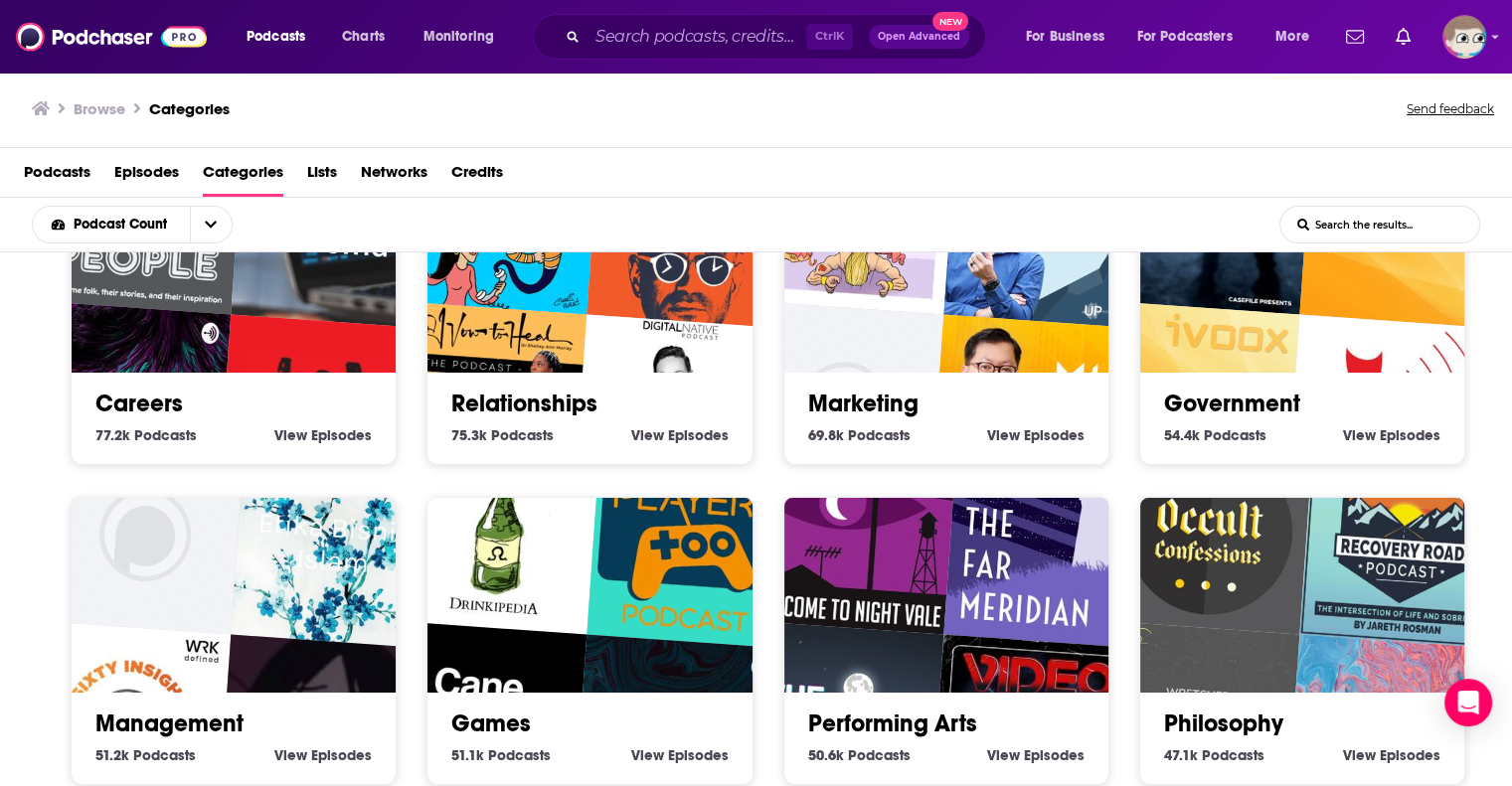 scroll, scrollTop: 2345, scrollLeft: 0, axis: vertical 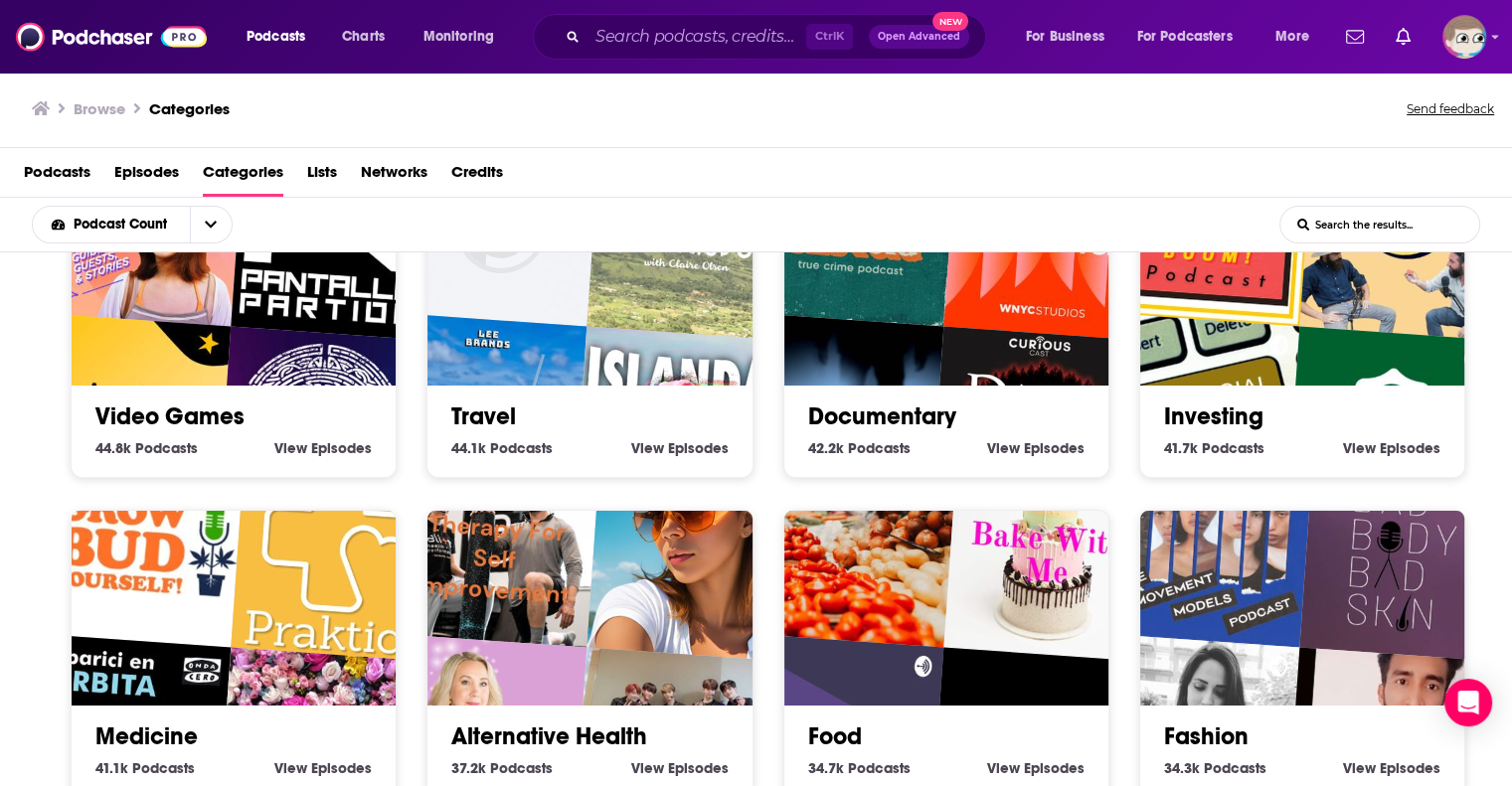 click on "Load More..." at bounding box center [756, 1216] 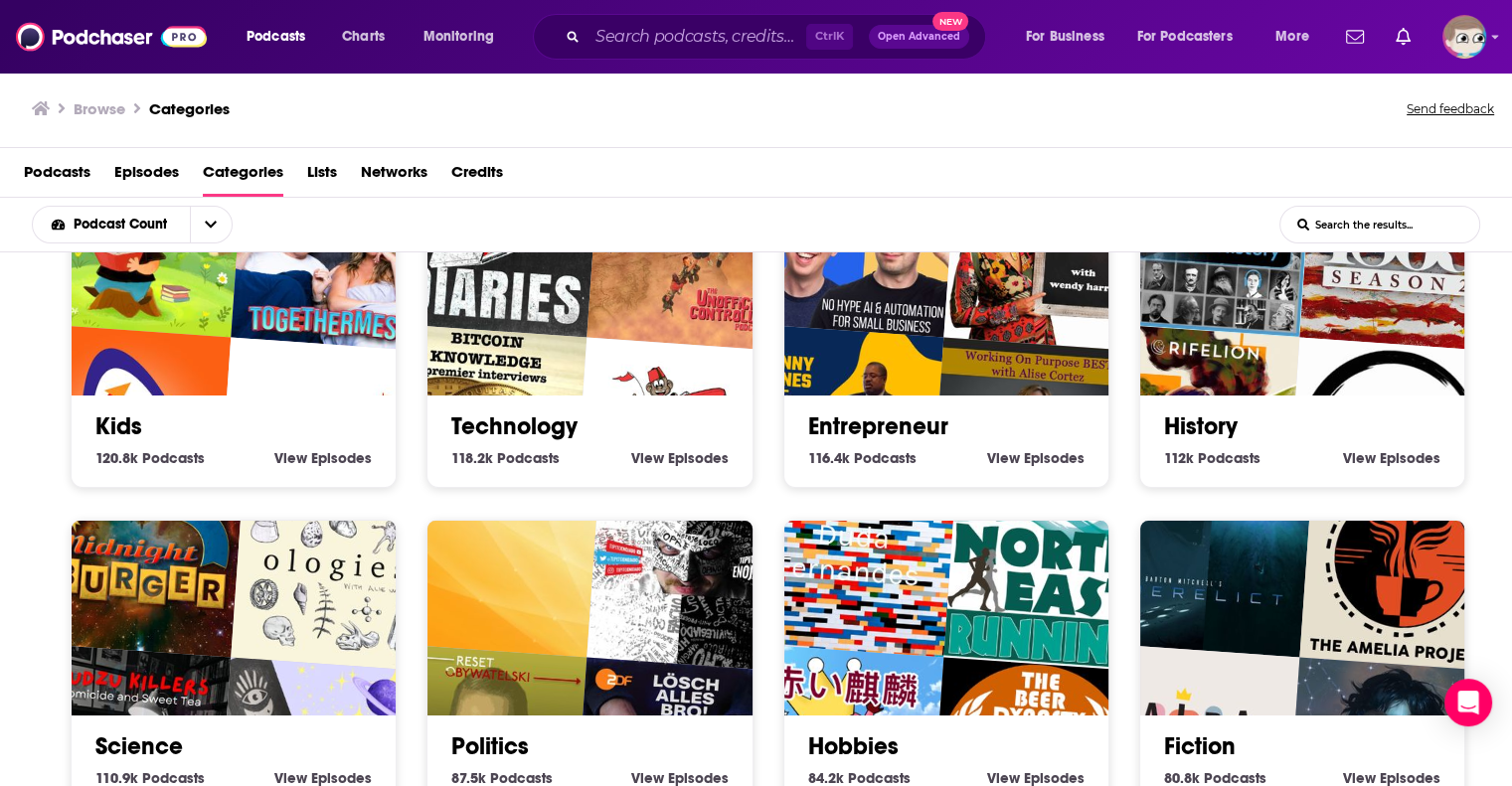 scroll, scrollTop: 1279, scrollLeft: 0, axis: vertical 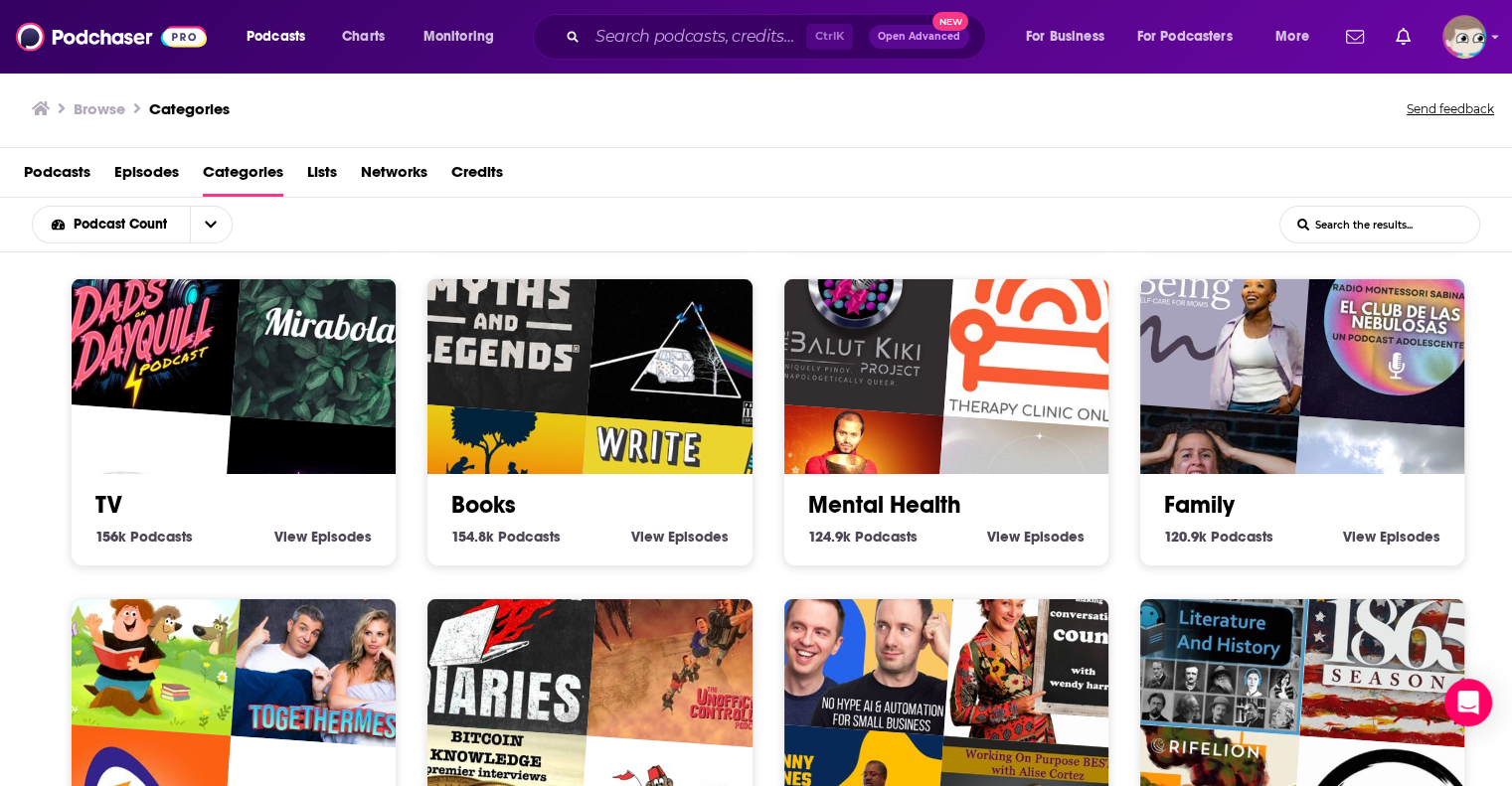 click on "List Search Input" at bounding box center [1380, 225] 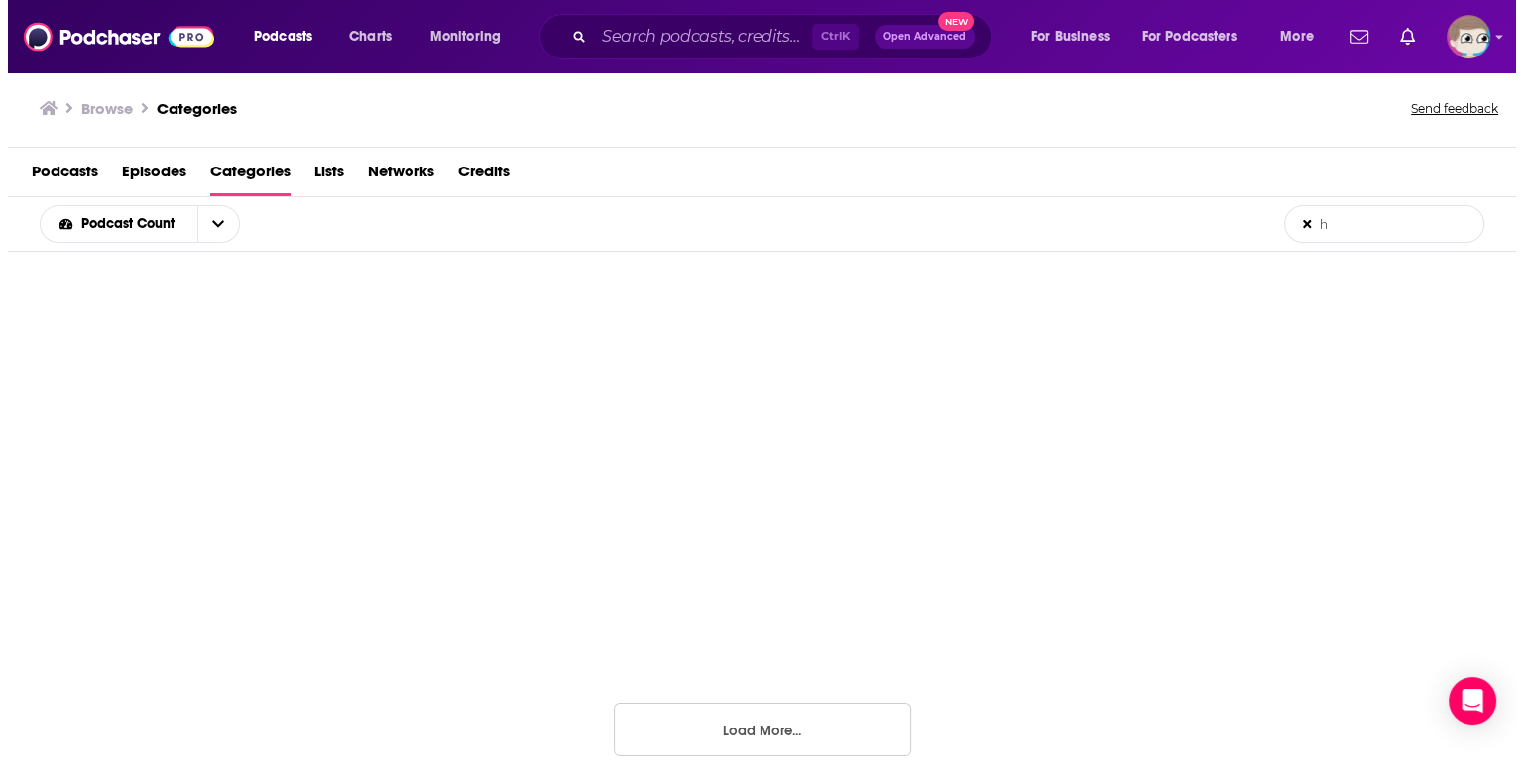 scroll, scrollTop: 436, scrollLeft: 0, axis: vertical 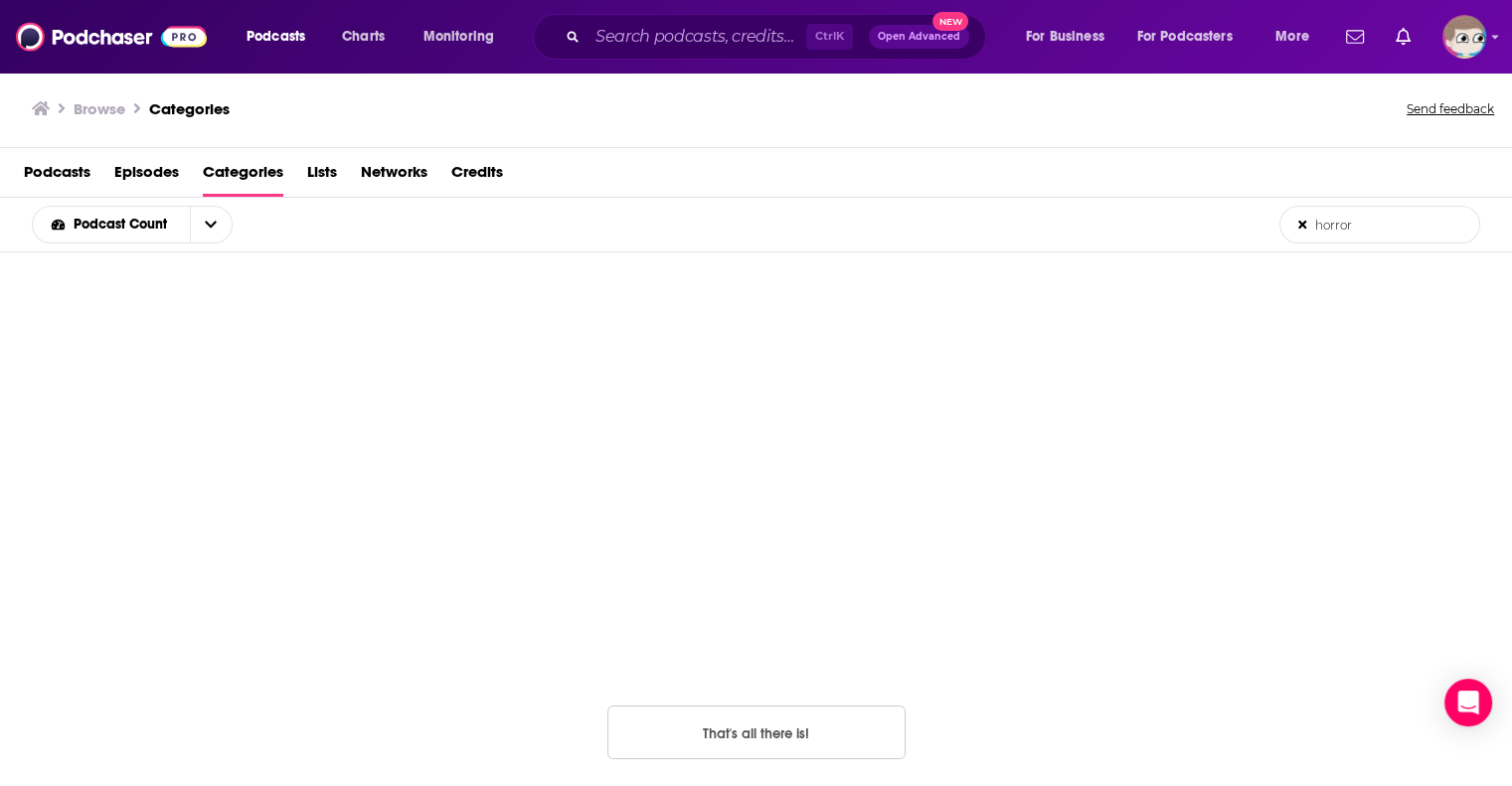 click on "horror" at bounding box center [1380, 225] 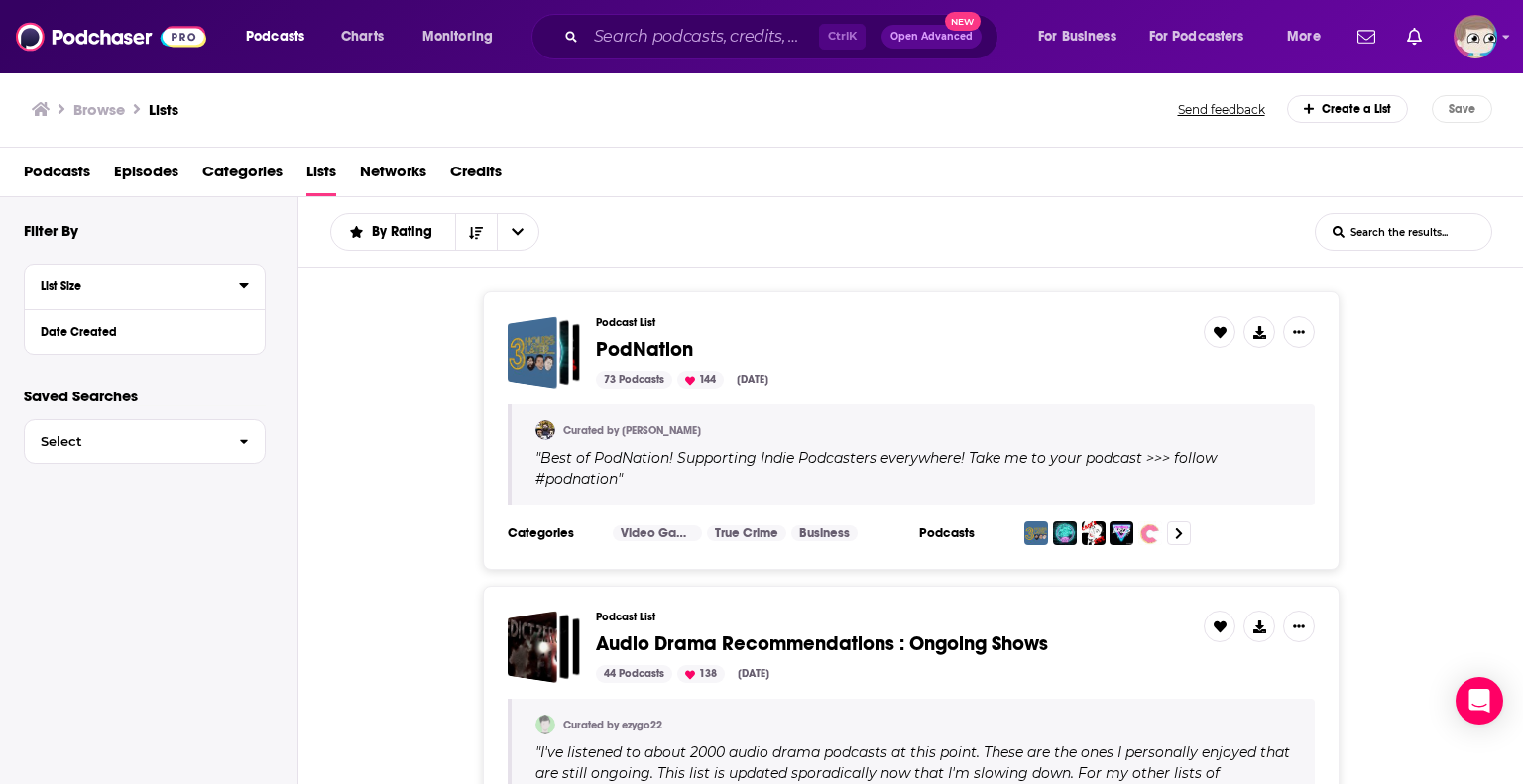 click on "List Size" at bounding box center (133, 286) 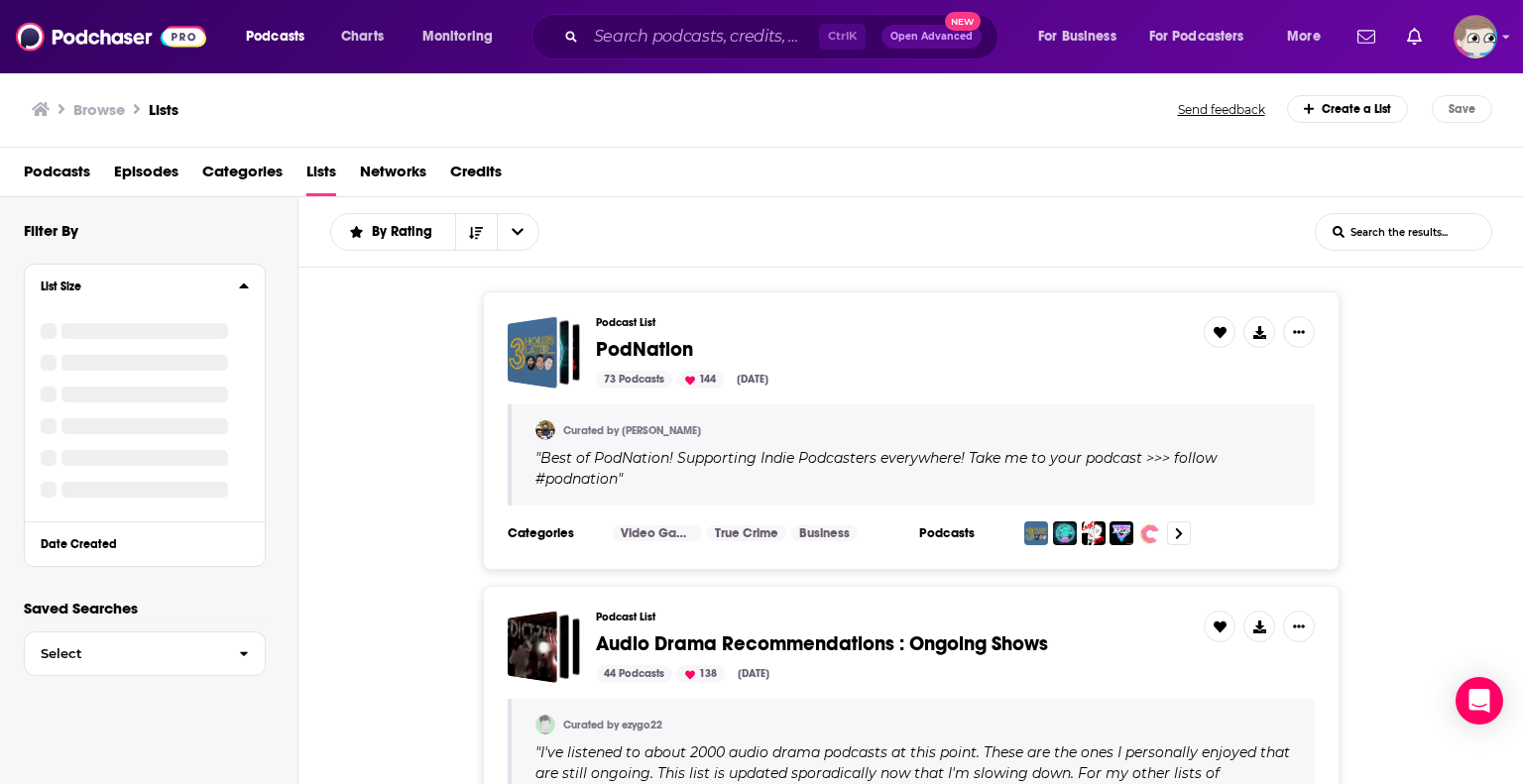click on "List Size" at bounding box center (133, 286) 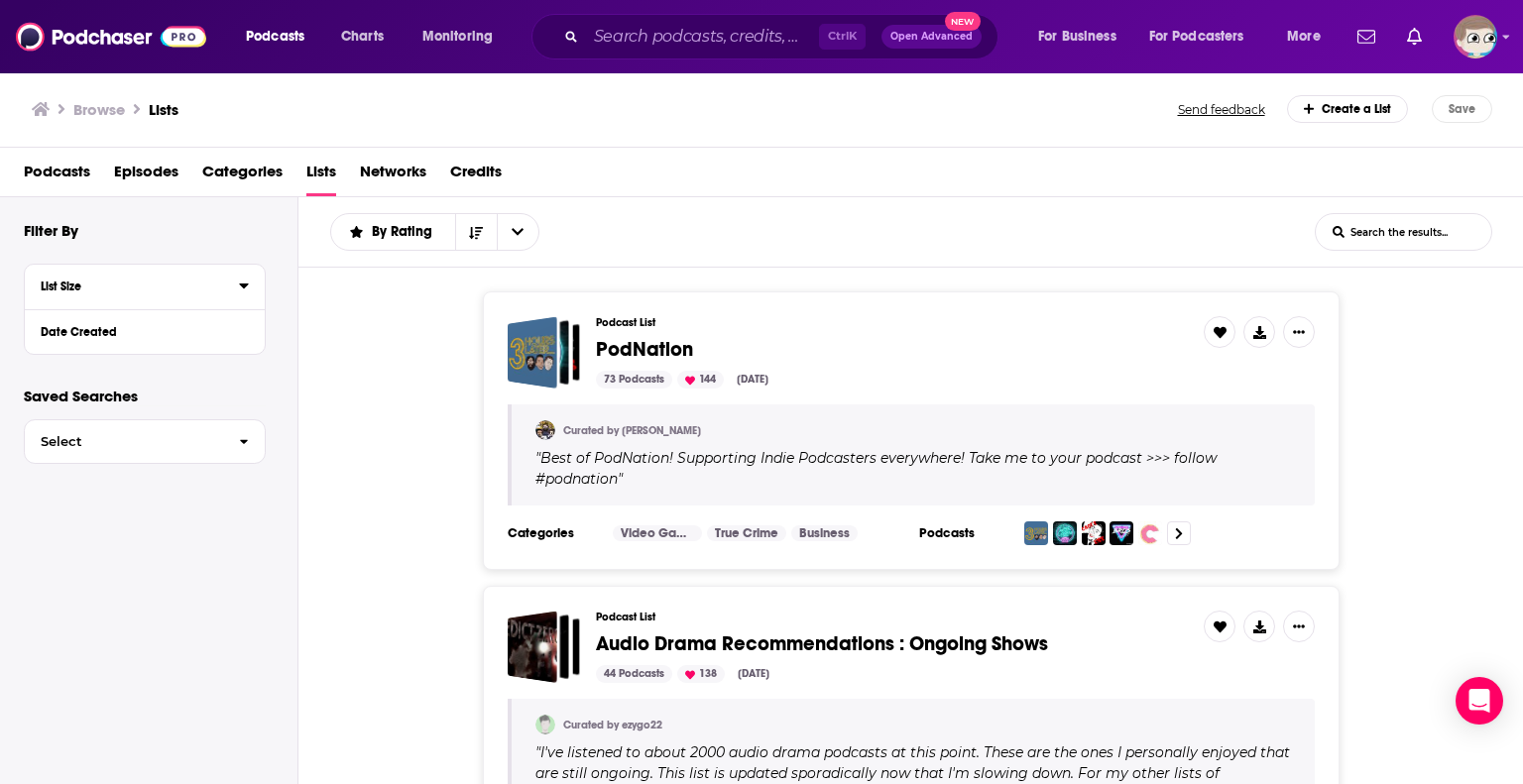 click on "List Size" at bounding box center [133, 286] 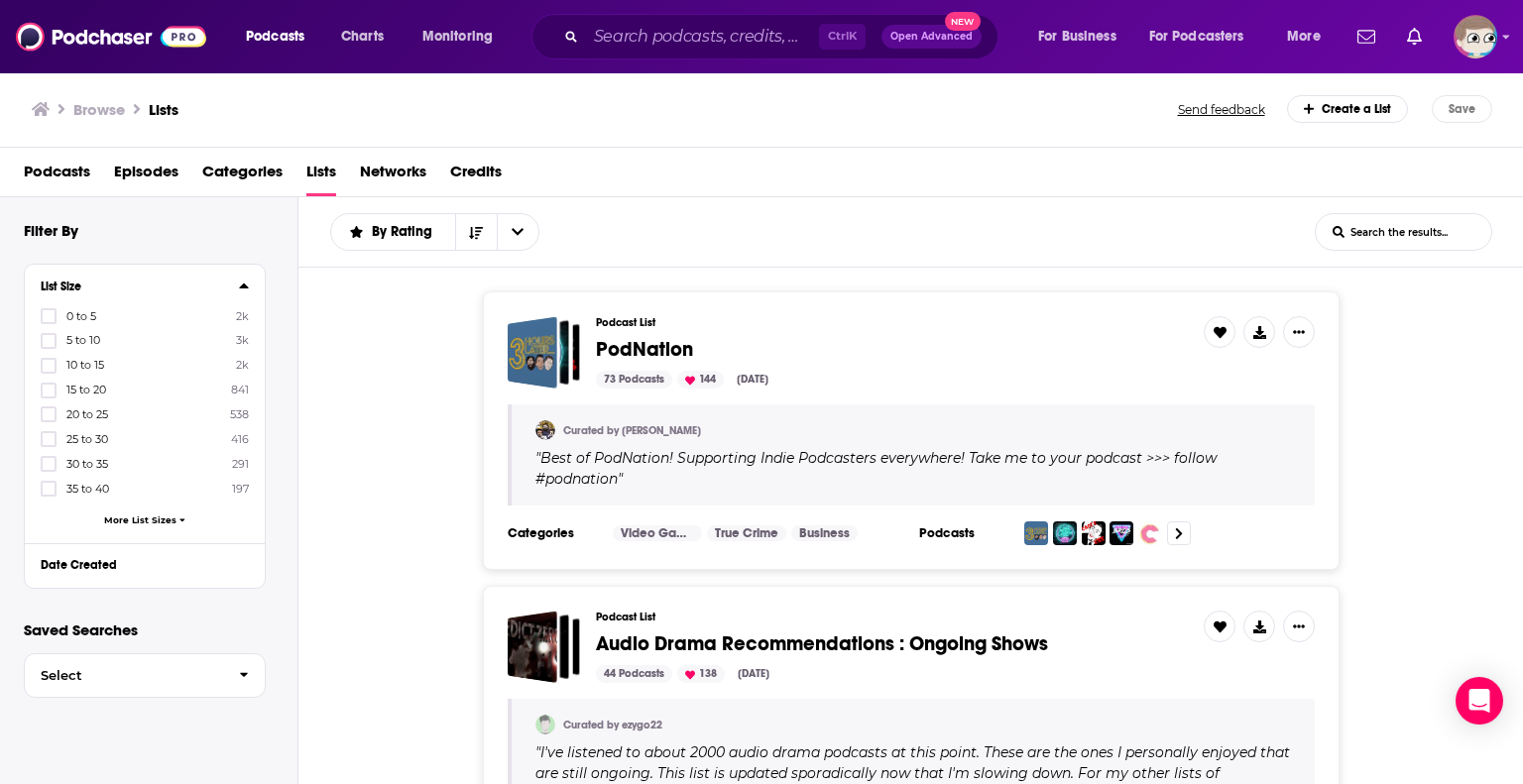 click on "List Size" at bounding box center [133, 286] 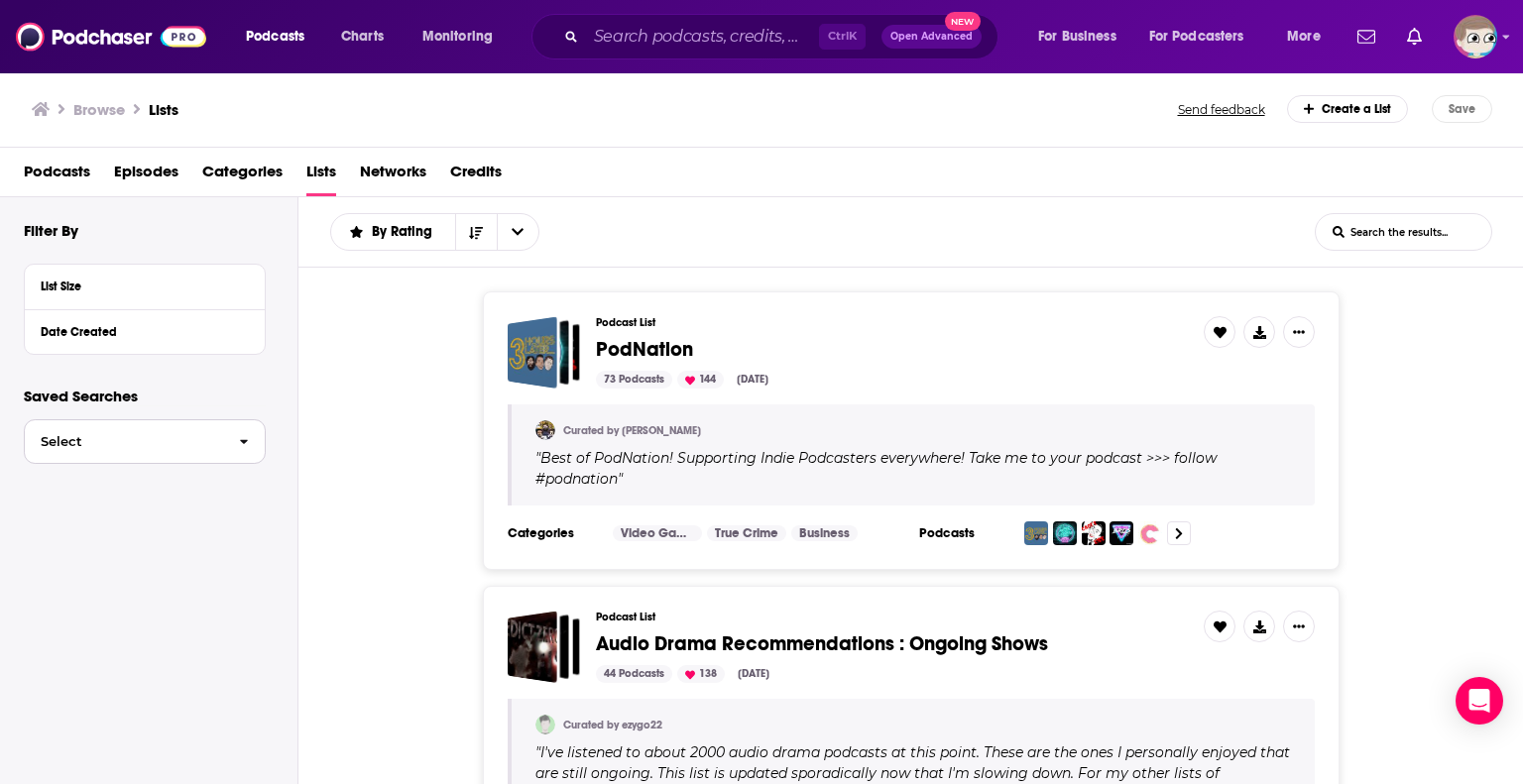 click on "Select" at bounding box center (124, 441) 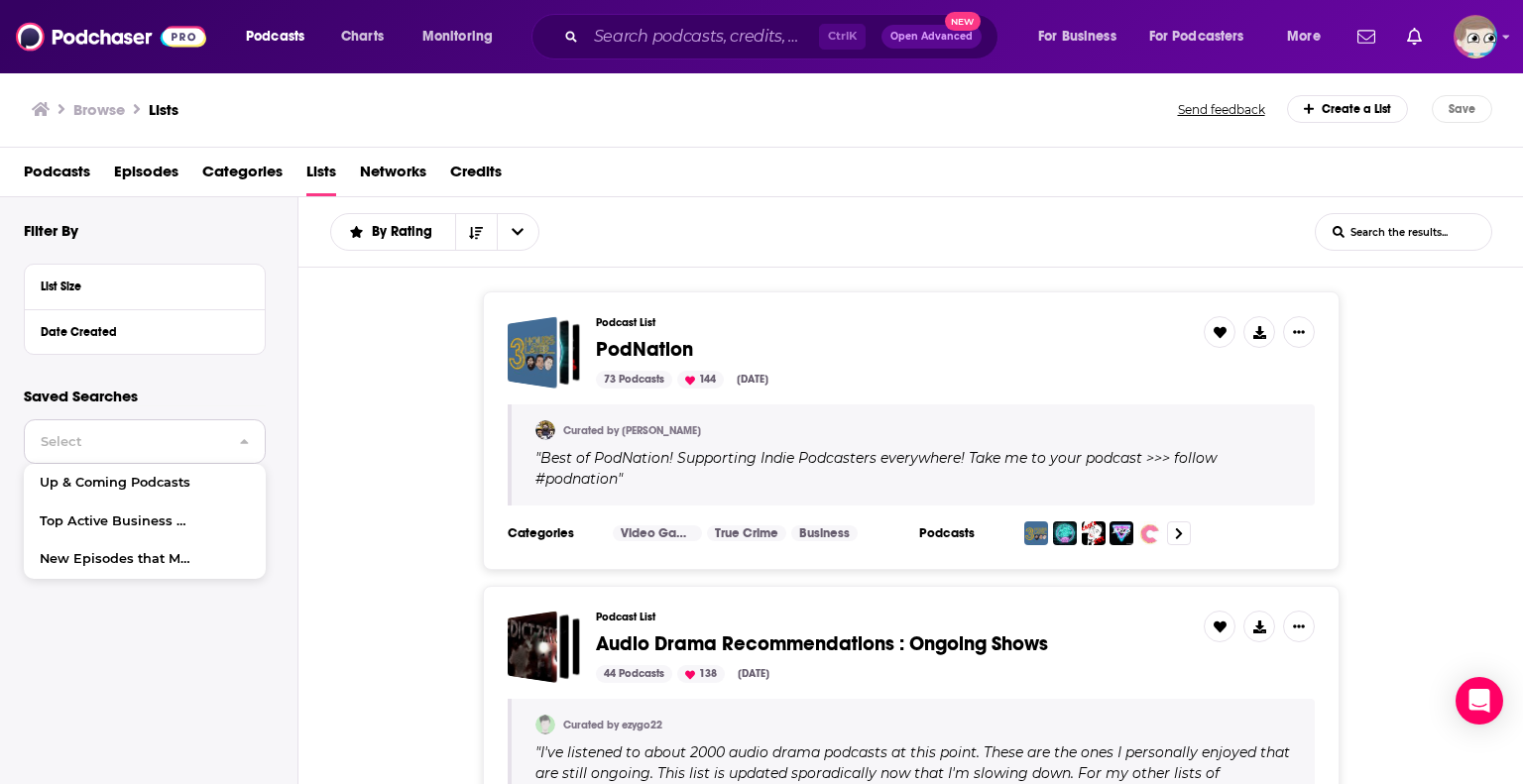 click on "Select" at bounding box center (124, 441) 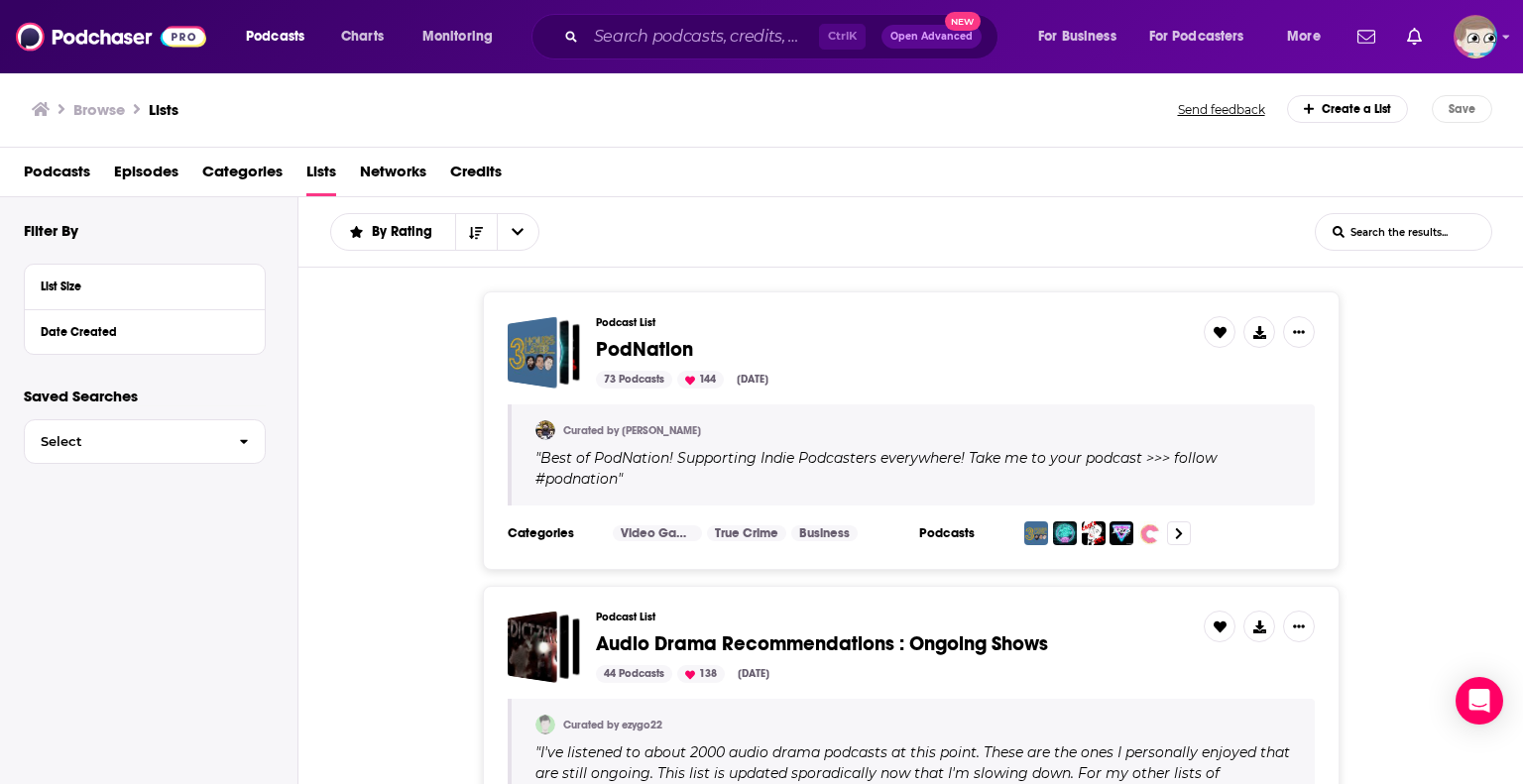 click on "Lists" at bounding box center [164, 109] 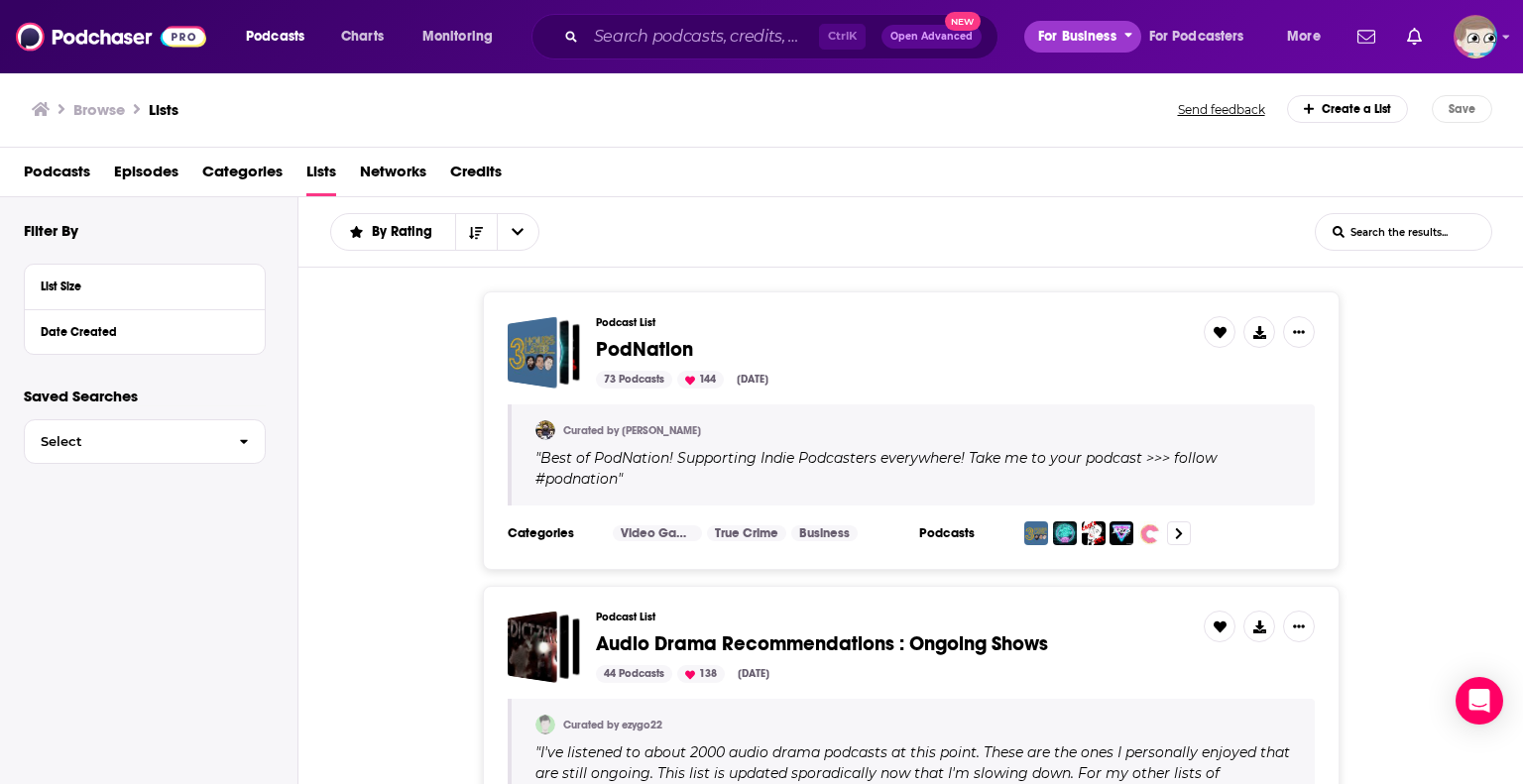 click on "For Business" at bounding box center [1077, 37] 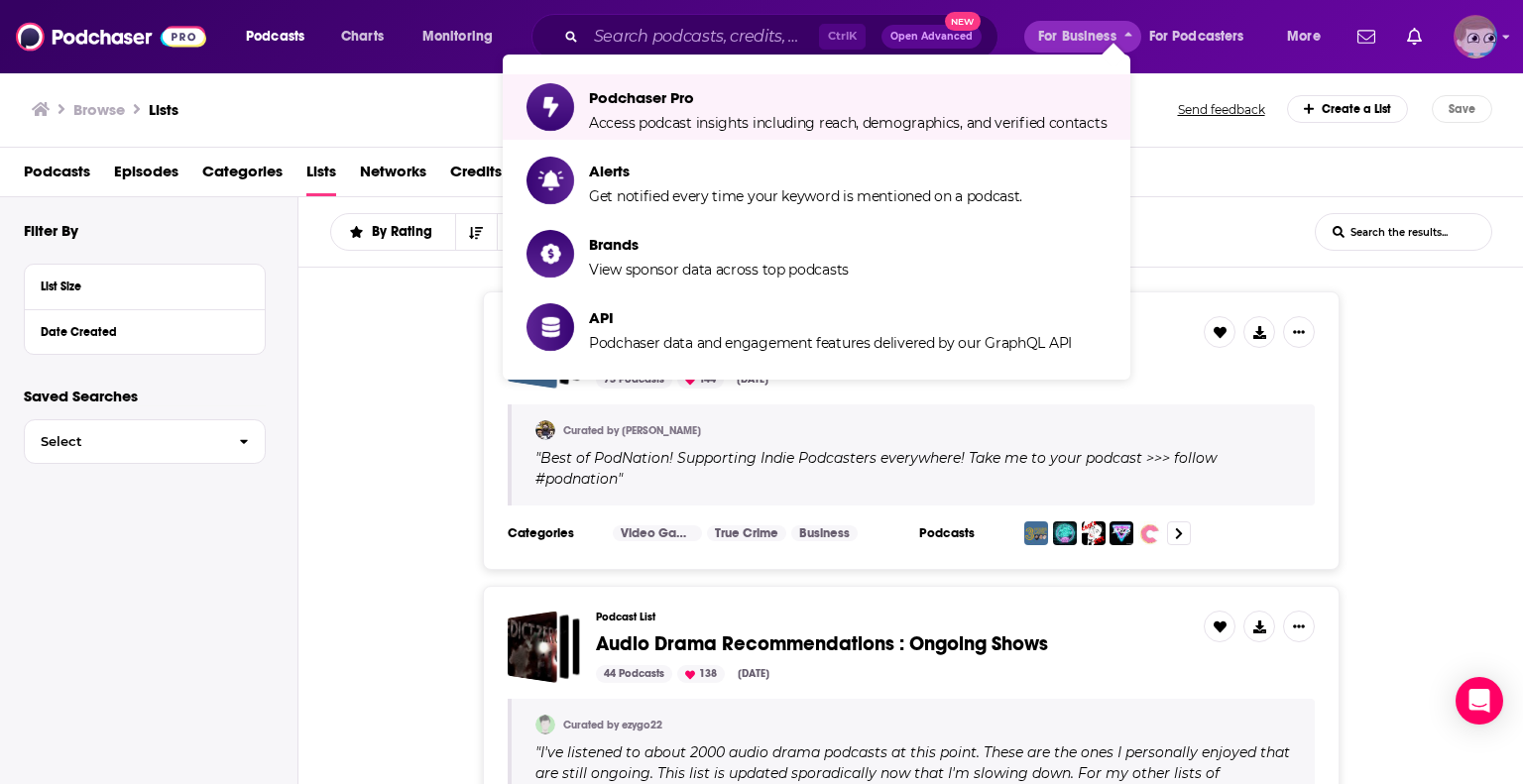 click at bounding box center (1475, 37) 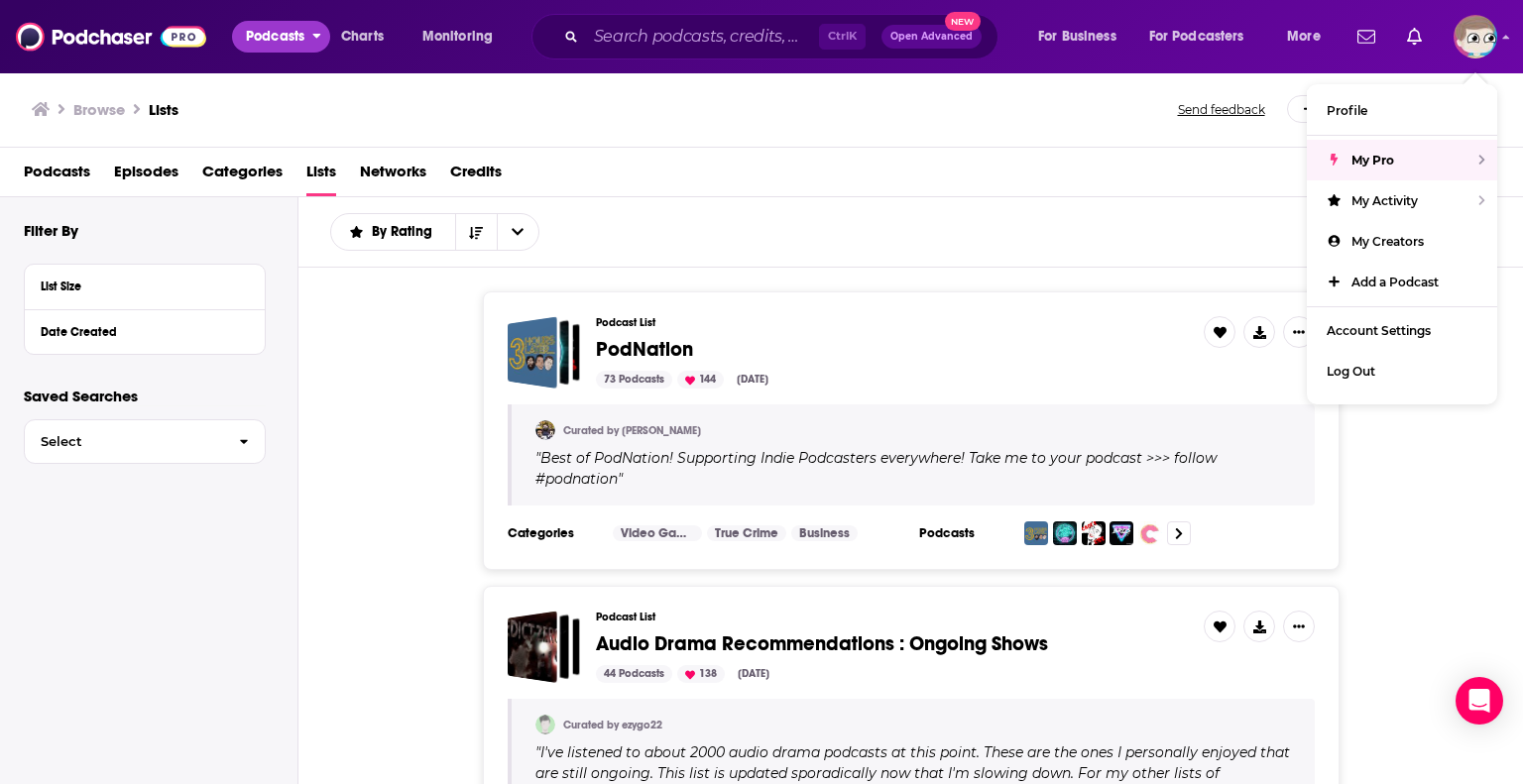 click on "Podcasts" at bounding box center [281, 37] 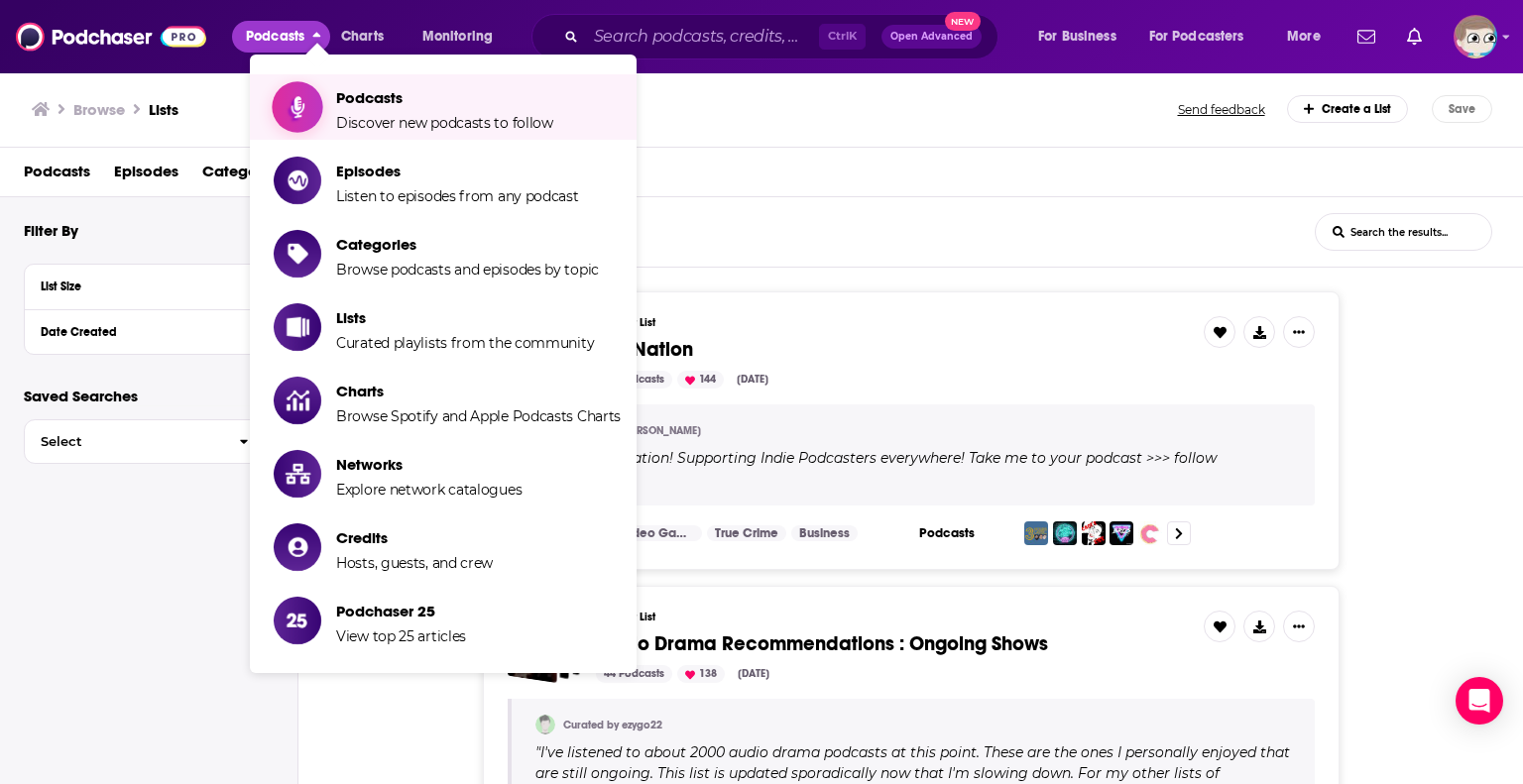 click on "Podcasts" at bounding box center (444, 97) 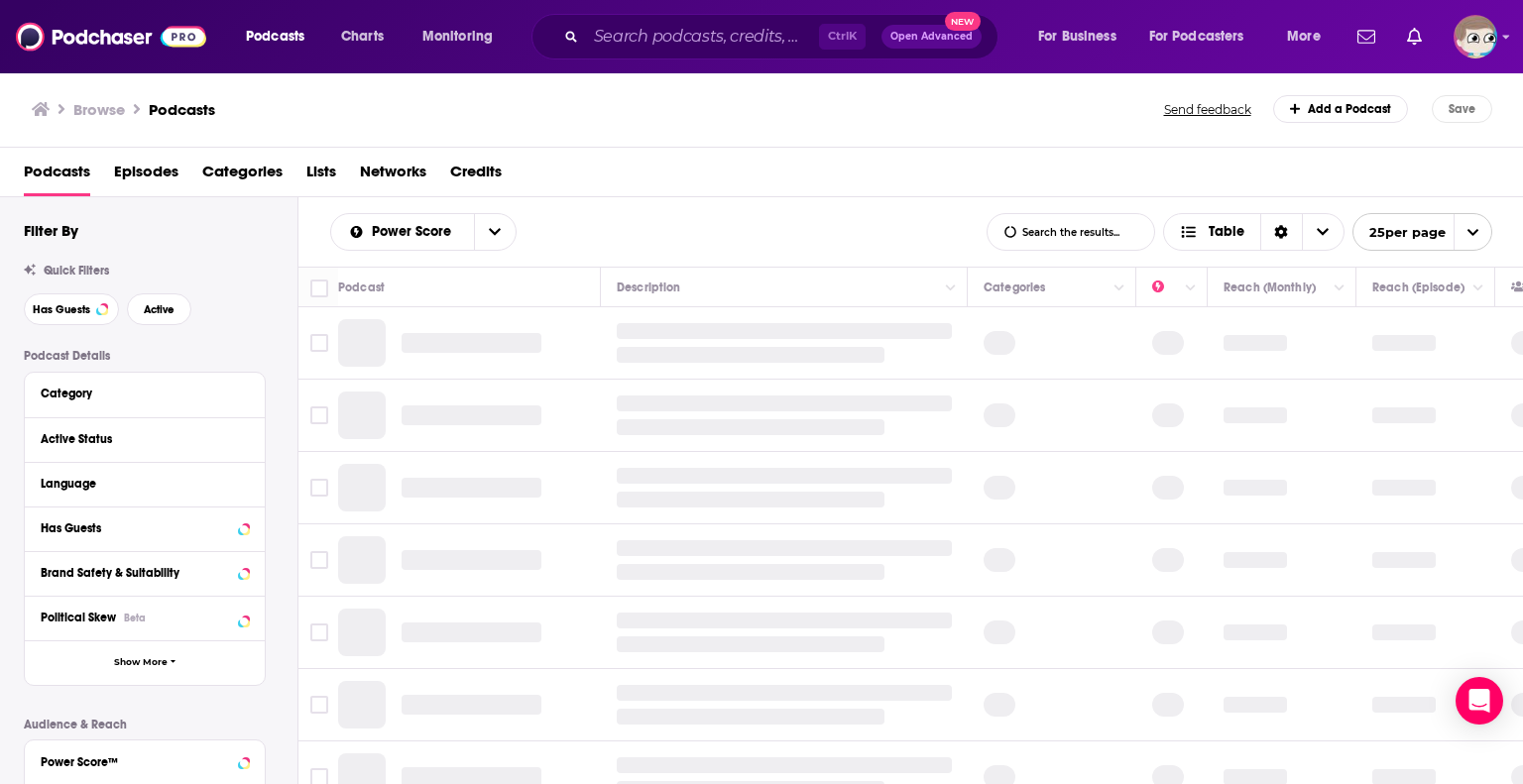 click on "Lists" at bounding box center (321, 175) 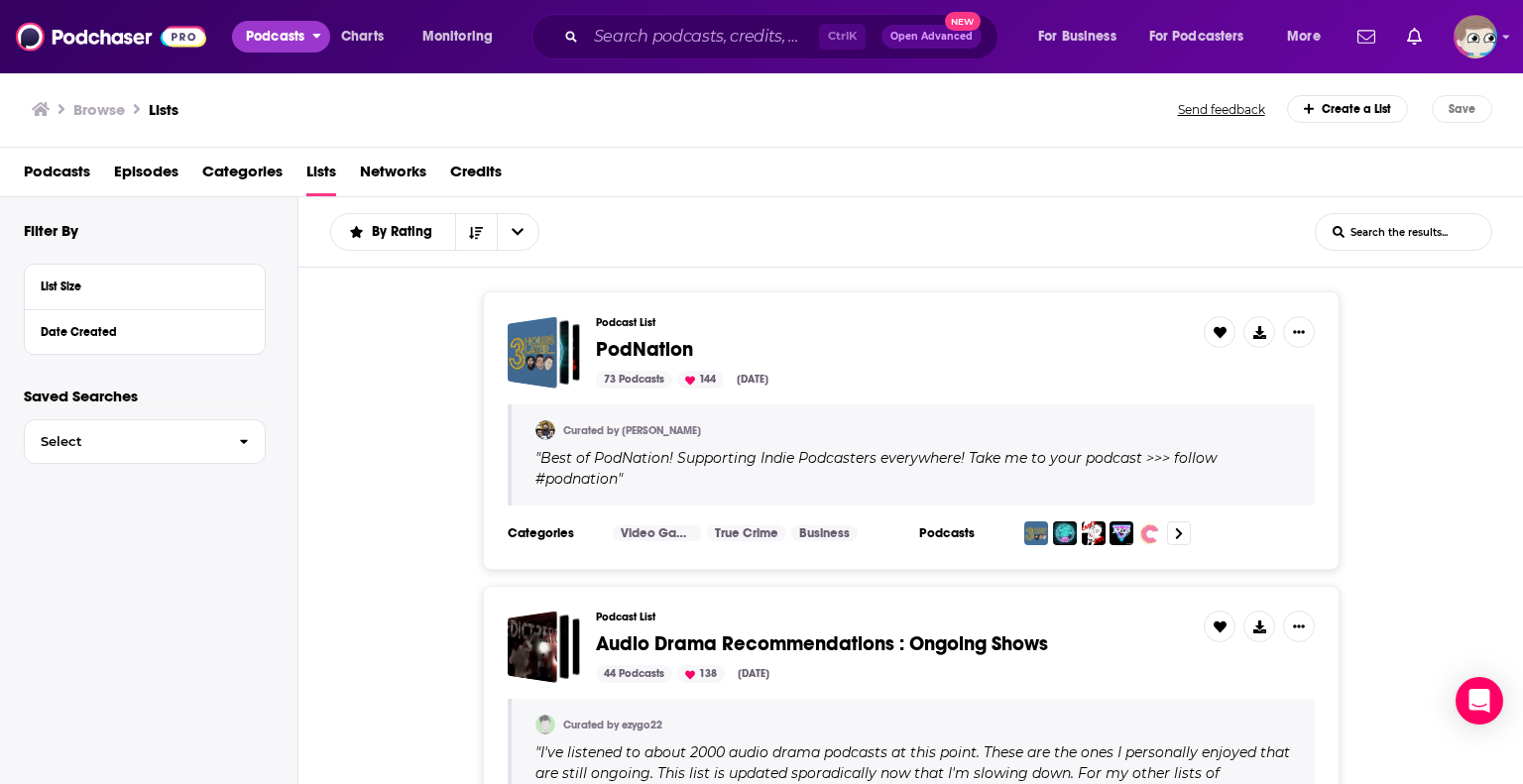 click 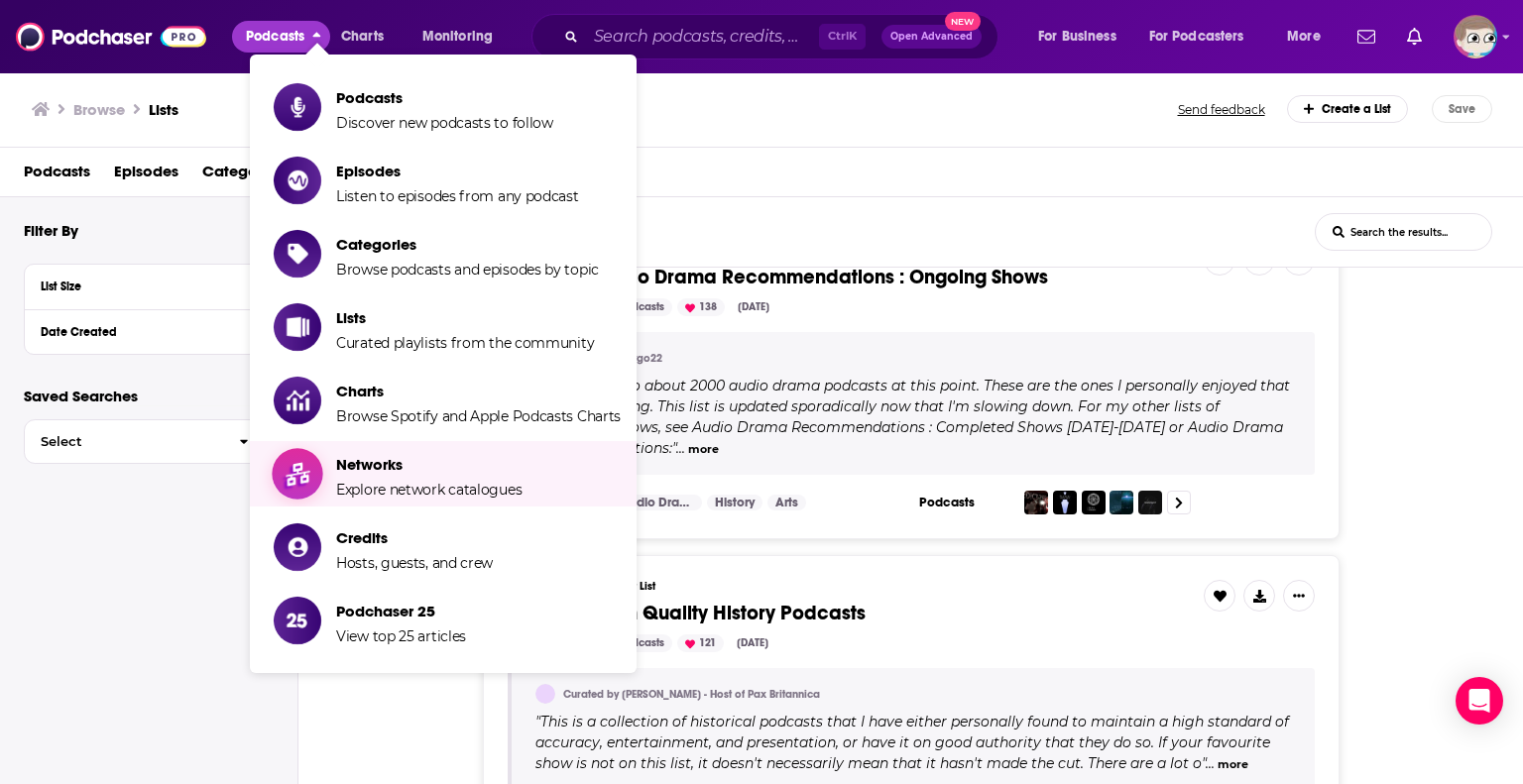 scroll, scrollTop: 396, scrollLeft: 0, axis: vertical 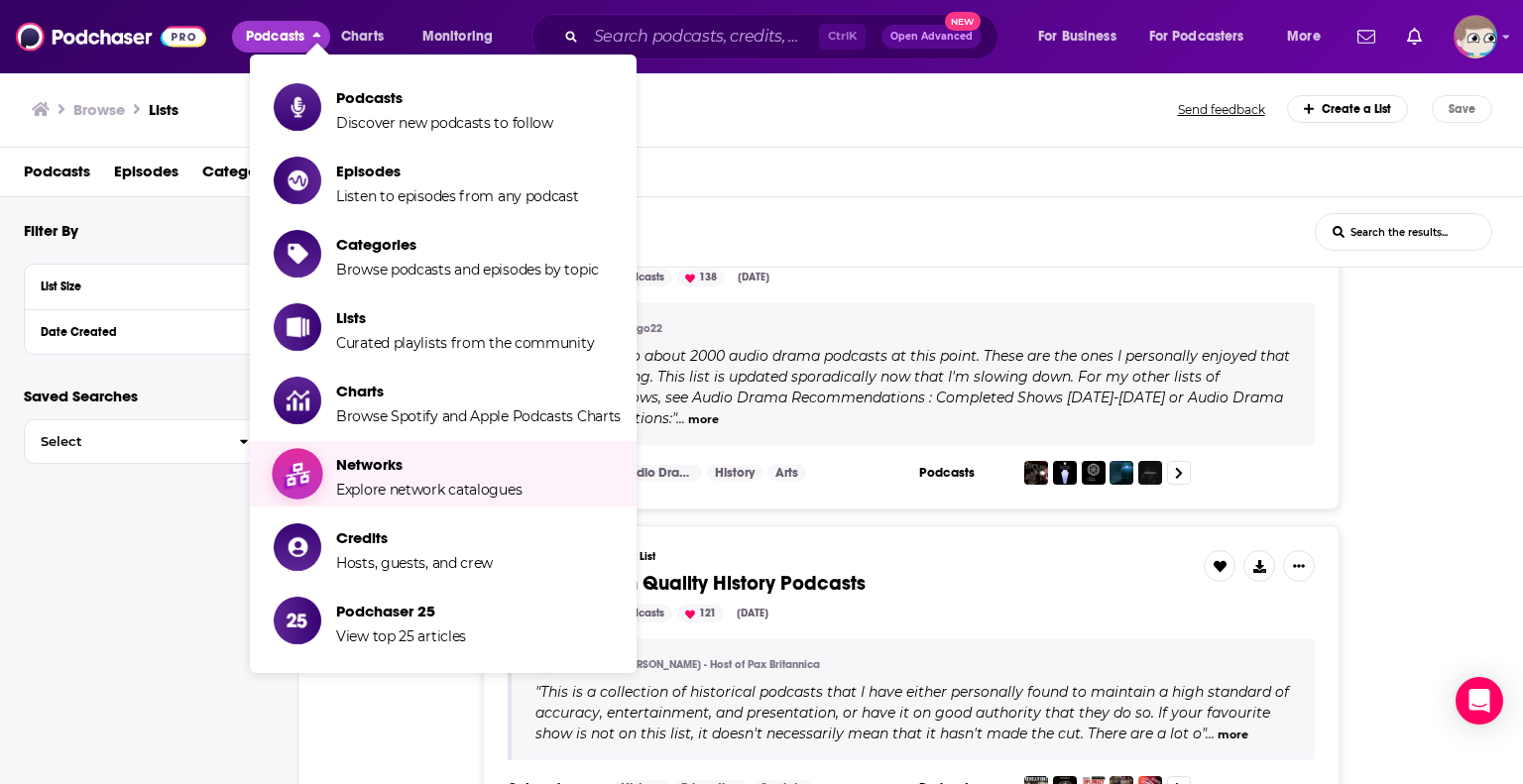 click on "Explore network catalogues" at bounding box center [428, 490] 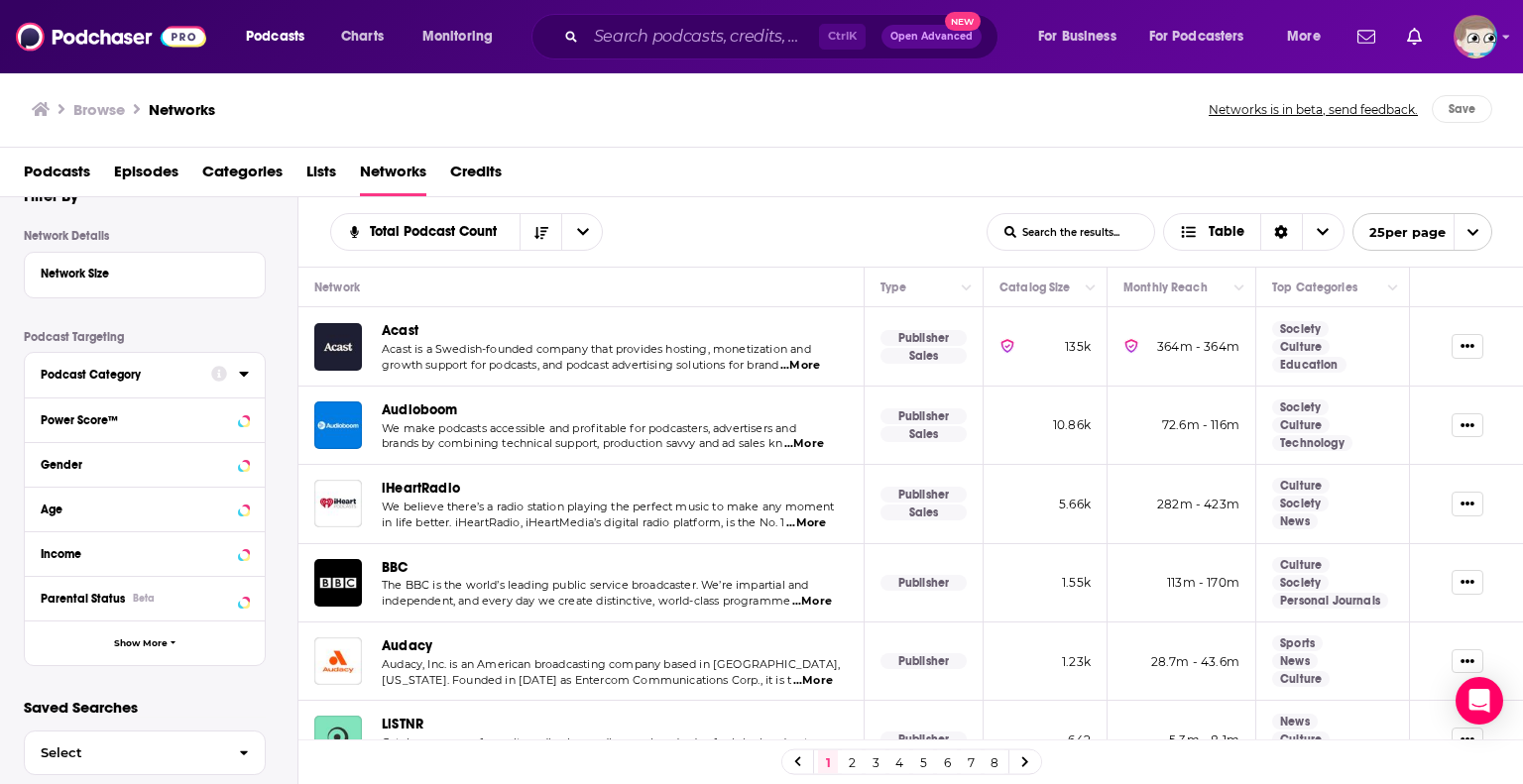 scroll, scrollTop: 63, scrollLeft: 0, axis: vertical 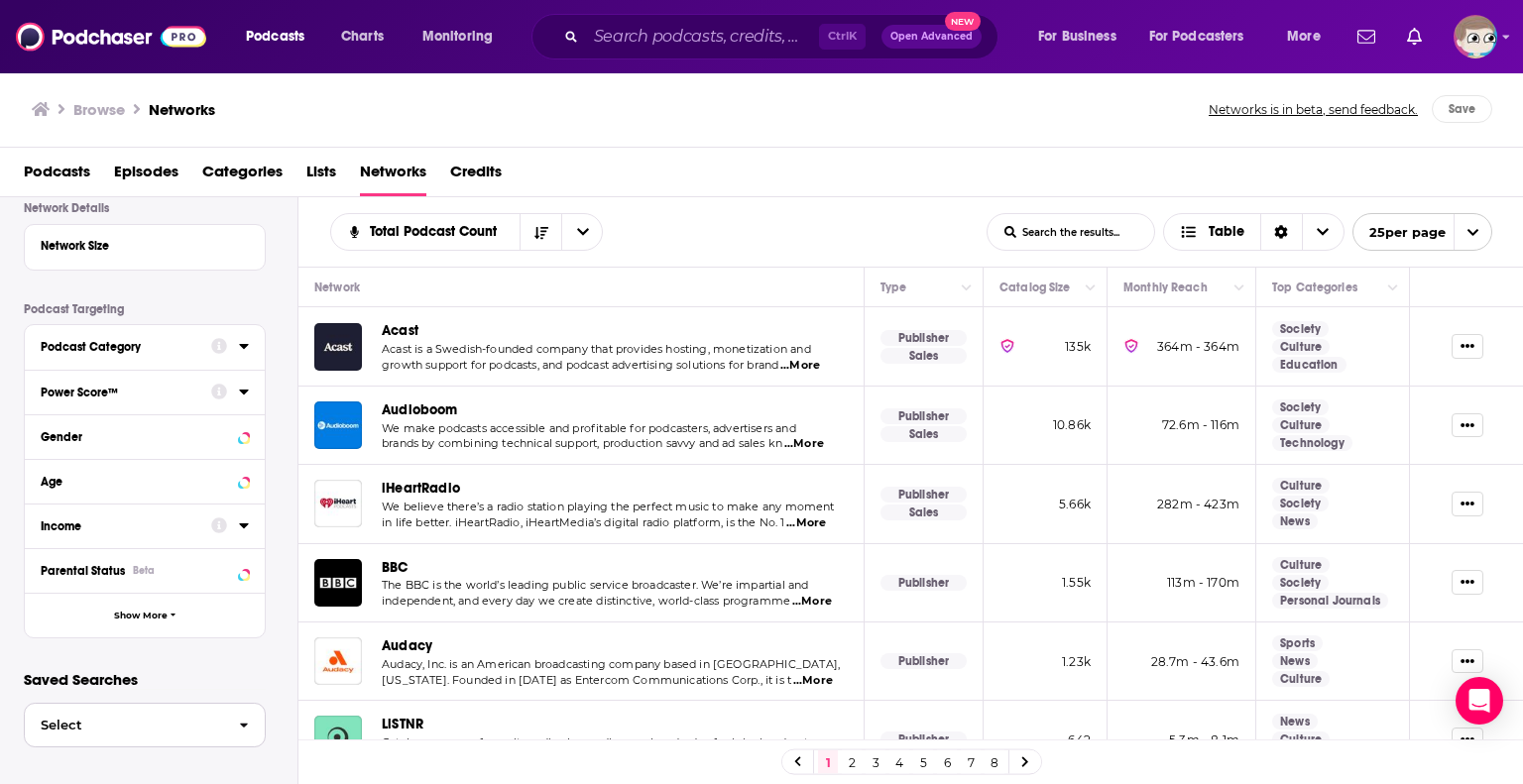 click on "Select" at bounding box center [124, 725] 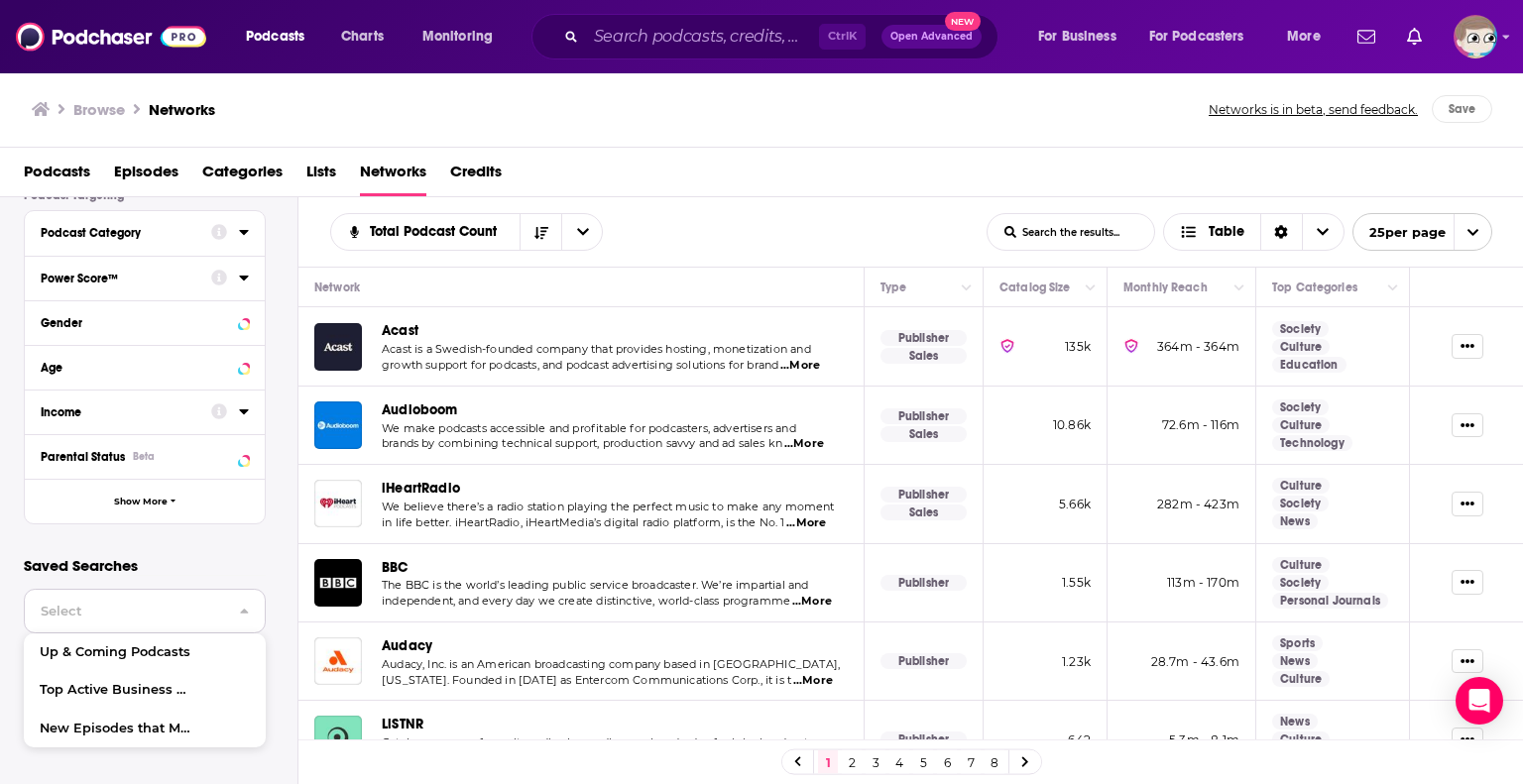 scroll, scrollTop: 177, scrollLeft: 0, axis: vertical 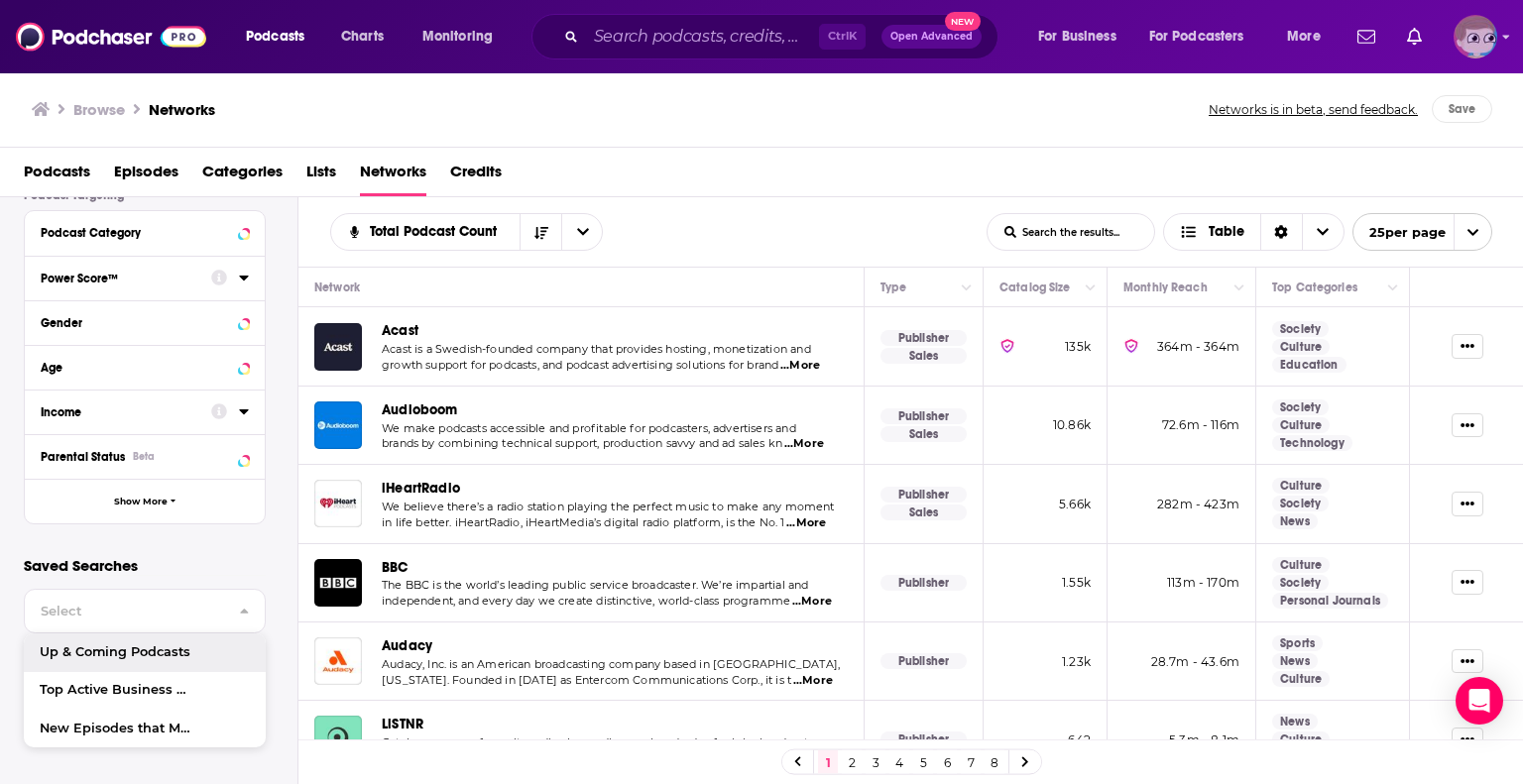 click at bounding box center (1475, 37) 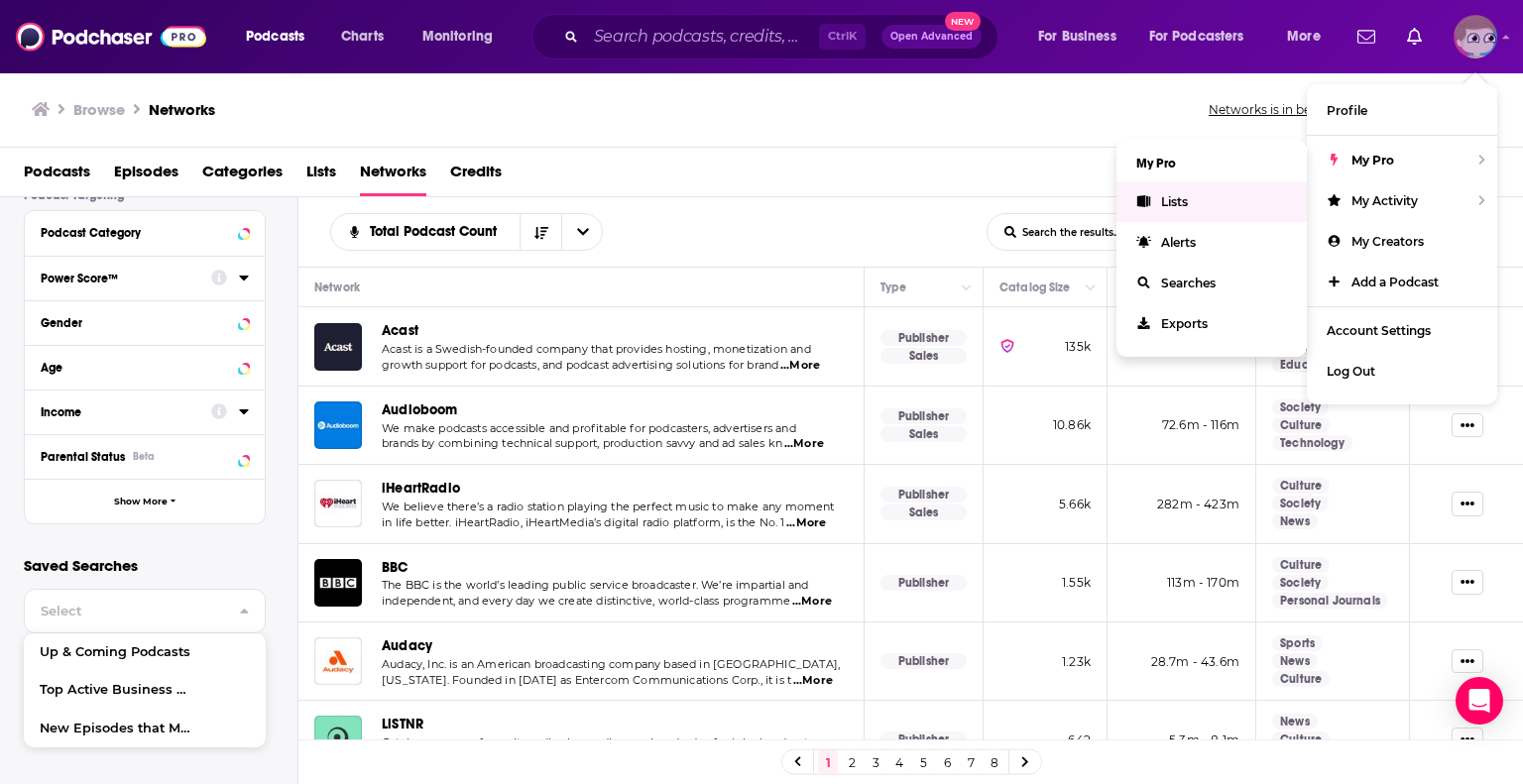 click 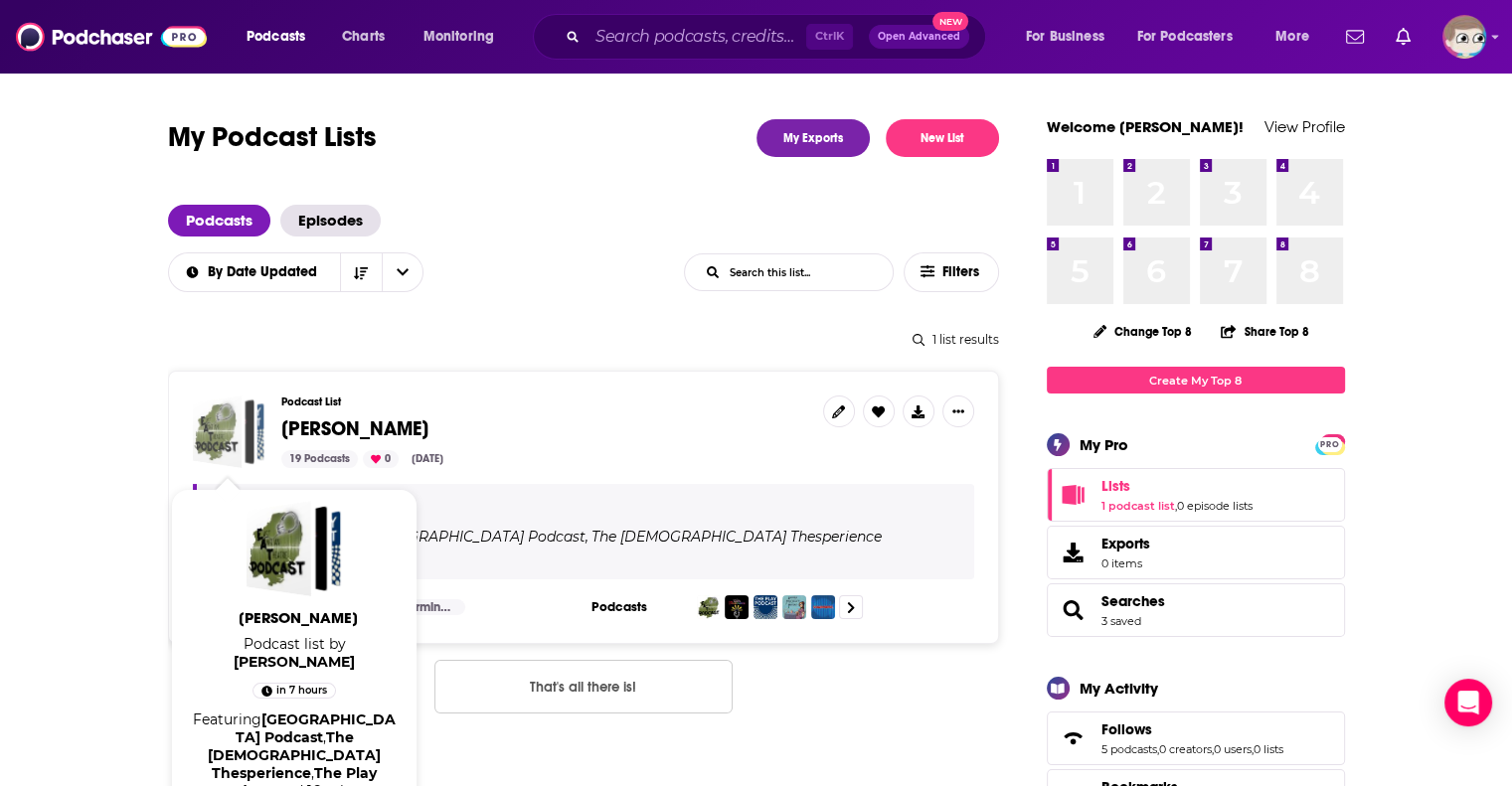 click at bounding box center [217, 431] 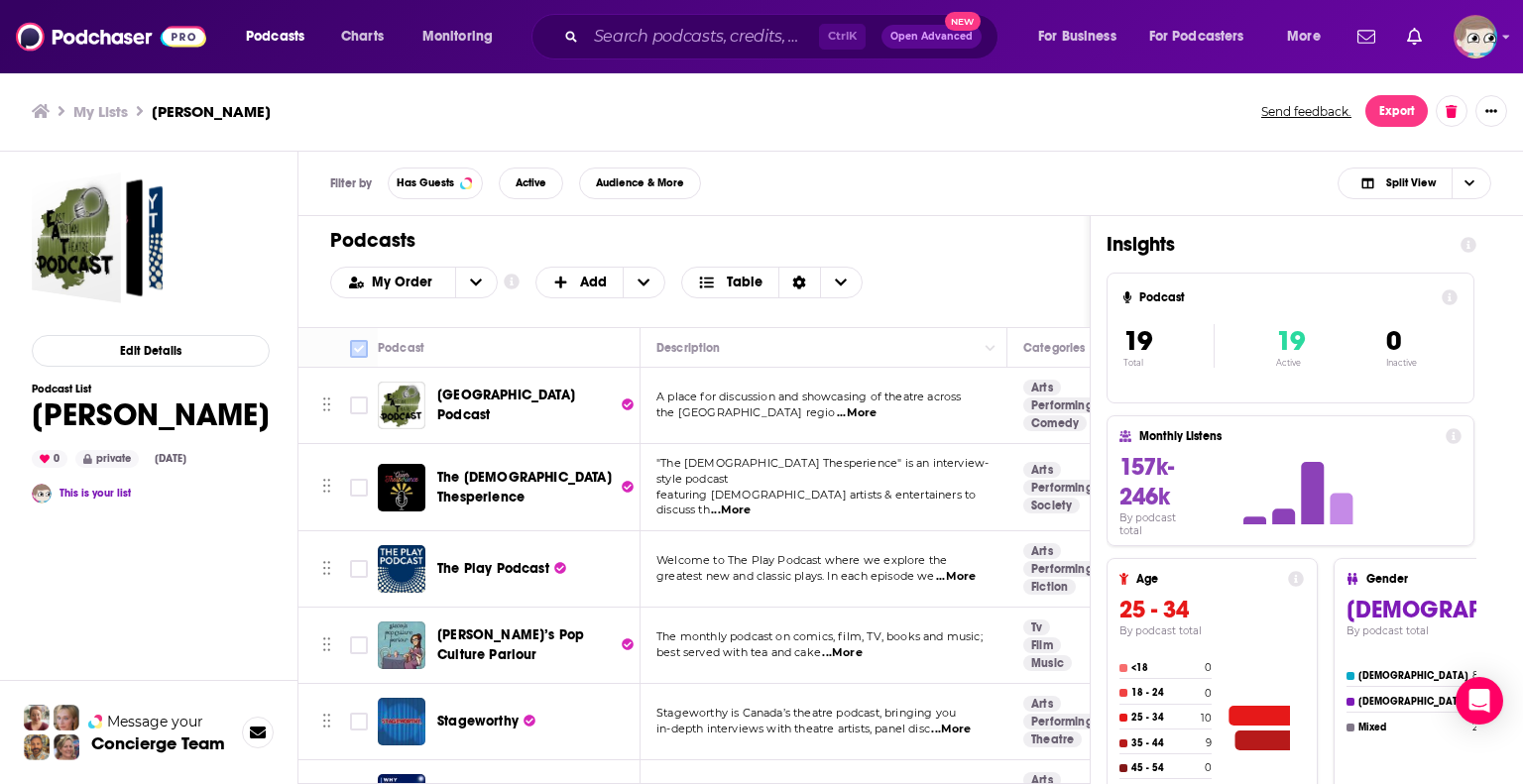 click at bounding box center (359, 349) 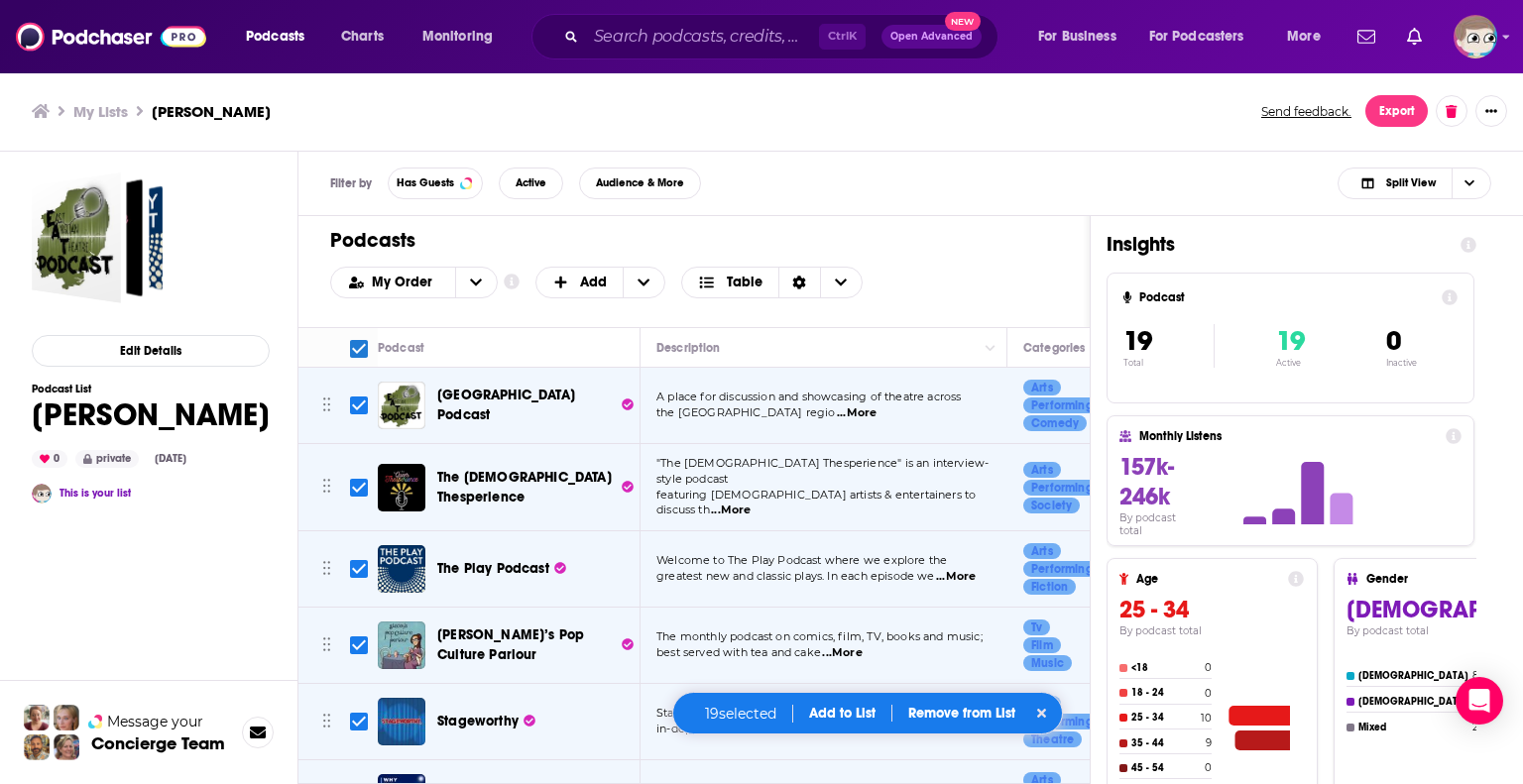 checkbox on "true" 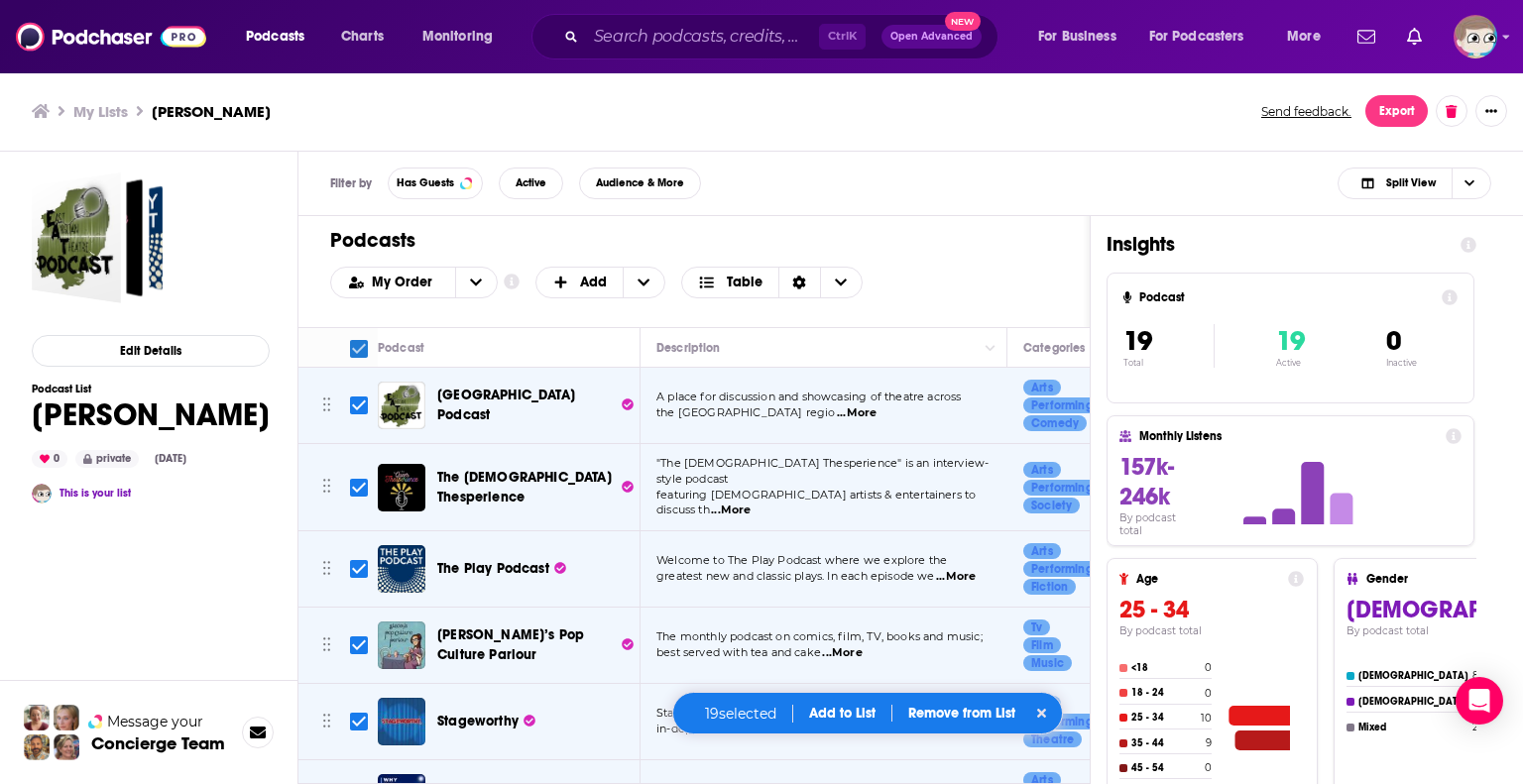 click at bounding box center [359, 349] 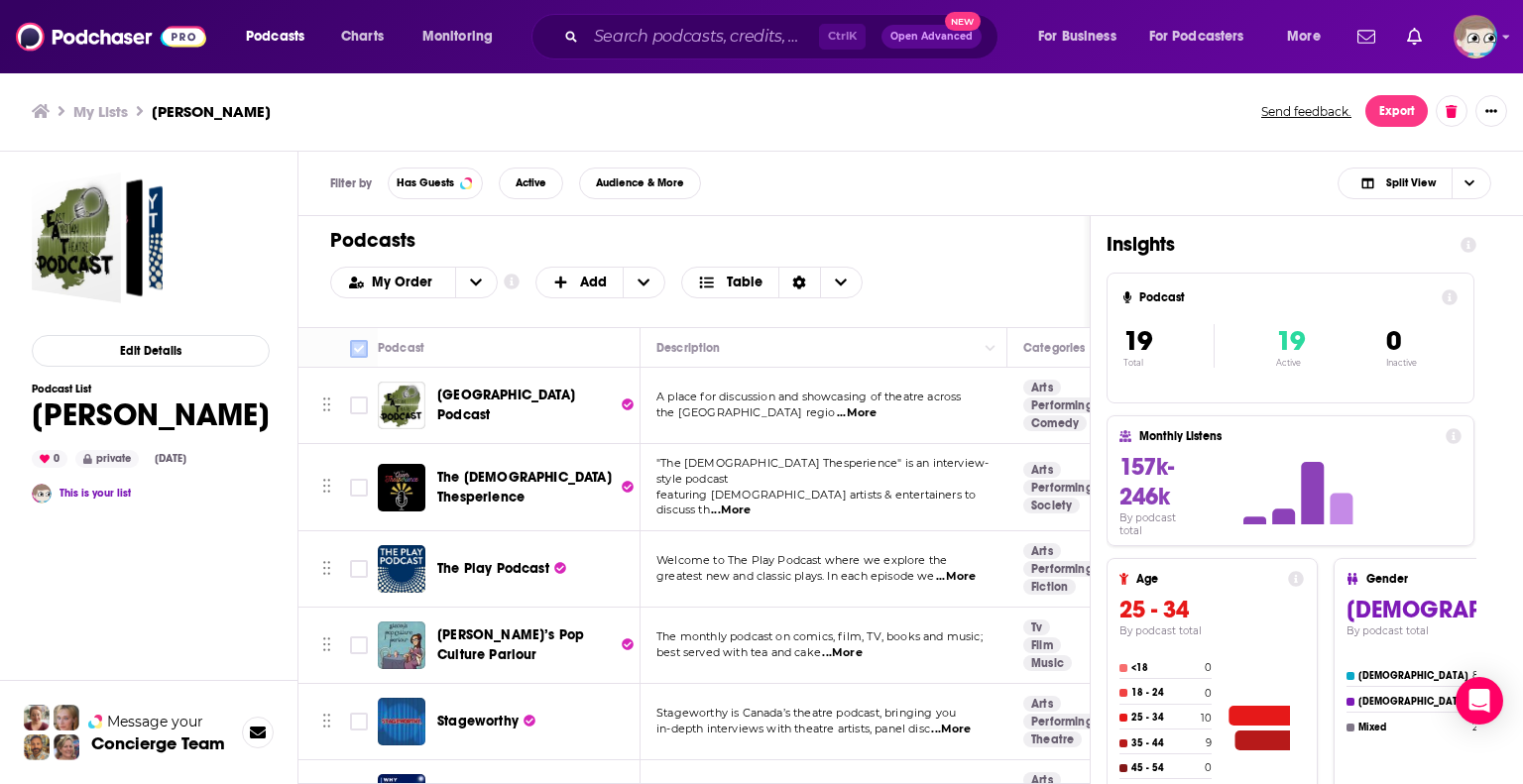 click at bounding box center (359, 349) 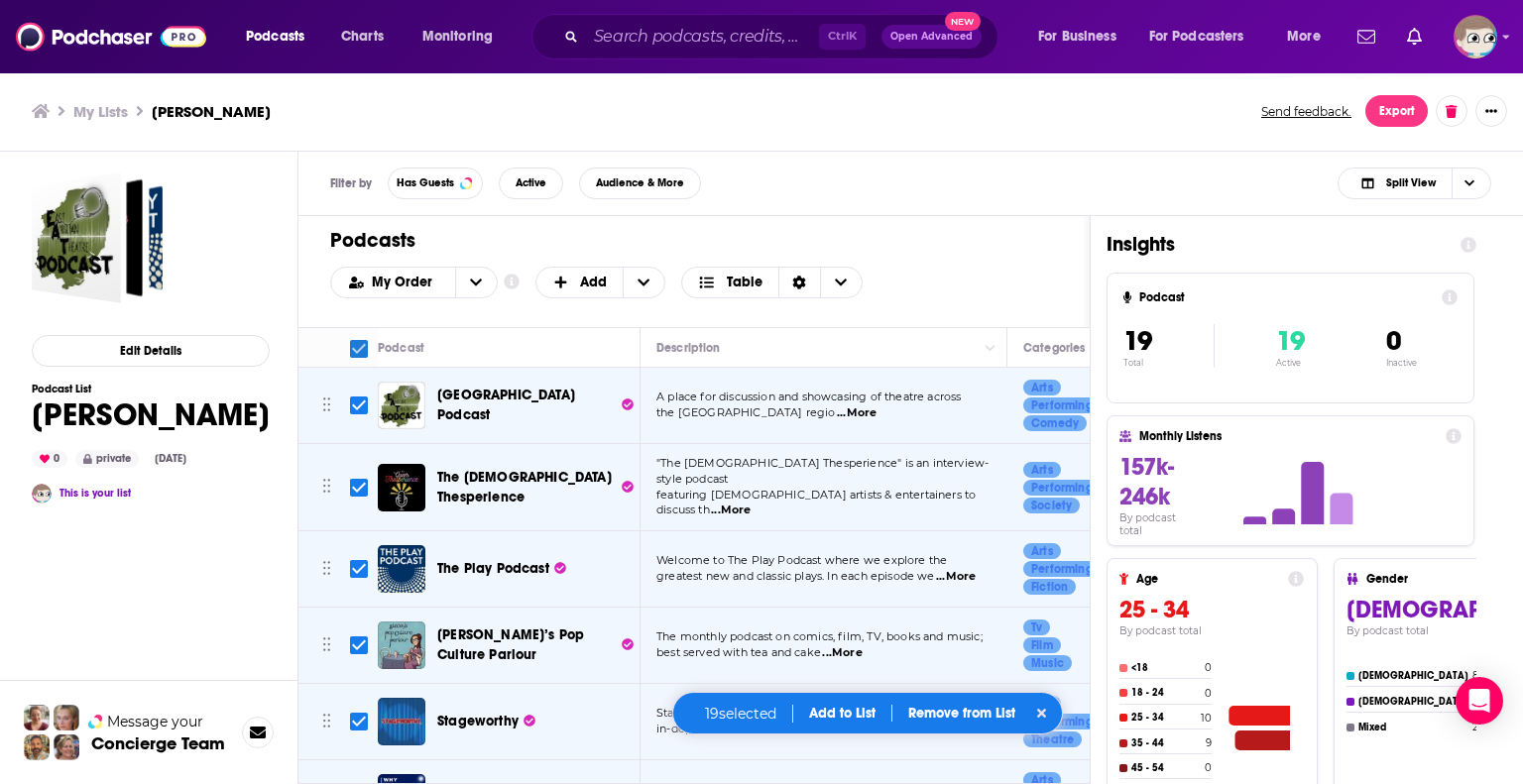click at bounding box center (359, 349) 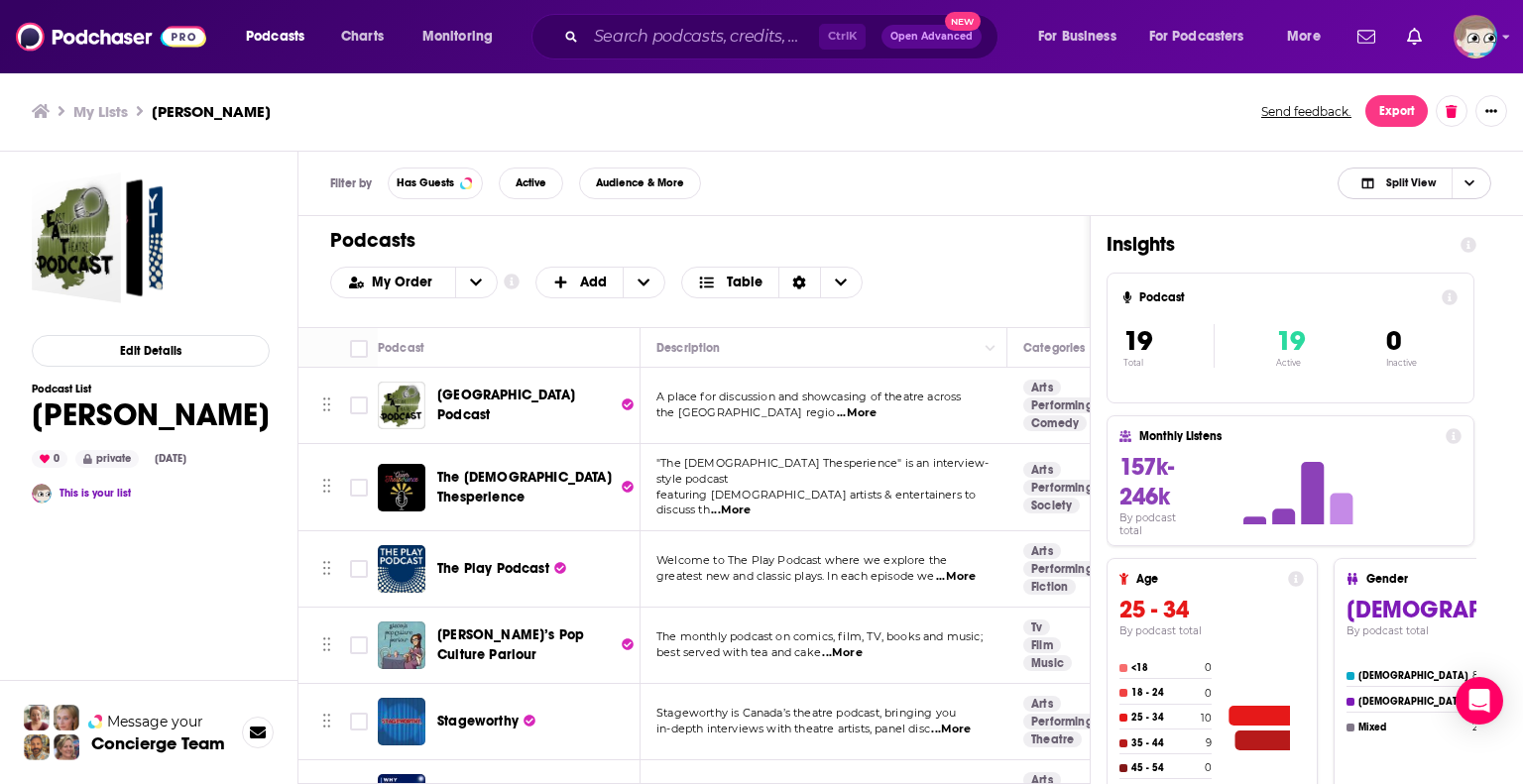 click 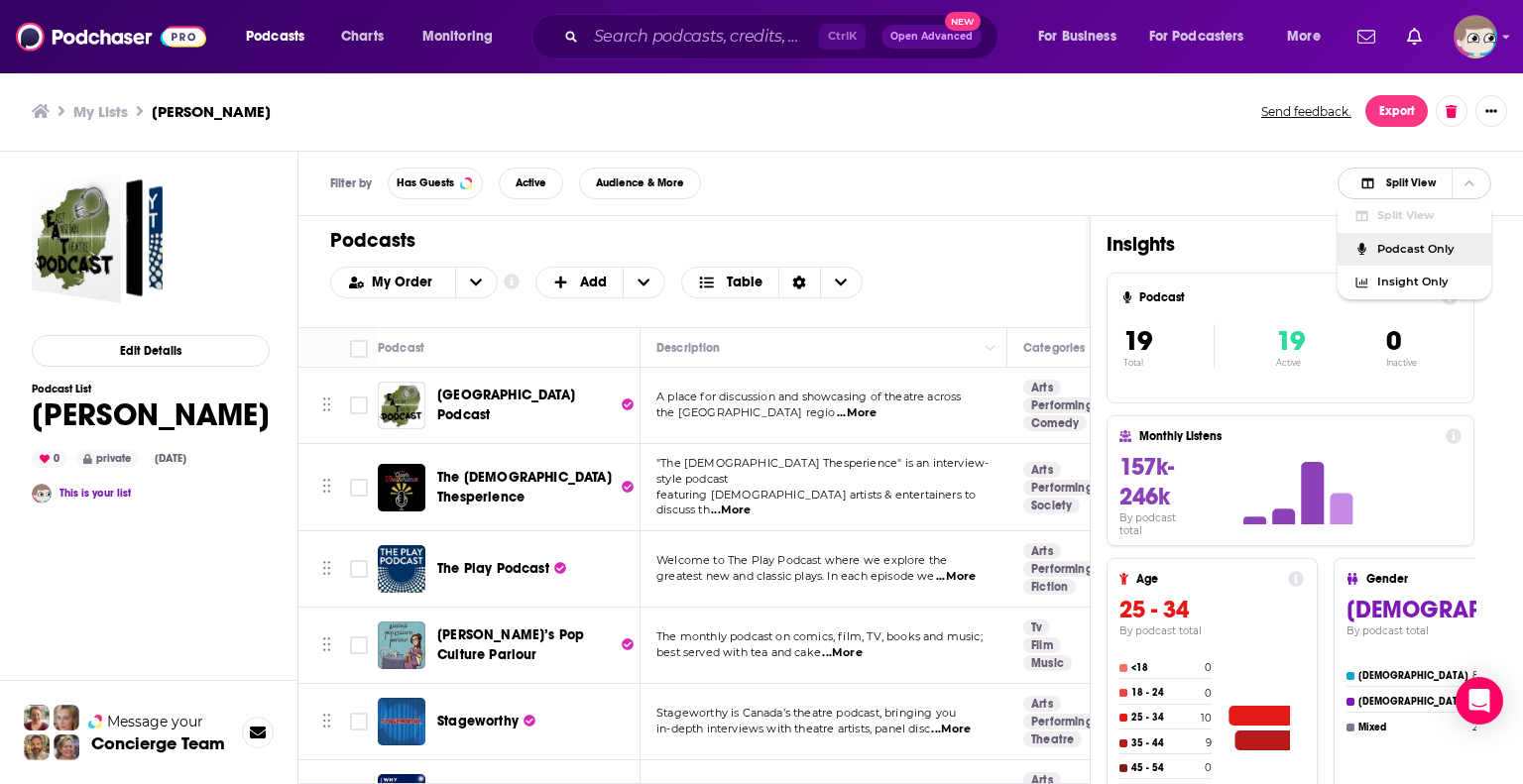 click on "Podcast Only" at bounding box center (1426, 249) 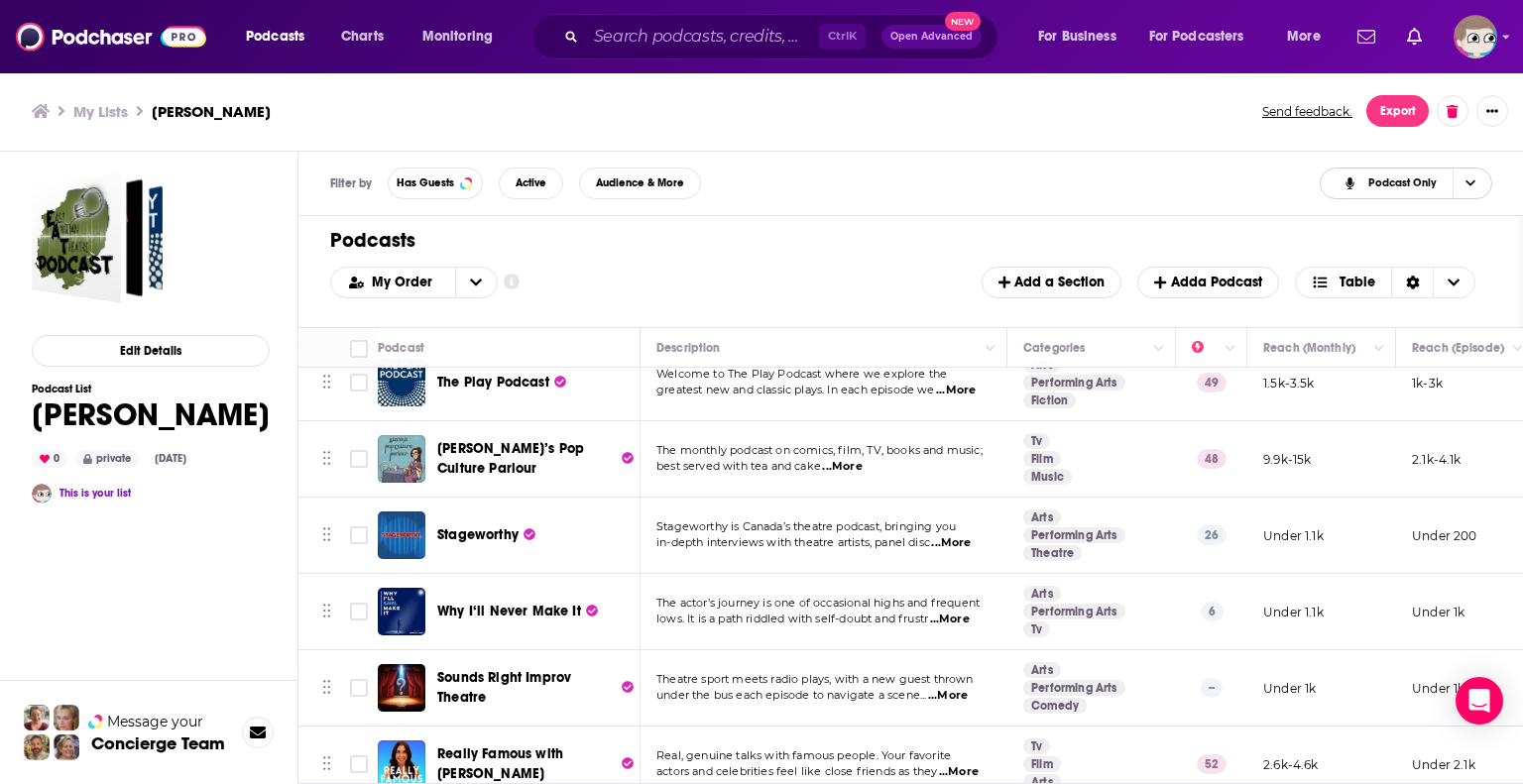 scroll, scrollTop: 0, scrollLeft: 0, axis: both 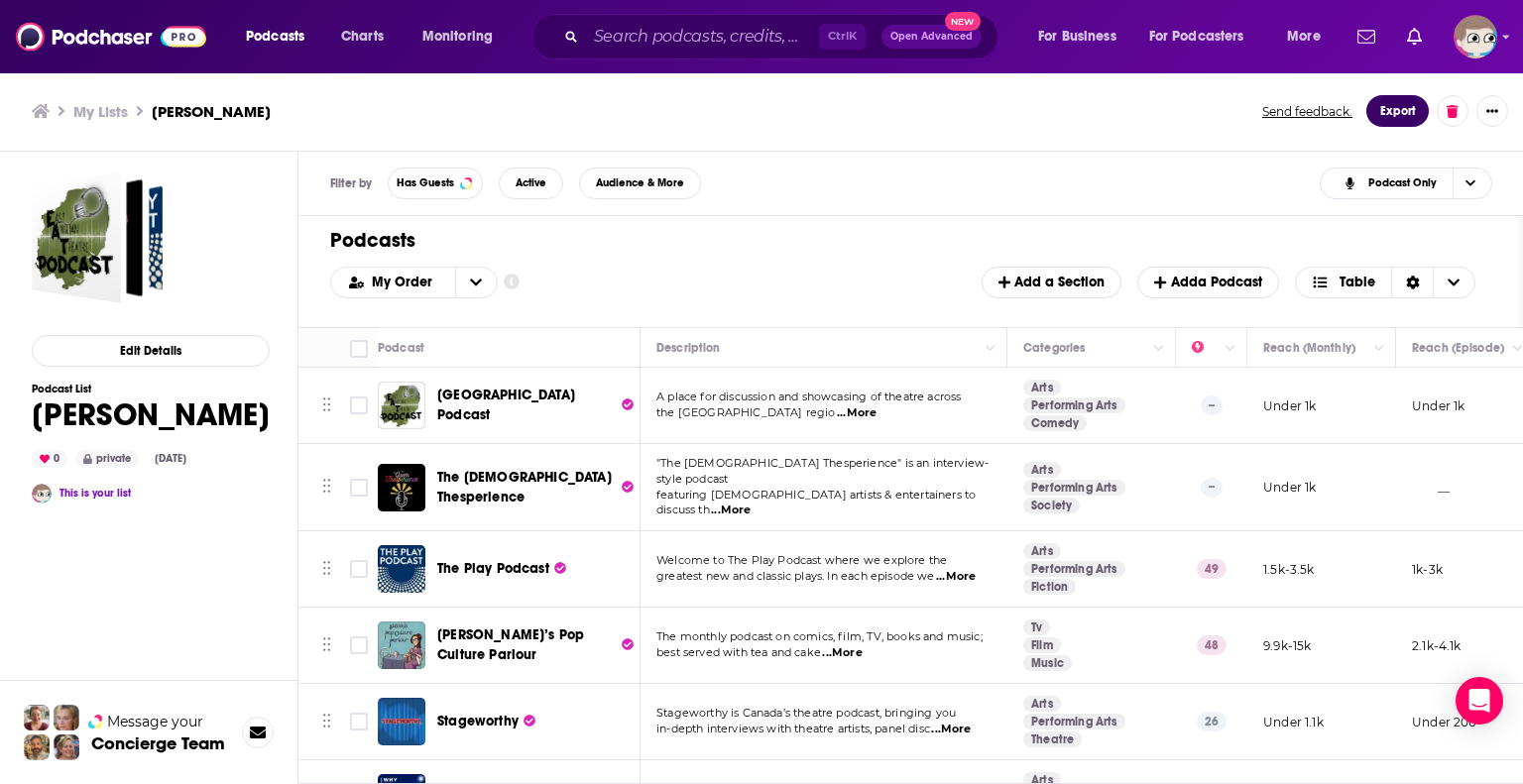 click on "Export" at bounding box center (1397, 111) 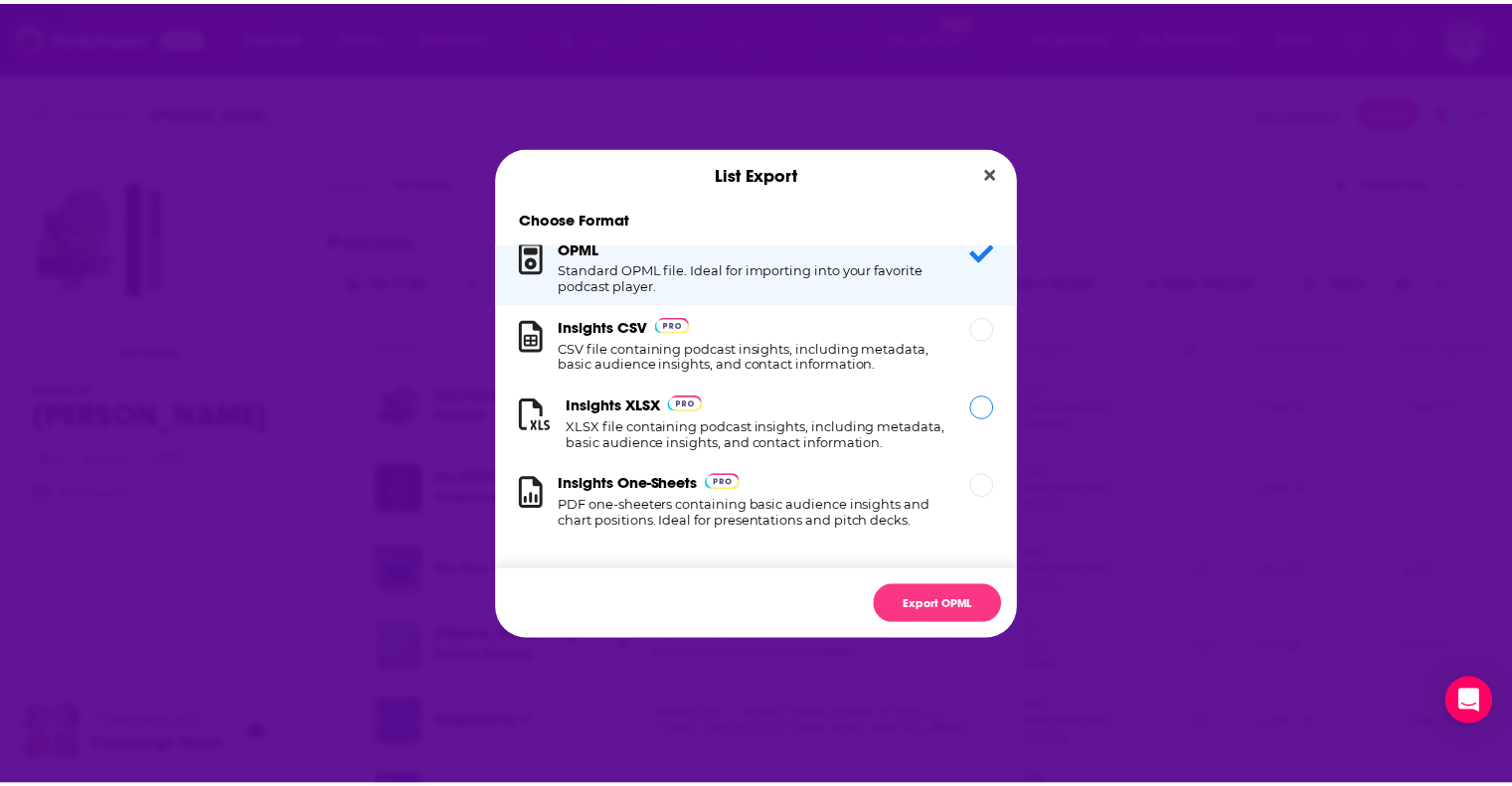 scroll, scrollTop: 0, scrollLeft: 0, axis: both 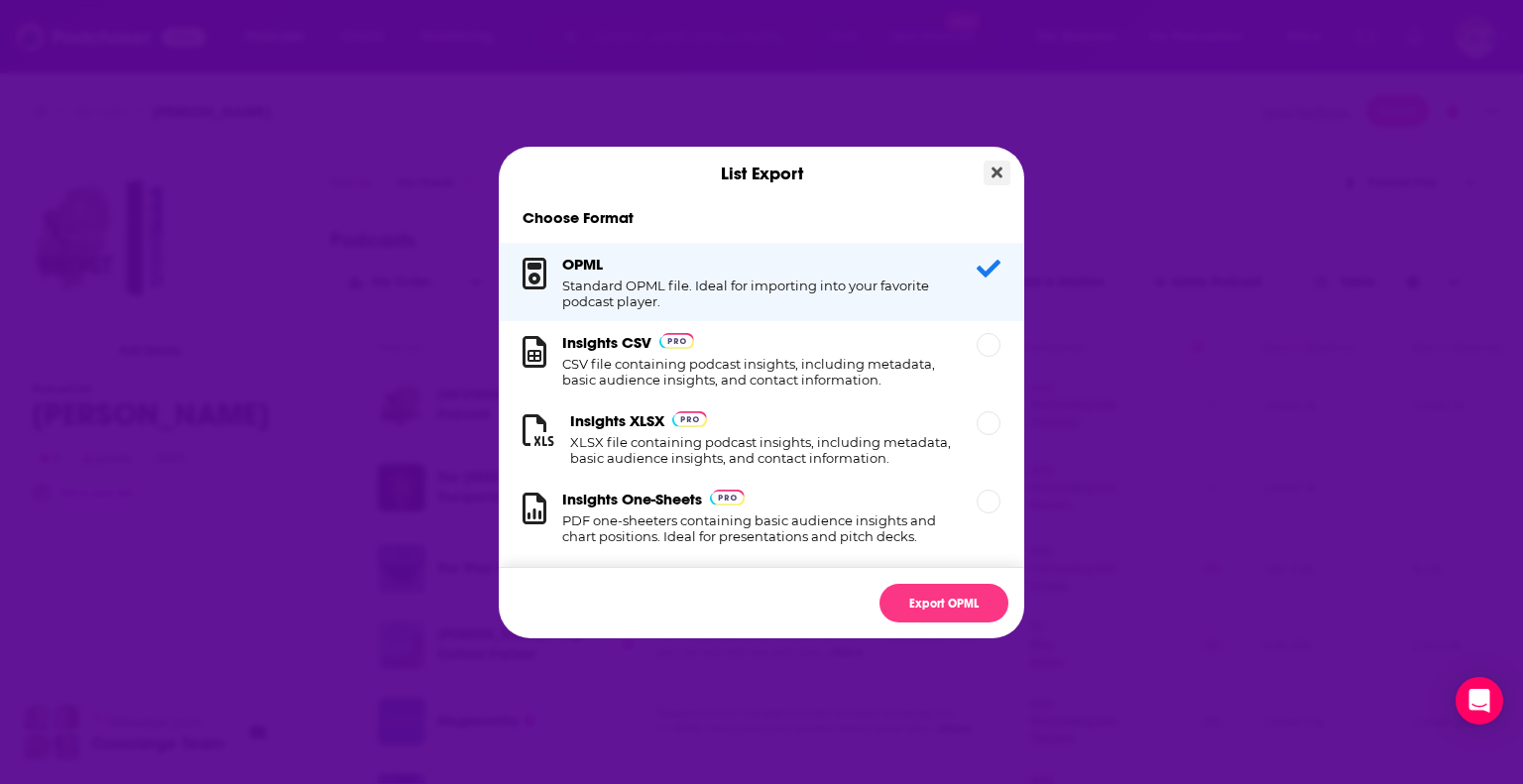 click at bounding box center [996, 172] 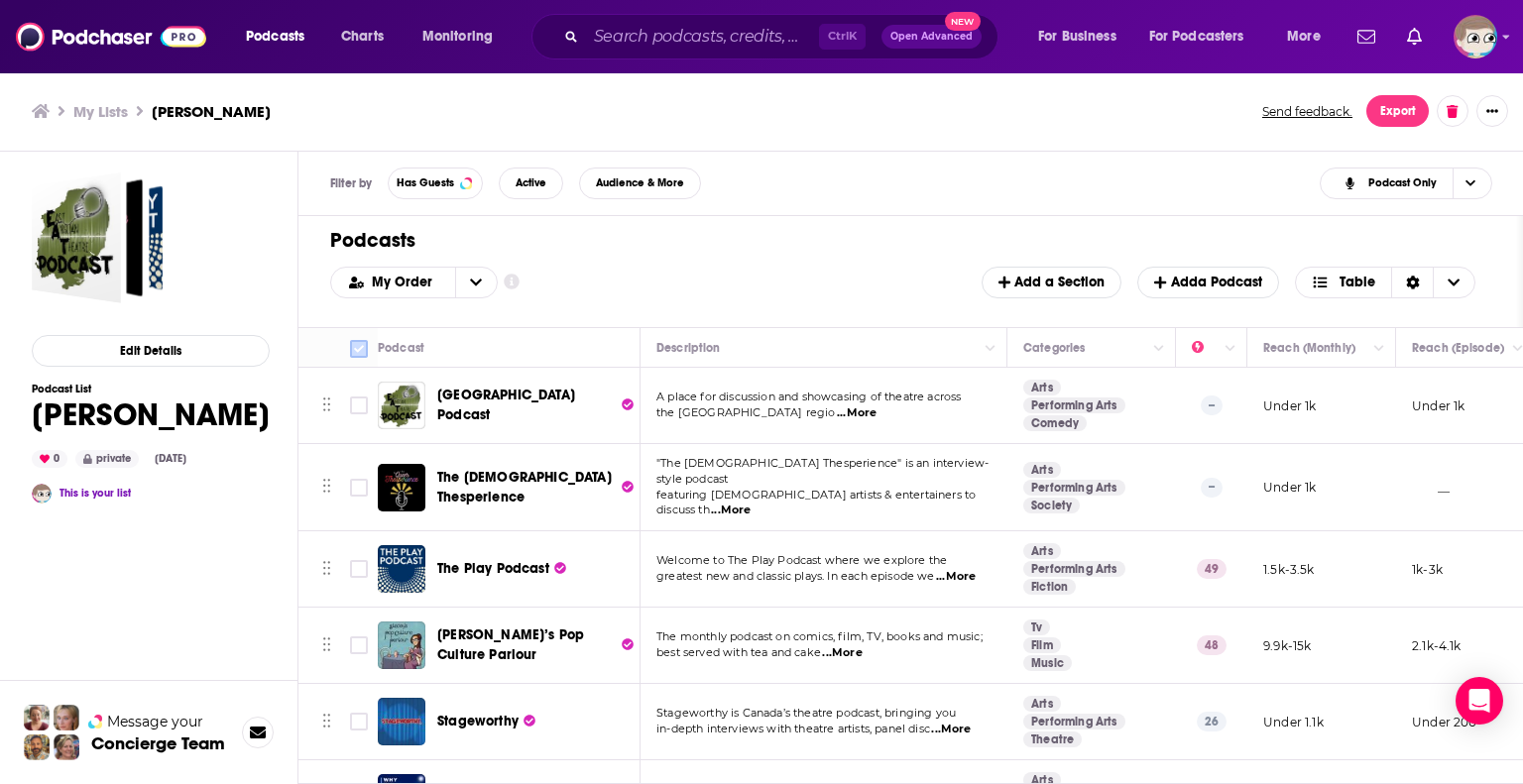 click at bounding box center [359, 349] 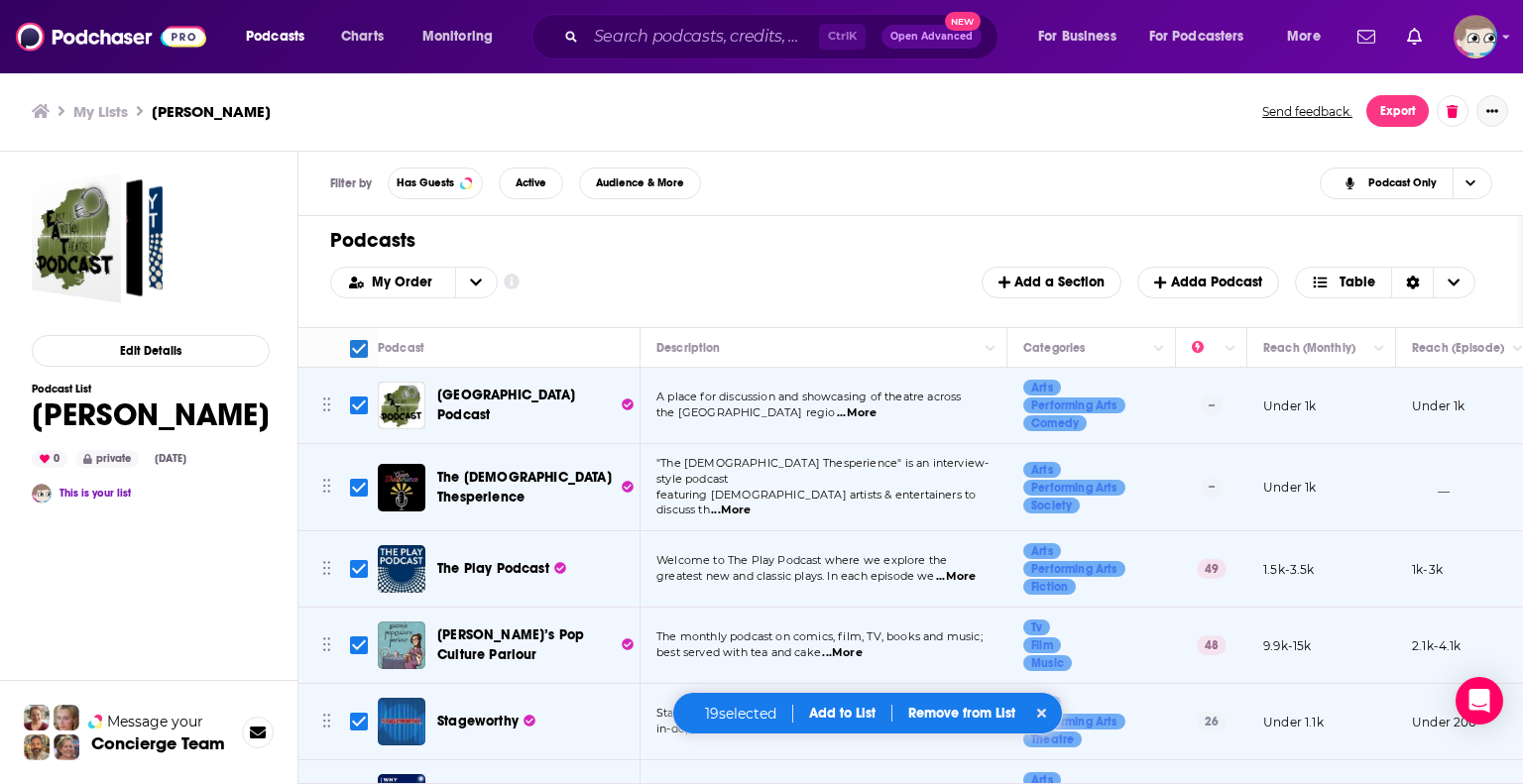 click at bounding box center [1492, 111] 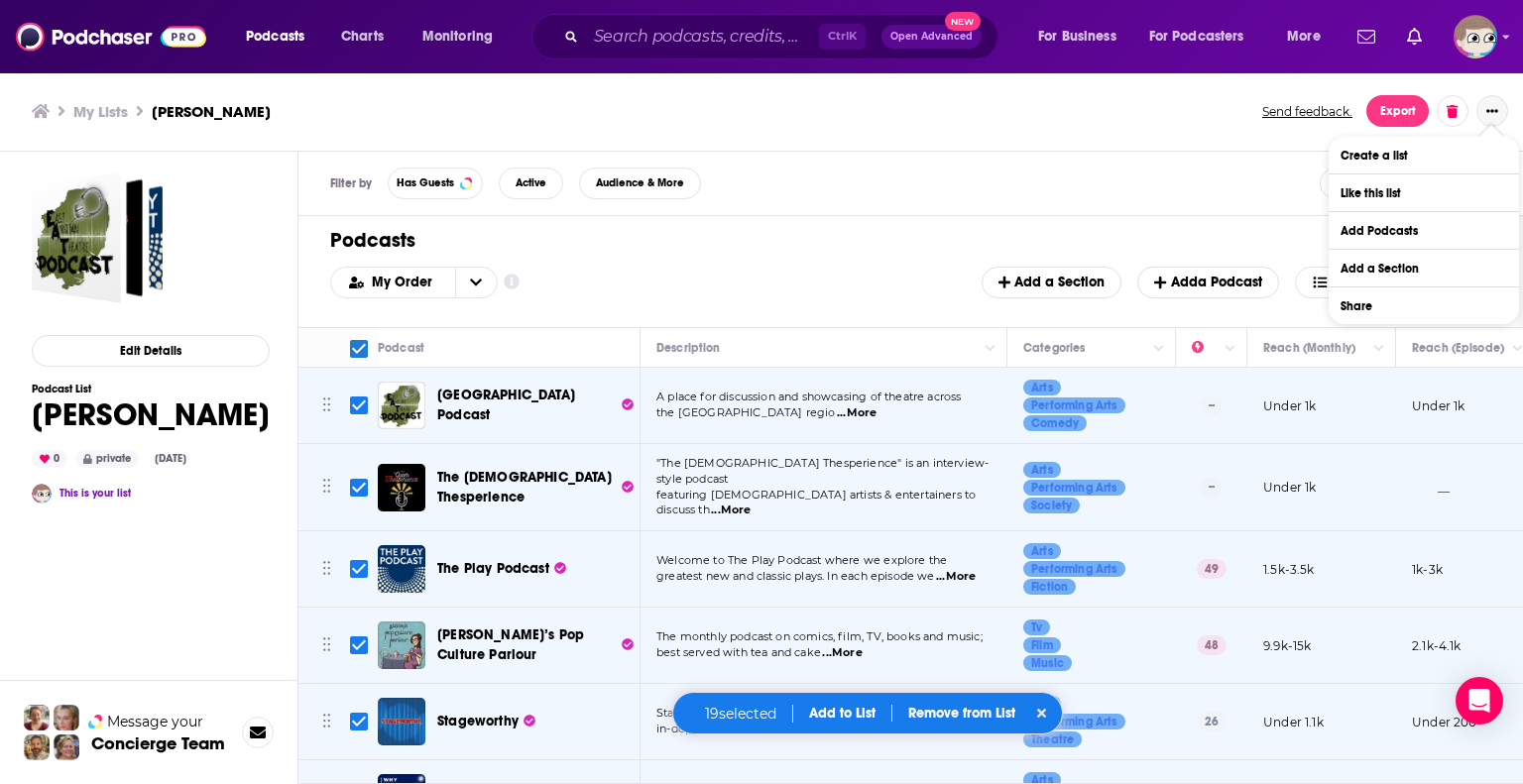 click at bounding box center (1492, 111) 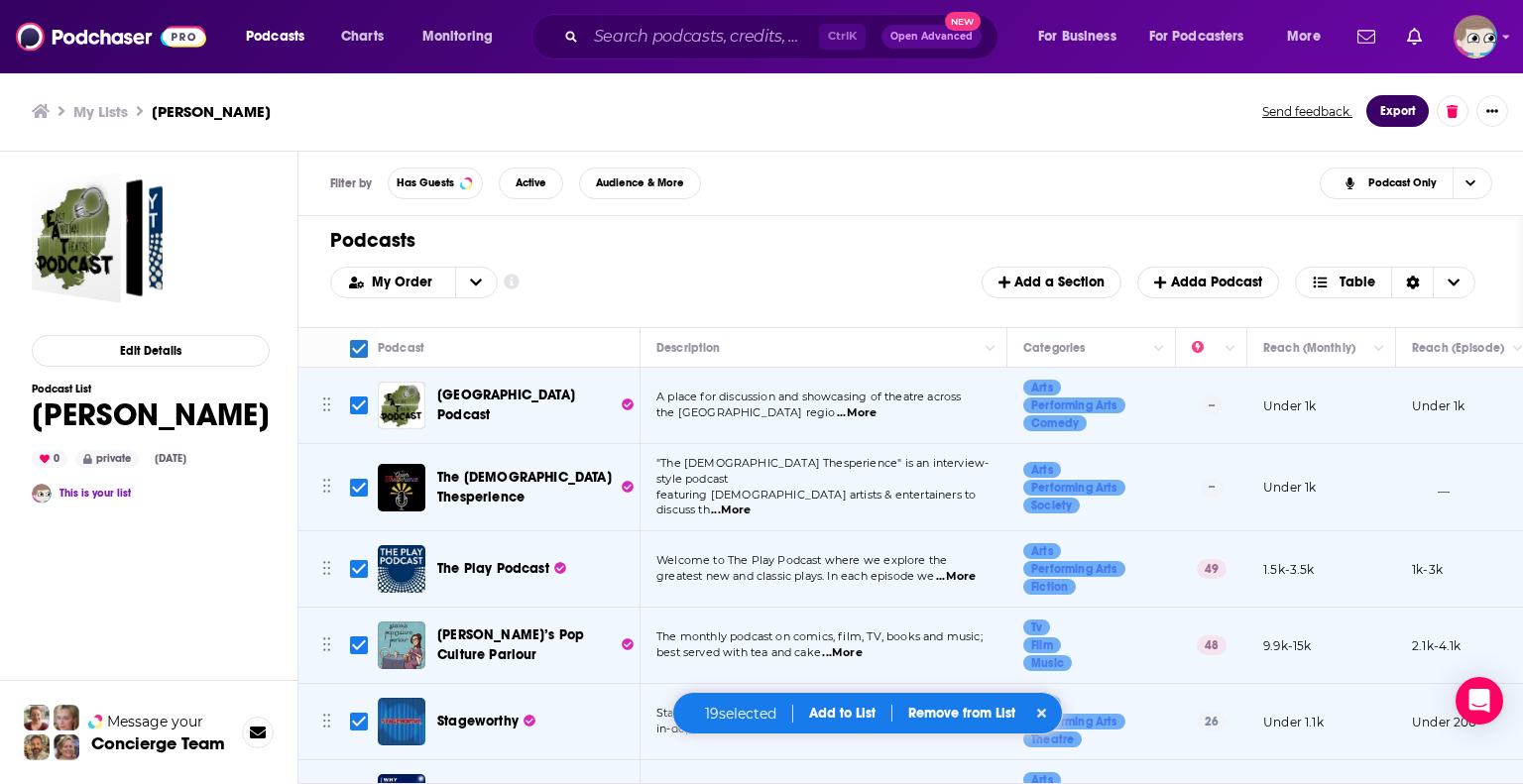 click on "Export" at bounding box center [1397, 111] 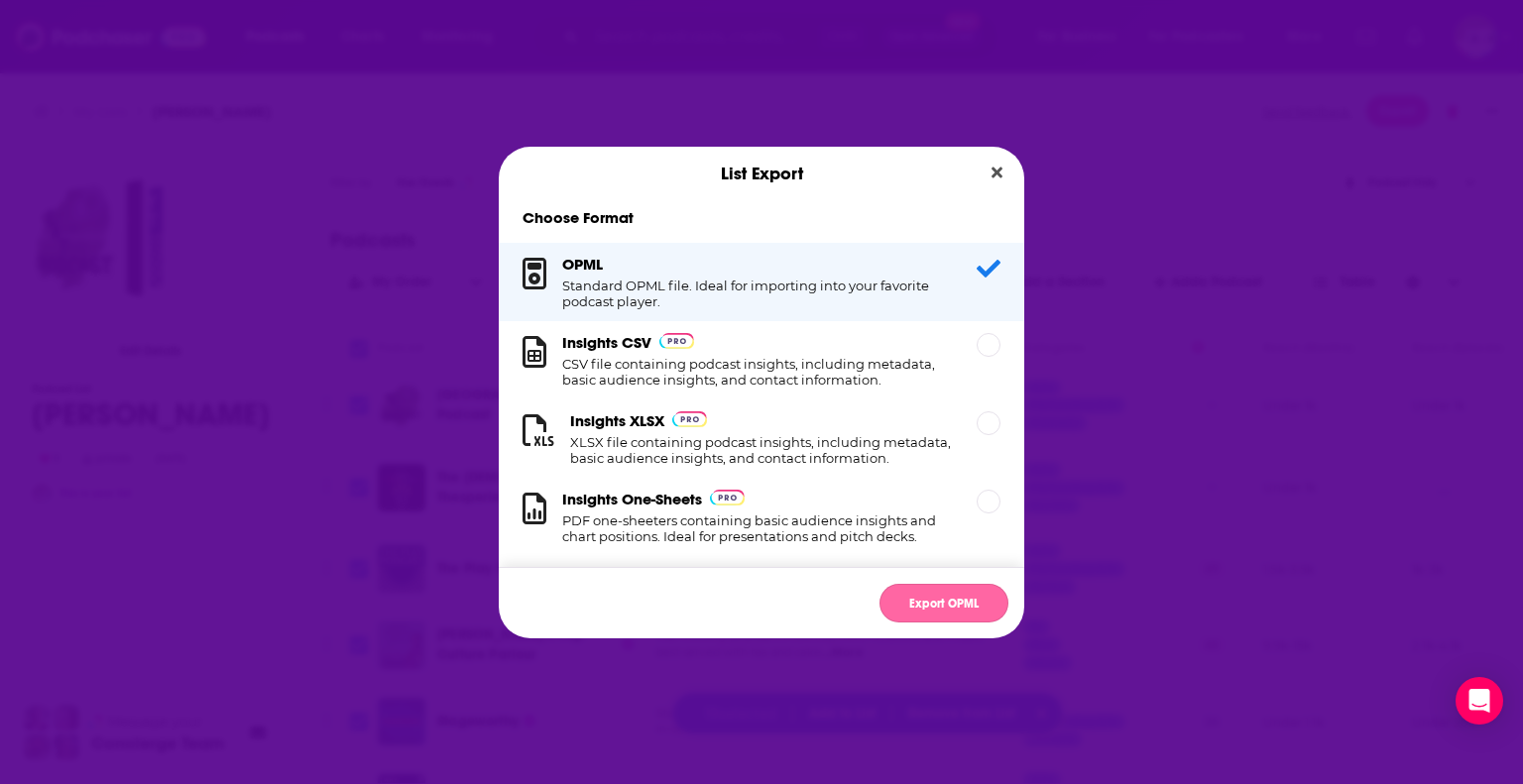 click on "Export OPML" at bounding box center (944, 603) 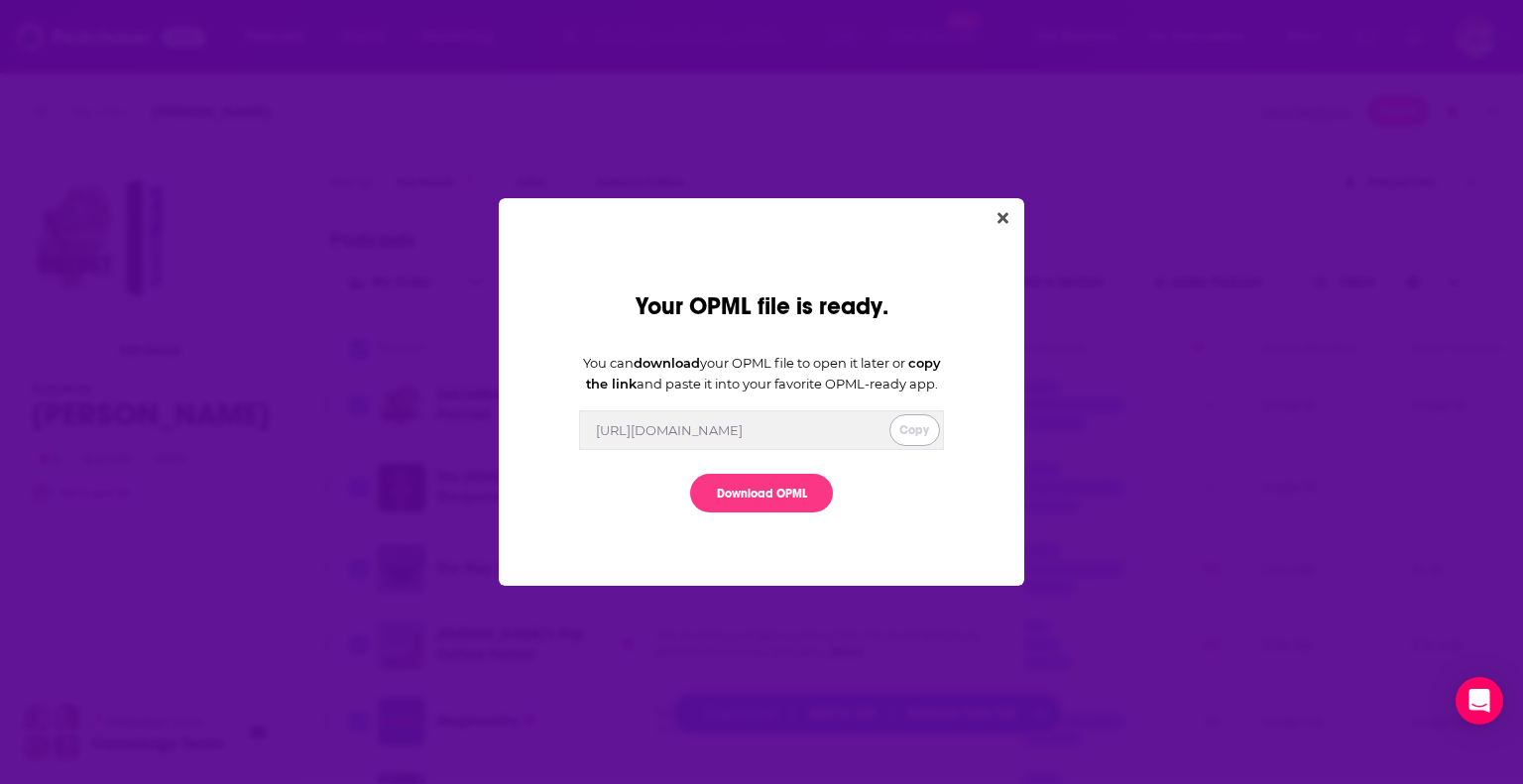 click on "Copy" at bounding box center (914, 430) 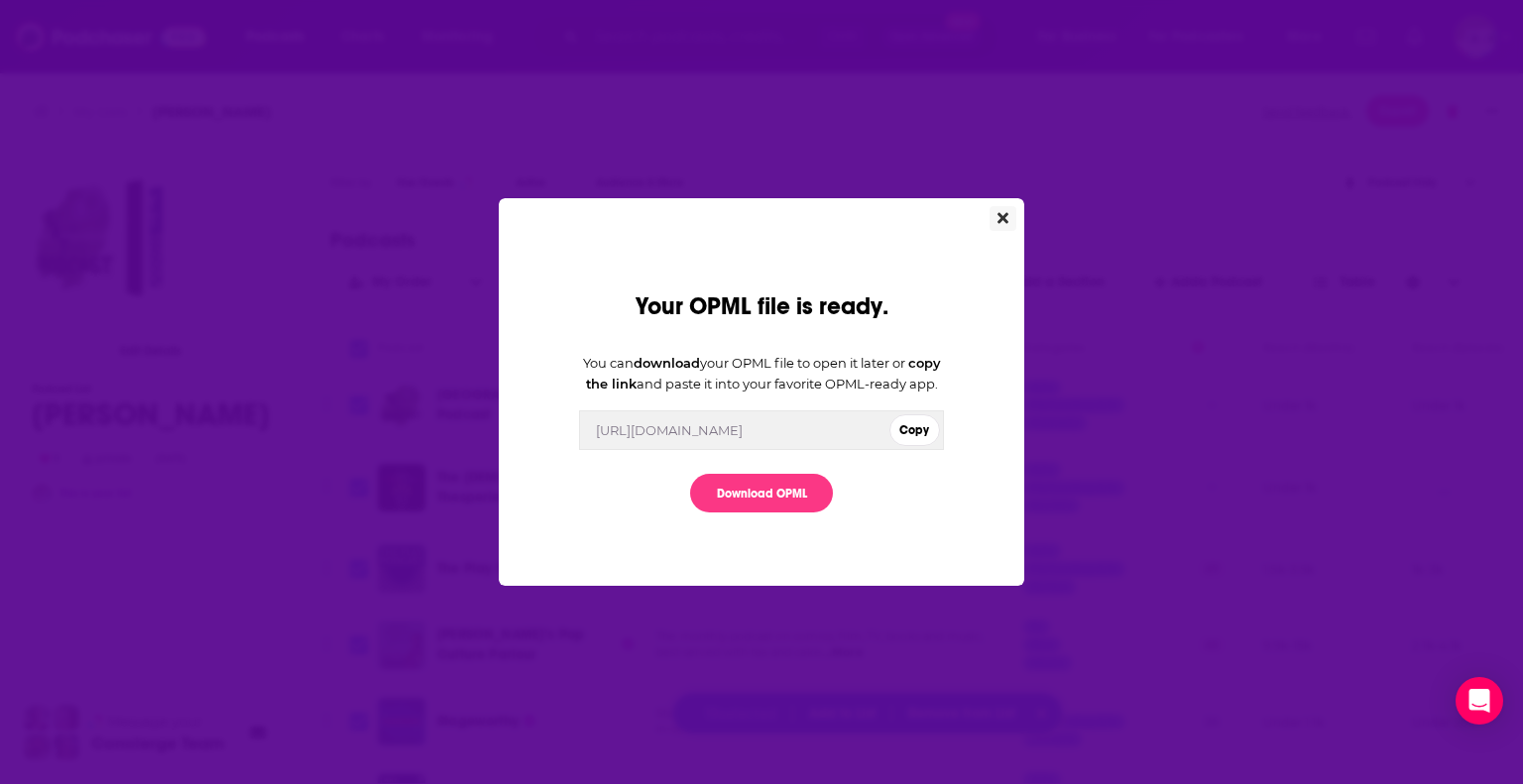 click 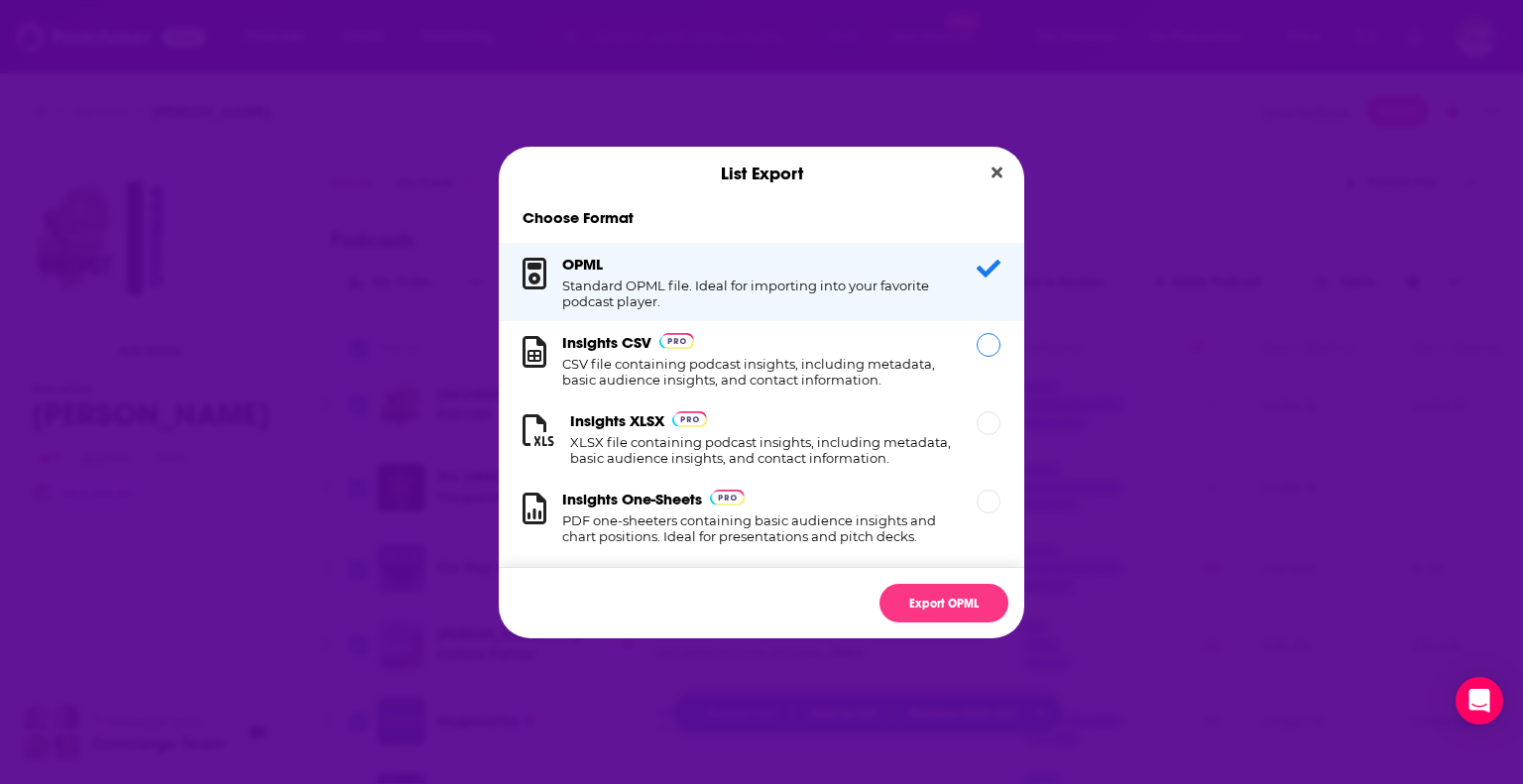 click on "CSV file containing podcast insights, including metadata, basic audience insights, and contact information." at bounding box center [758, 372] 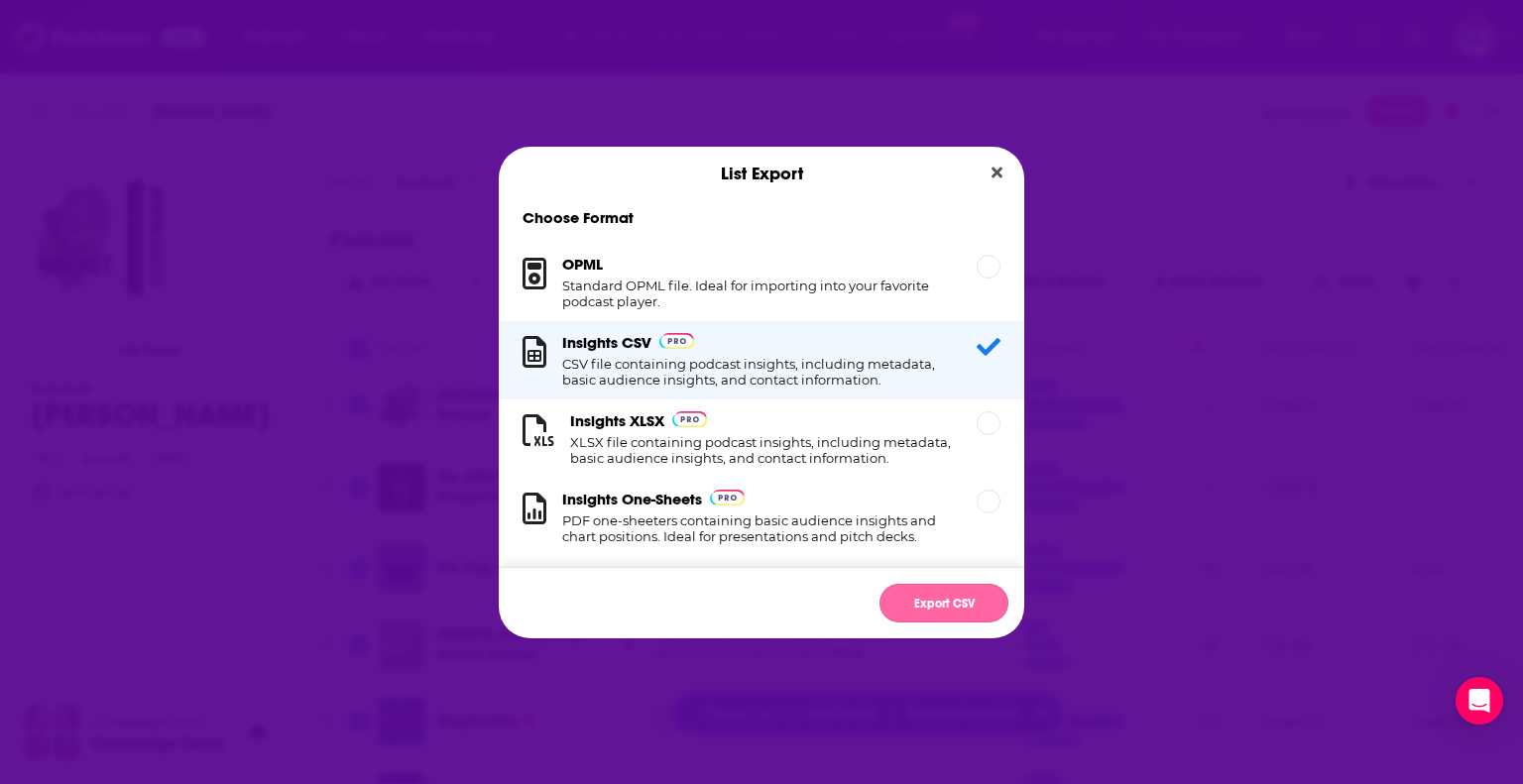 click on "Export CSV" at bounding box center (944, 603) 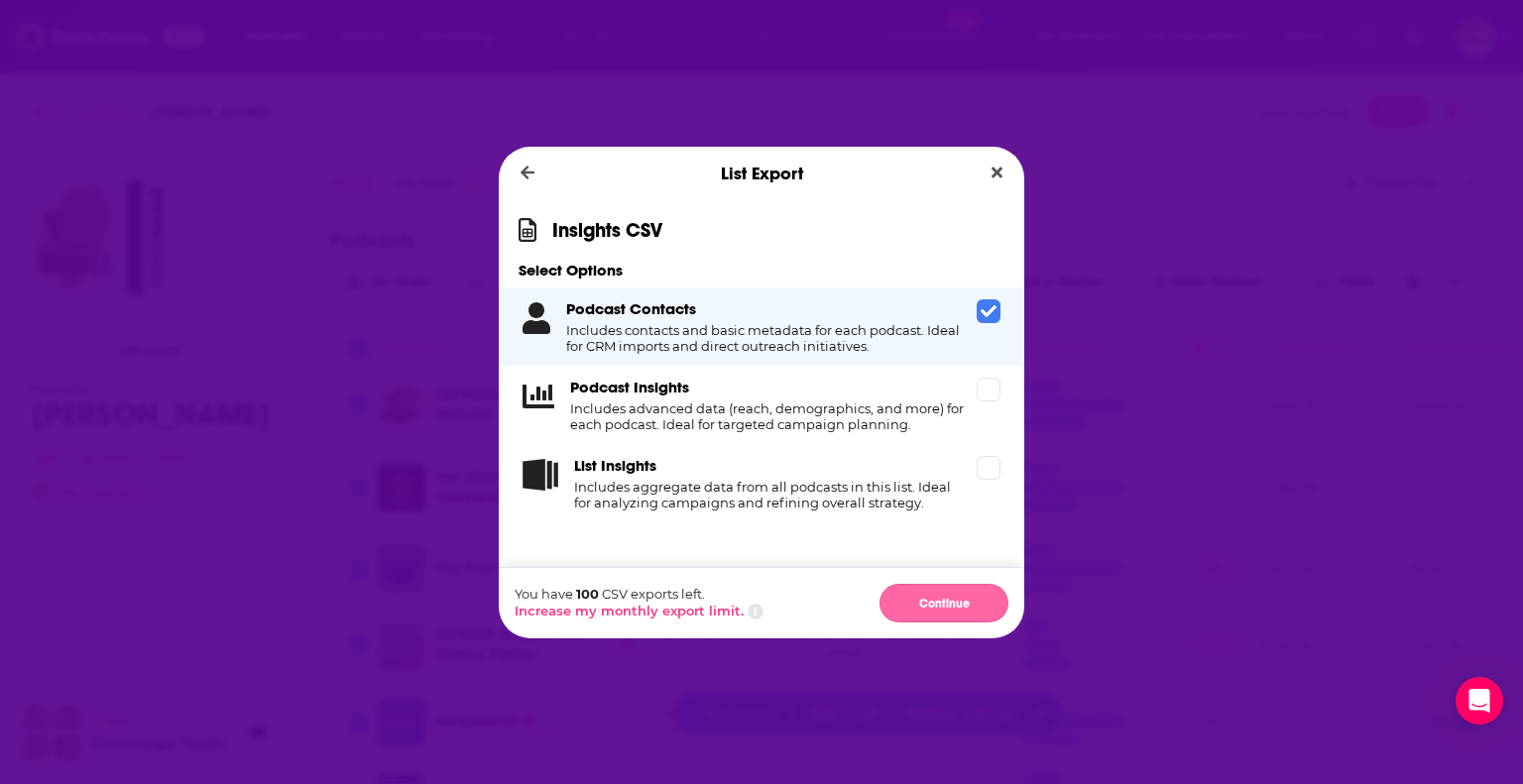click on "Continue" at bounding box center [944, 603] 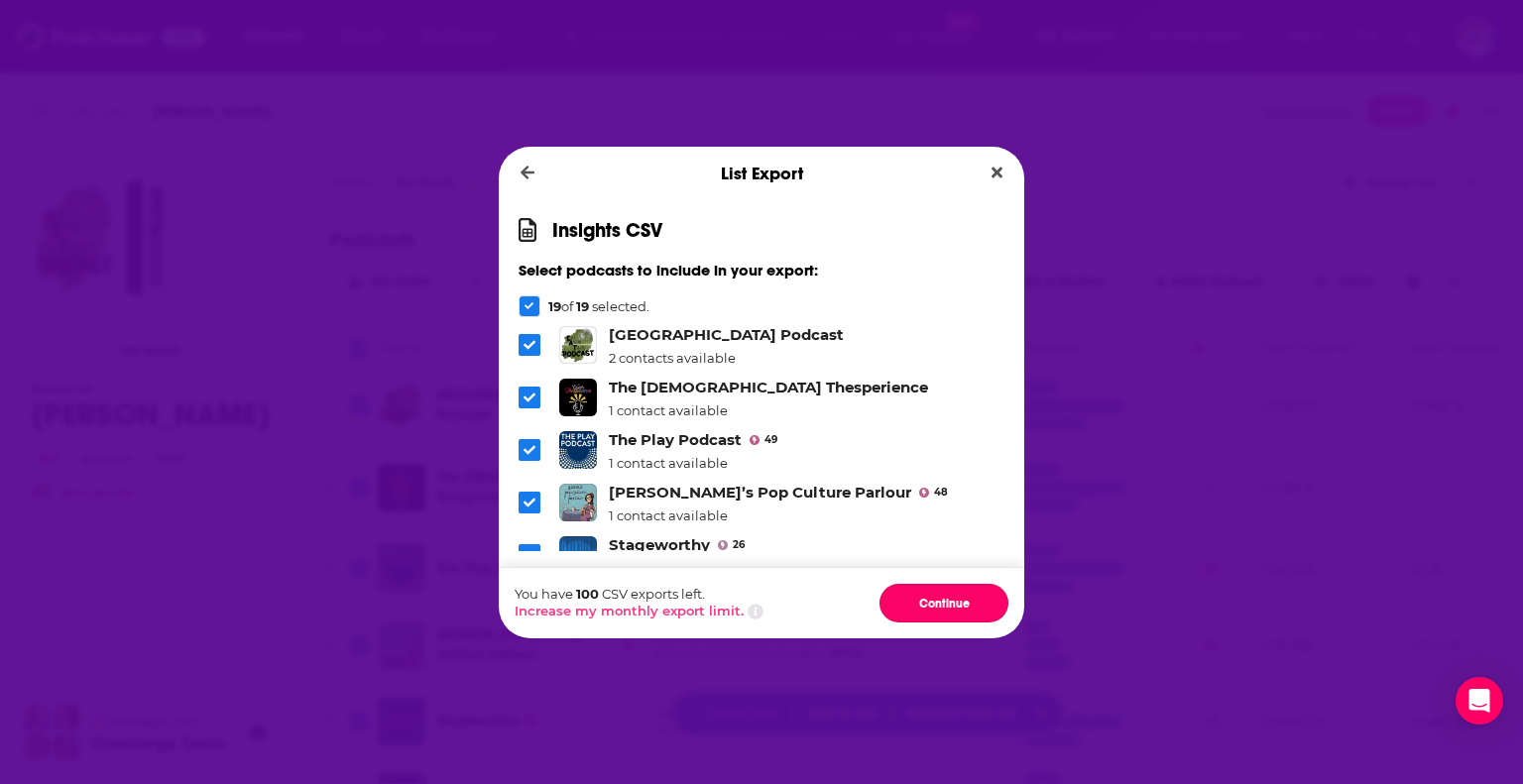 click on "Continue" at bounding box center (944, 603) 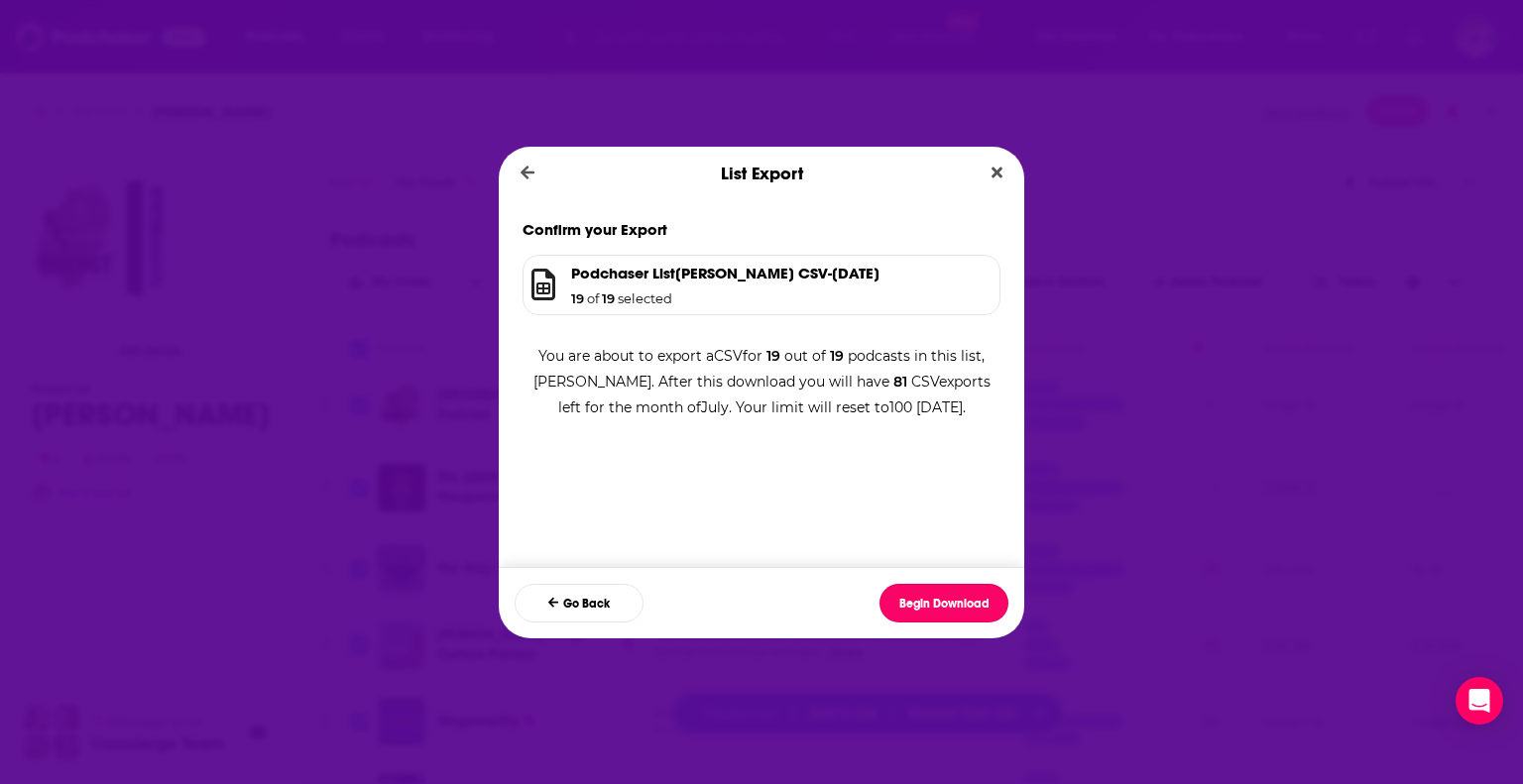 click on "Begin Download" at bounding box center [944, 603] 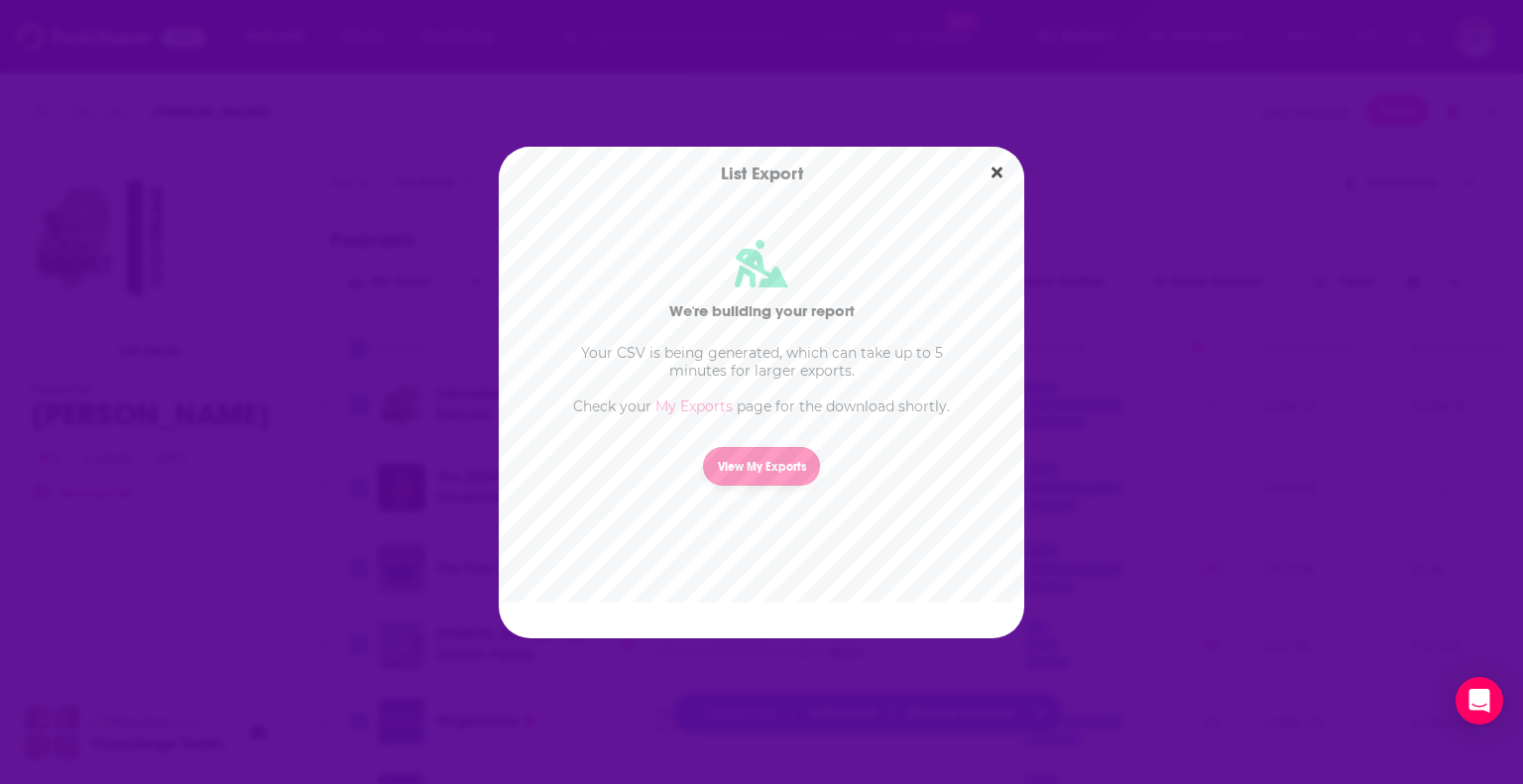 click on "View My Exports" at bounding box center (762, 466) 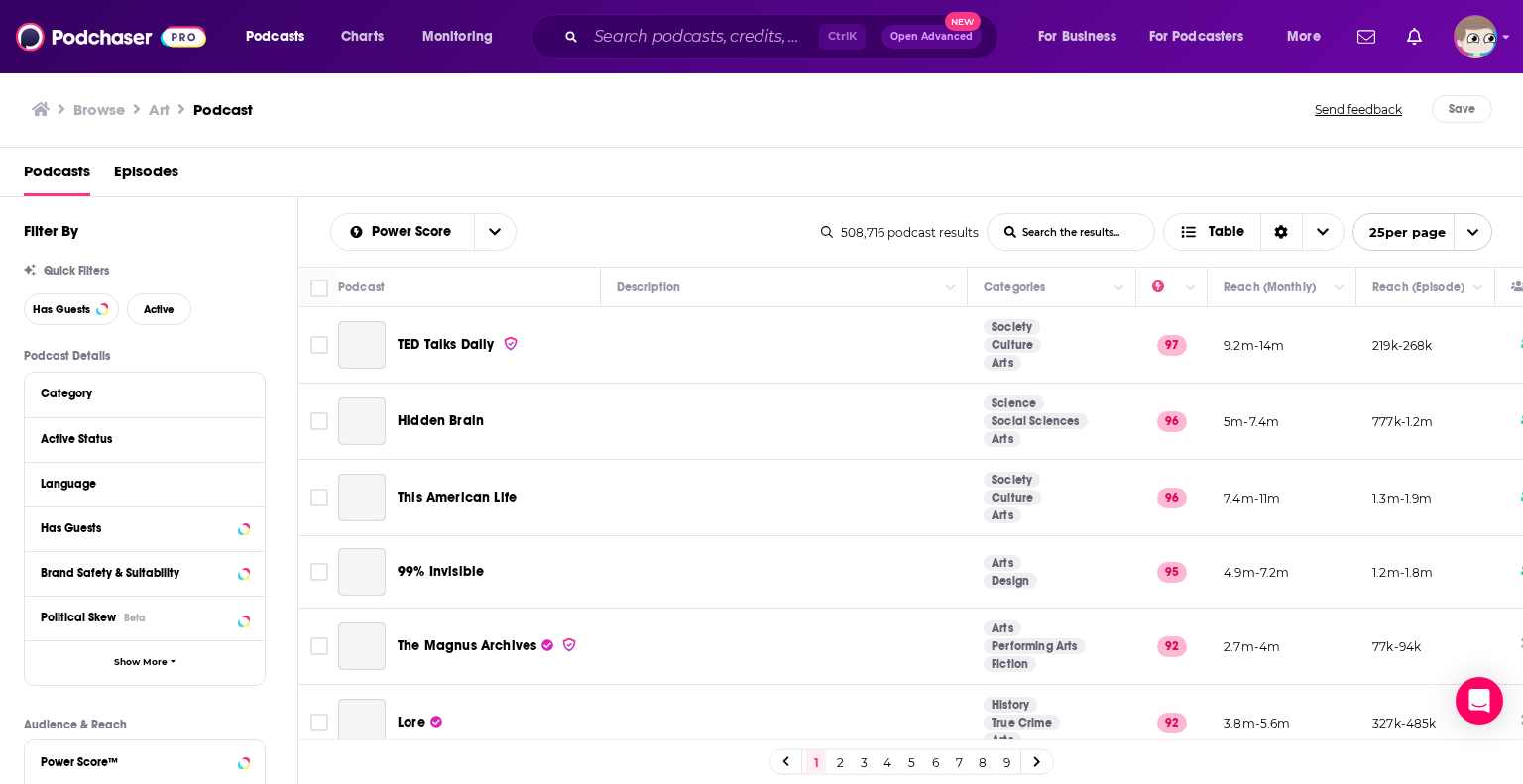 scroll, scrollTop: 0, scrollLeft: 0, axis: both 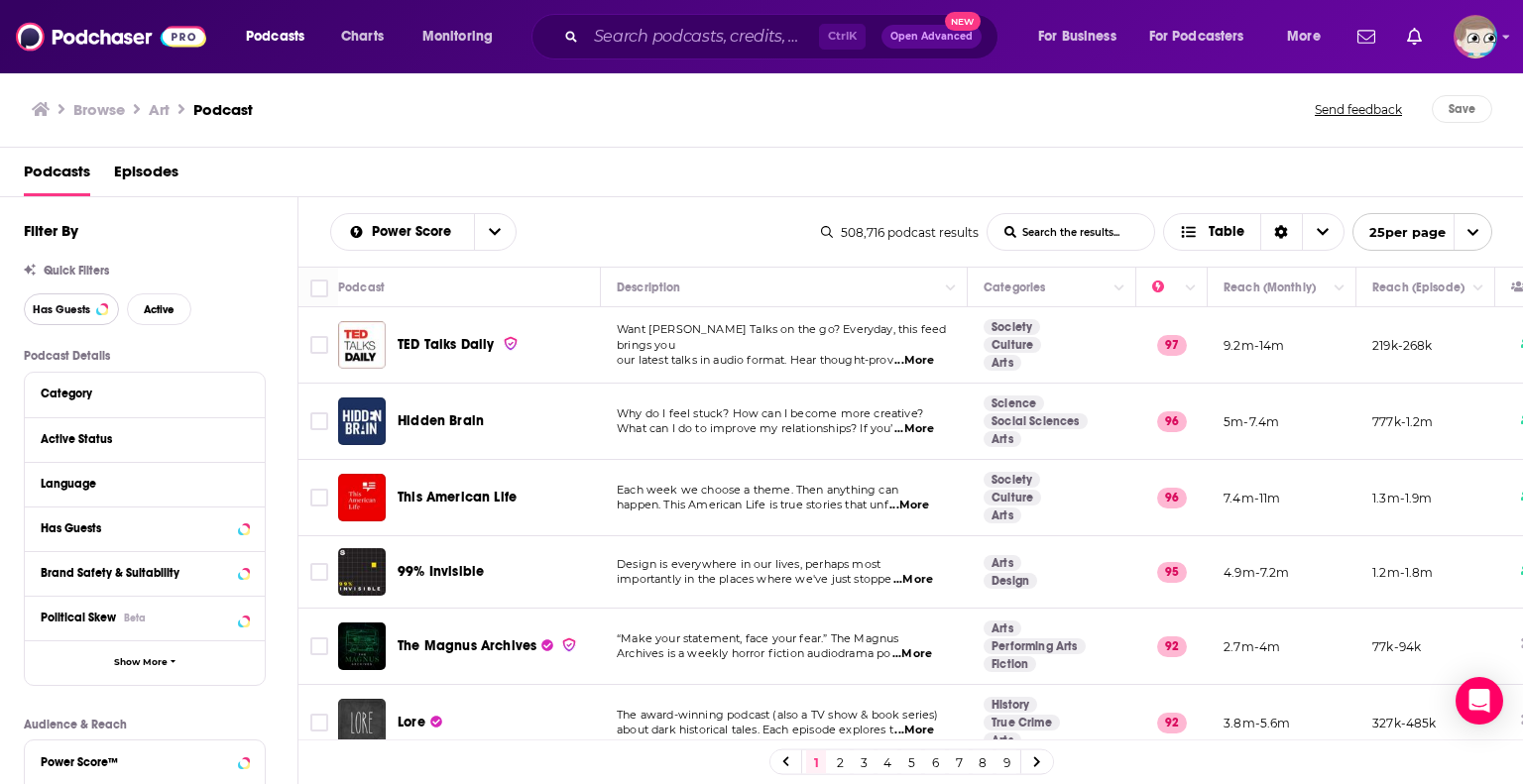 click on "Has Guests" at bounding box center [61, 309] 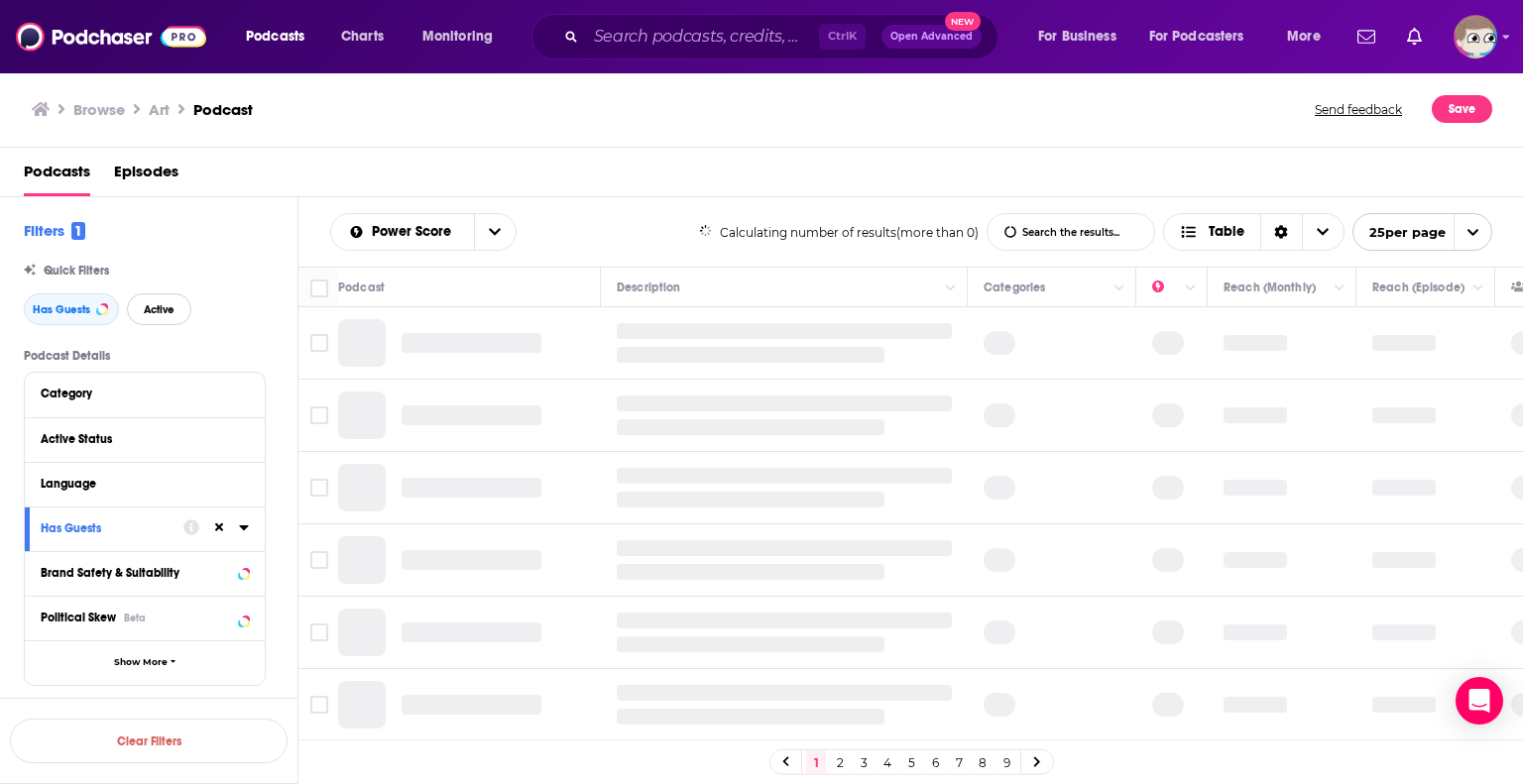 click on "Active" at bounding box center [159, 309] 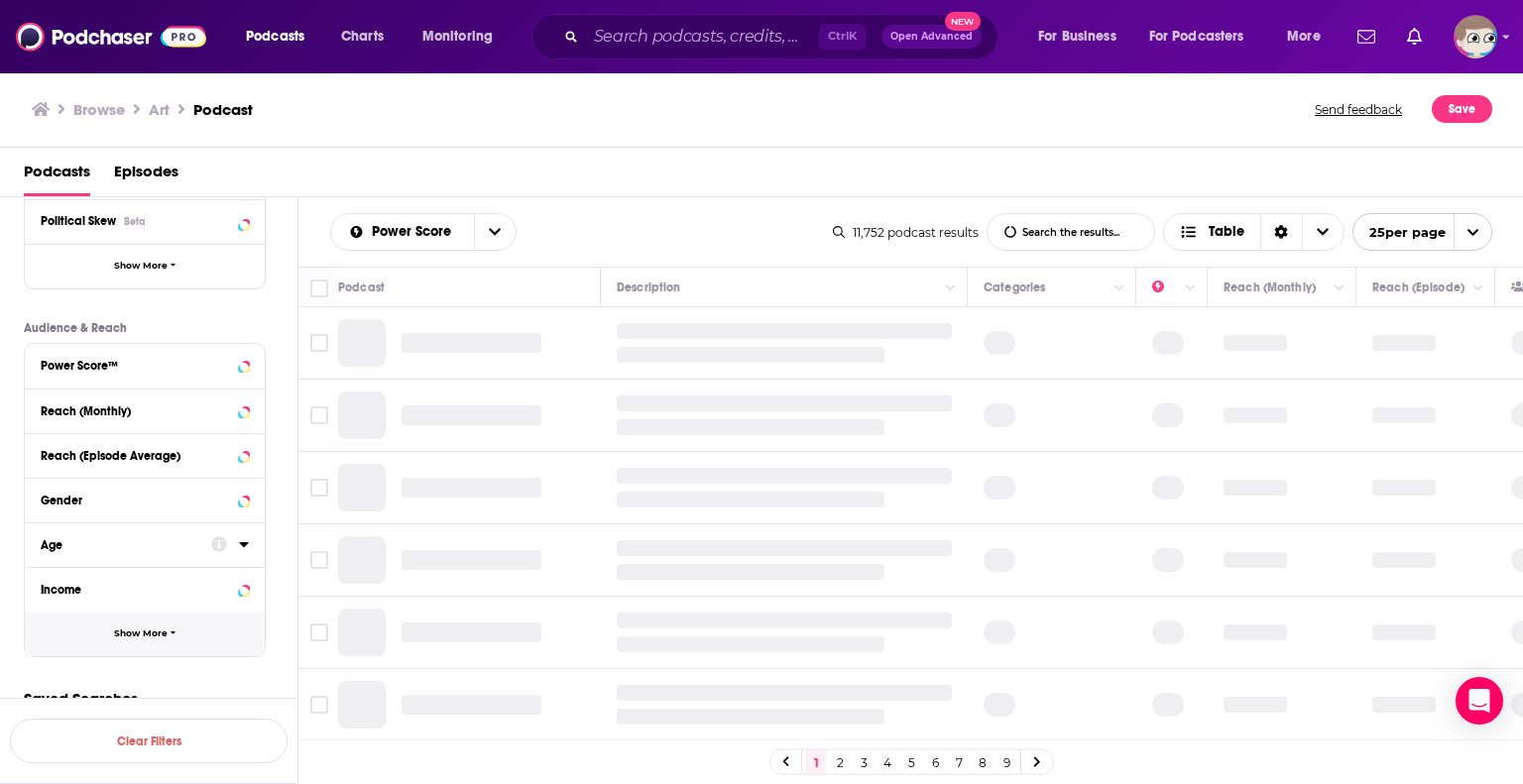 scroll, scrollTop: 416, scrollLeft: 0, axis: vertical 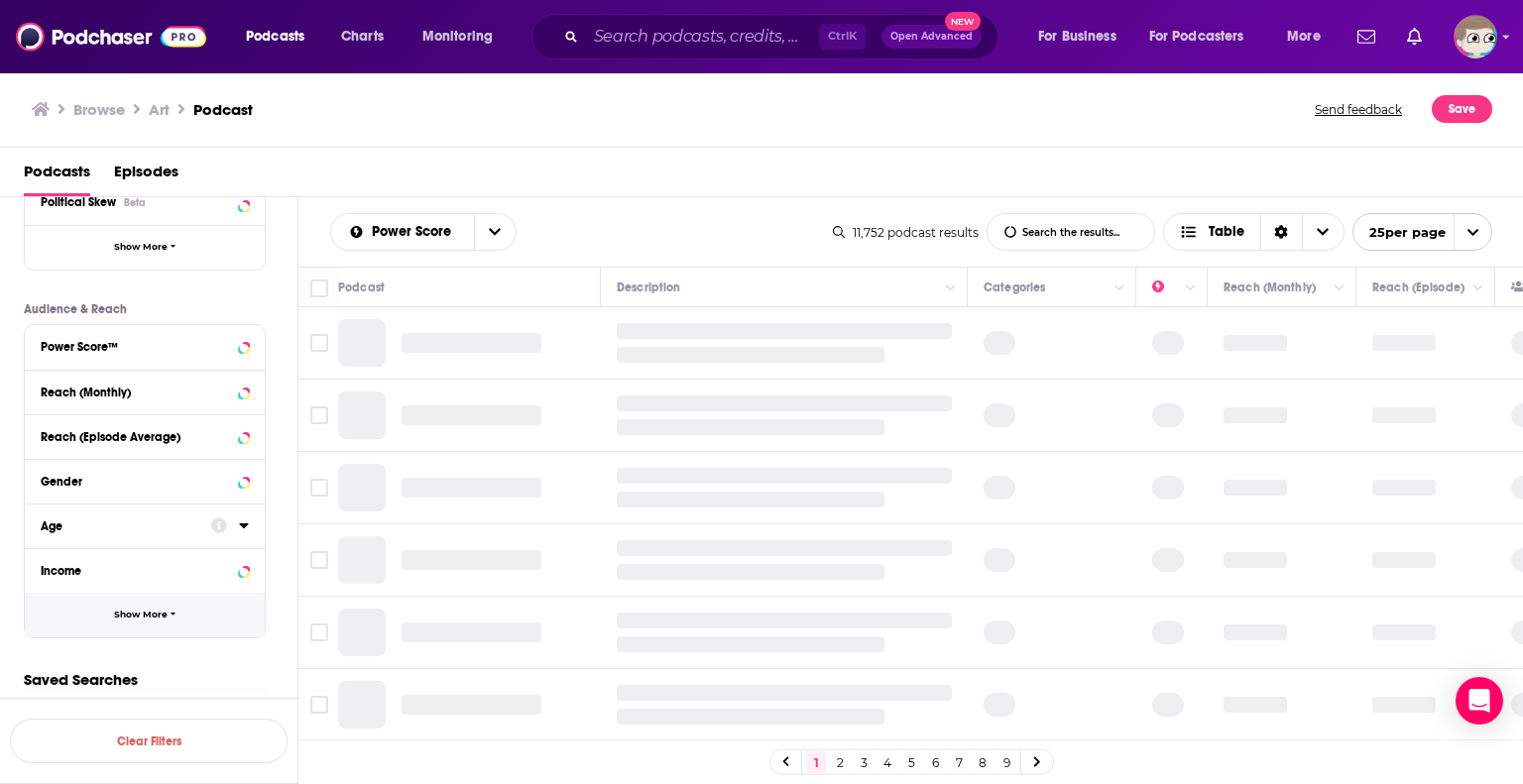 click on "Show More" at bounding box center (145, 615) 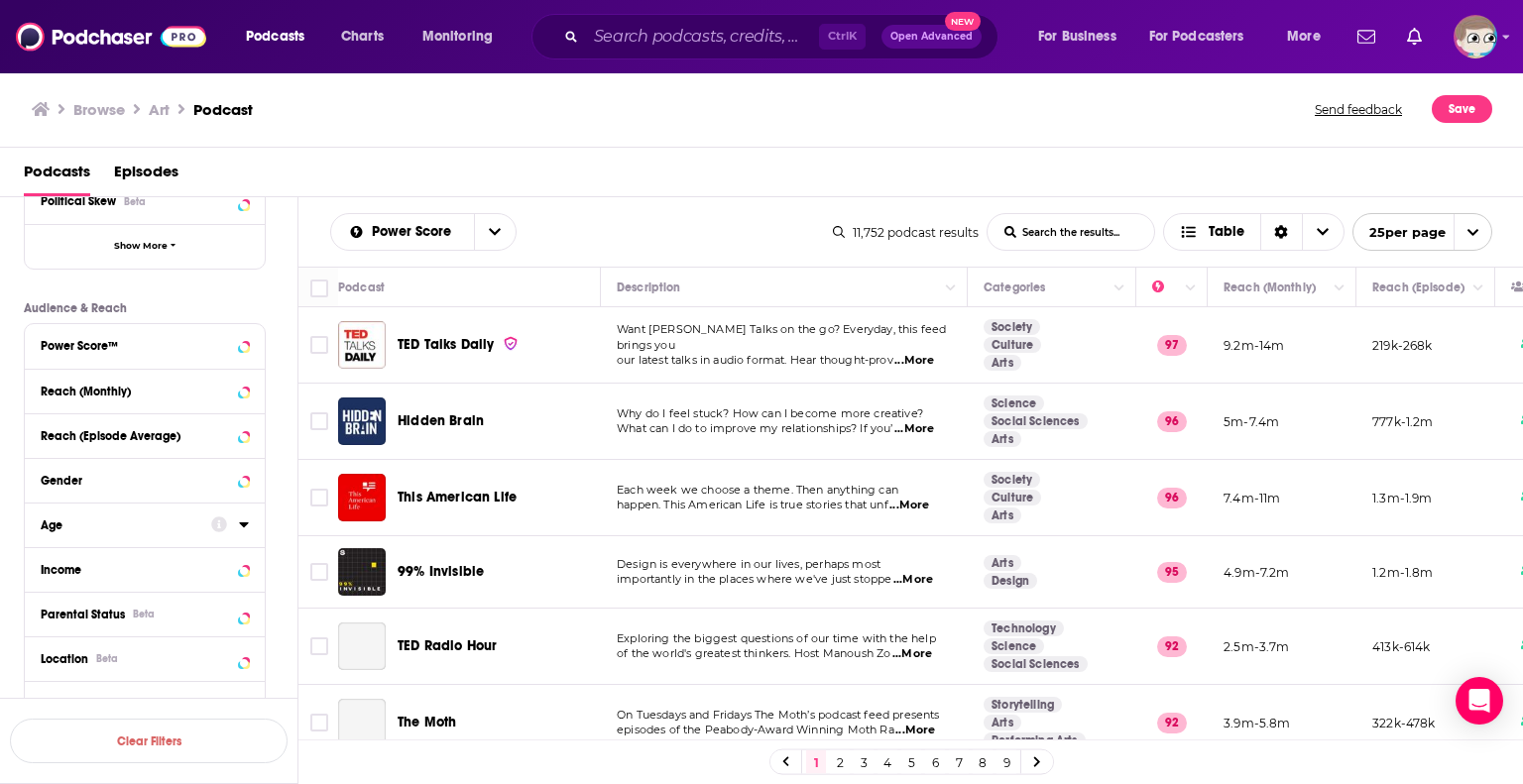 scroll, scrollTop: 728, scrollLeft: 0, axis: vertical 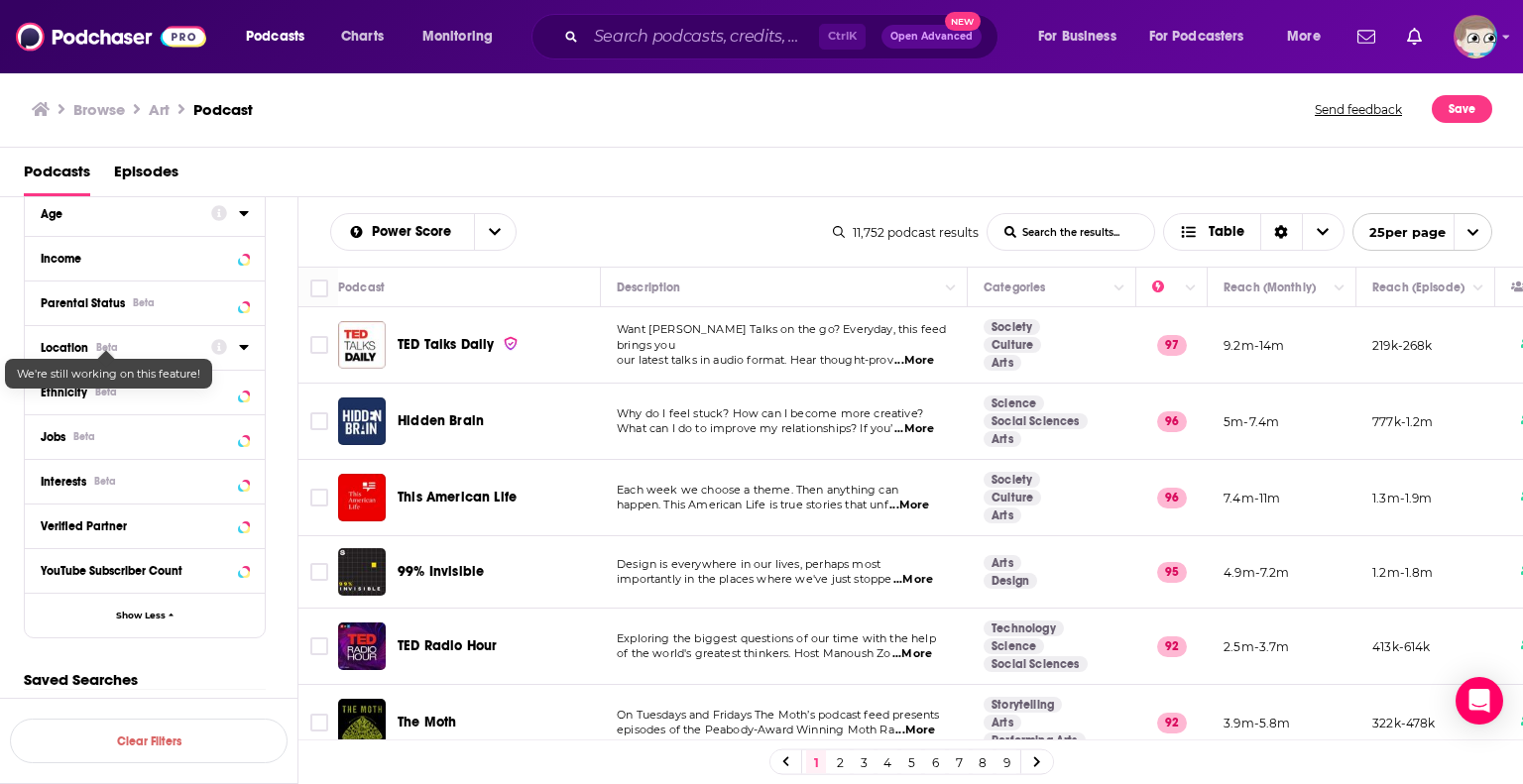 click on "Location Beta" at bounding box center (119, 348) 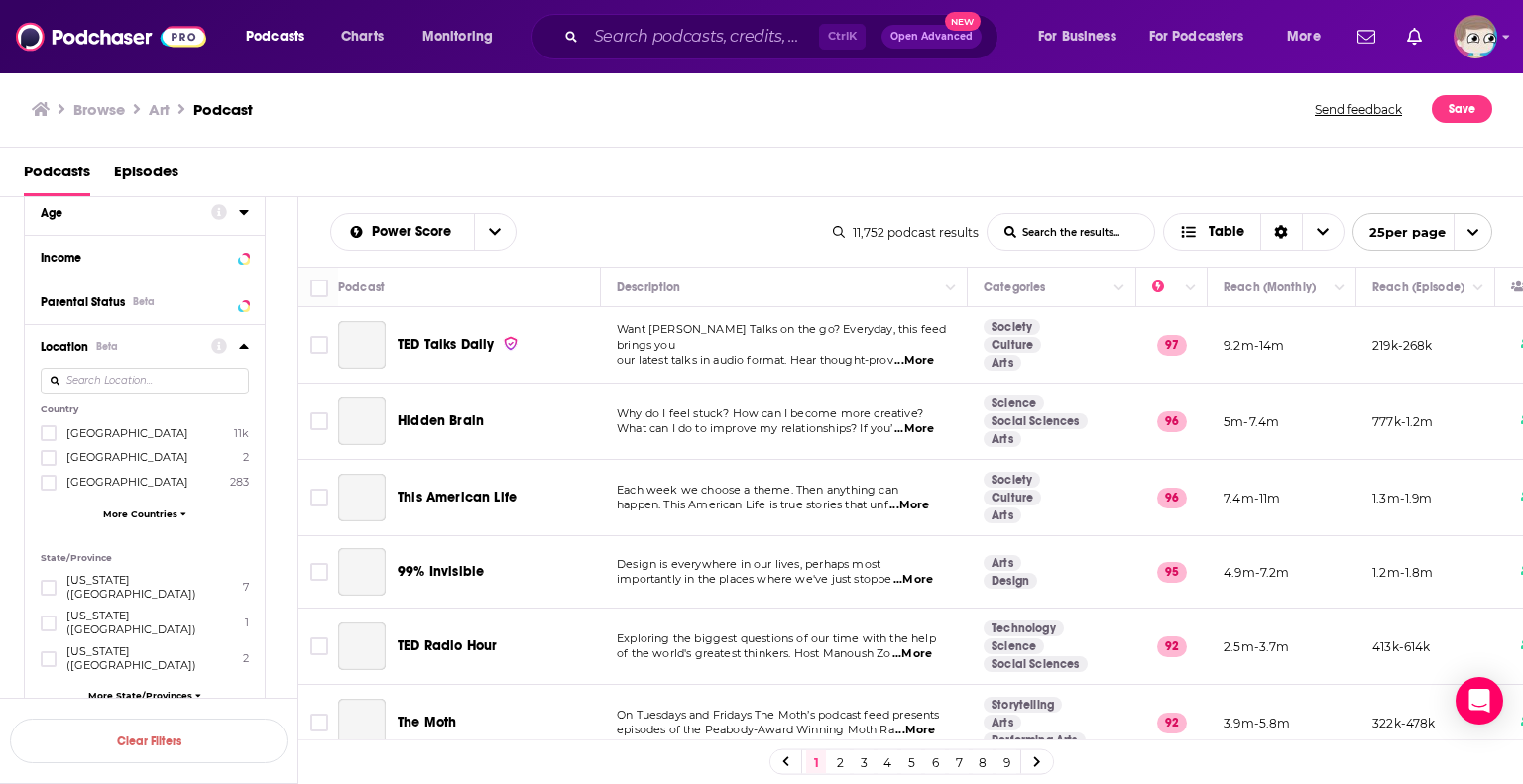 click at bounding box center (145, 381) 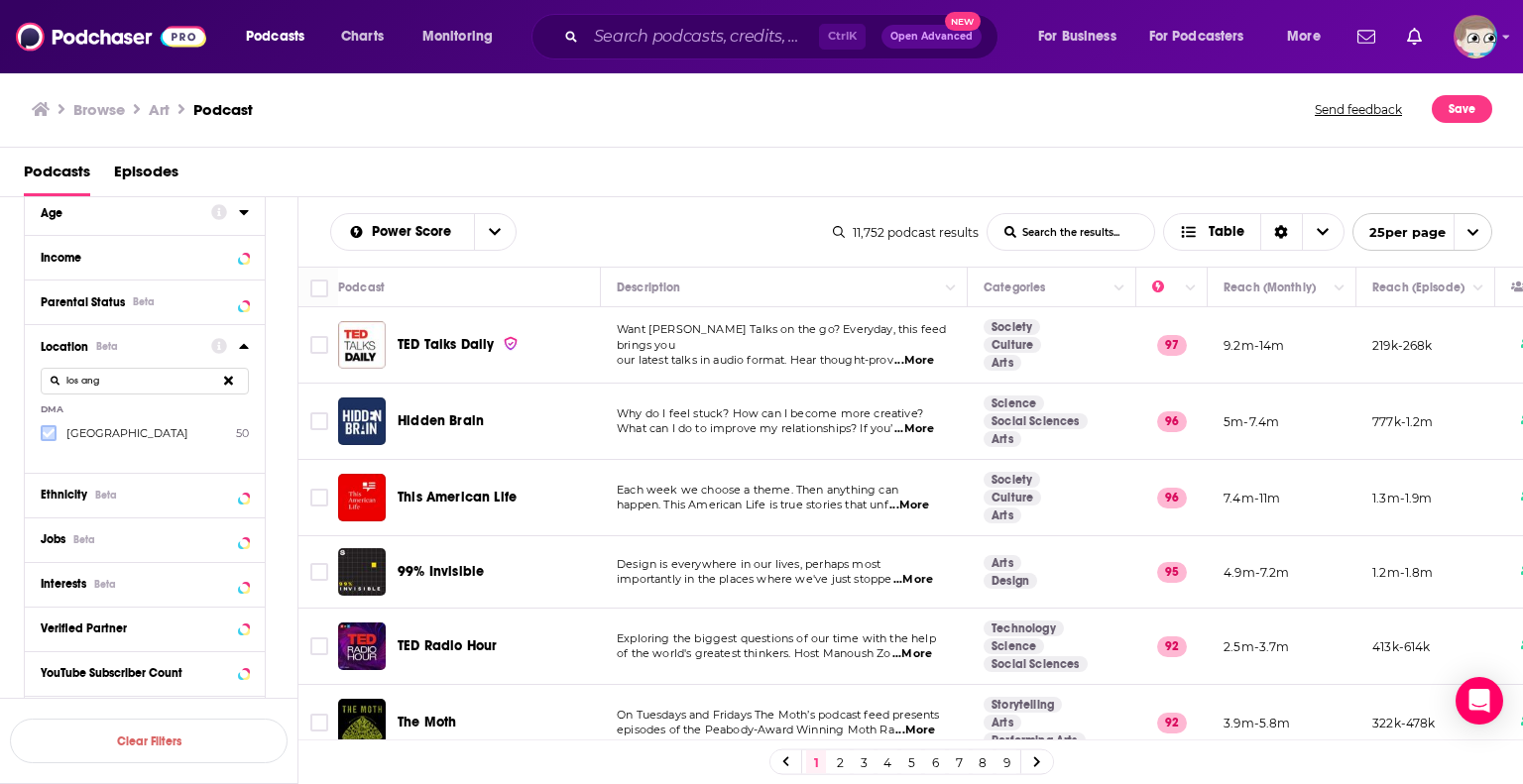 type on "los ang" 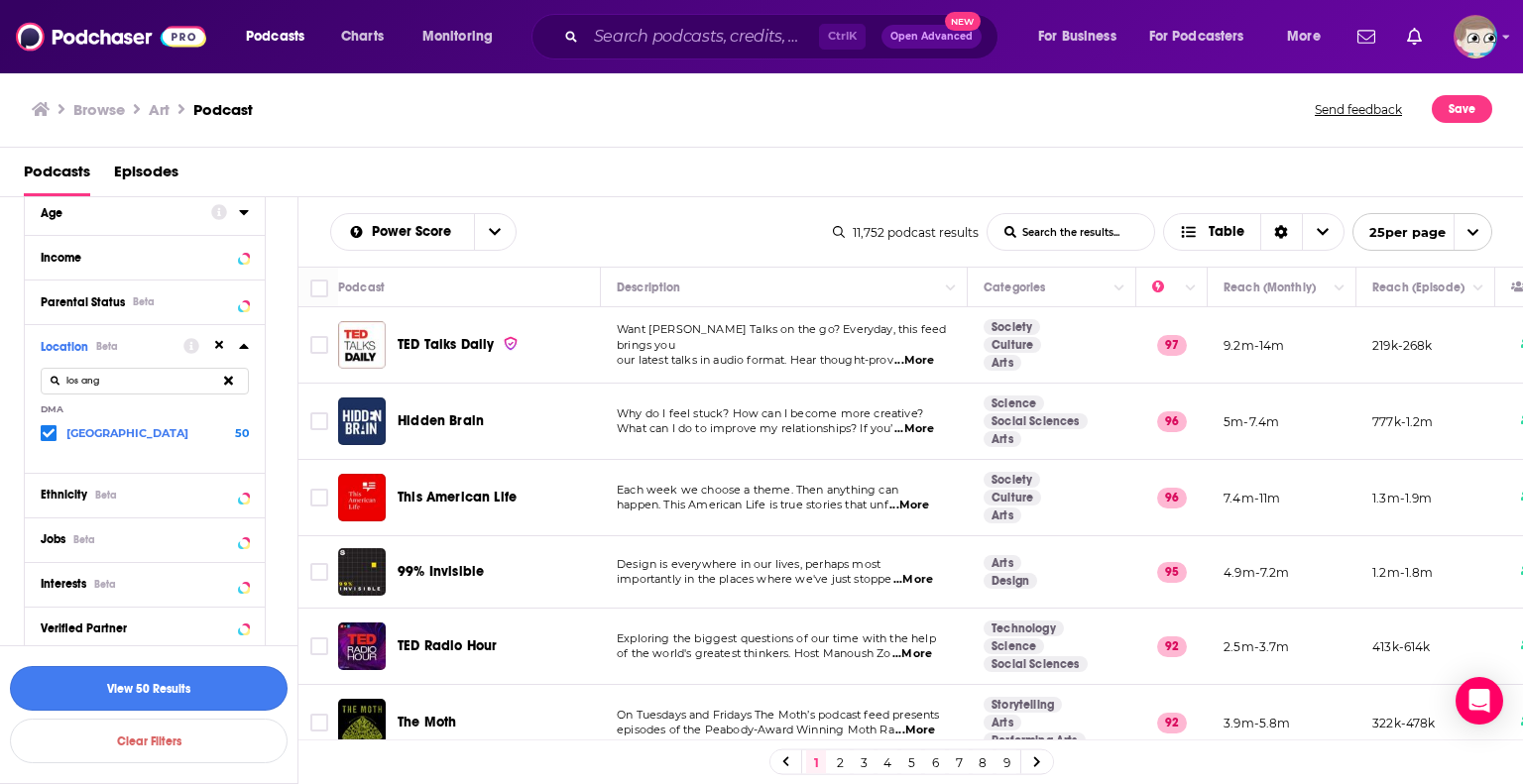 click on "View 50 Results" at bounding box center (149, 688) 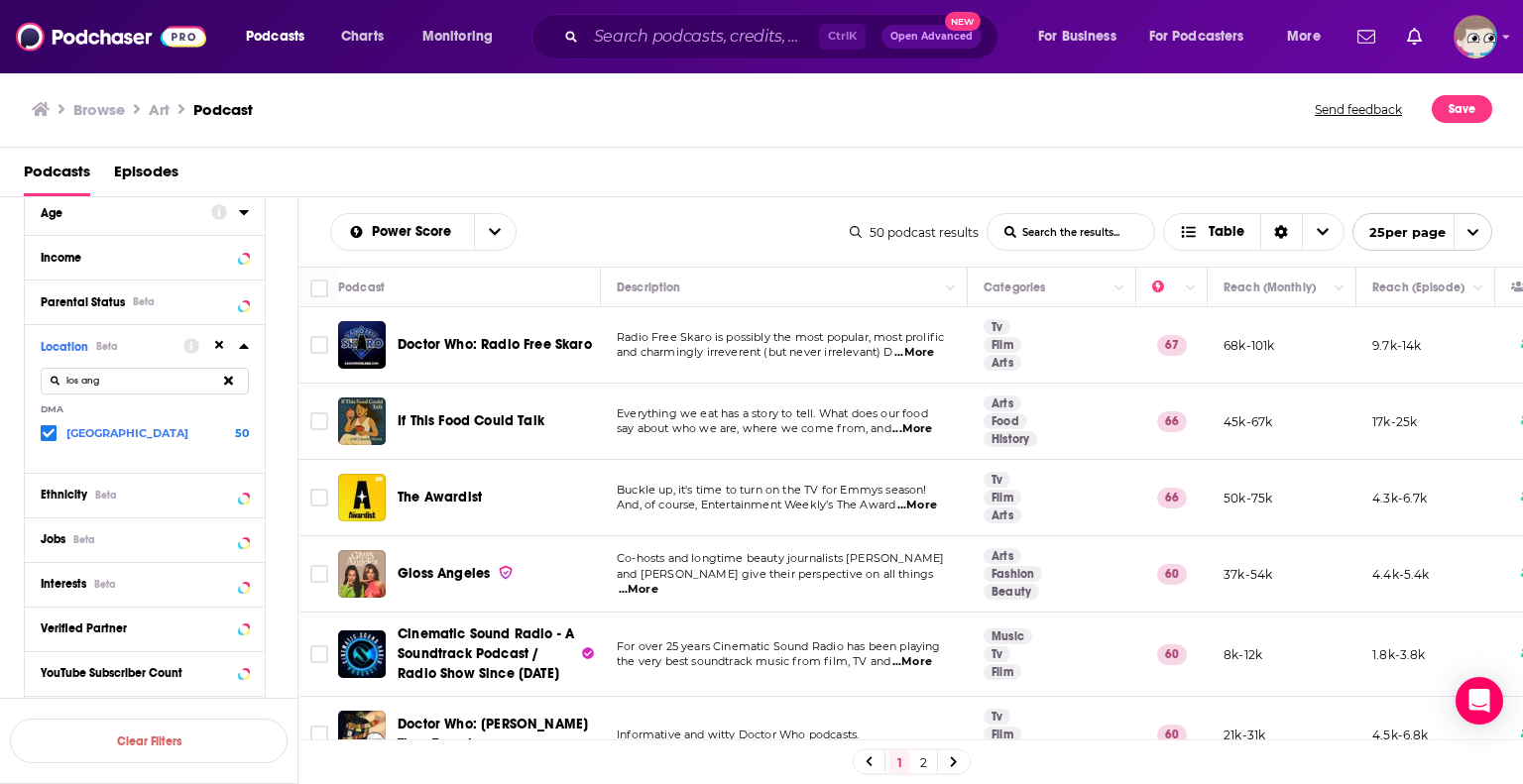 click on "...More" at bounding box center (912, 429) 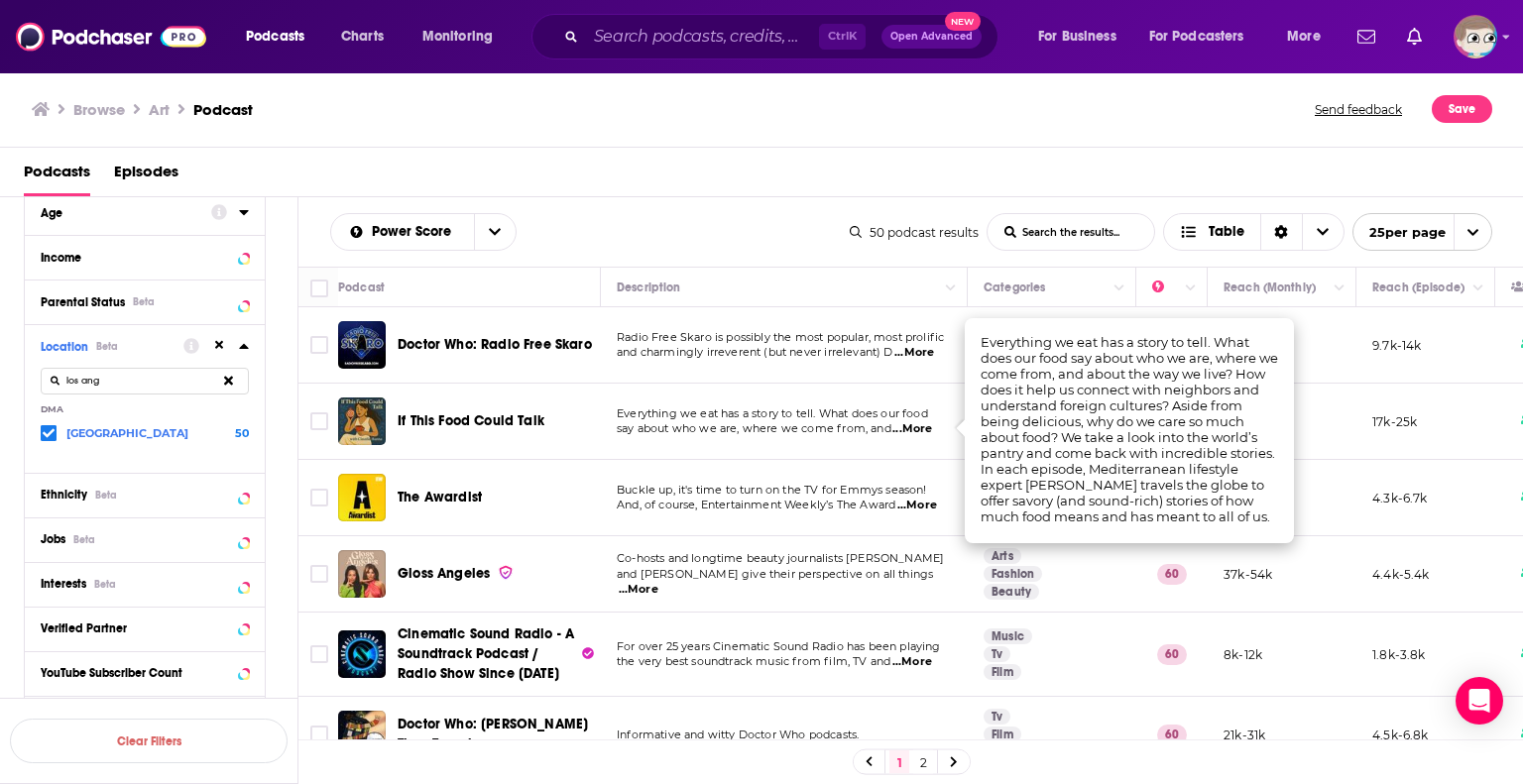 click on "...More" at bounding box center (917, 505) 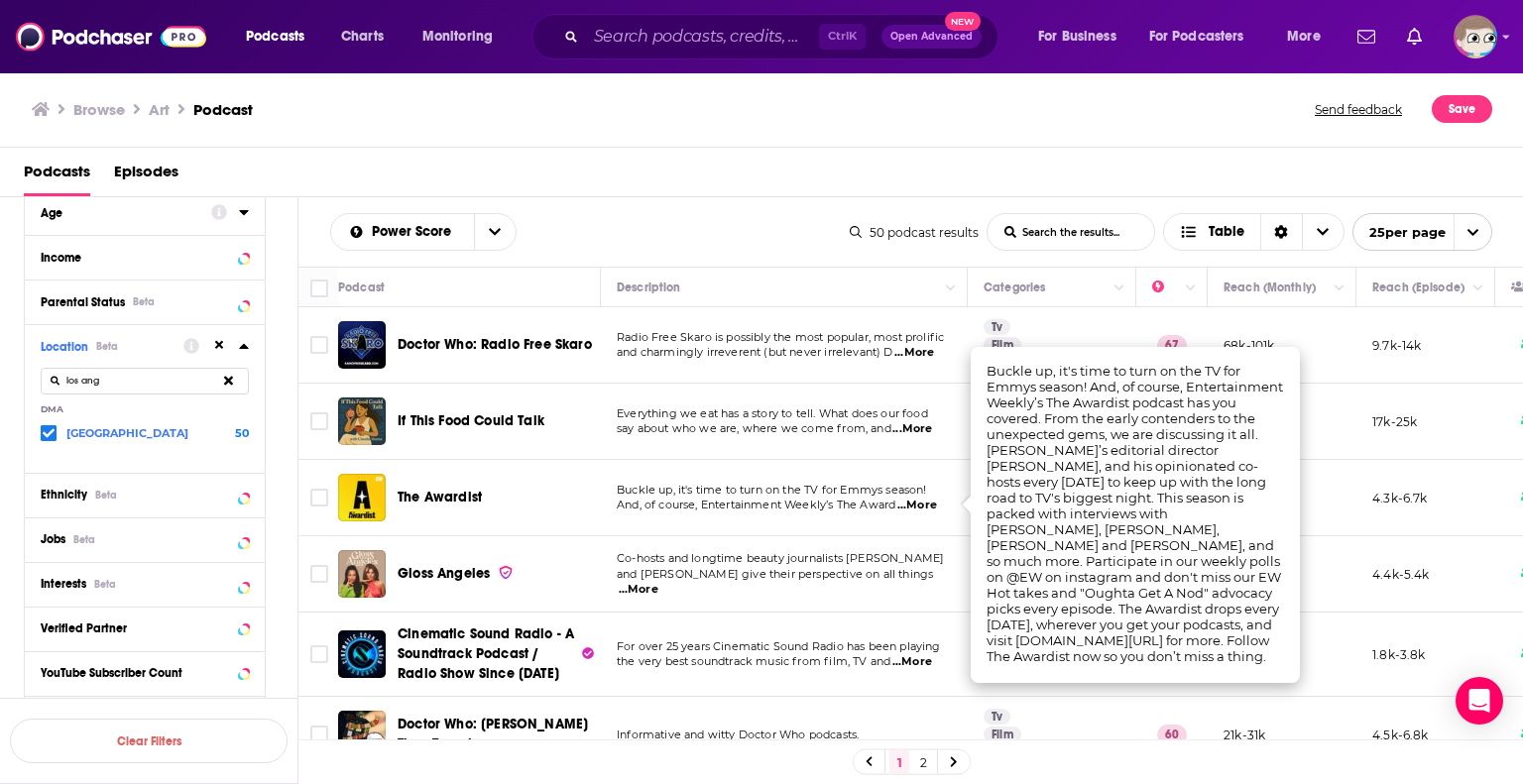 click on "...More" at bounding box center (917, 505) 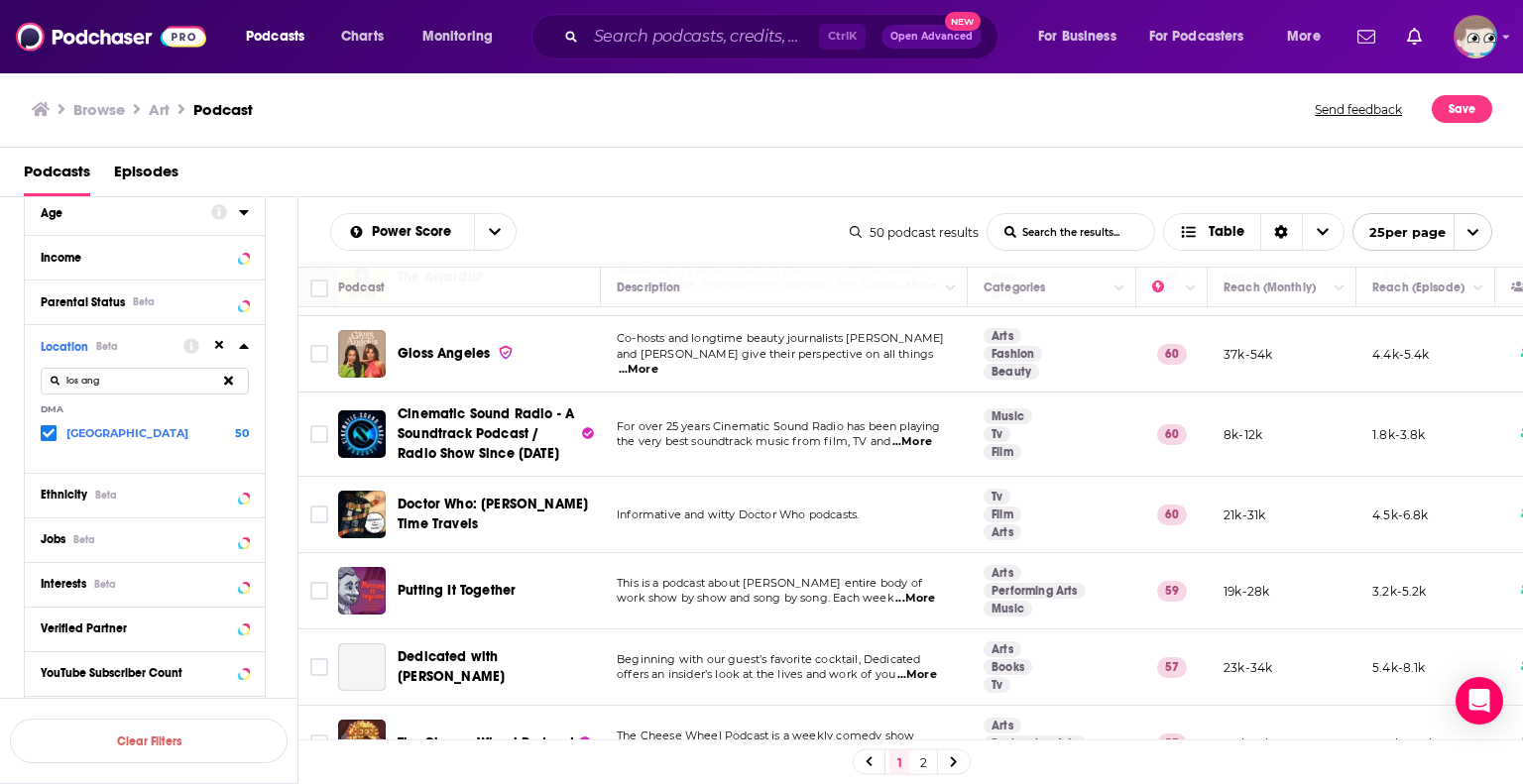 scroll, scrollTop: 396, scrollLeft: 0, axis: vertical 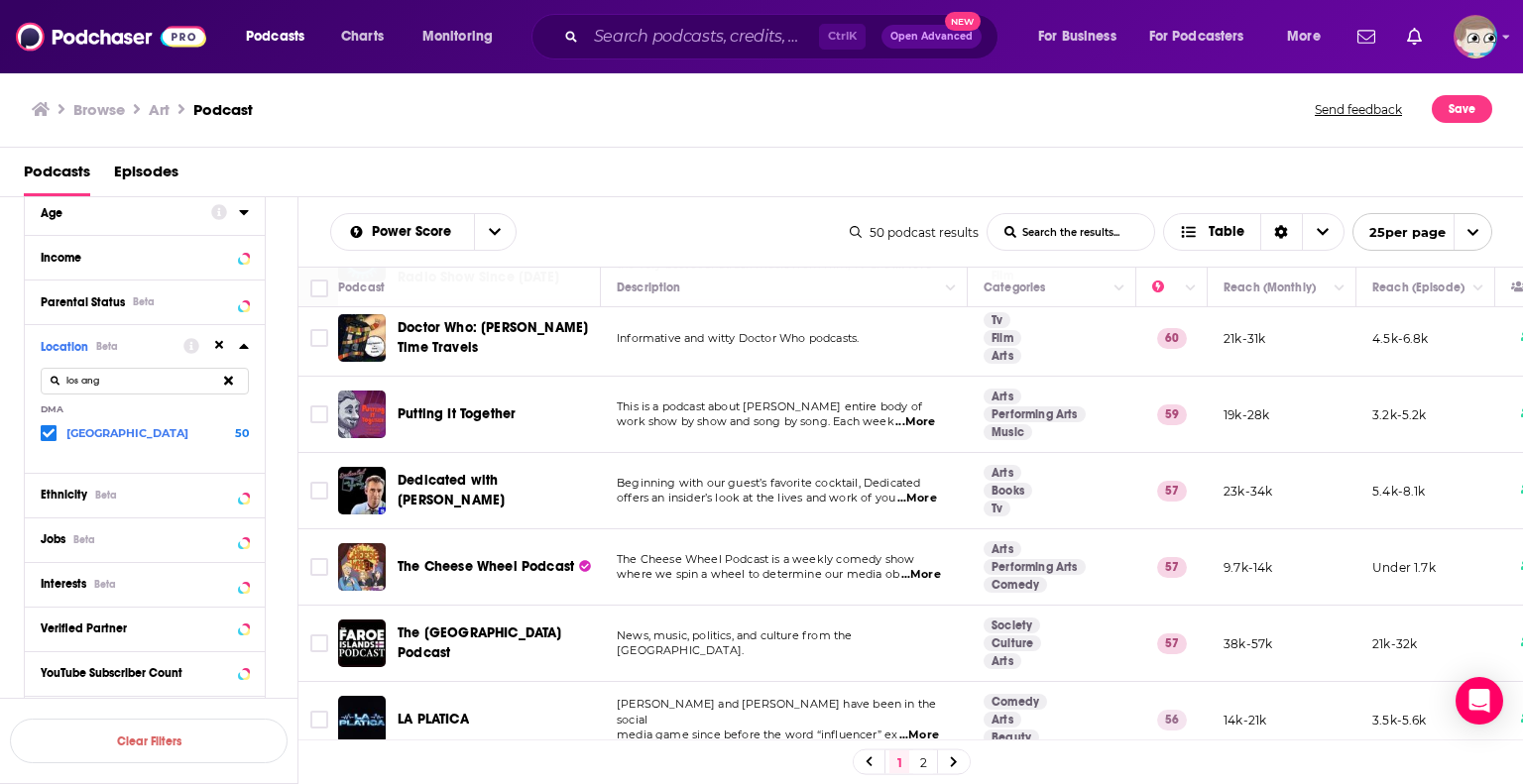 click on "...More" at bounding box center (917, 499) 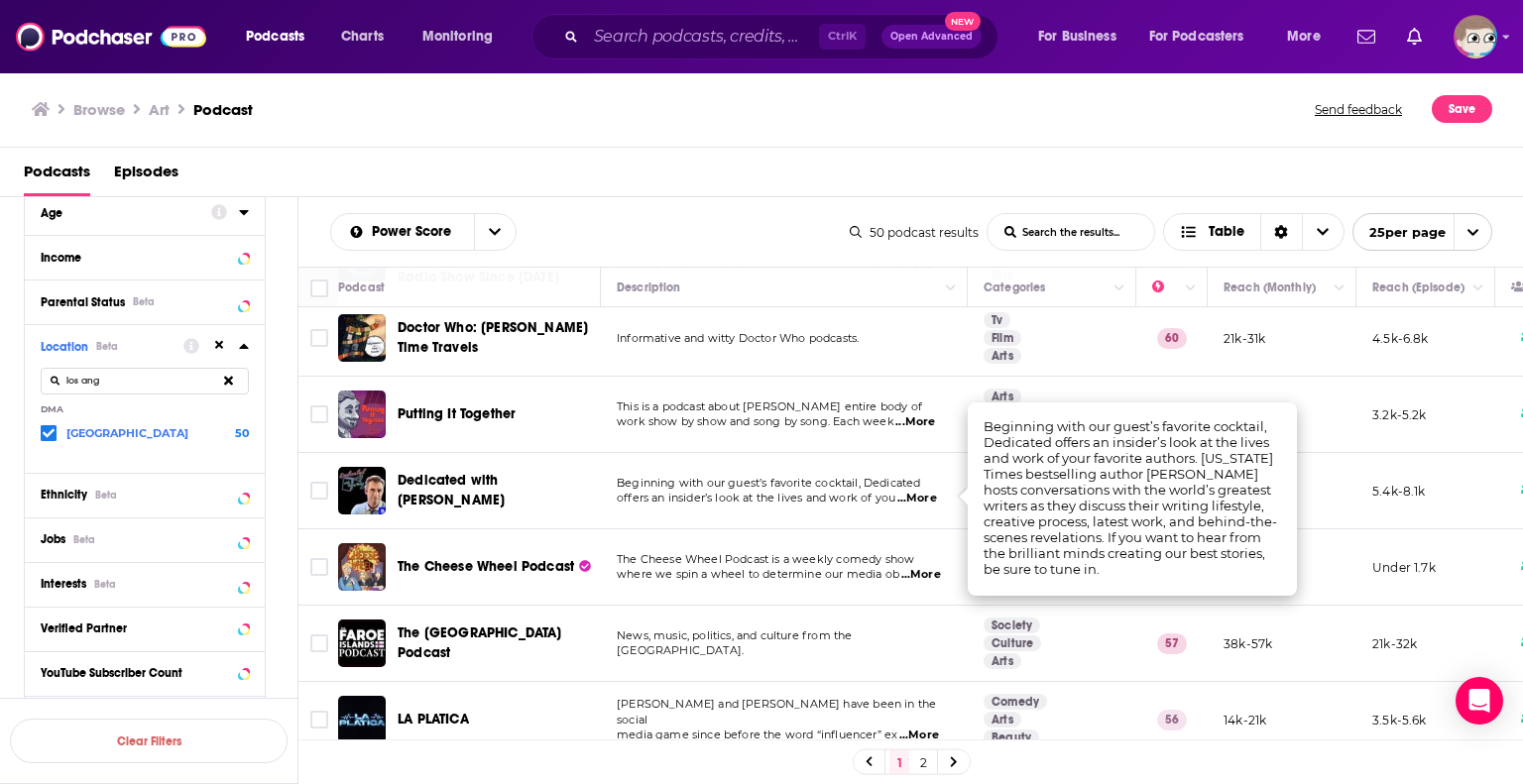 click on "...More" at bounding box center [917, 499] 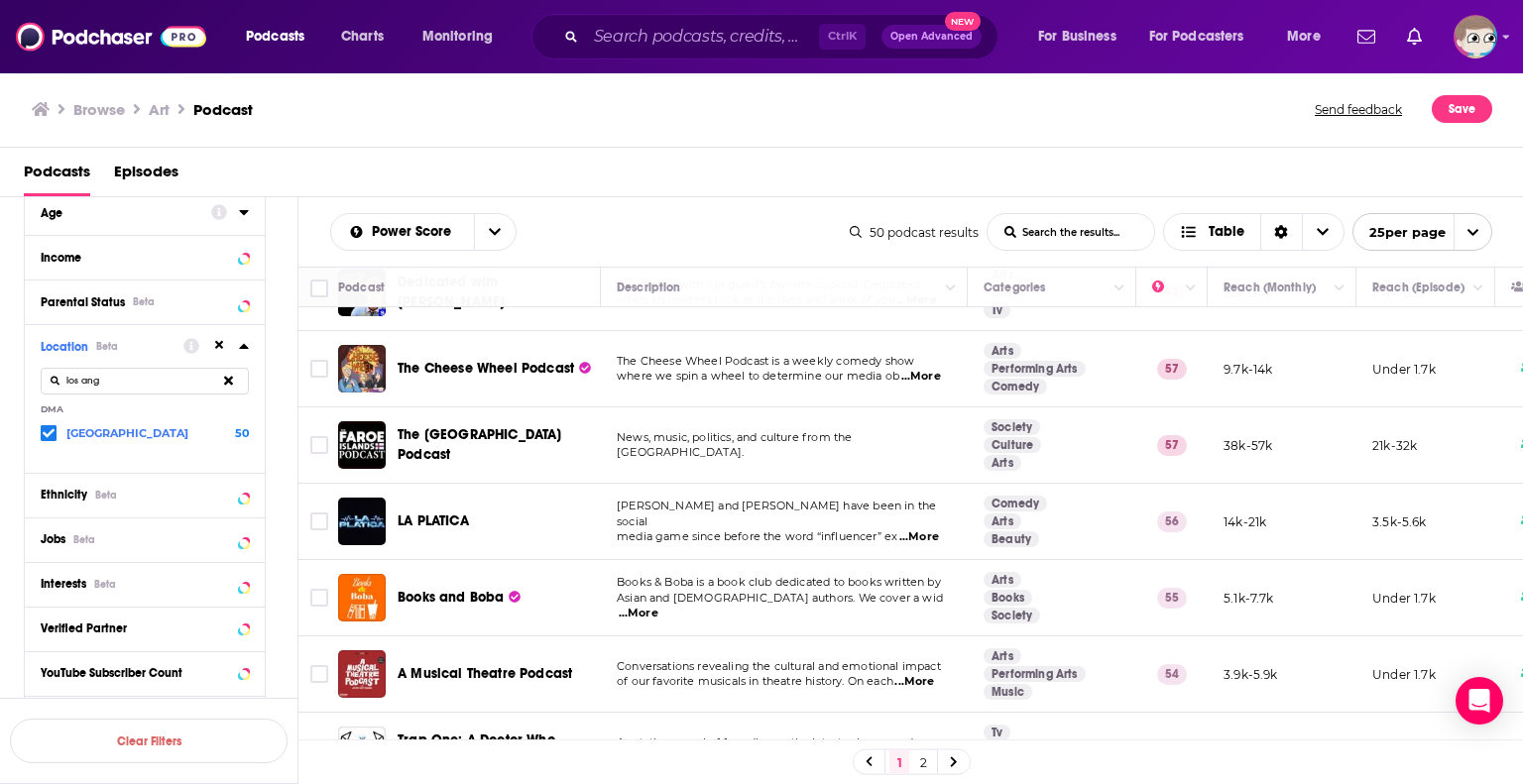 scroll, scrollTop: 694, scrollLeft: 0, axis: vertical 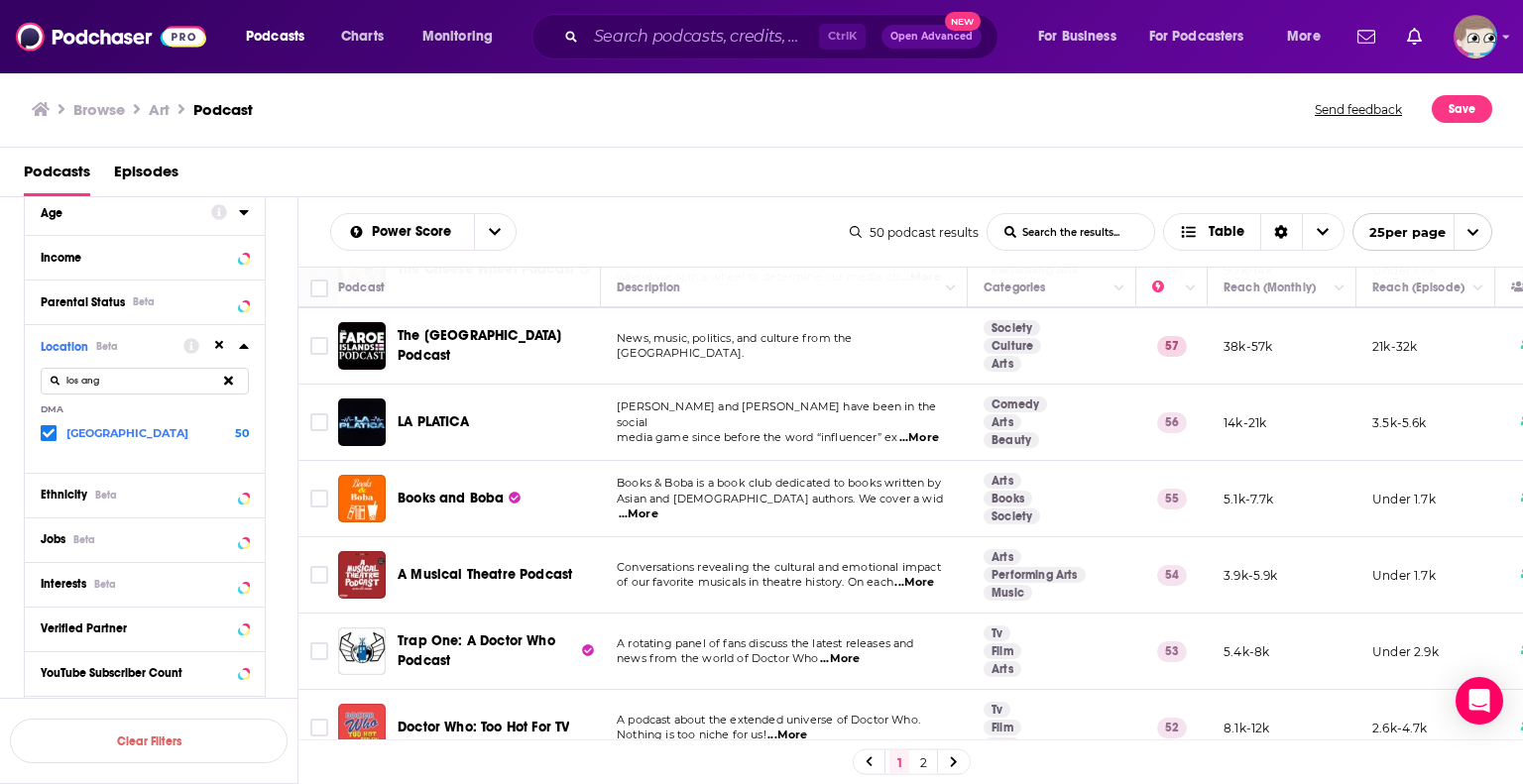 click on "...More" at bounding box center (914, 583) 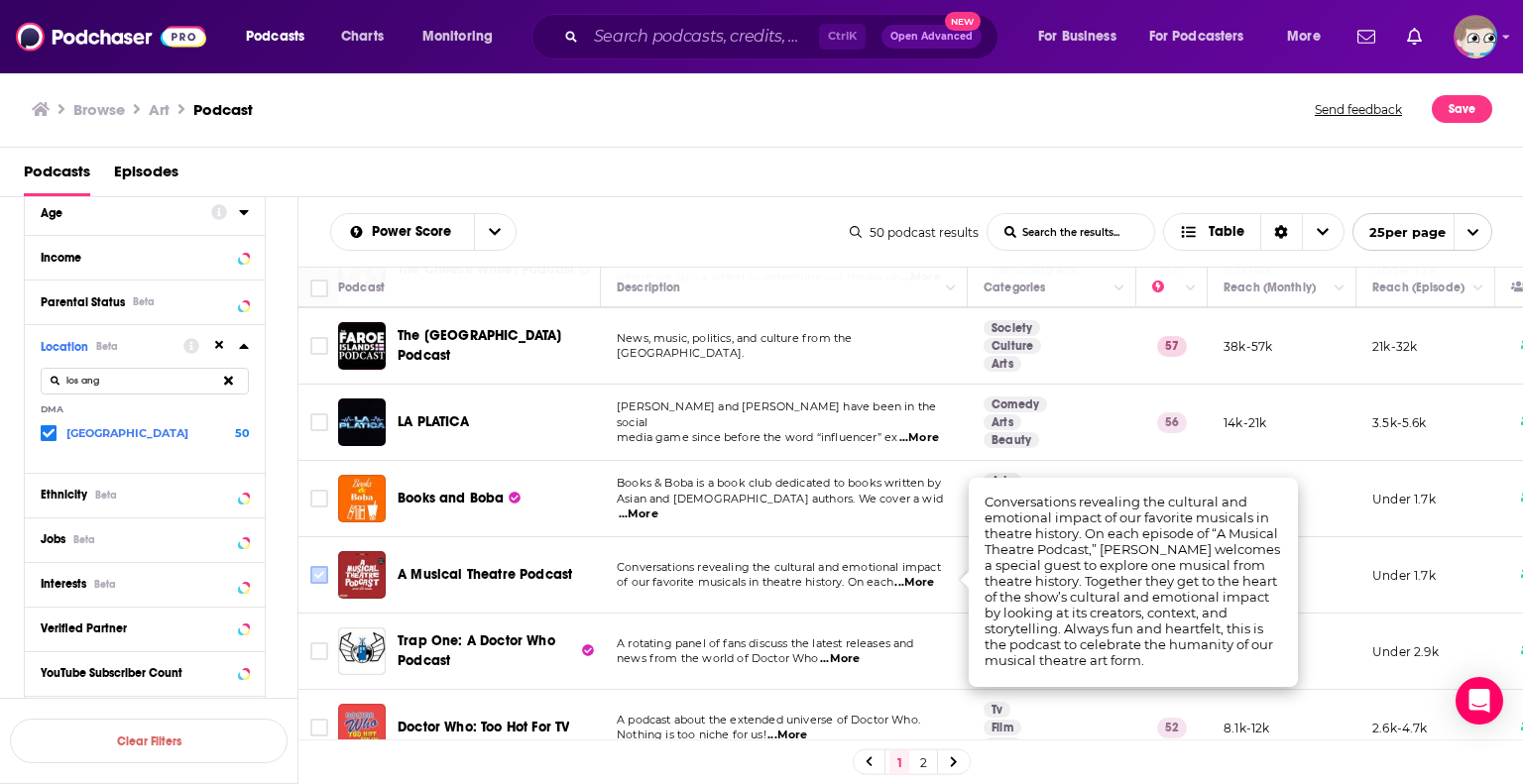 click at bounding box center (319, 575) 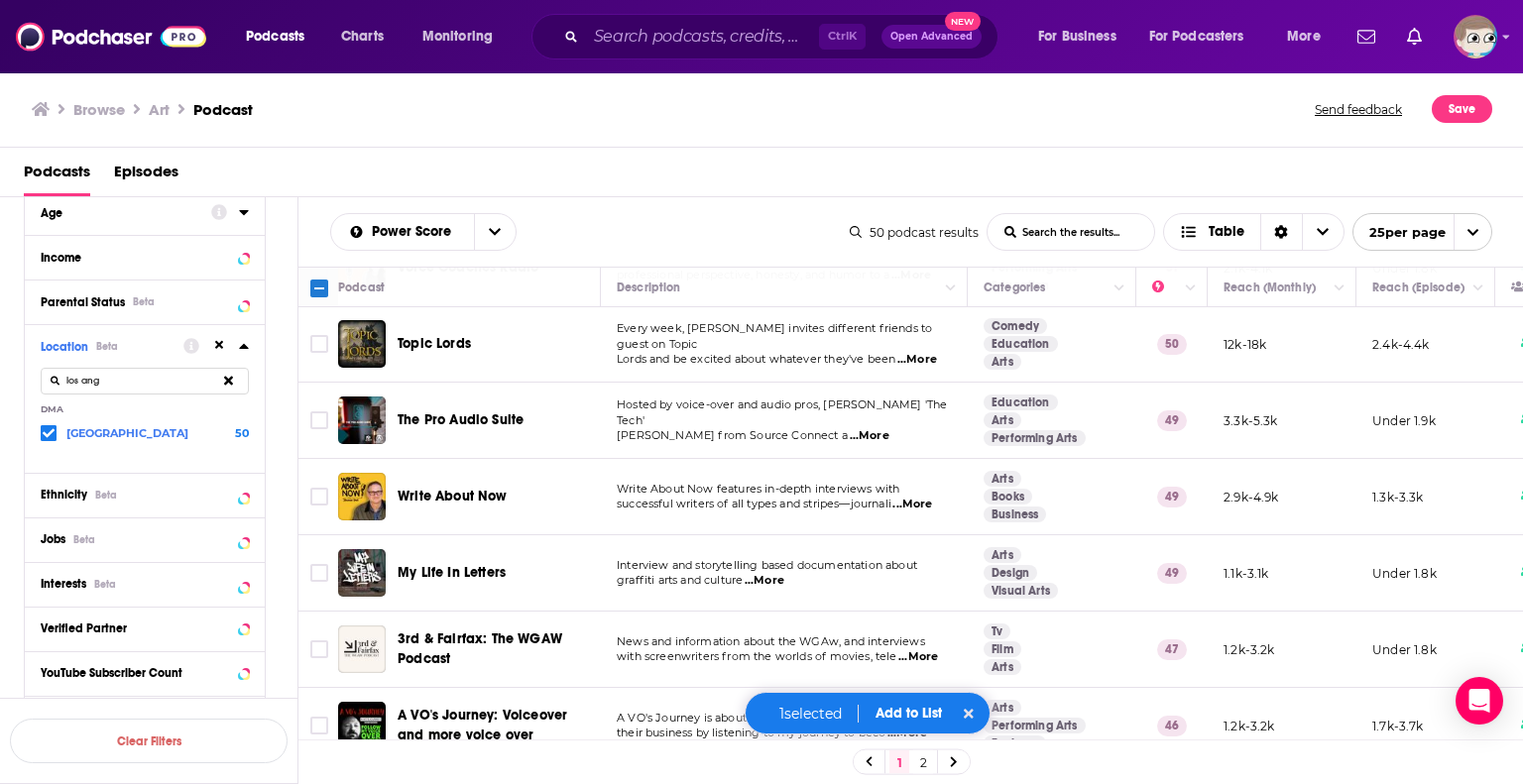 scroll, scrollTop: 1487, scrollLeft: 0, axis: vertical 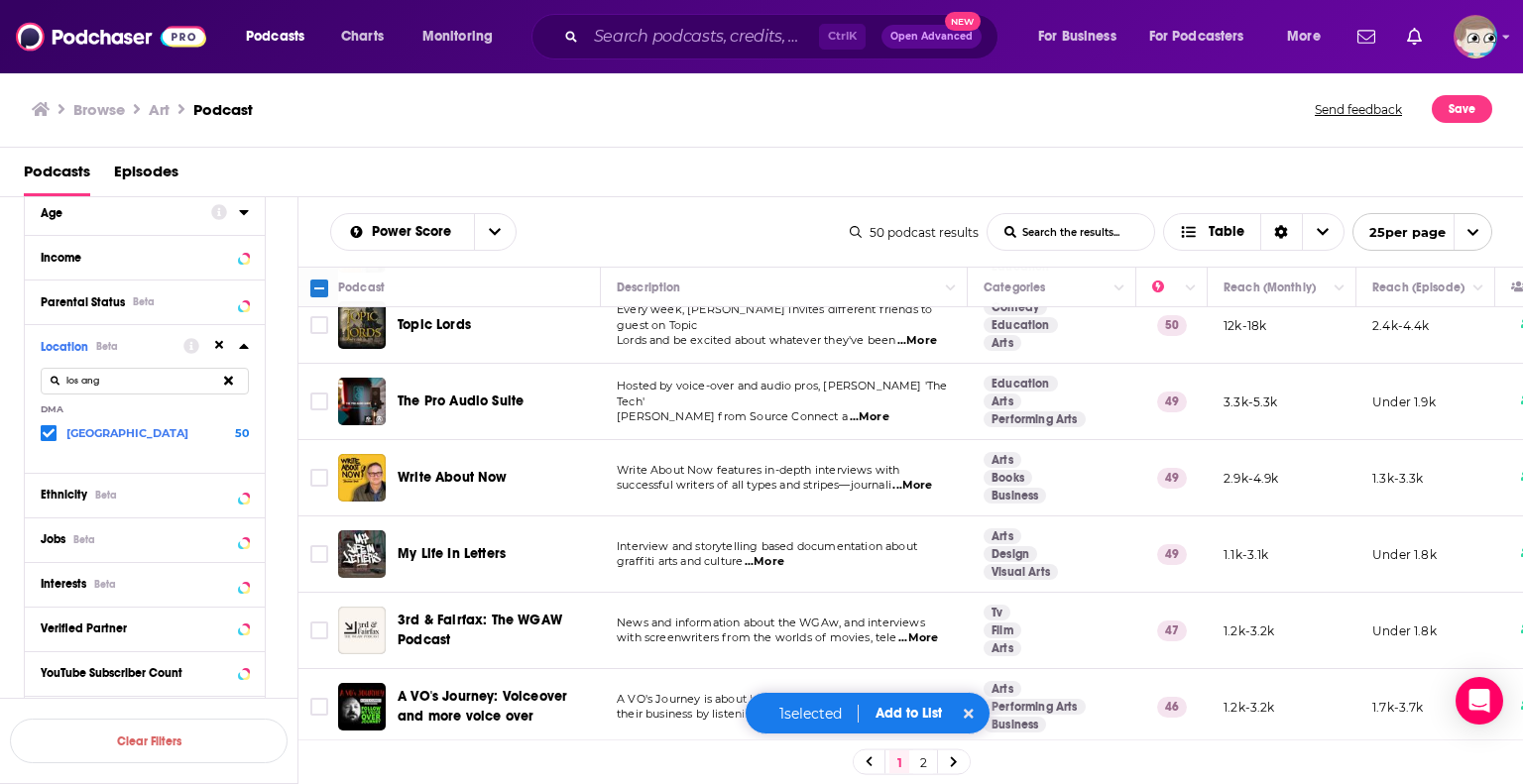 click on "...More" at bounding box center (912, 486) 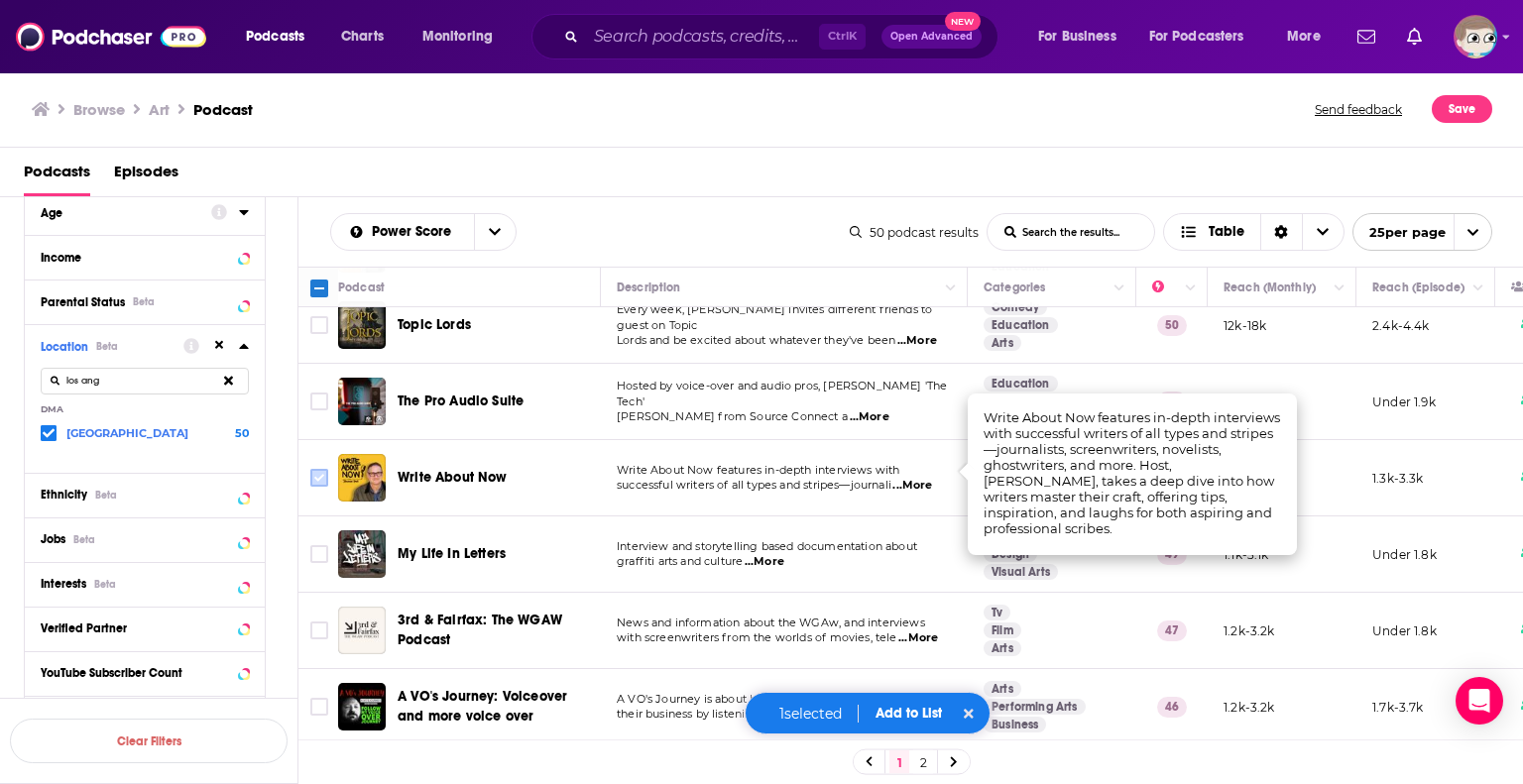 click at bounding box center (319, 478) 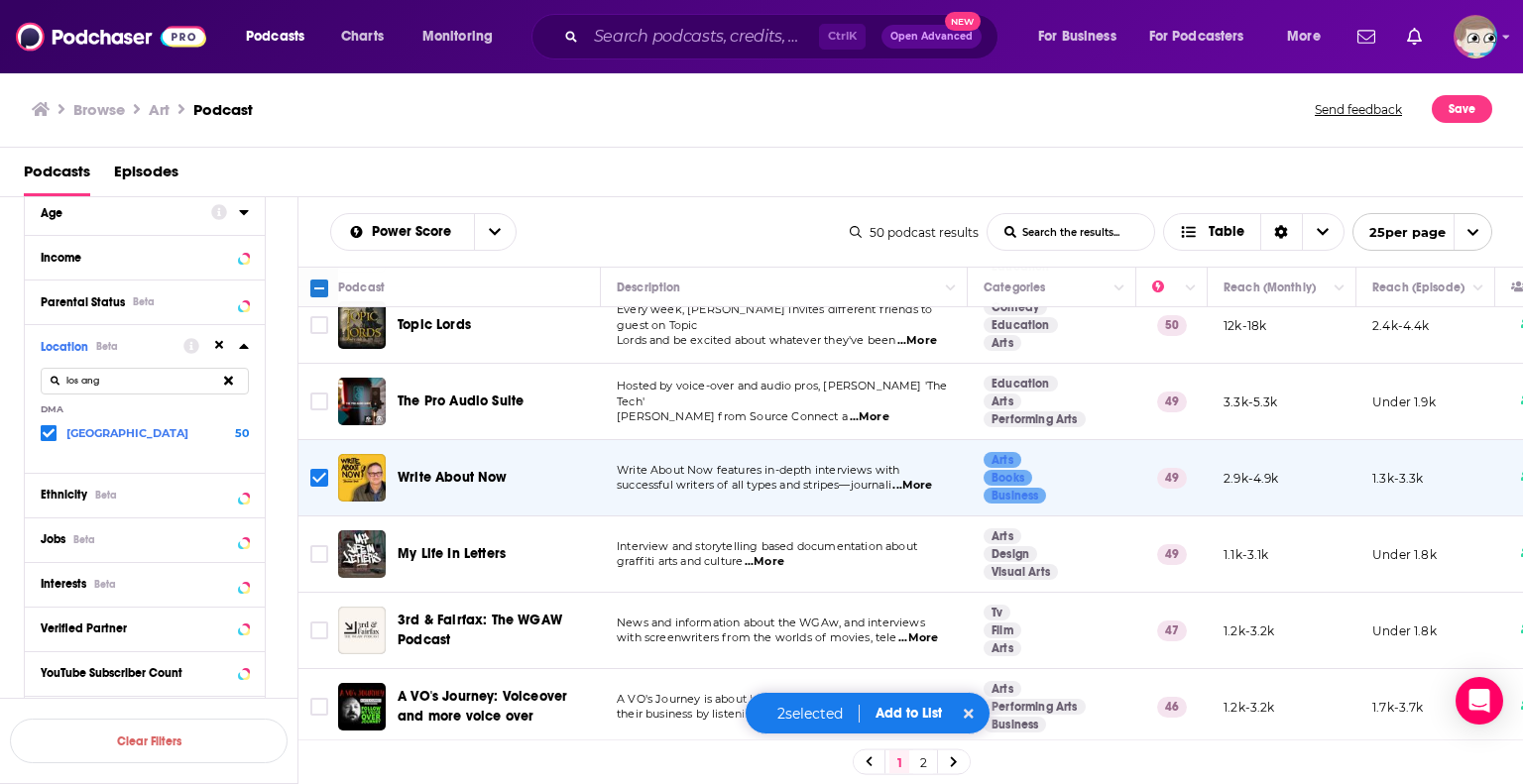 click on "...More" at bounding box center [764, 562] 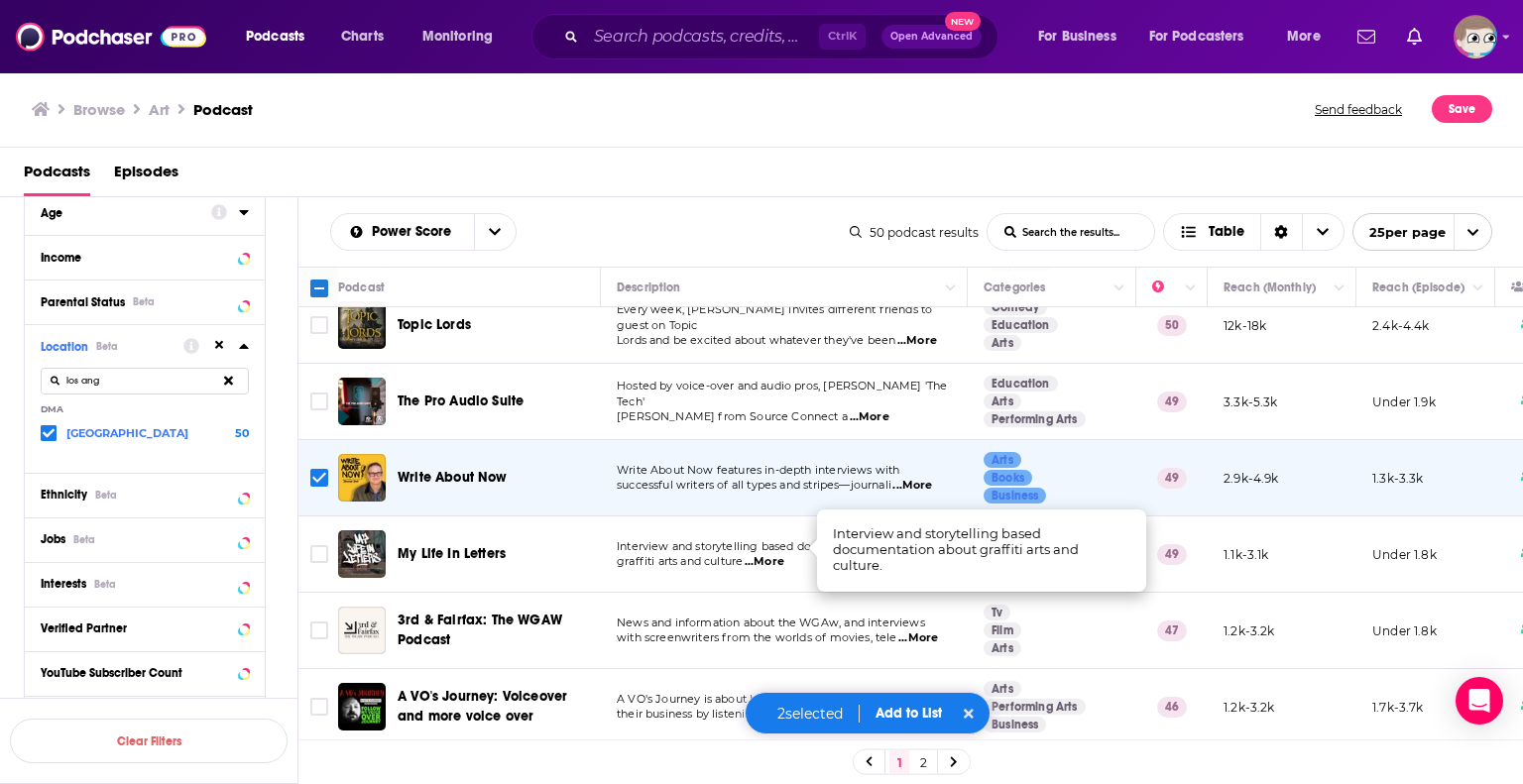 click on "...More" at bounding box center (764, 562) 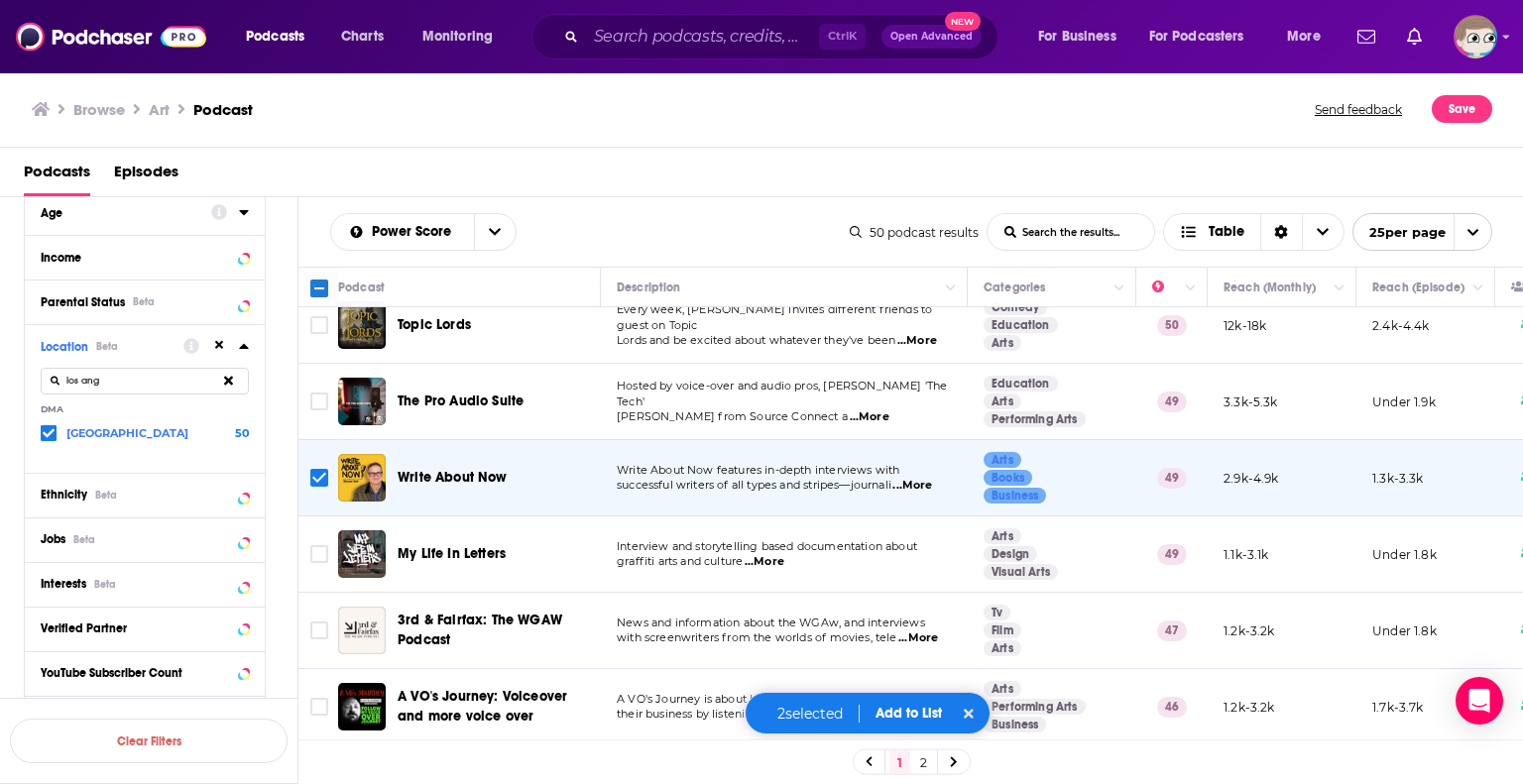 scroll, scrollTop: 1488, scrollLeft: 0, axis: vertical 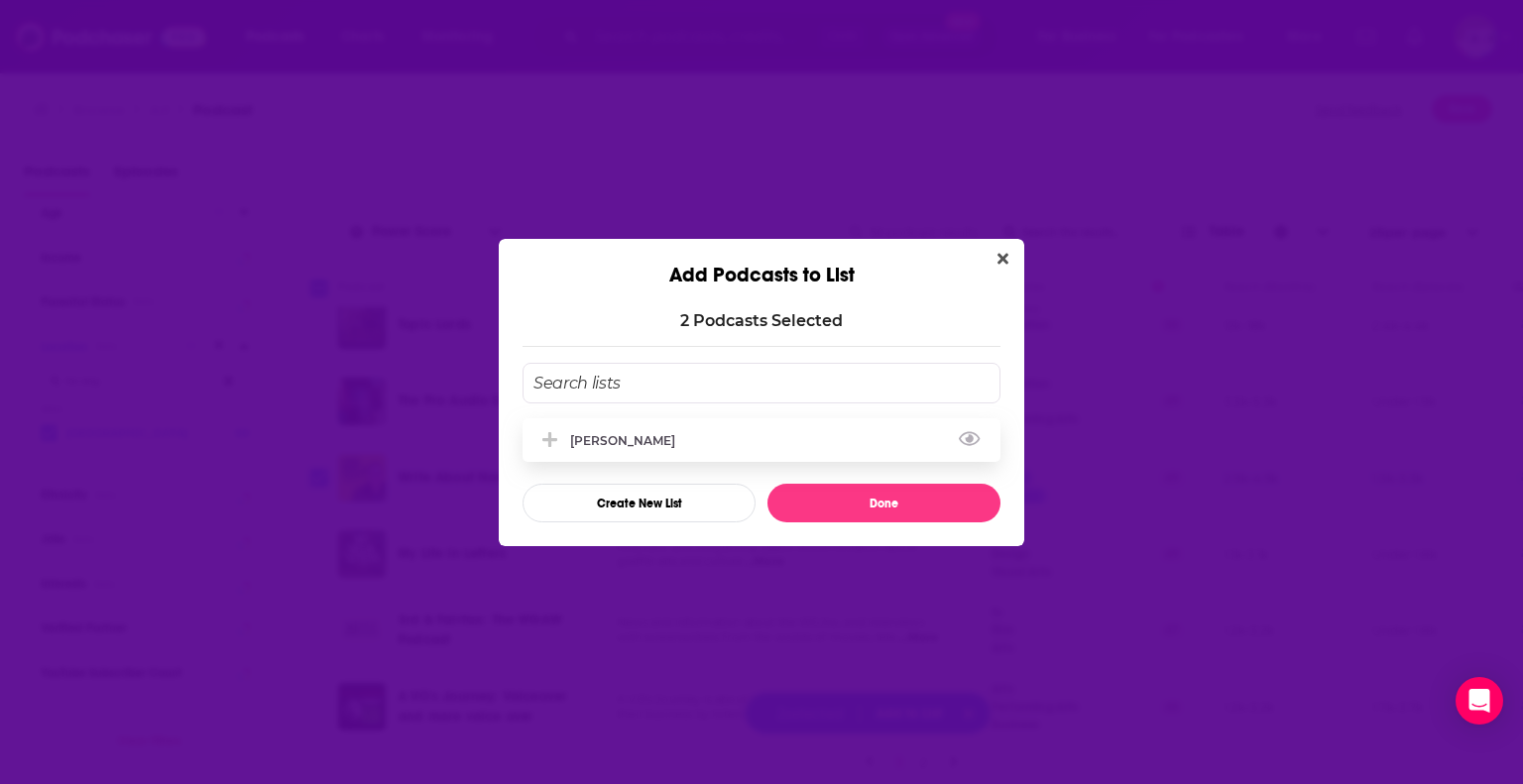 click on "[PERSON_NAME]" at bounding box center (629, 440) 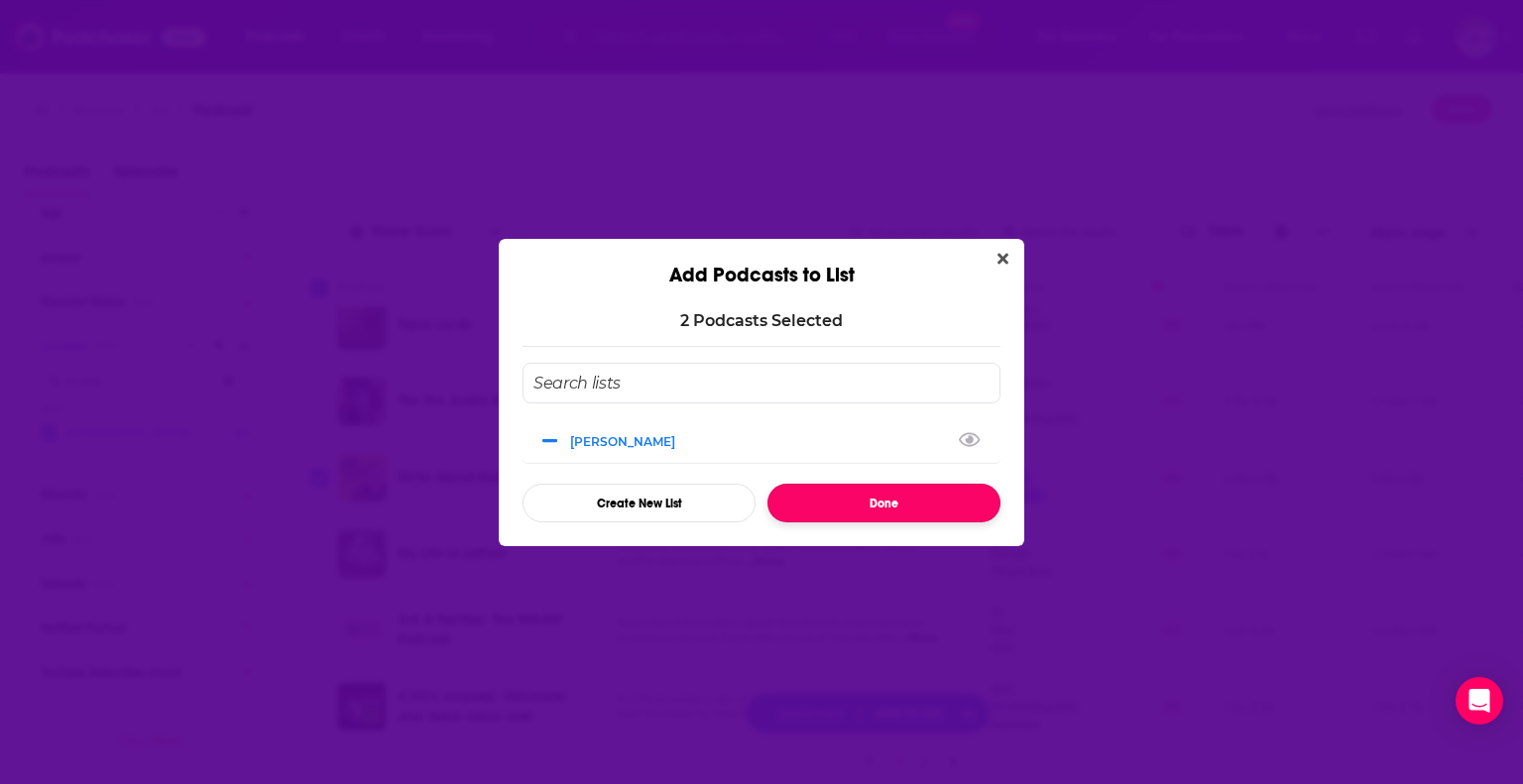 click on "Done" at bounding box center [883, 503] 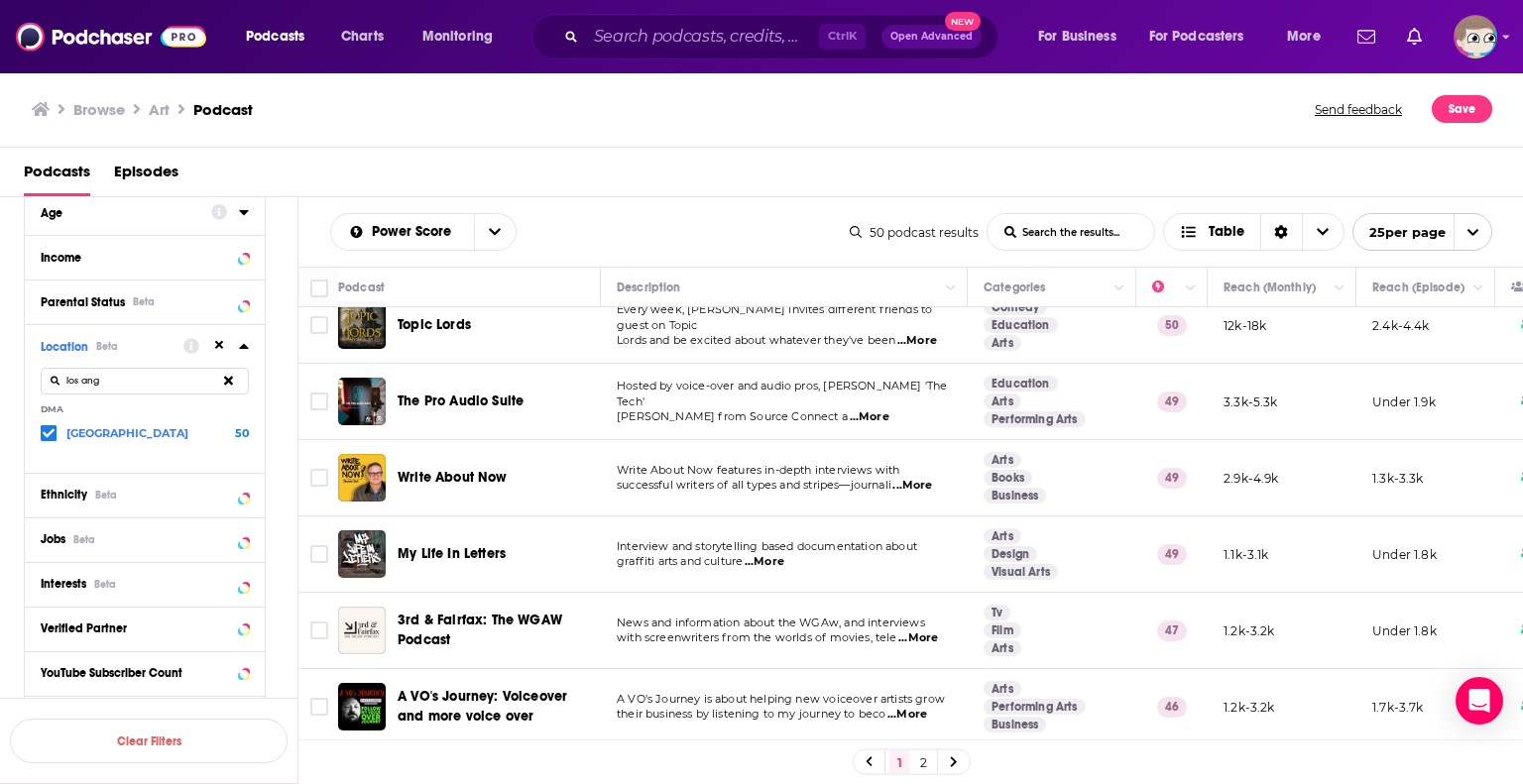 click 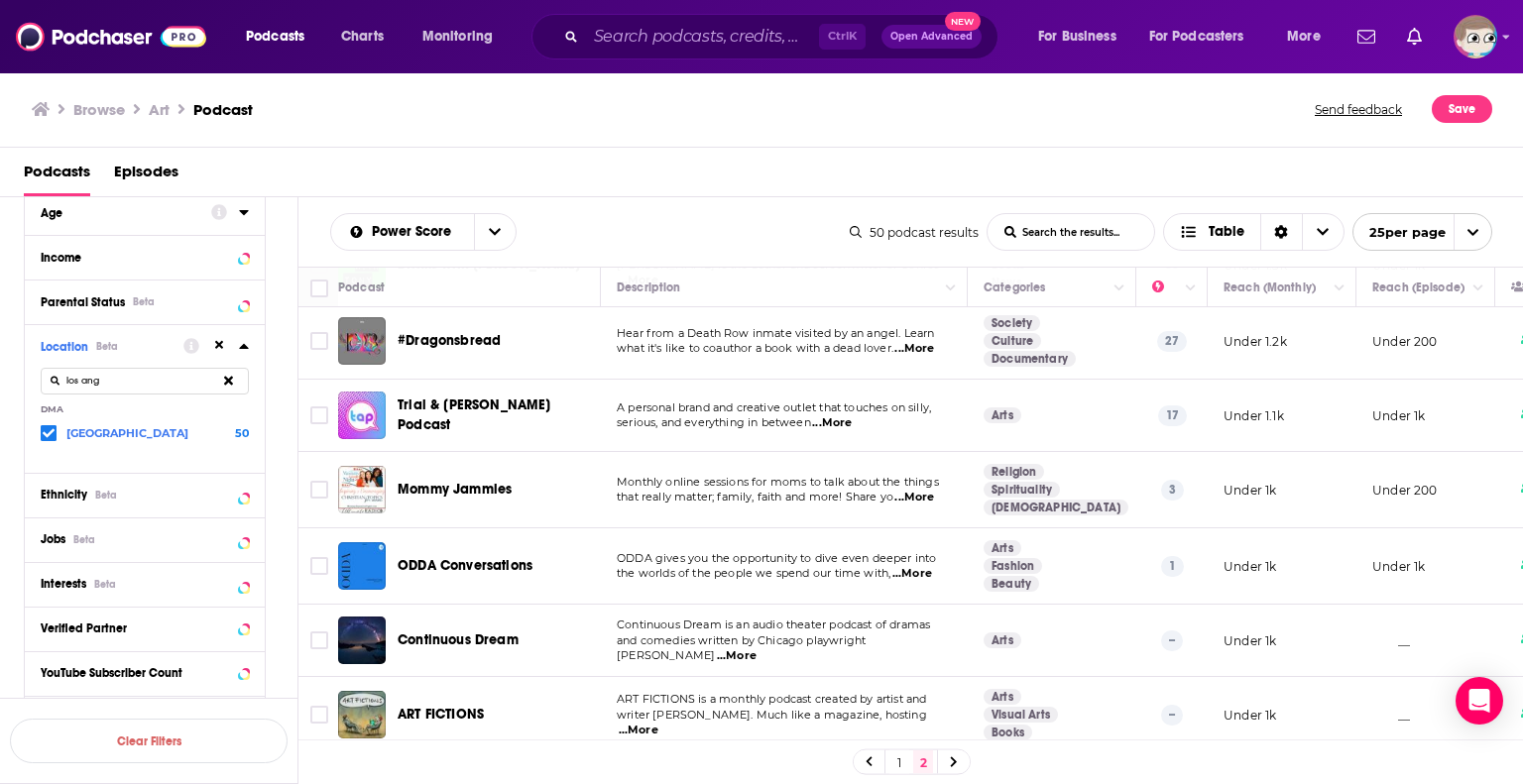 scroll, scrollTop: 1444, scrollLeft: 0, axis: vertical 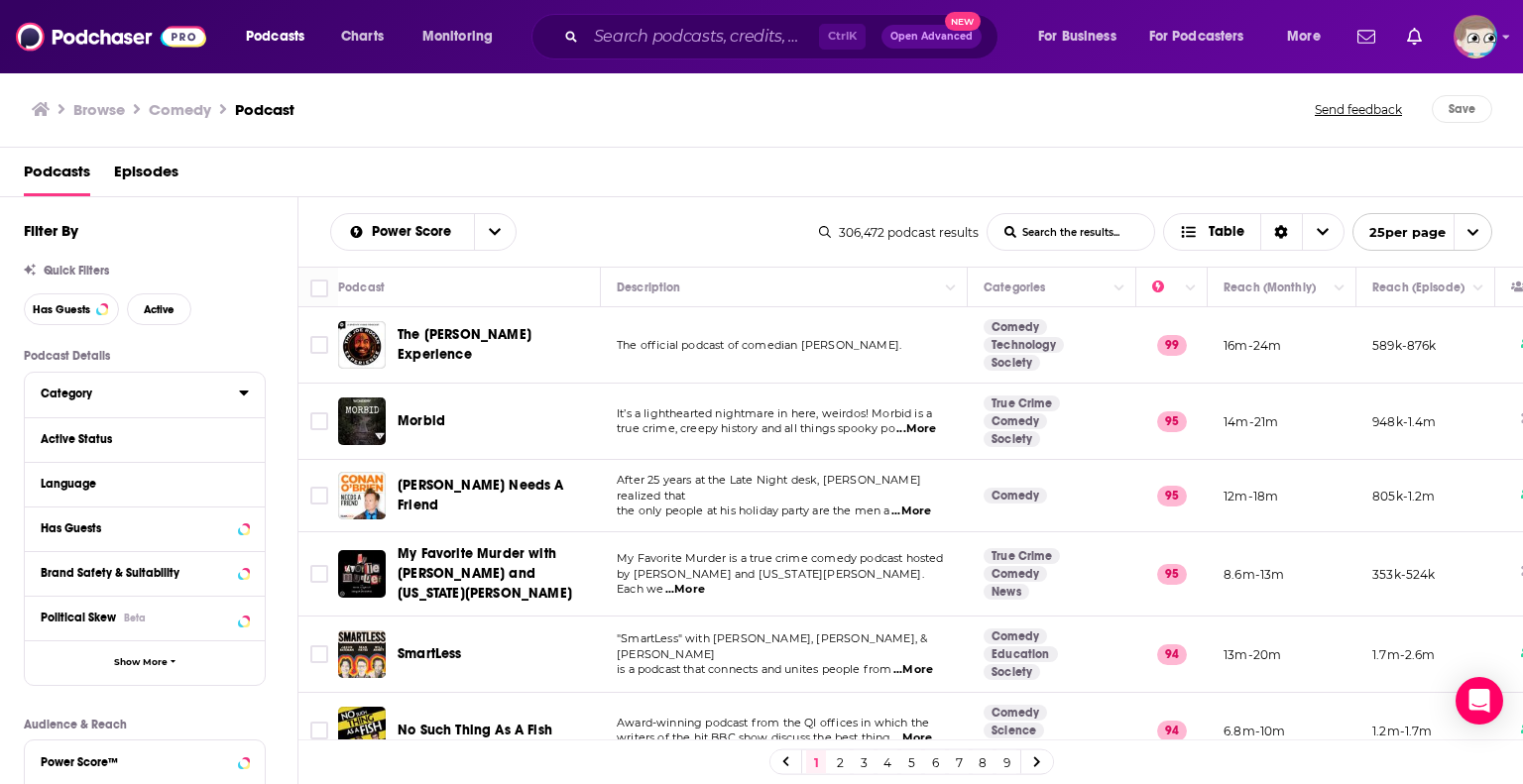 click on "Category" at bounding box center [140, 392] 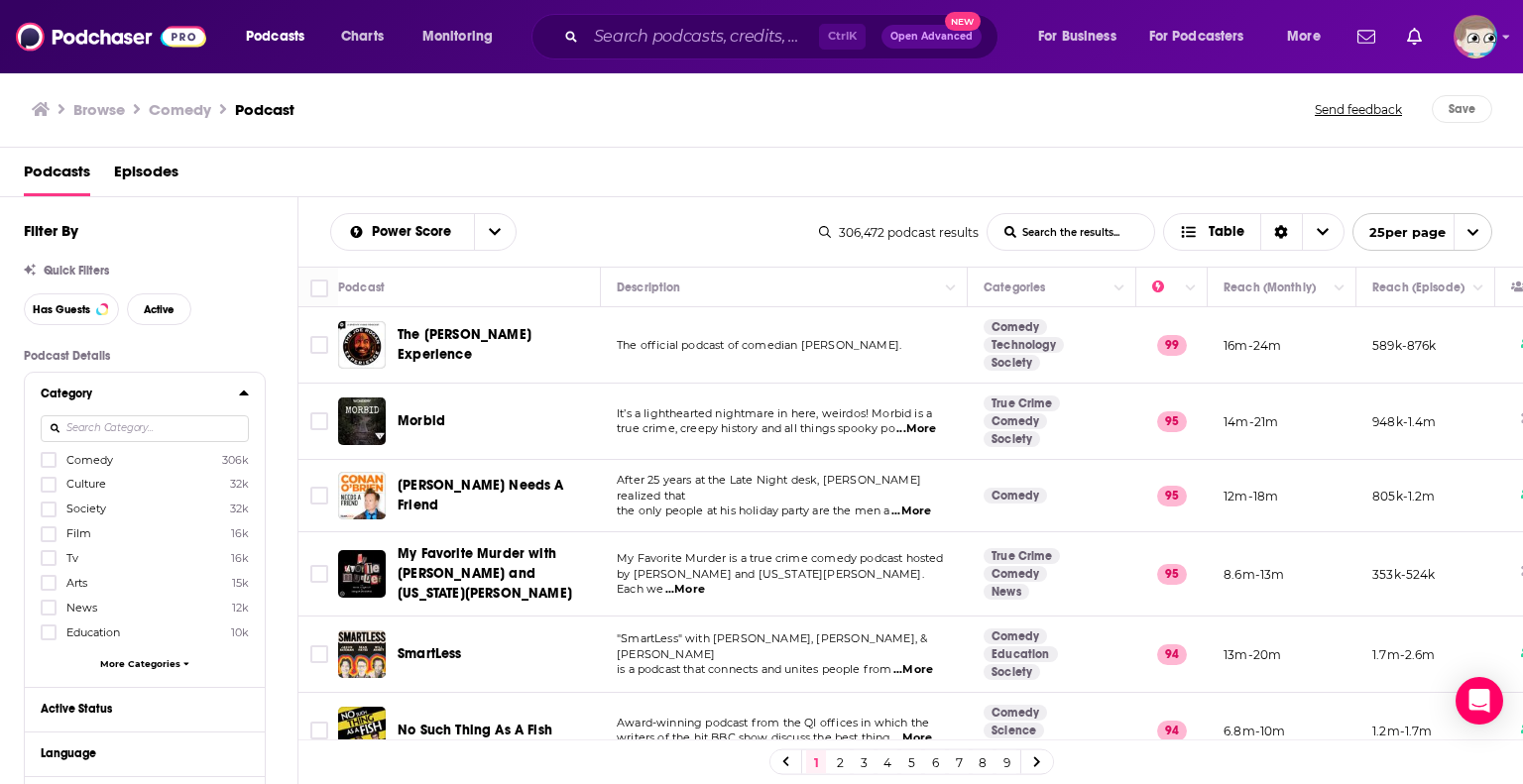 click on "Category" at bounding box center (140, 392) 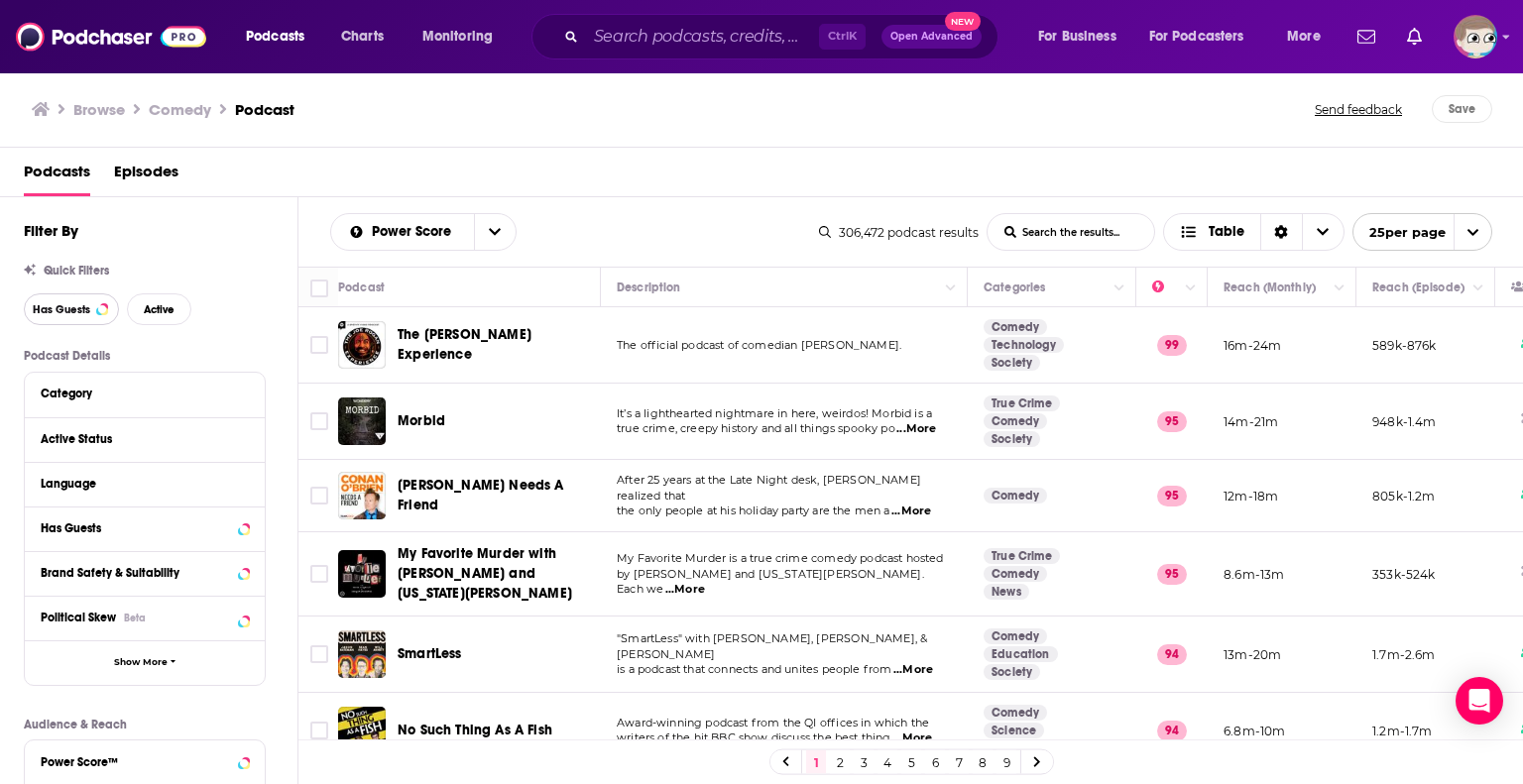 click on "Has Guests" at bounding box center (61, 309) 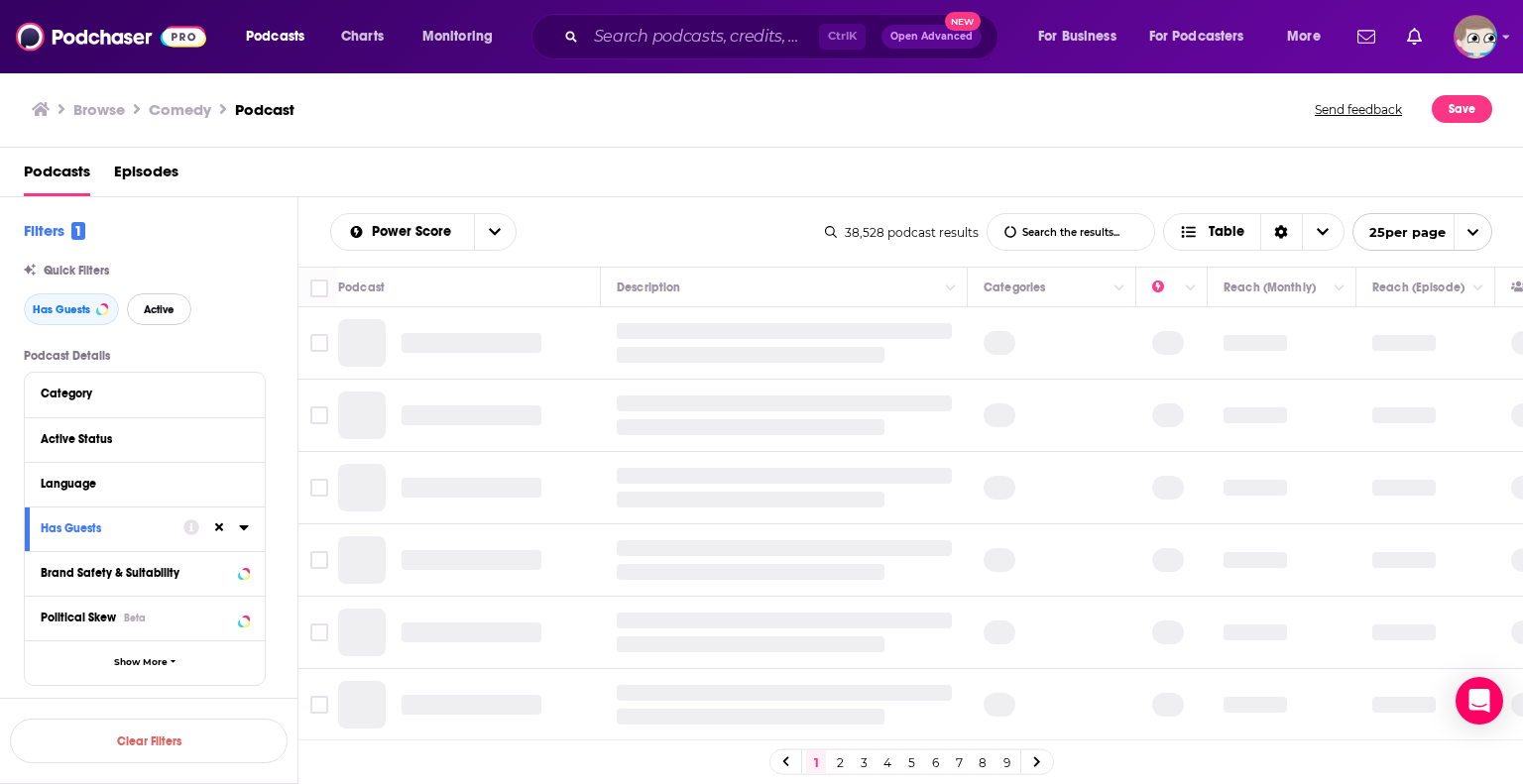 click on "Active" at bounding box center [159, 309] 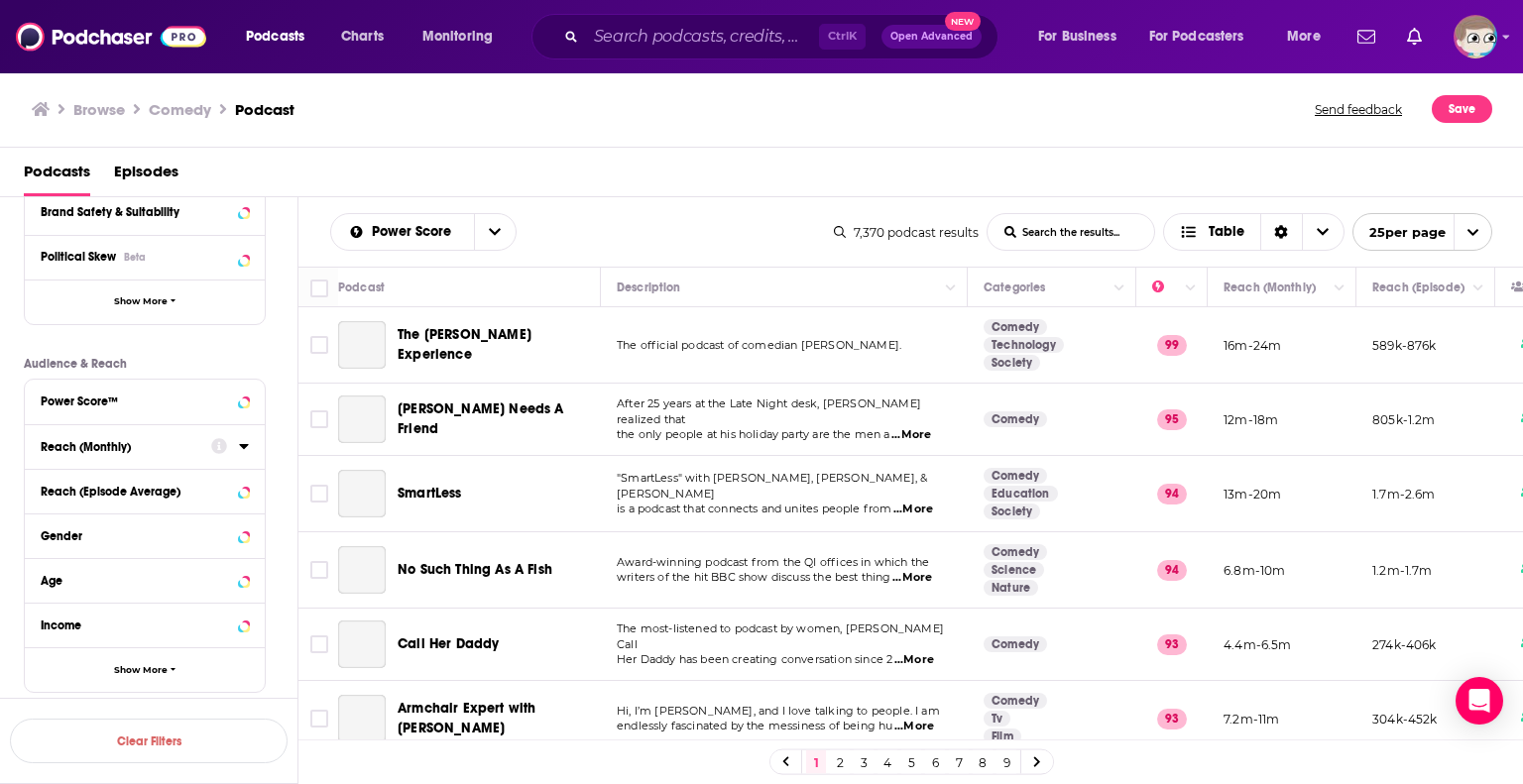 scroll, scrollTop: 416, scrollLeft: 0, axis: vertical 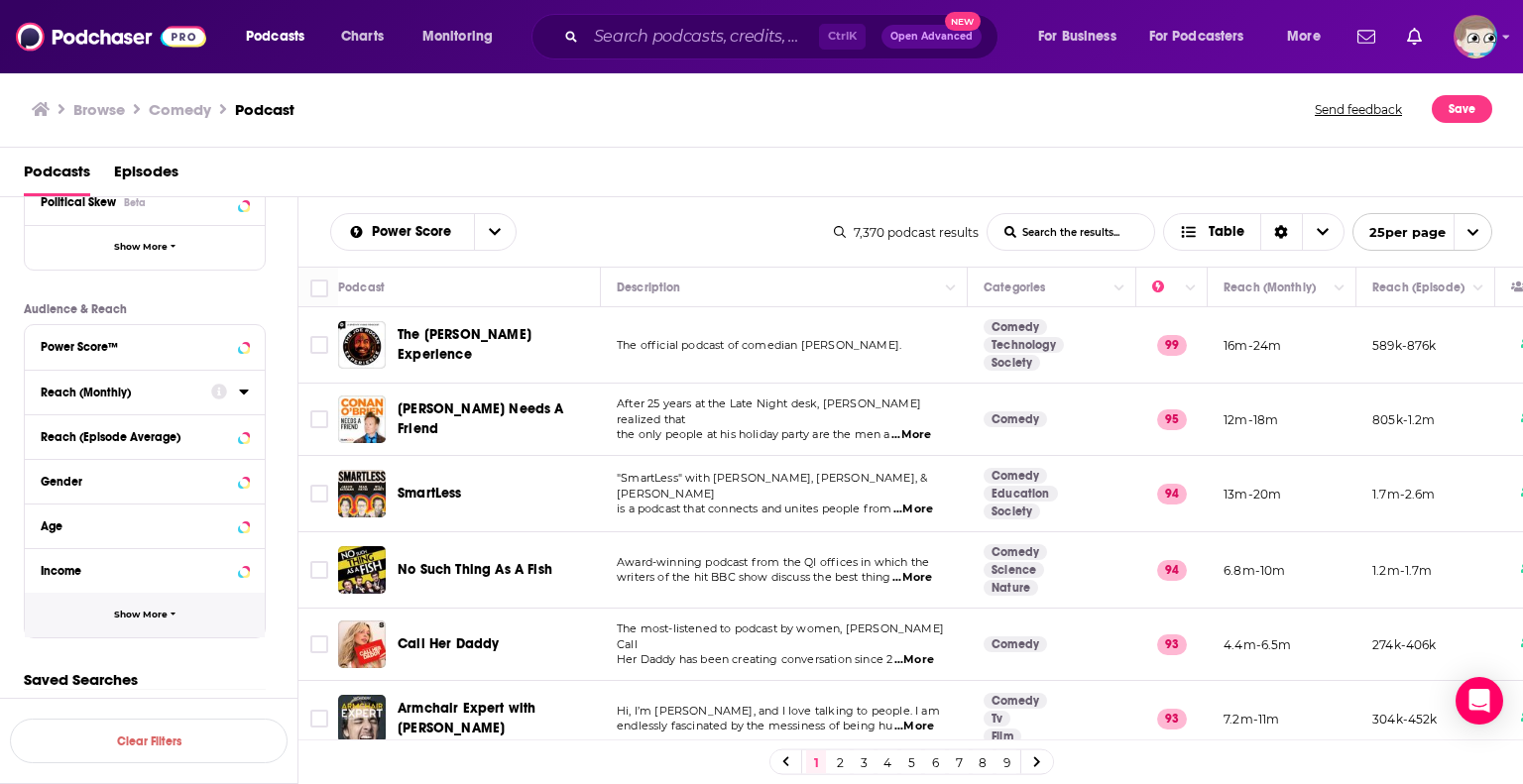 click on "Show More" at bounding box center [141, 615] 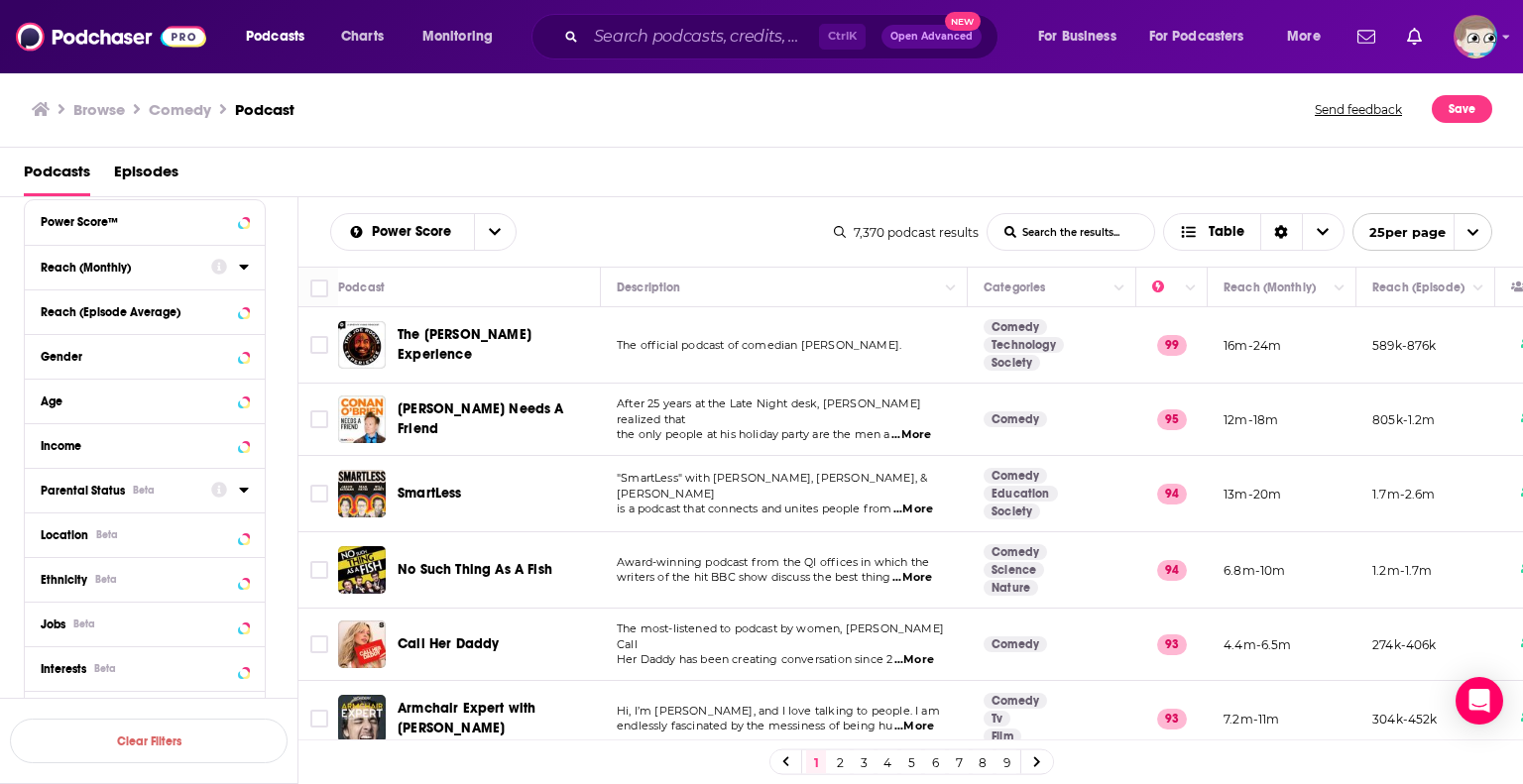 scroll, scrollTop: 714, scrollLeft: 0, axis: vertical 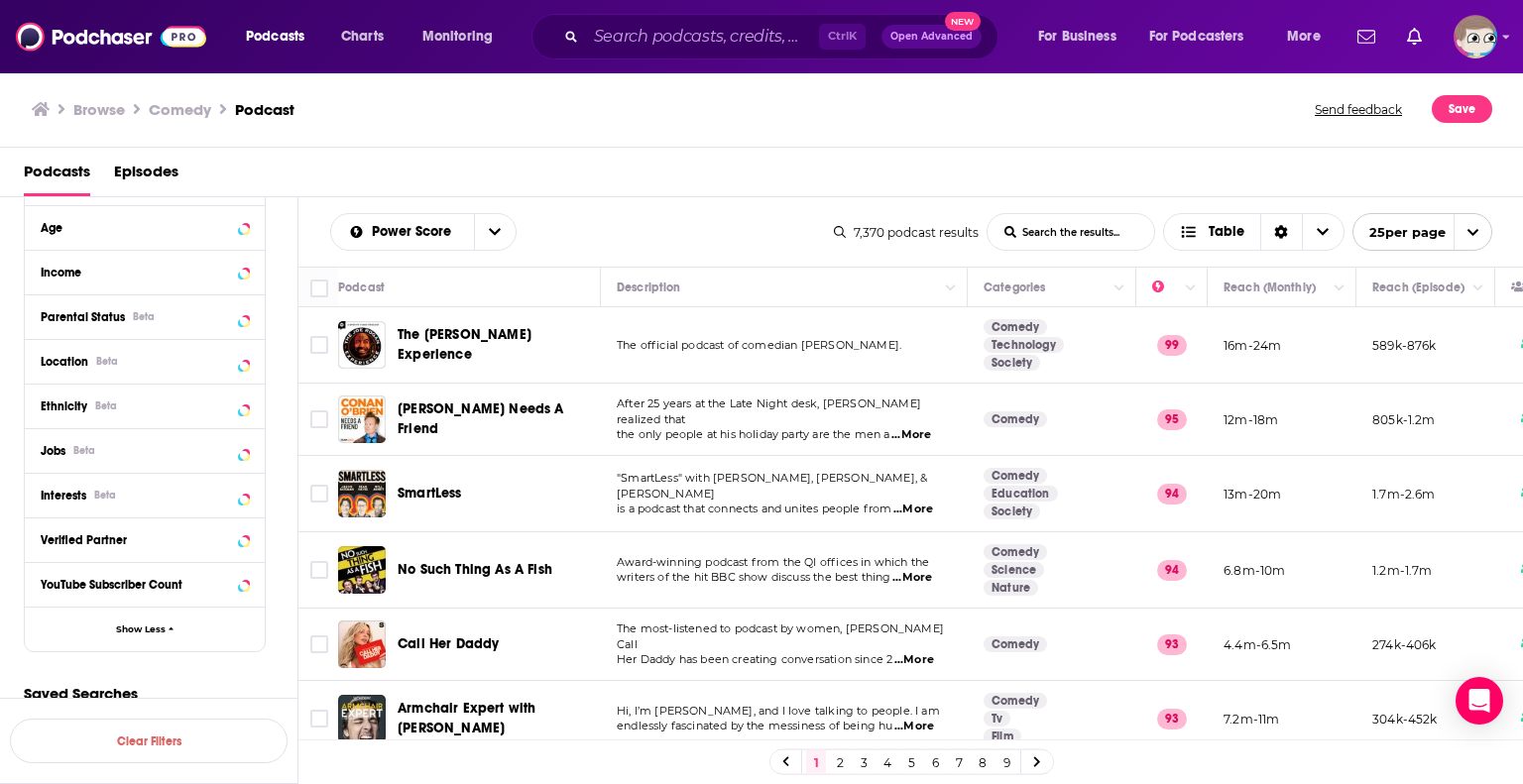 click on "Location Beta" at bounding box center [138, 362] 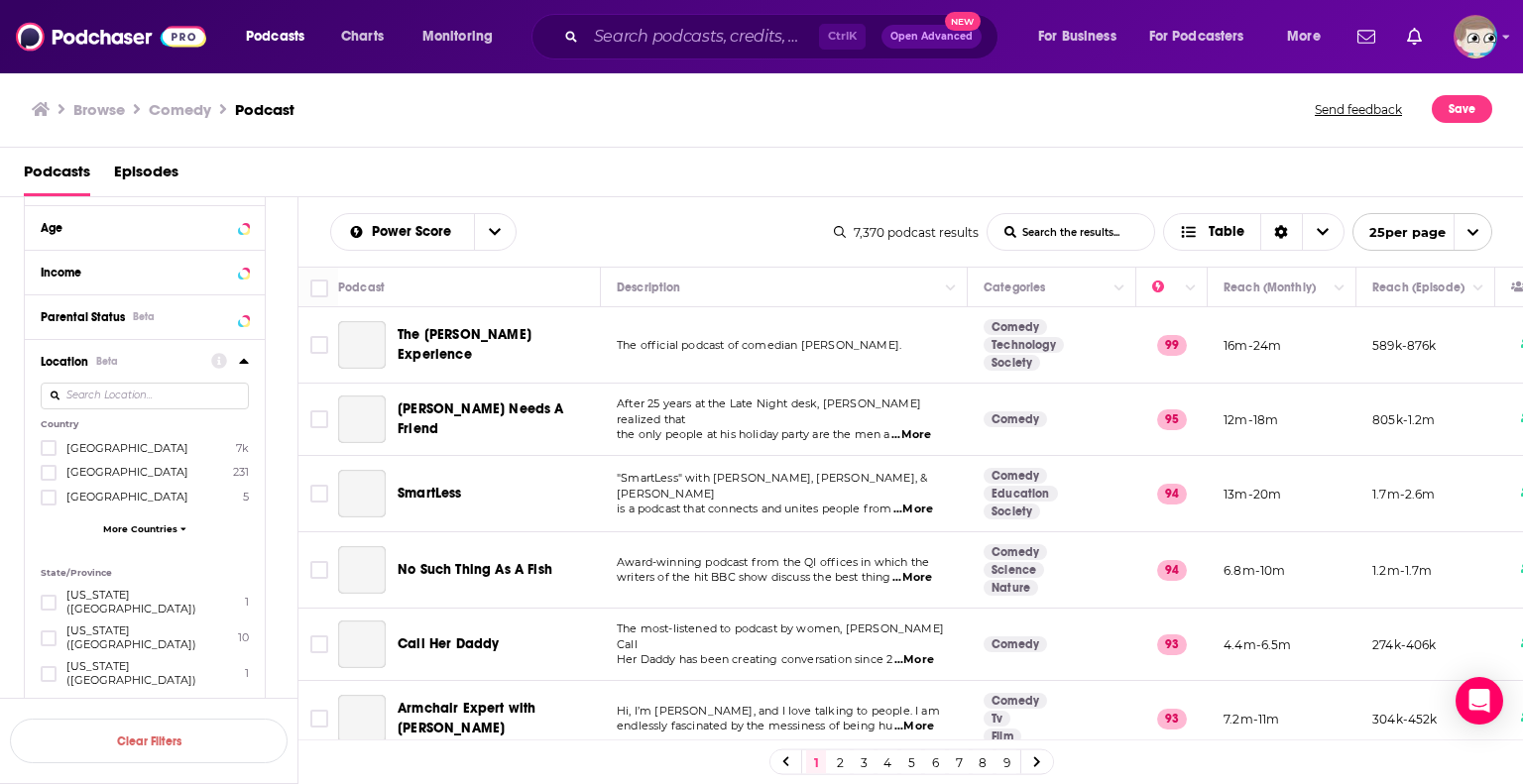 click at bounding box center [145, 395] 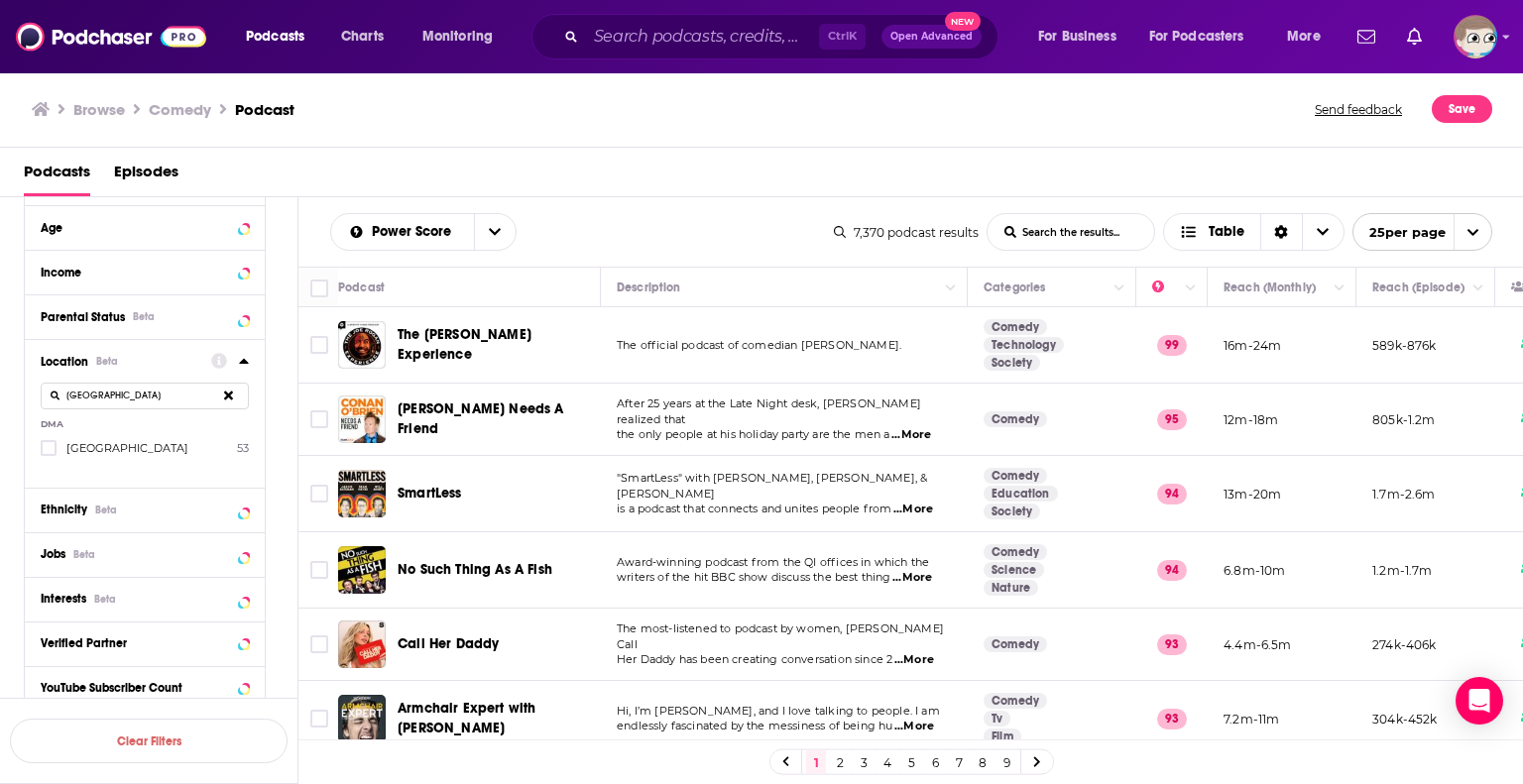 type on "[GEOGRAPHIC_DATA]" 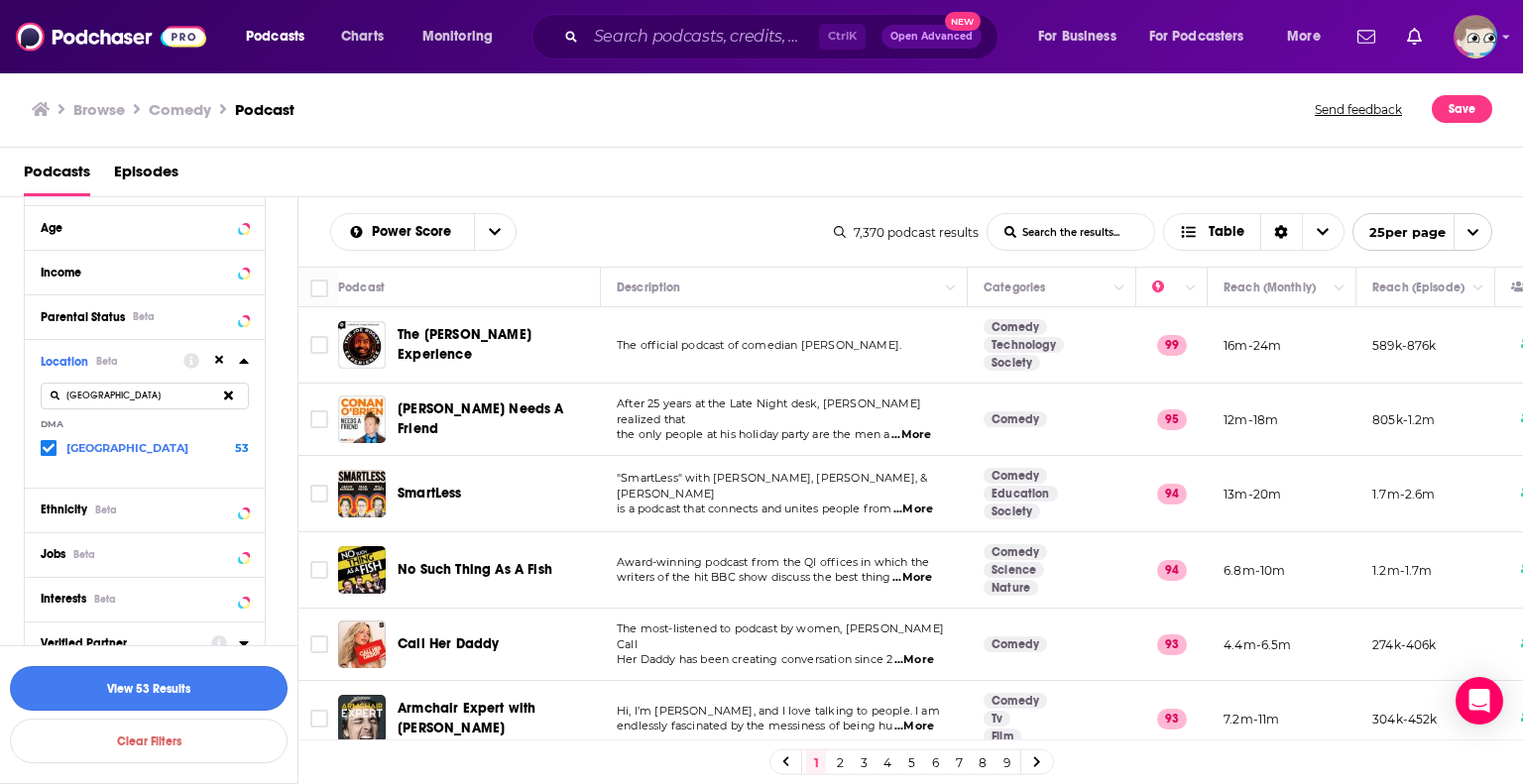 click on "View 53 Results" at bounding box center (149, 688) 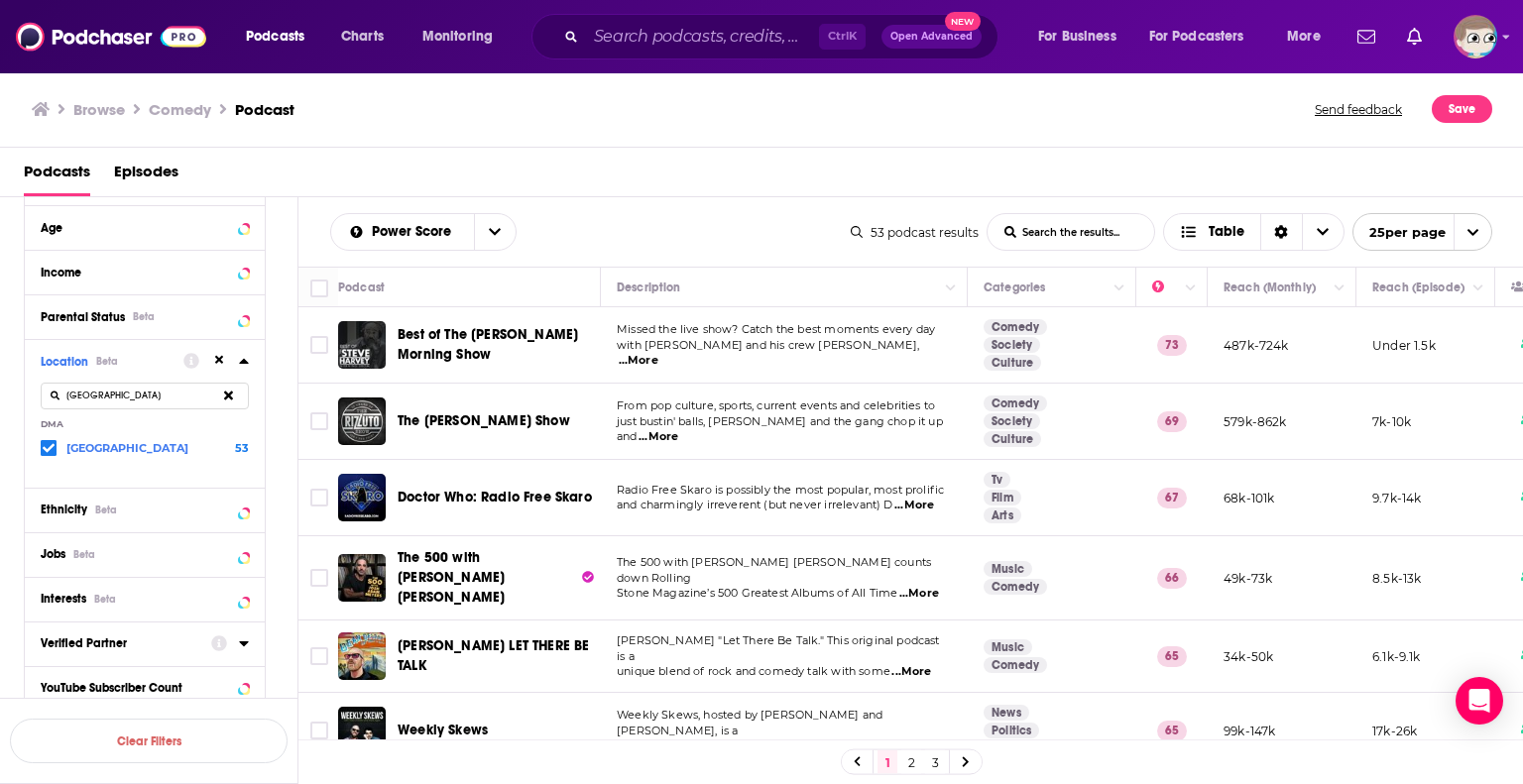 click on "...More" at bounding box center (658, 437) 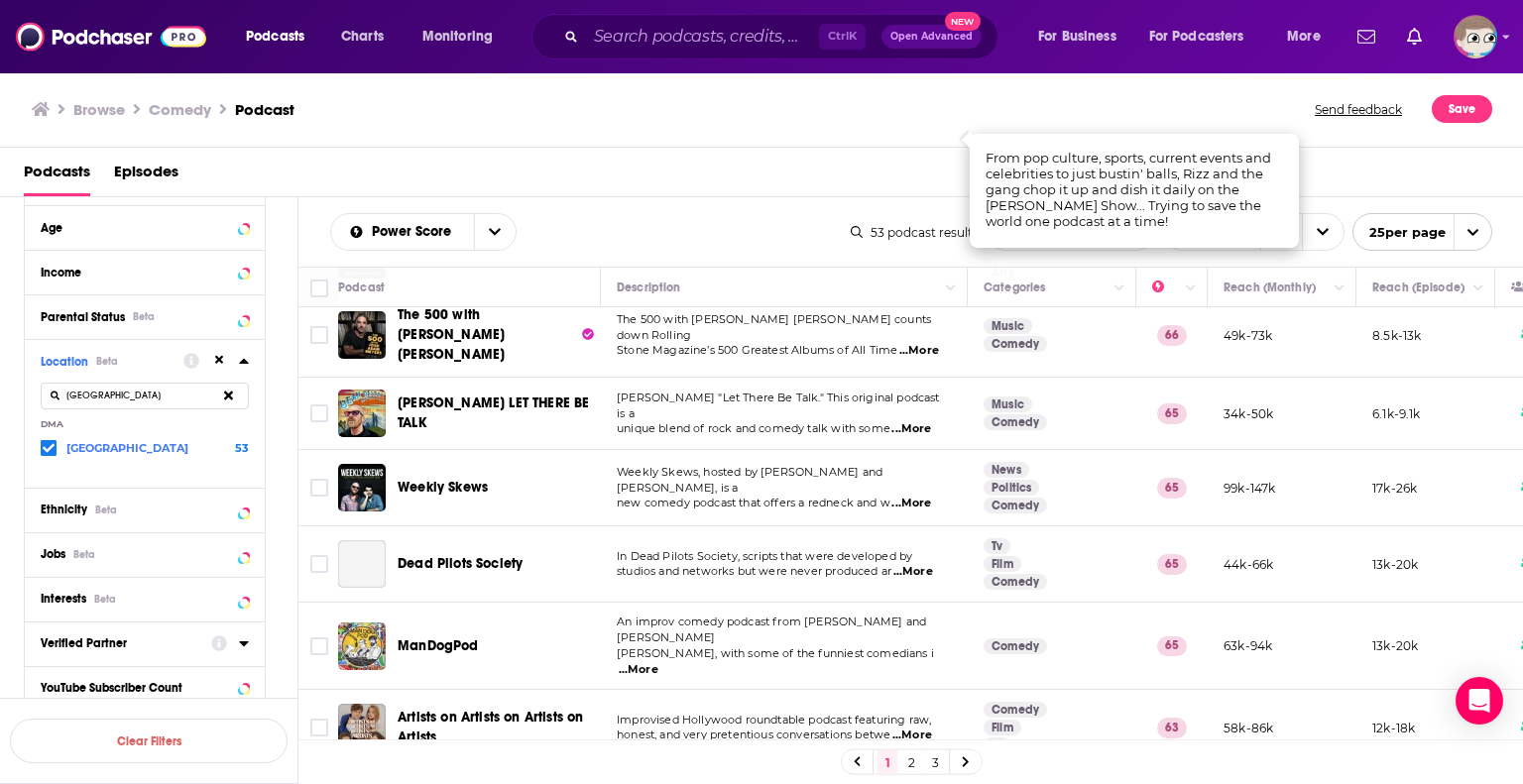 scroll, scrollTop: 297, scrollLeft: 0, axis: vertical 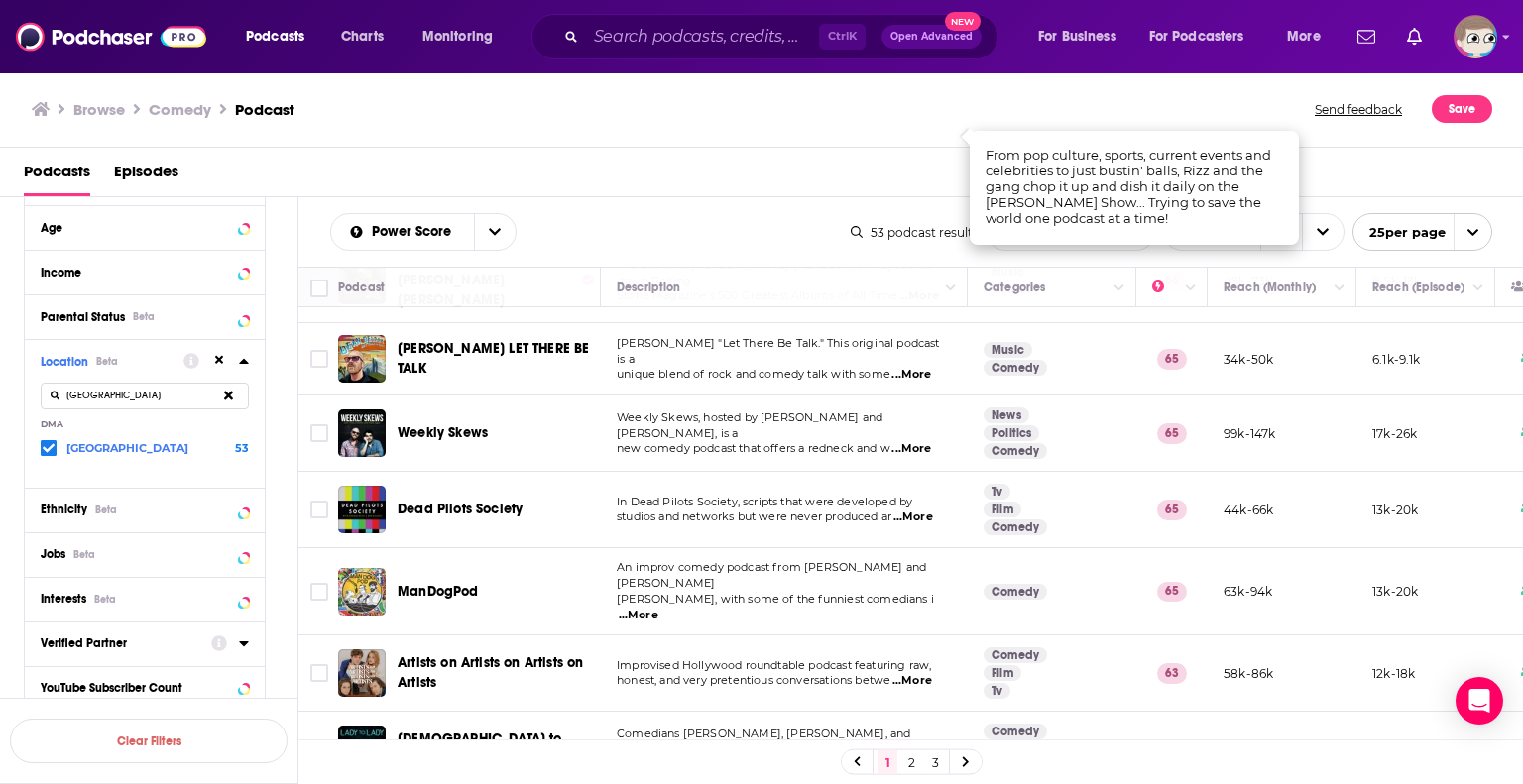 click on "...More" at bounding box center (639, 616) 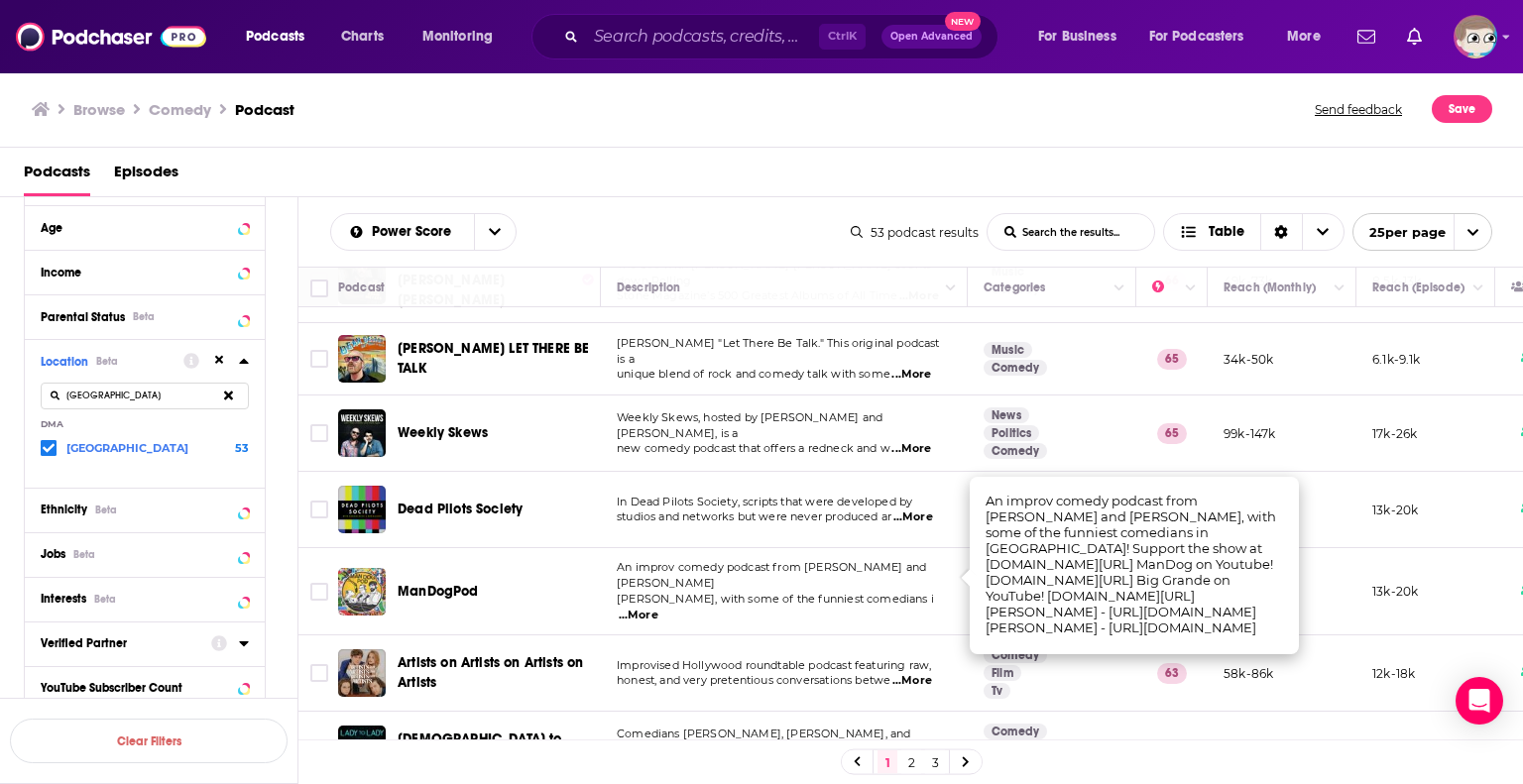 click on "...More" at bounding box center [639, 616] 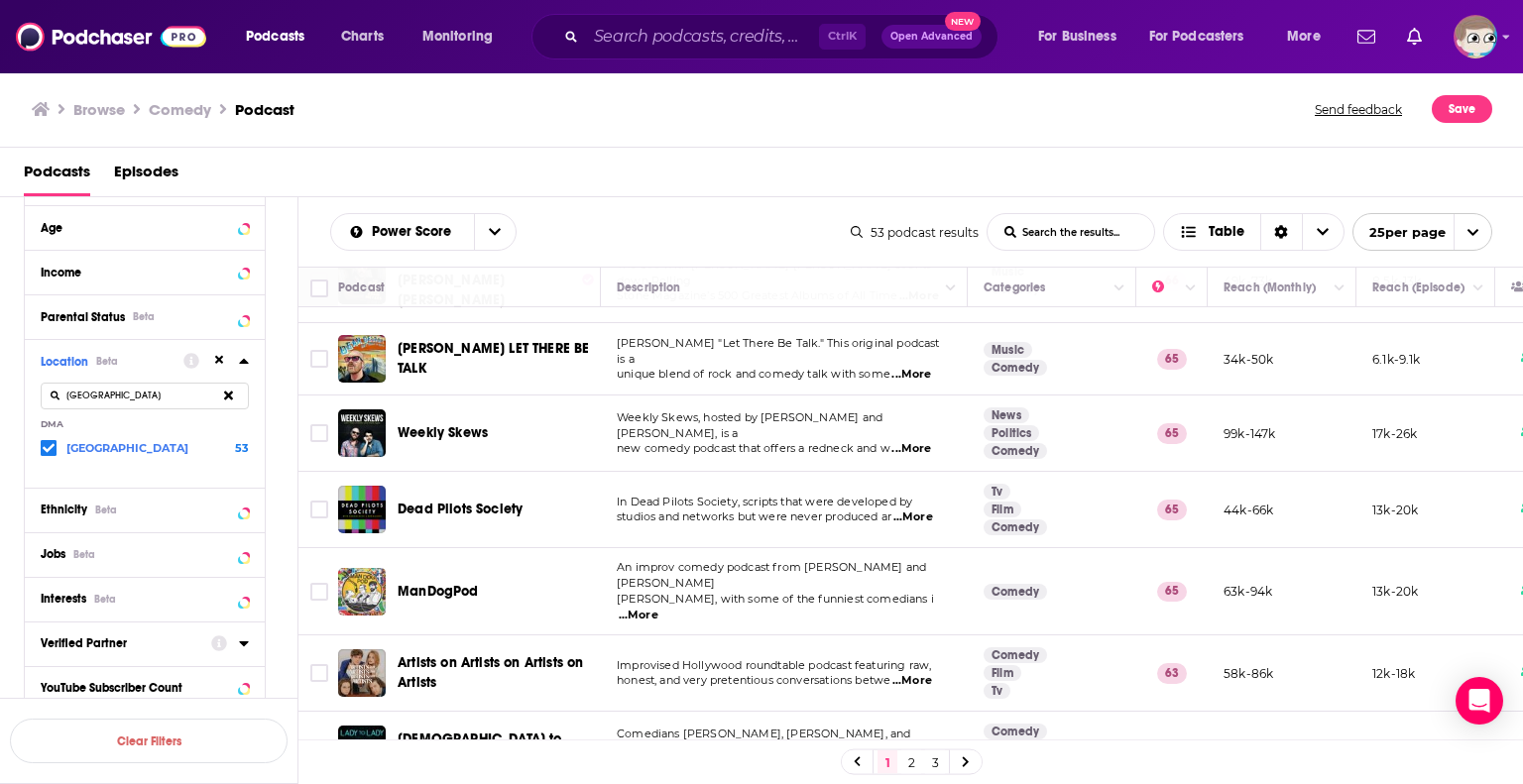 click on "...More" at bounding box center [639, 616] 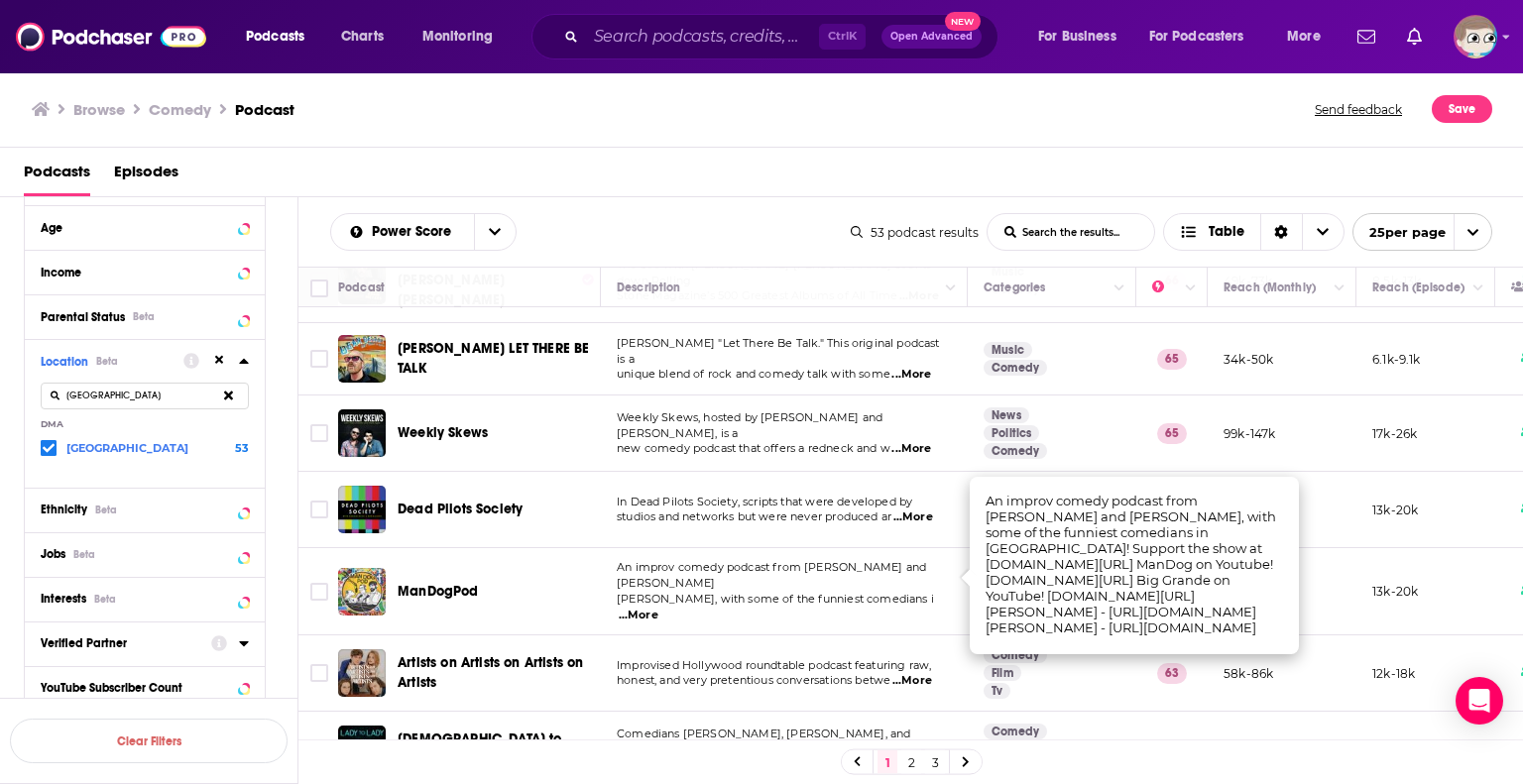 click on "honest, and very pretentious conversations betwe" at bounding box center [754, 680] 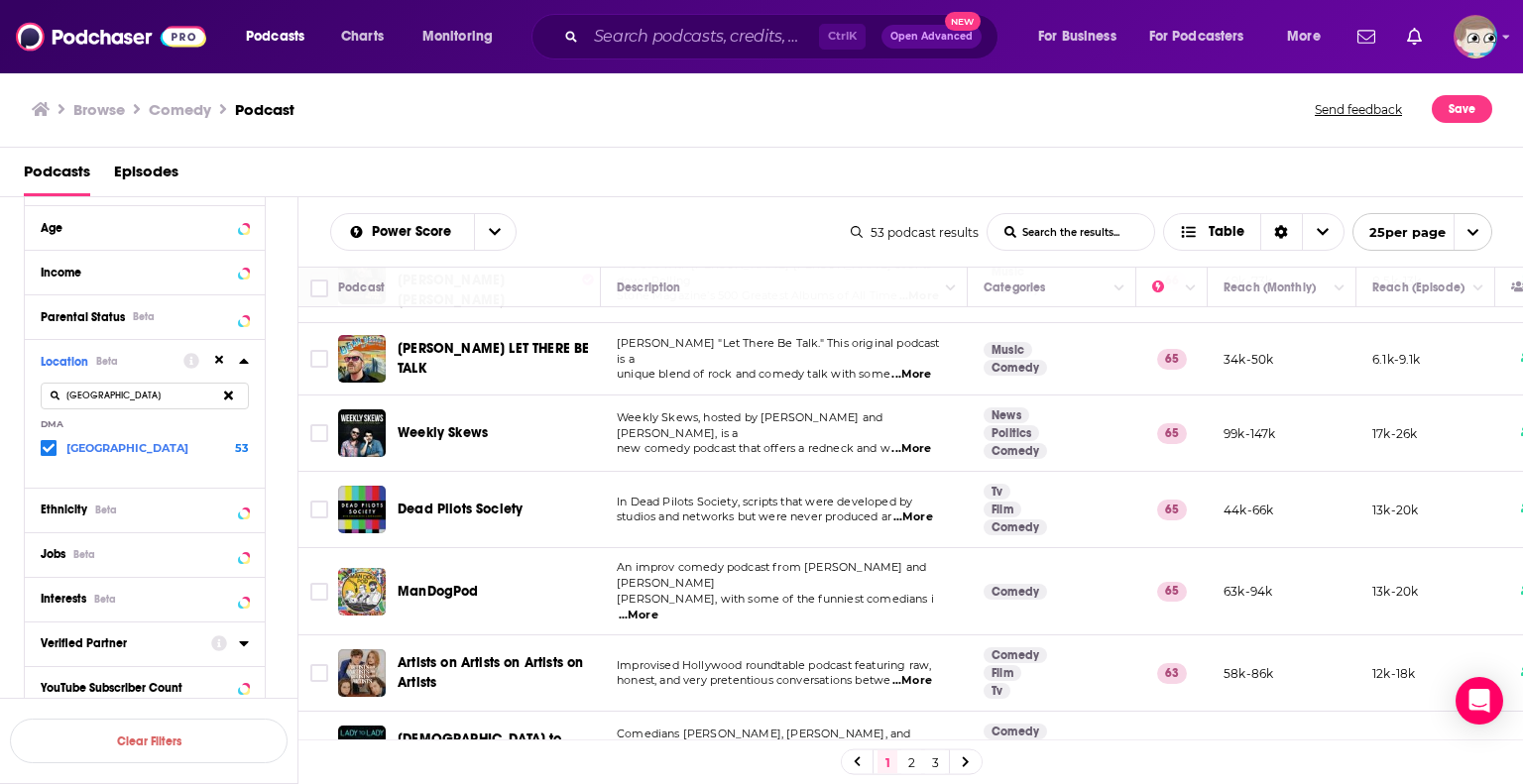 scroll, scrollTop: 396, scrollLeft: 0, axis: vertical 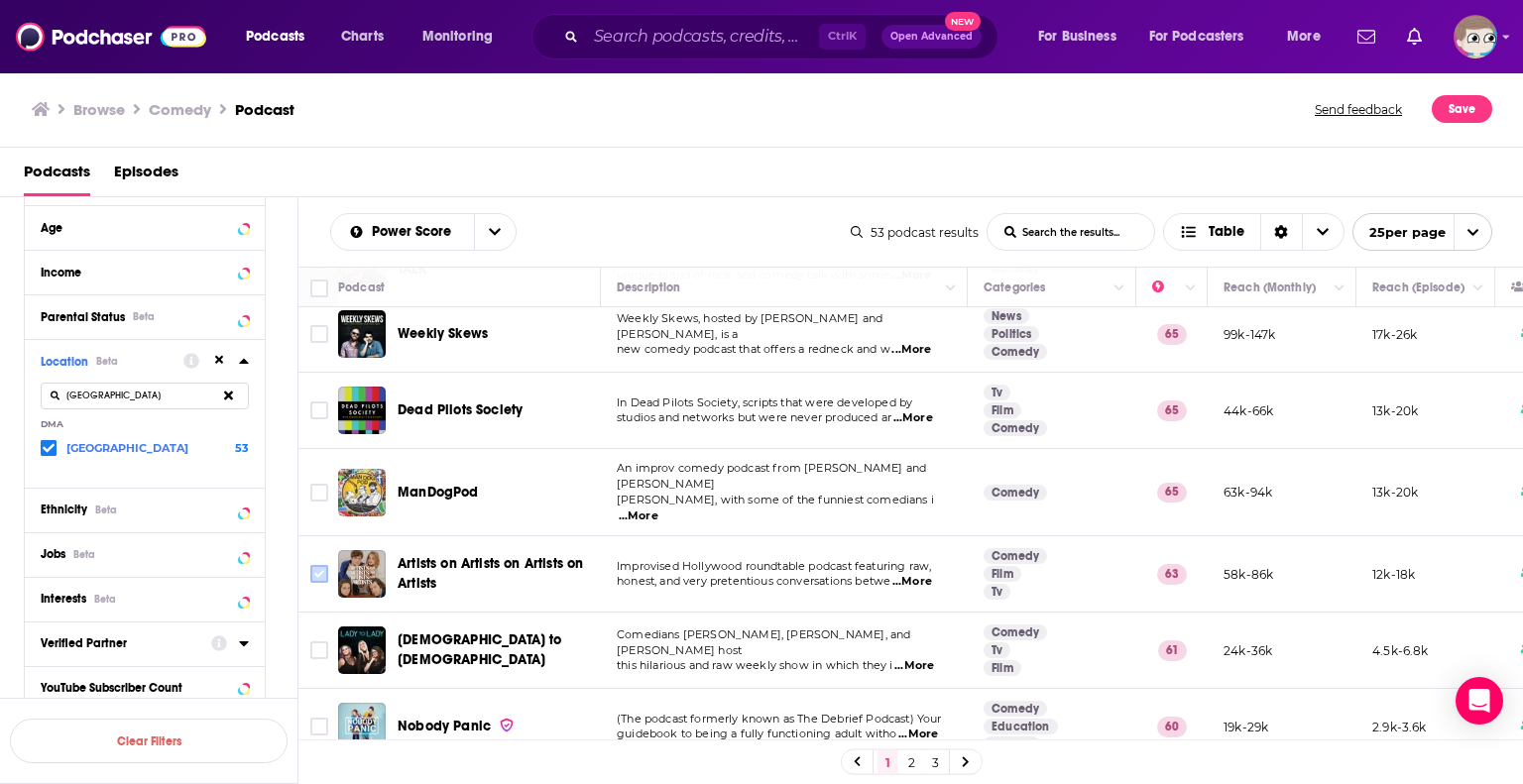 click at bounding box center (319, 574) 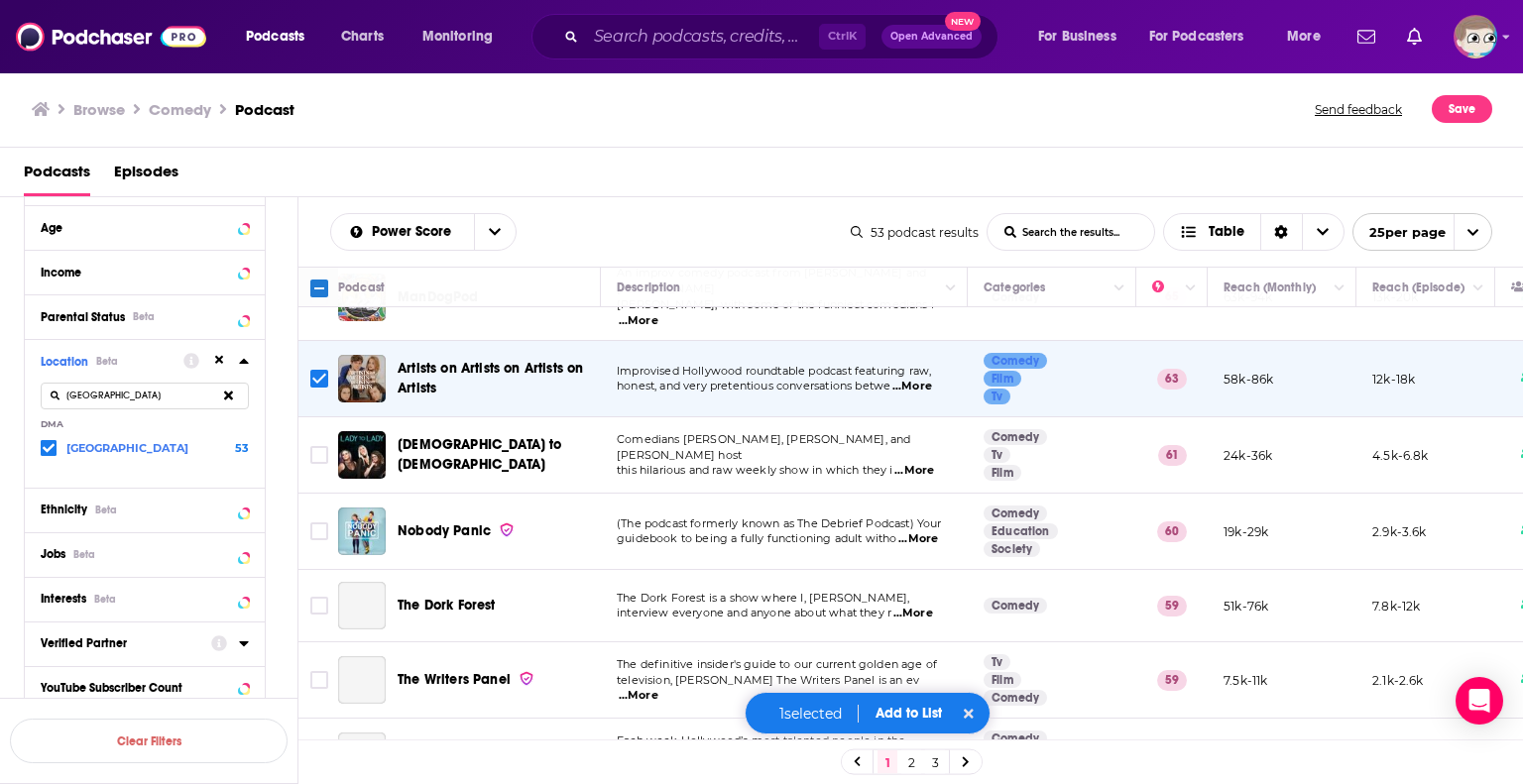 scroll, scrollTop: 595, scrollLeft: 0, axis: vertical 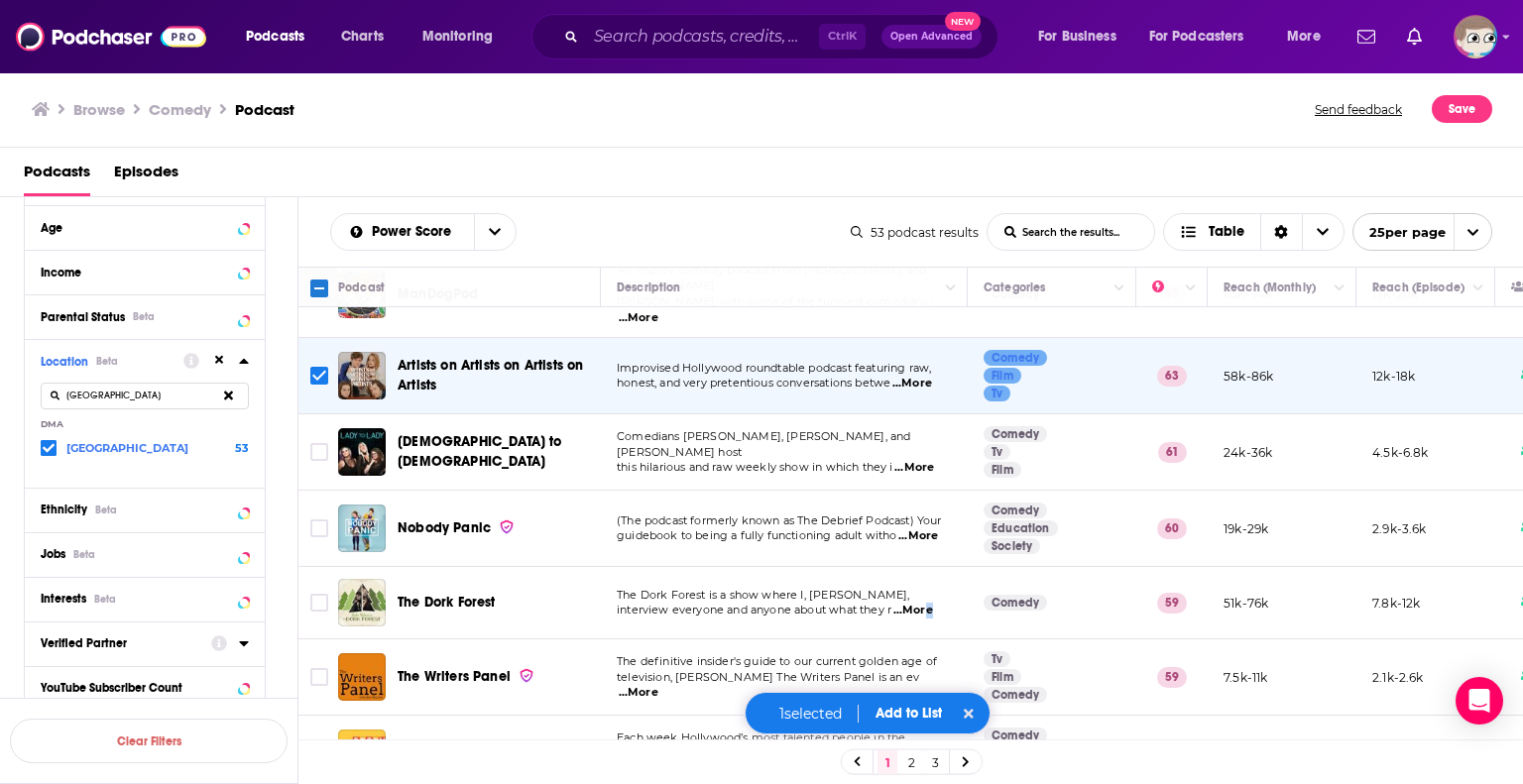 click on "...More" at bounding box center (913, 611) 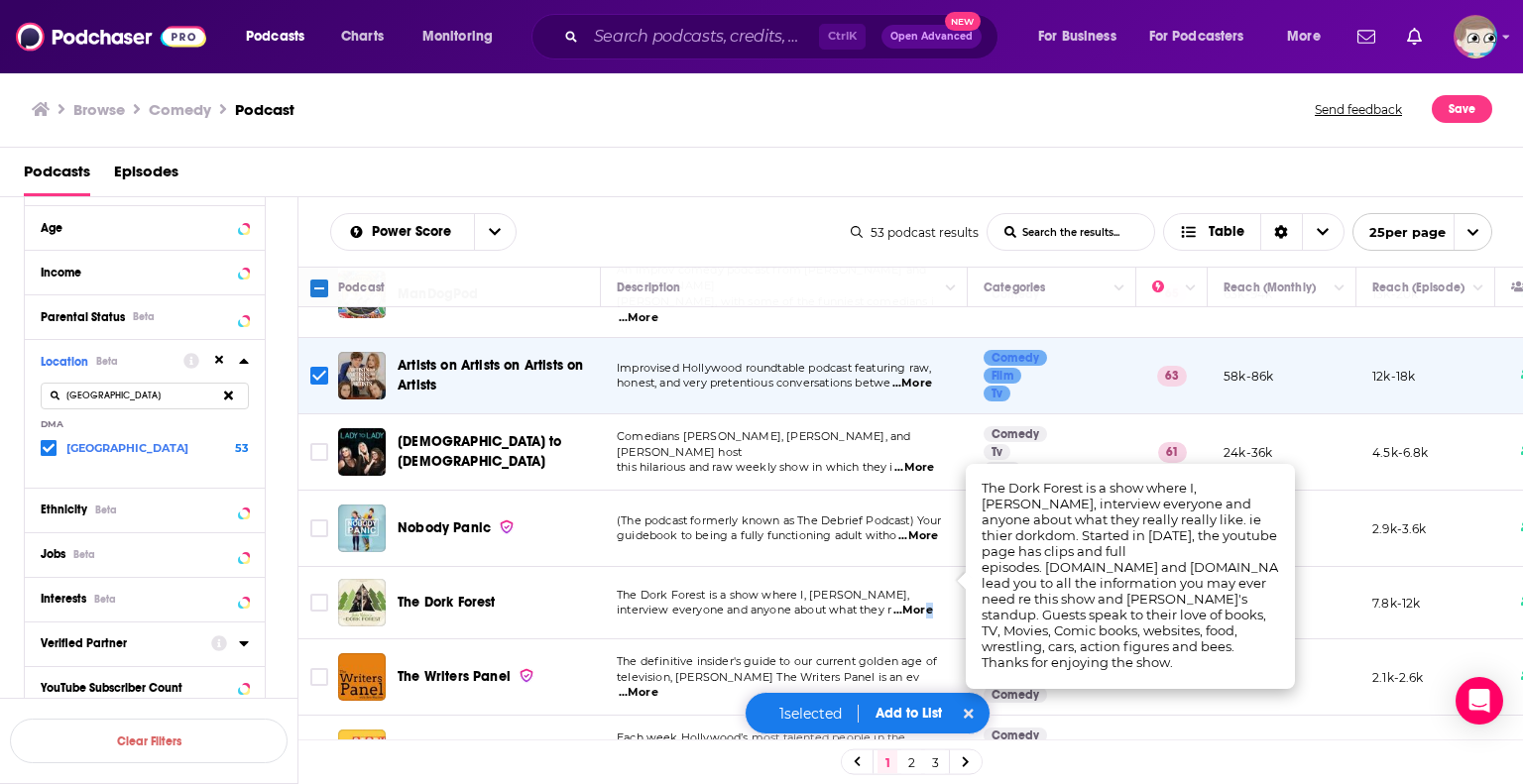 click on "...More" at bounding box center [913, 611] 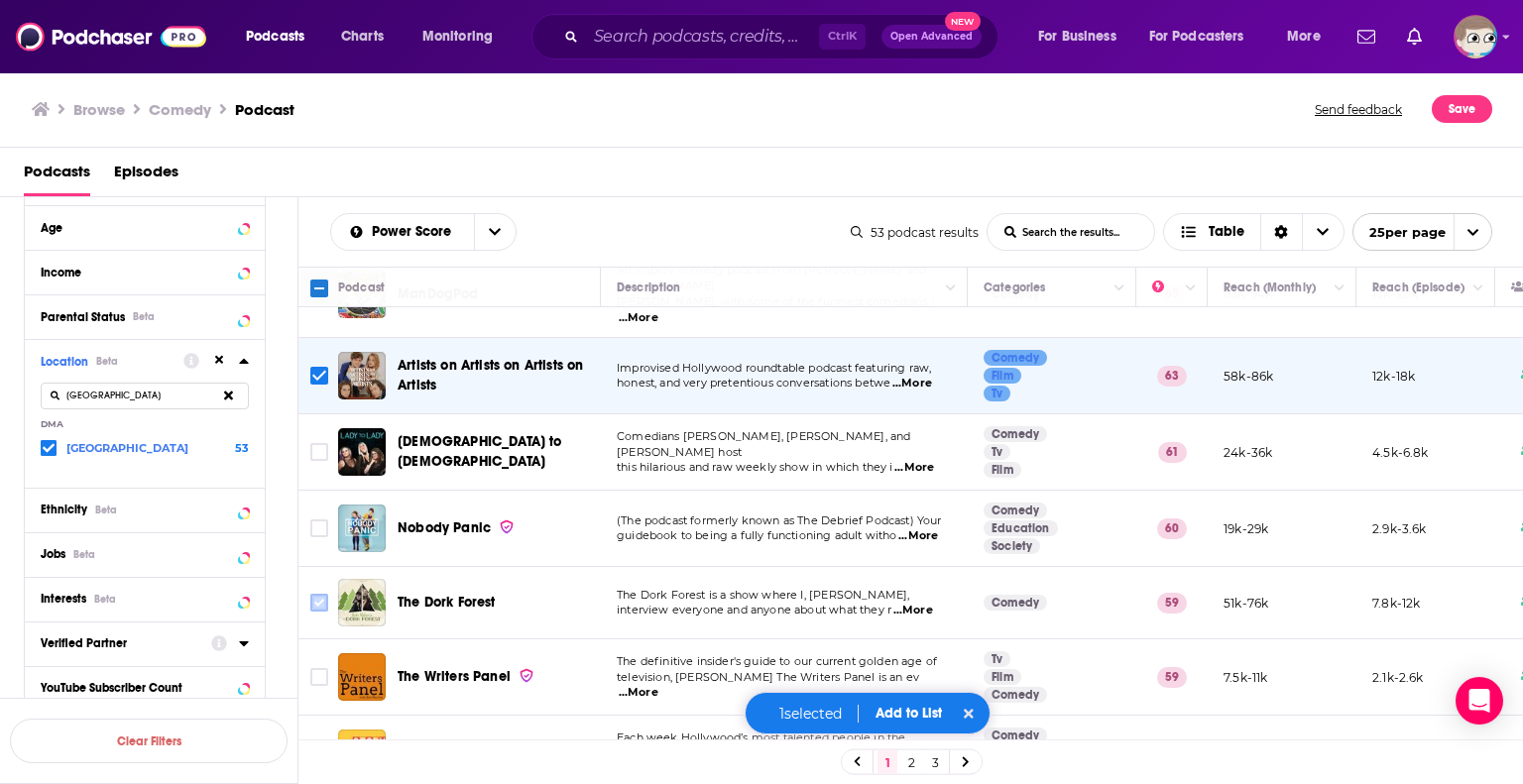 click at bounding box center (319, 603) 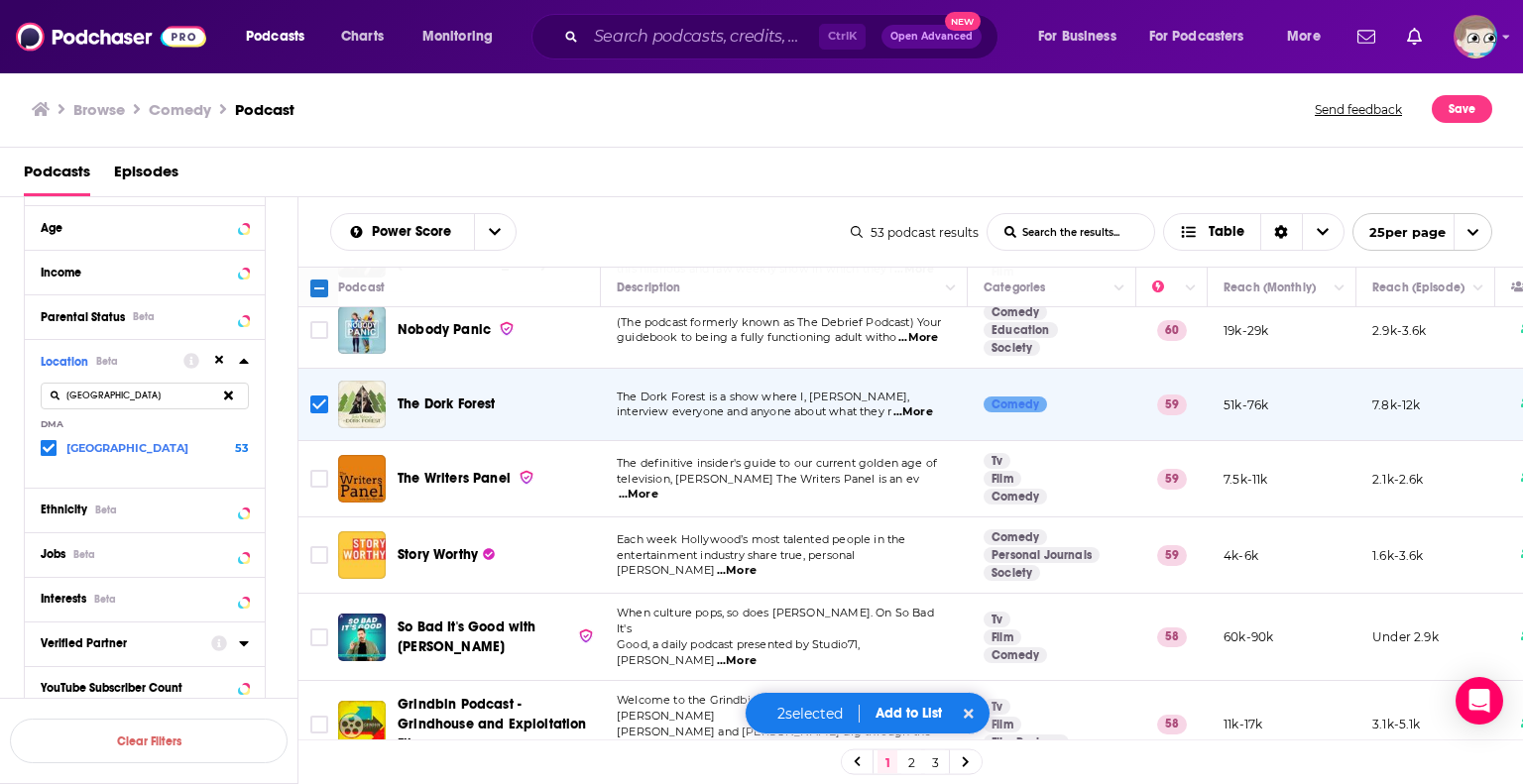 scroll, scrollTop: 892, scrollLeft: 0, axis: vertical 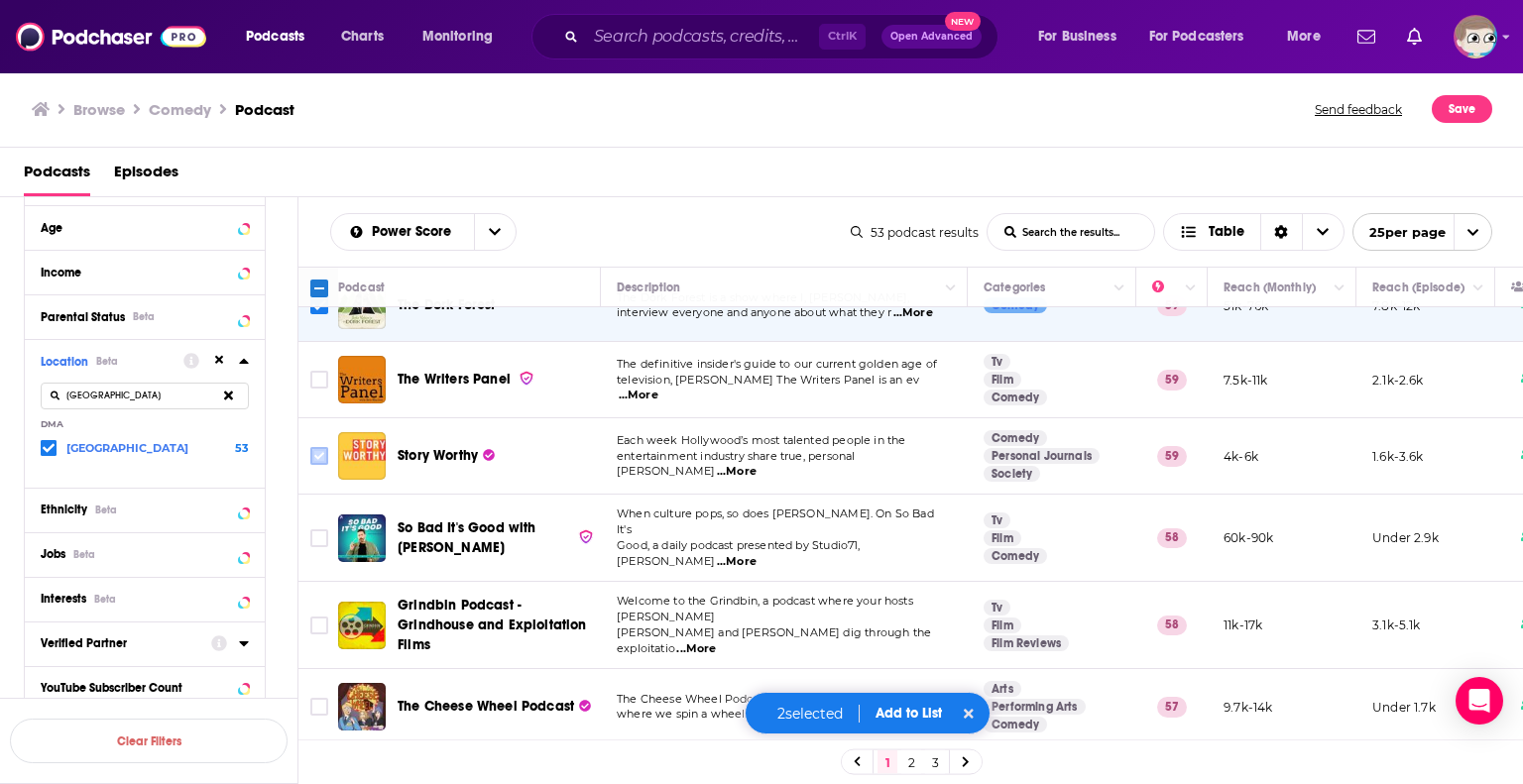 click at bounding box center [319, 456] 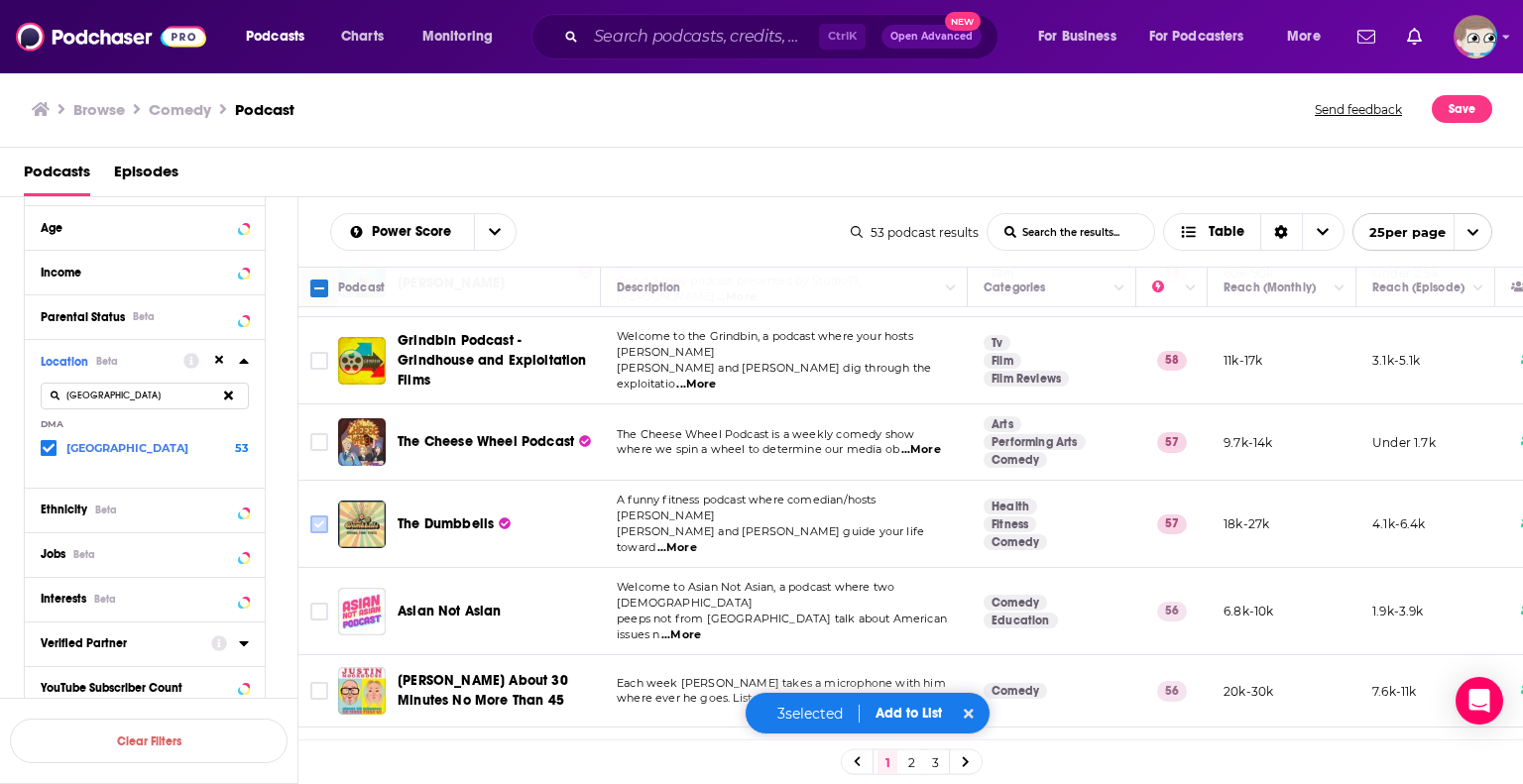 scroll, scrollTop: 1189, scrollLeft: 0, axis: vertical 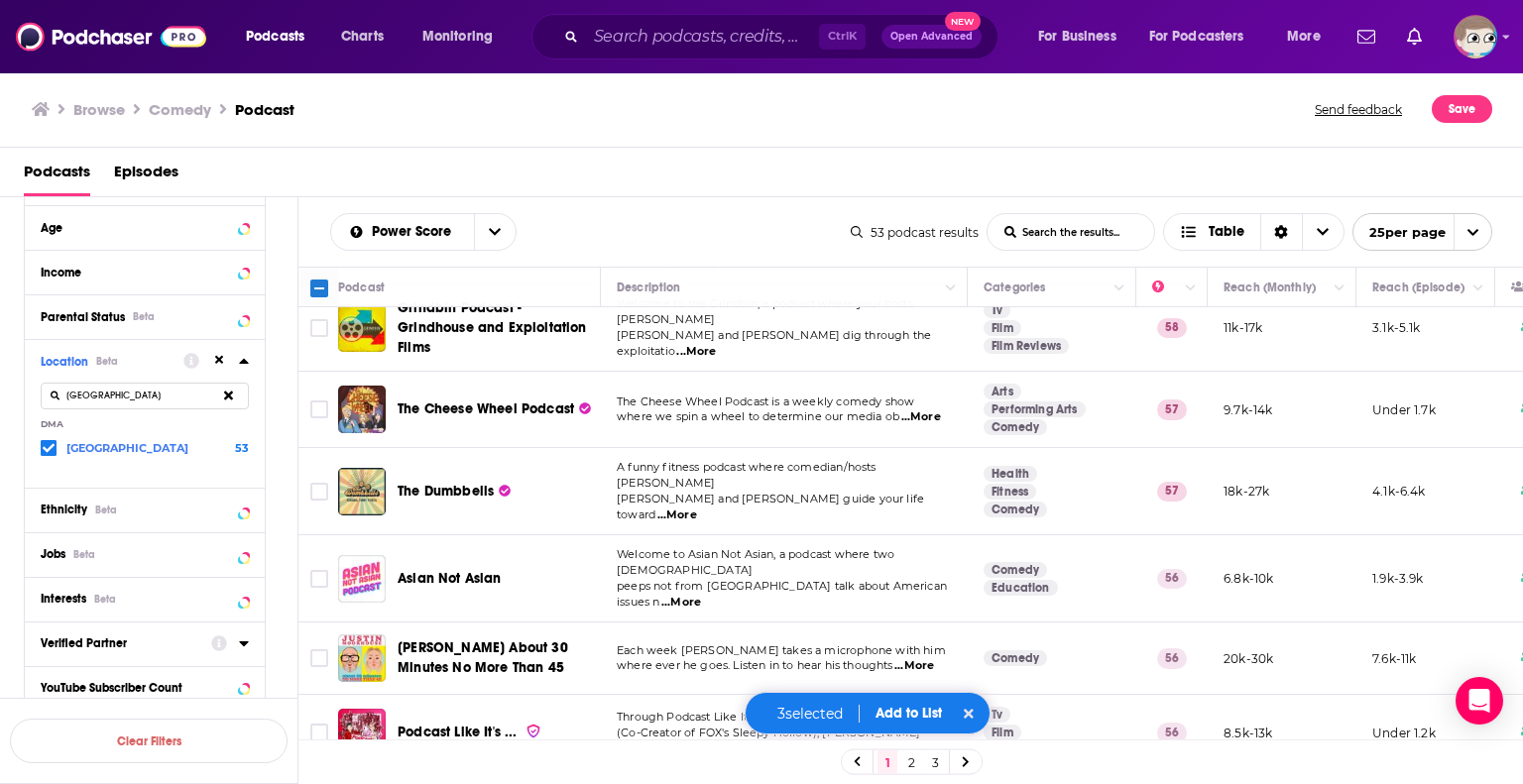 click on "...More" at bounding box center (914, 666) 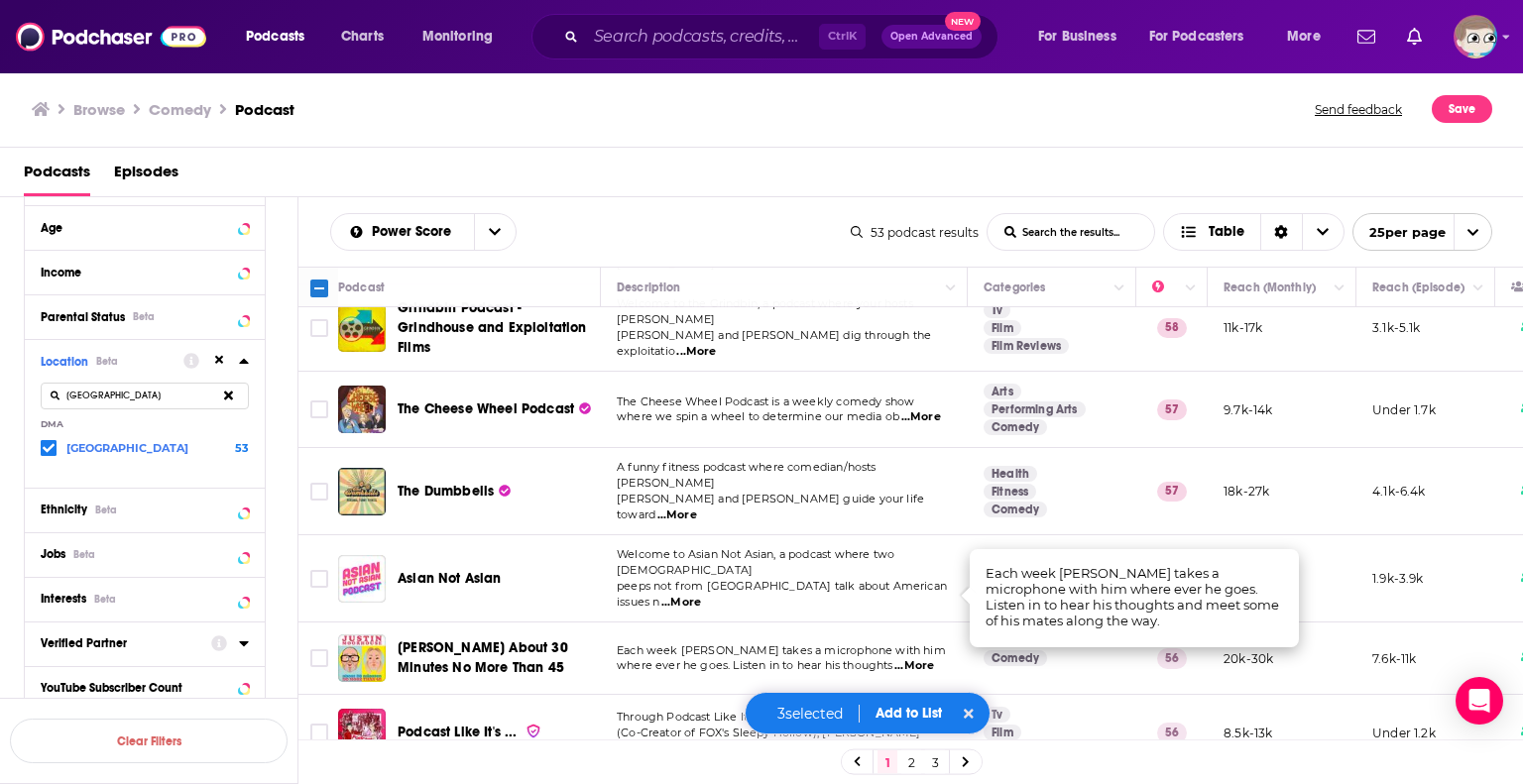 click on "where ever he goes. Listen in to hear his thoughts" at bounding box center [755, 665] 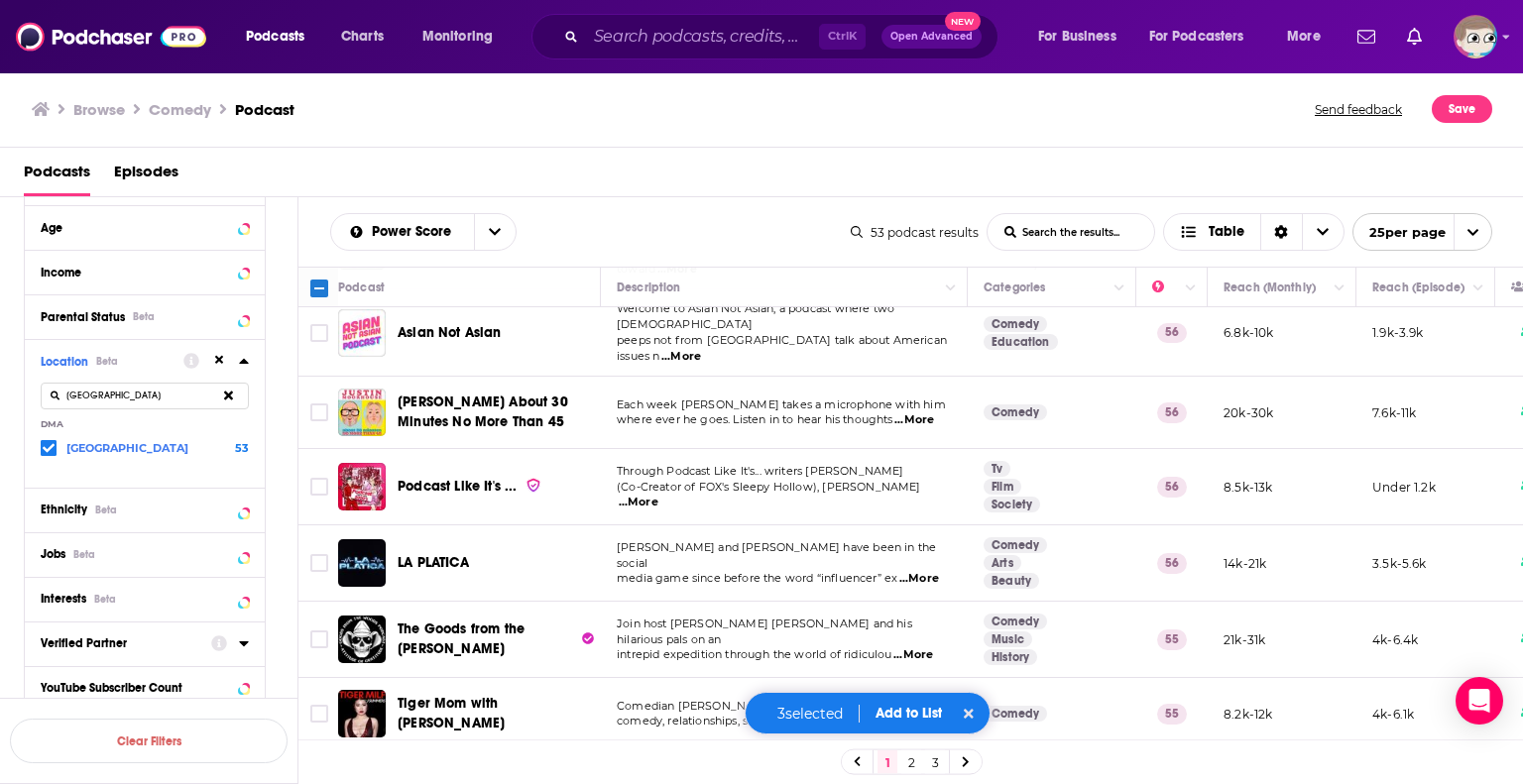 scroll, scrollTop: 1460, scrollLeft: 0, axis: vertical 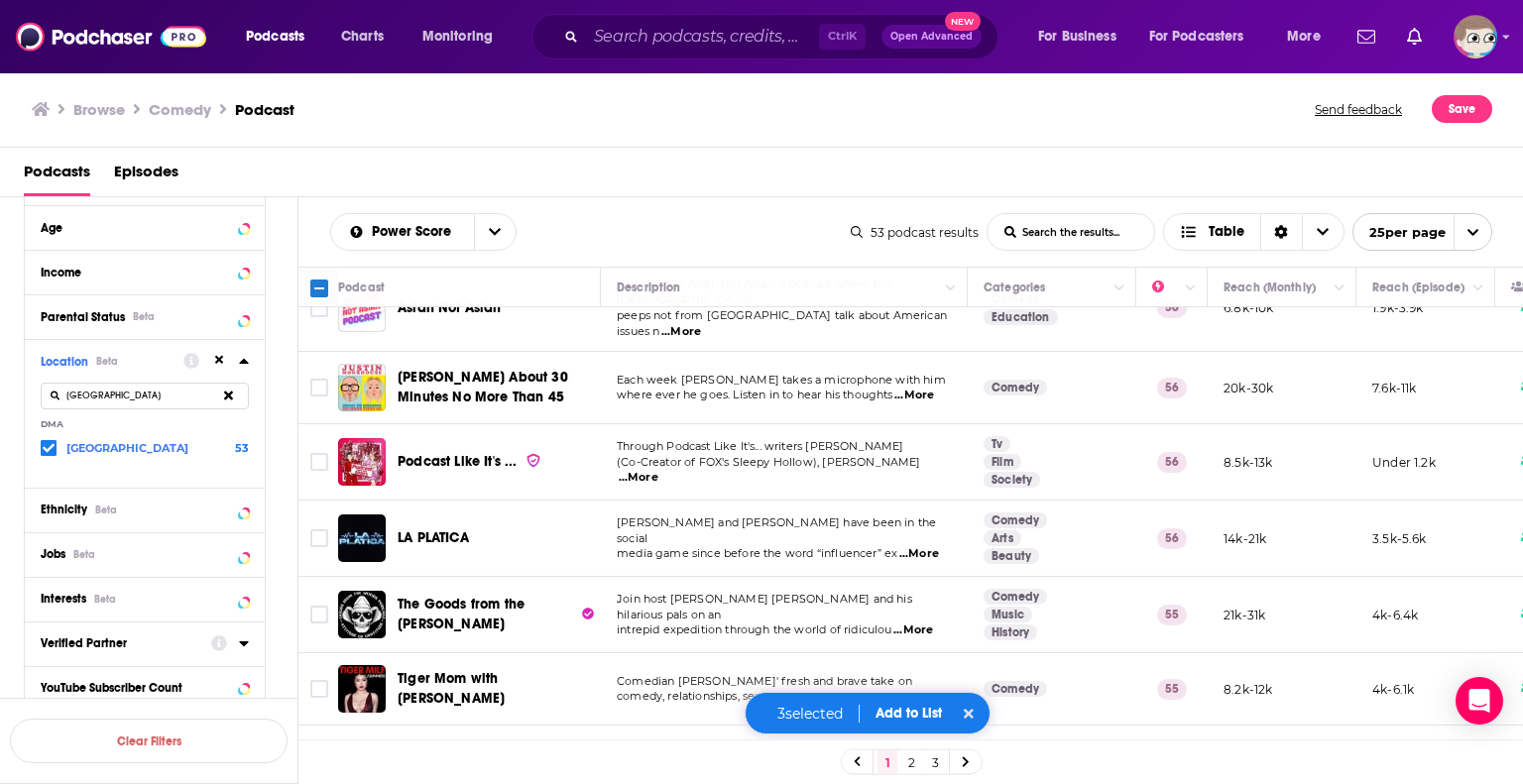 click on "Add to List" at bounding box center (908, 713) 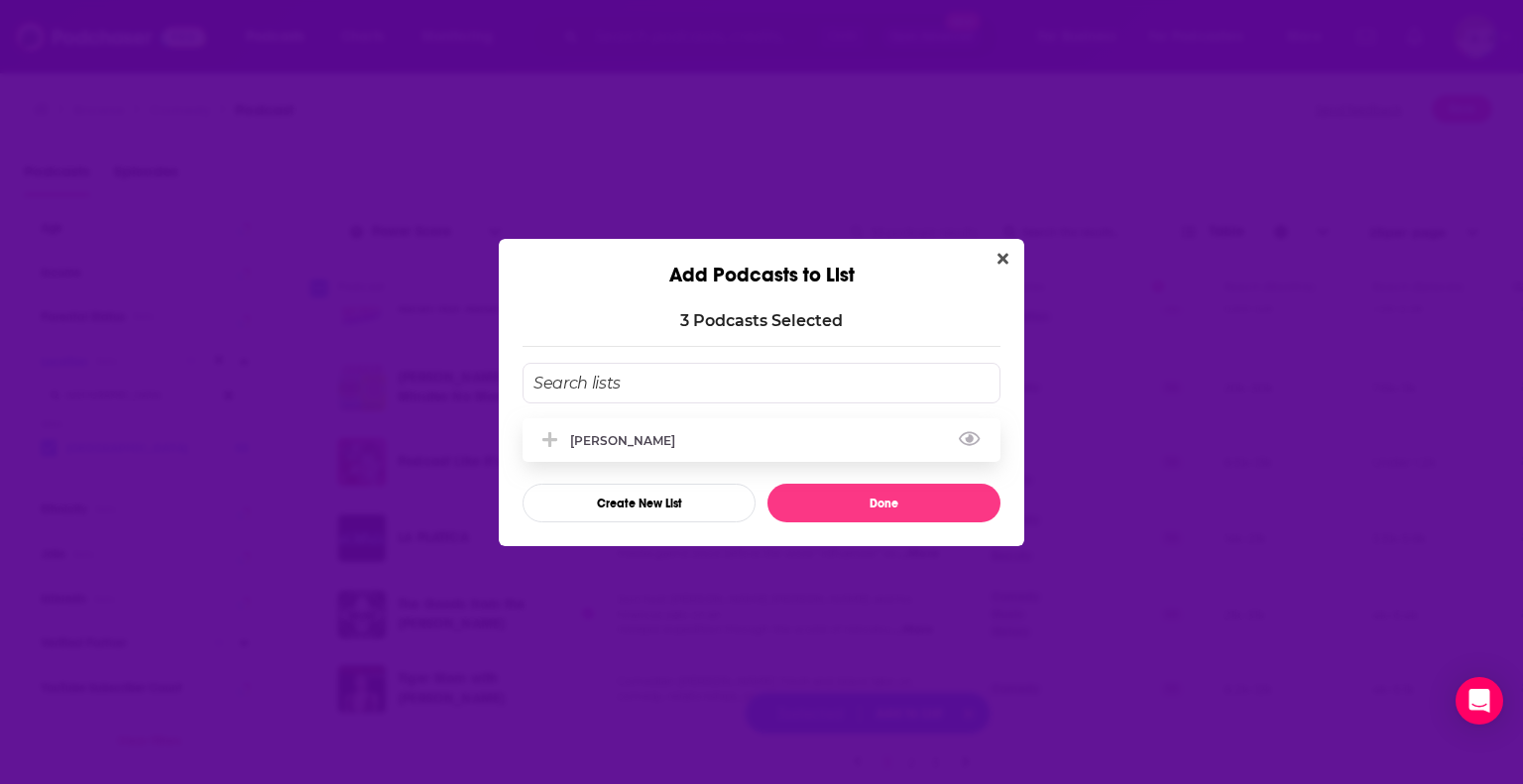 click on "Jon Matteson" at bounding box center (629, 440) 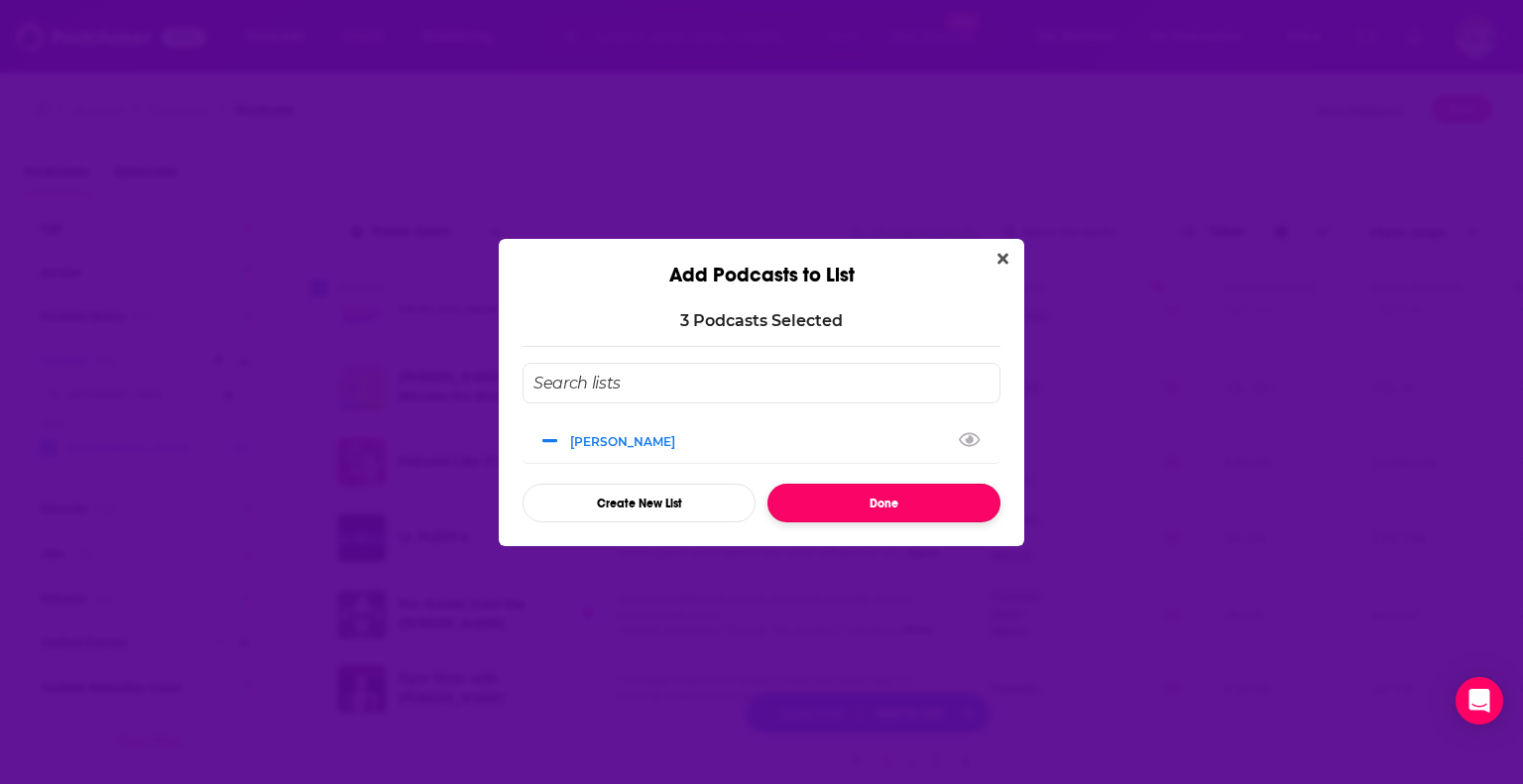 click on "Done" at bounding box center (883, 503) 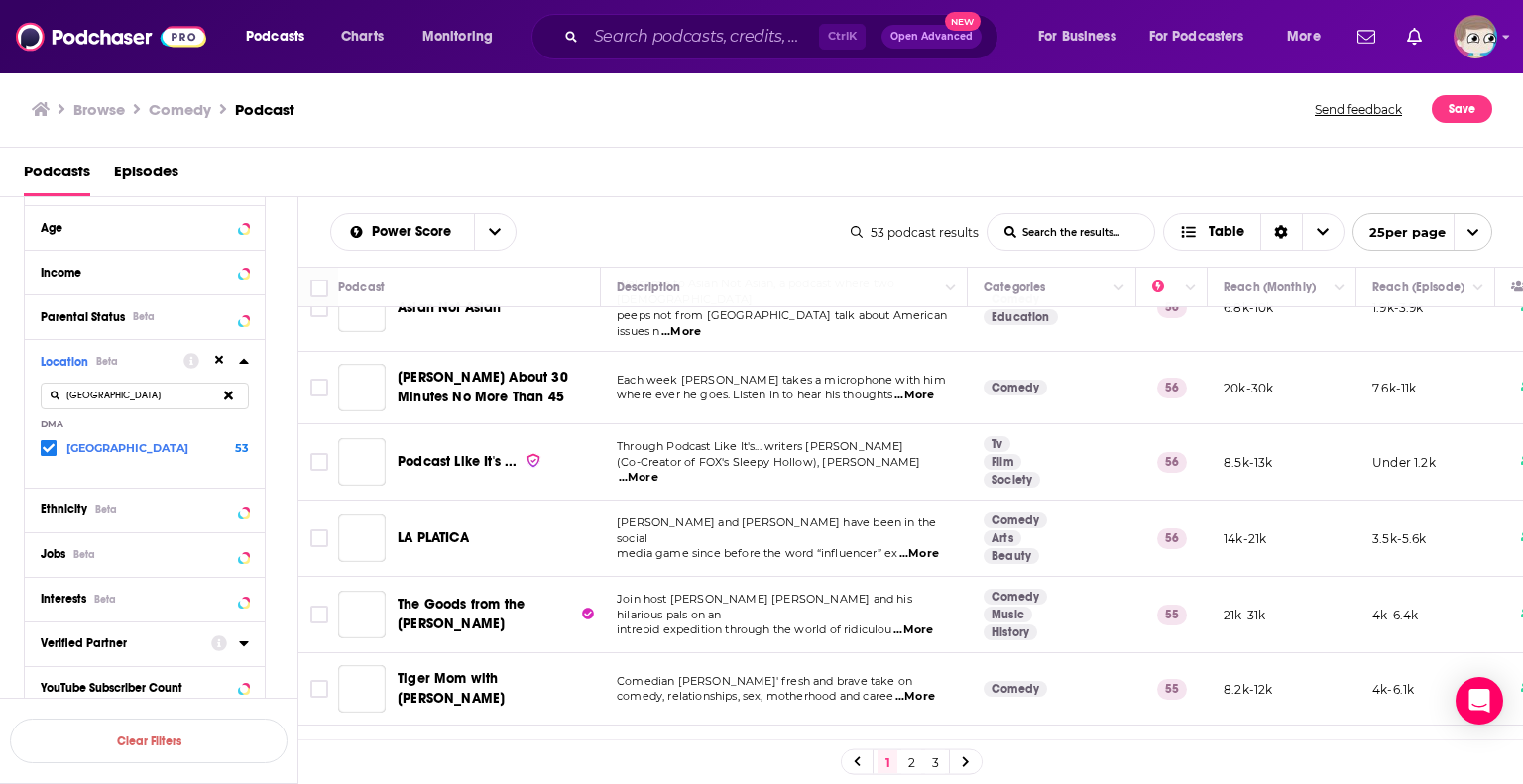 click at bounding box center [966, 761] 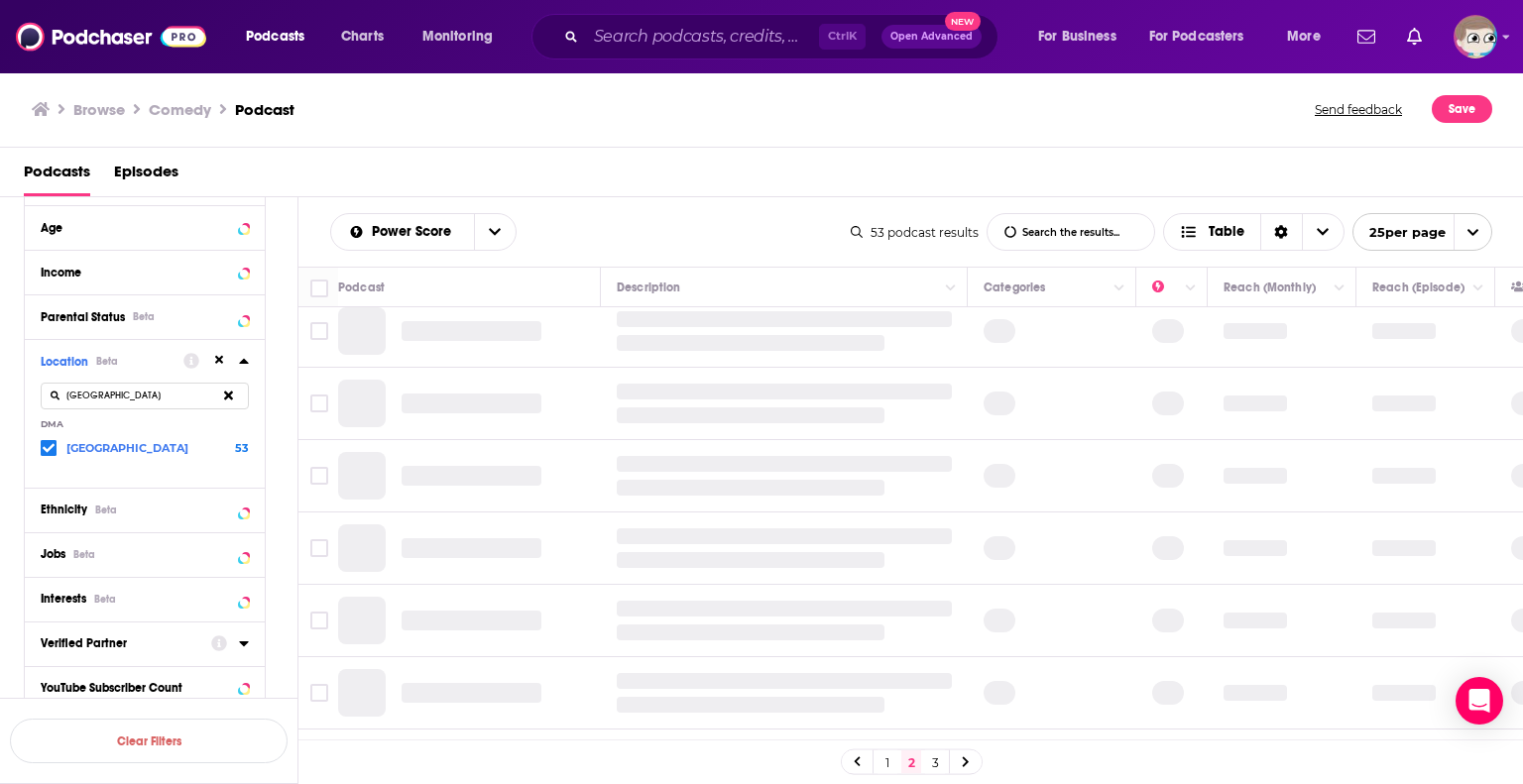 scroll, scrollTop: 0, scrollLeft: 0, axis: both 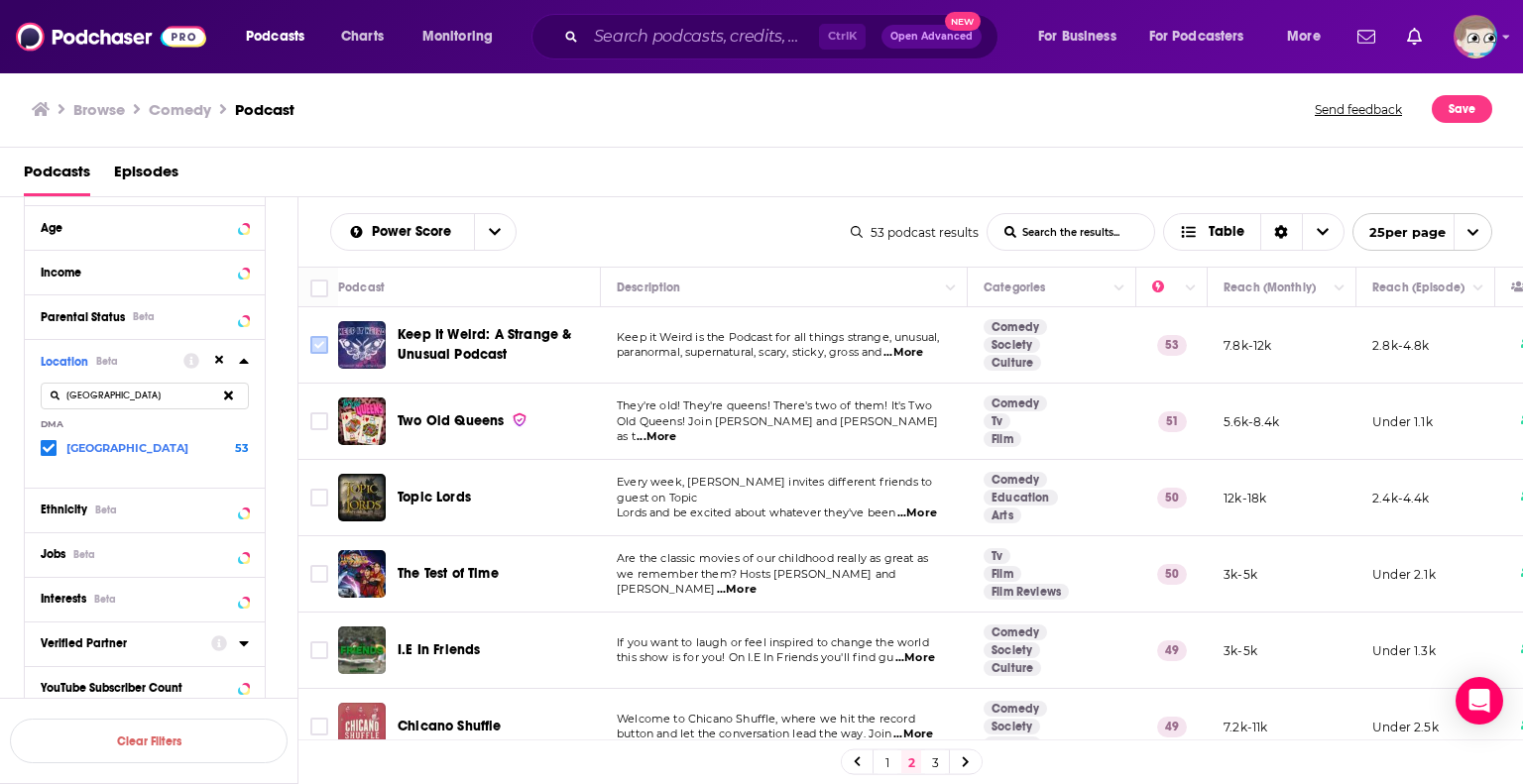 click at bounding box center [319, 345] 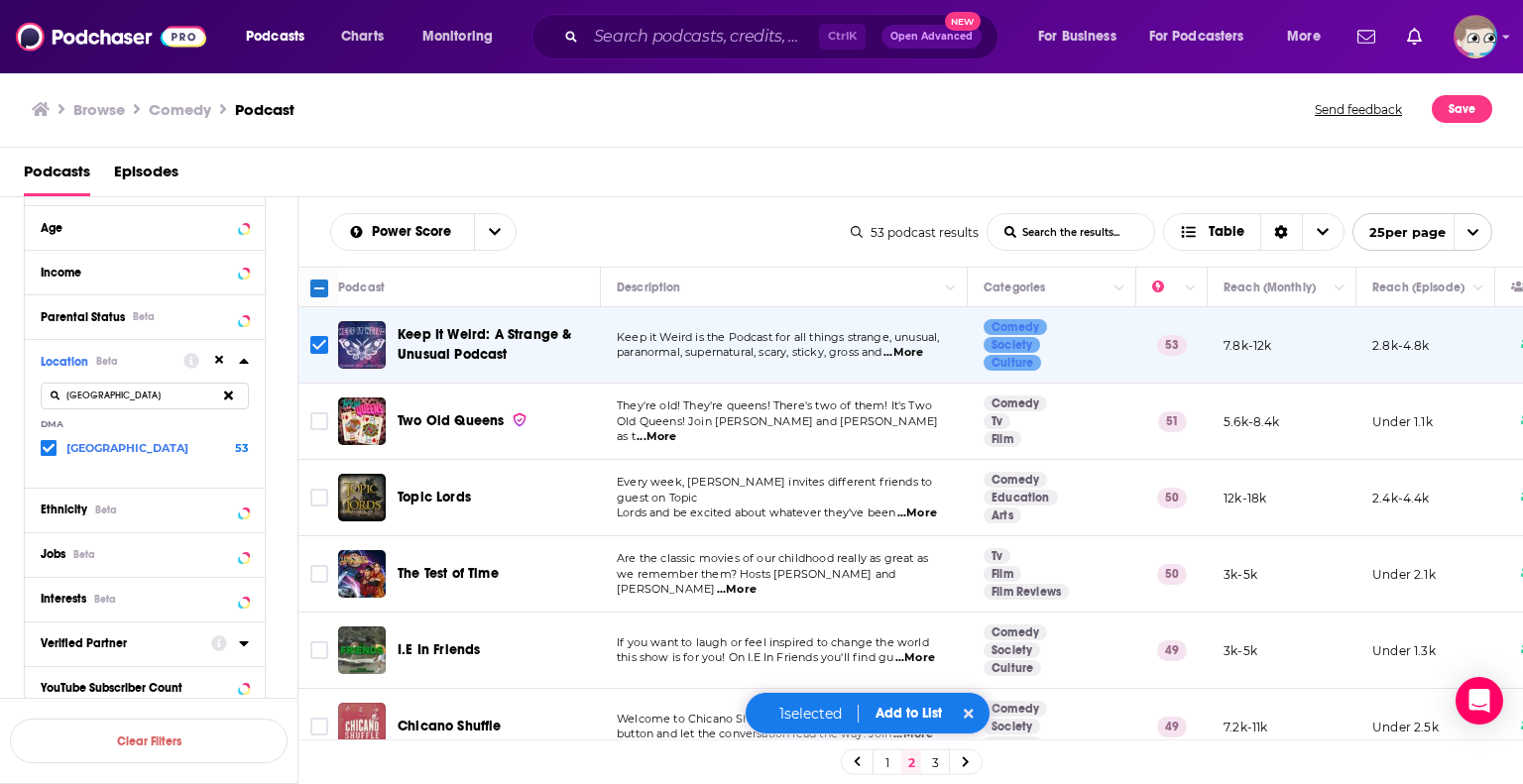 click on "...More" at bounding box center [656, 437] 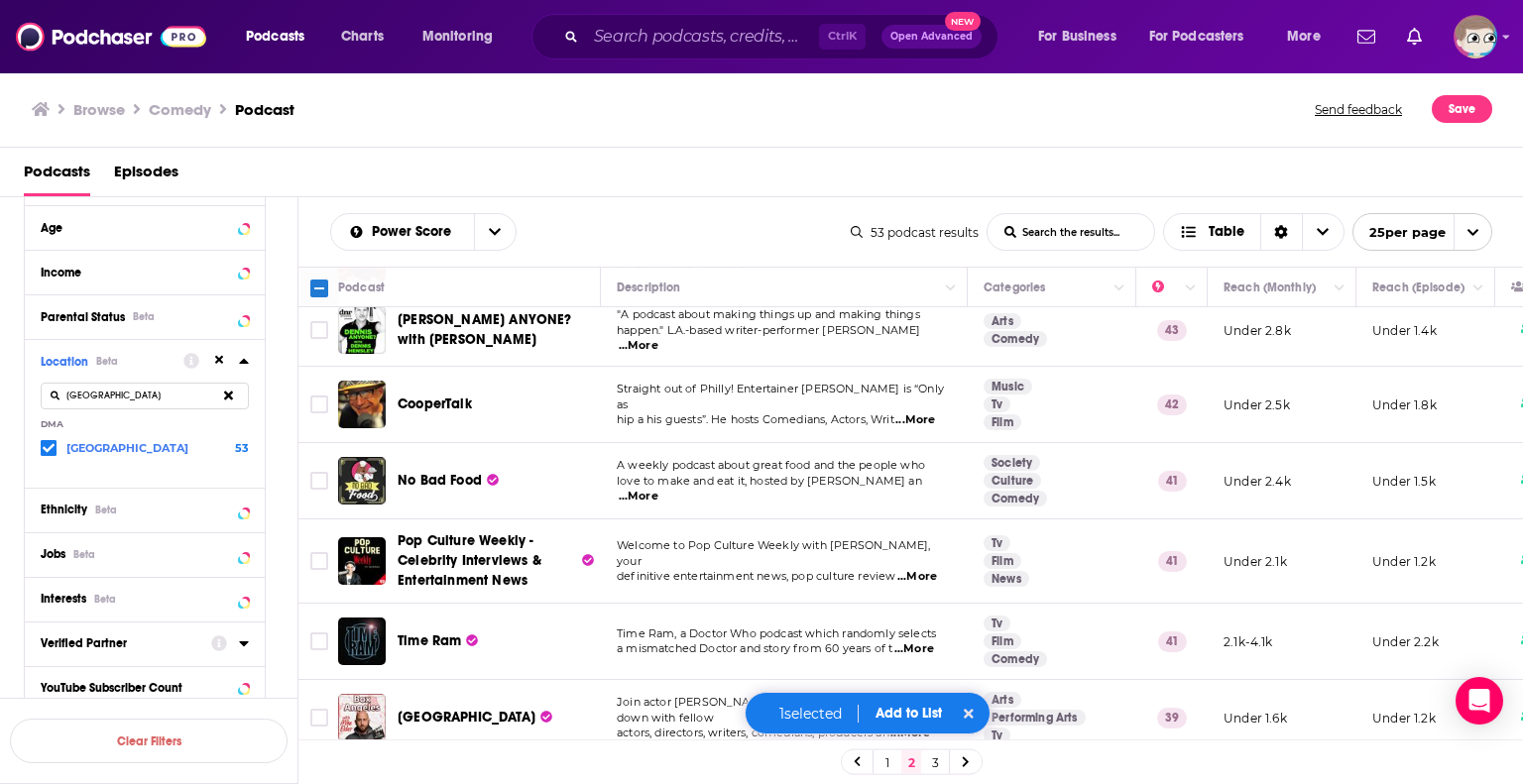 scroll, scrollTop: 892, scrollLeft: 0, axis: vertical 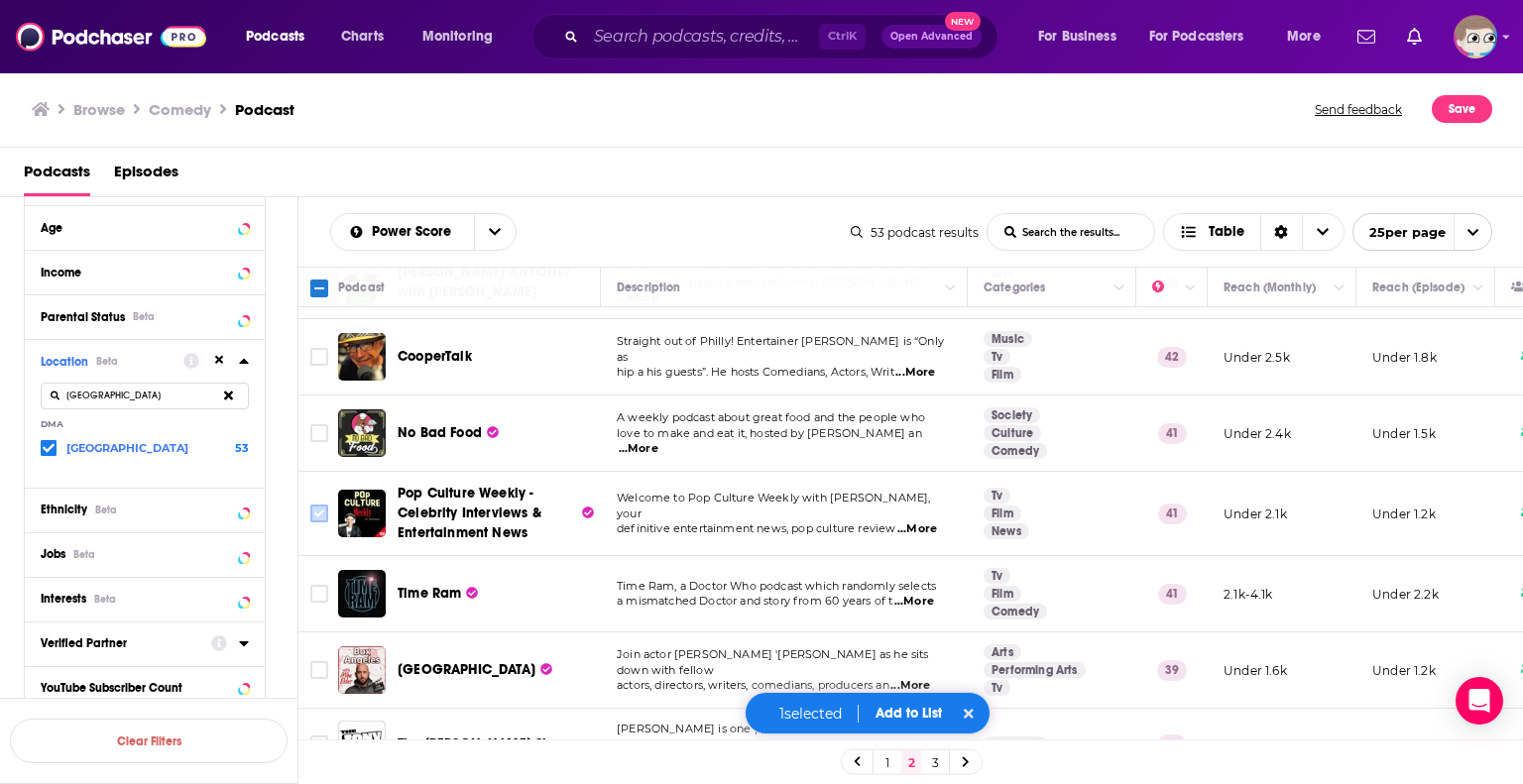 click at bounding box center (319, 513) 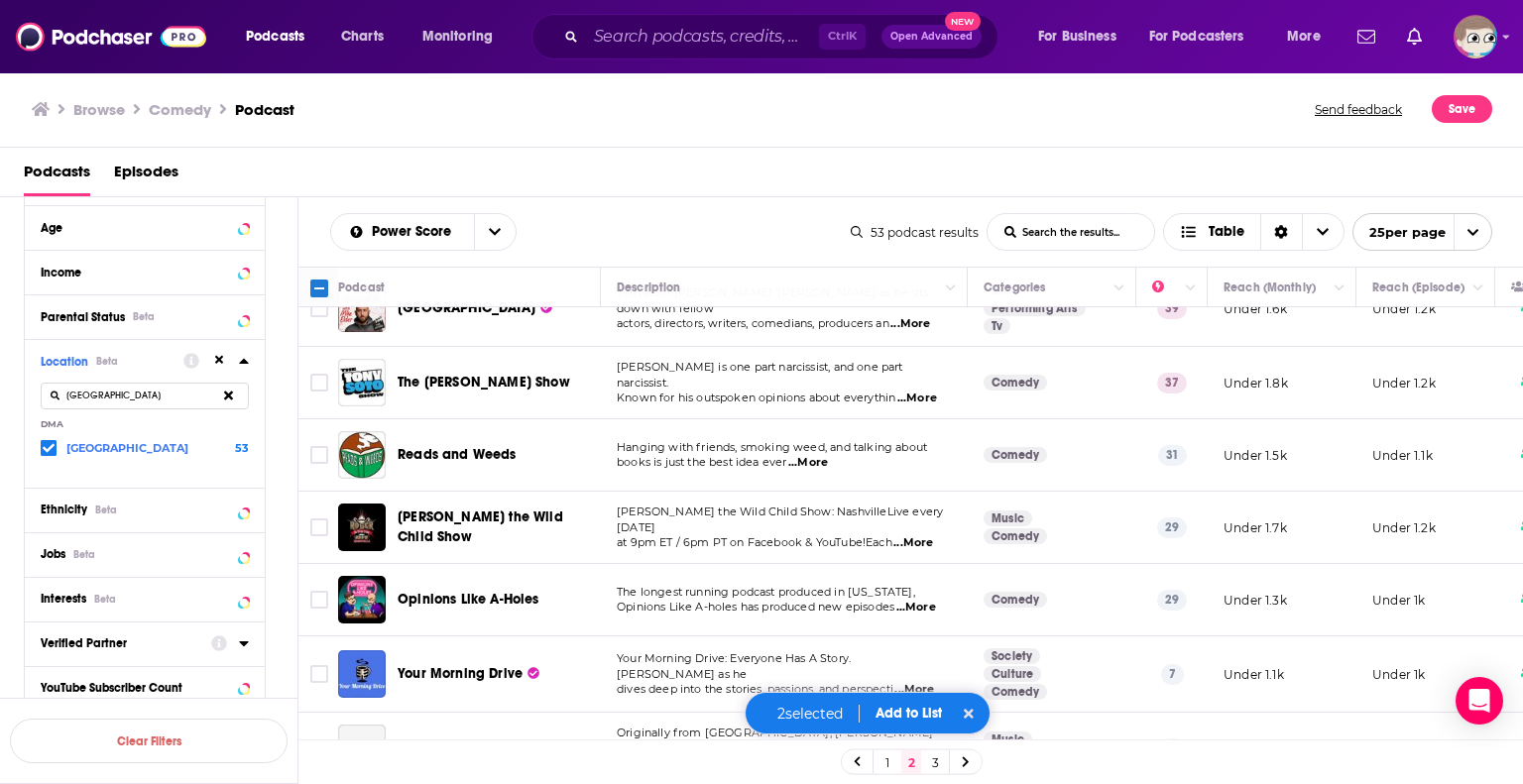 scroll, scrollTop: 1288, scrollLeft: 0, axis: vertical 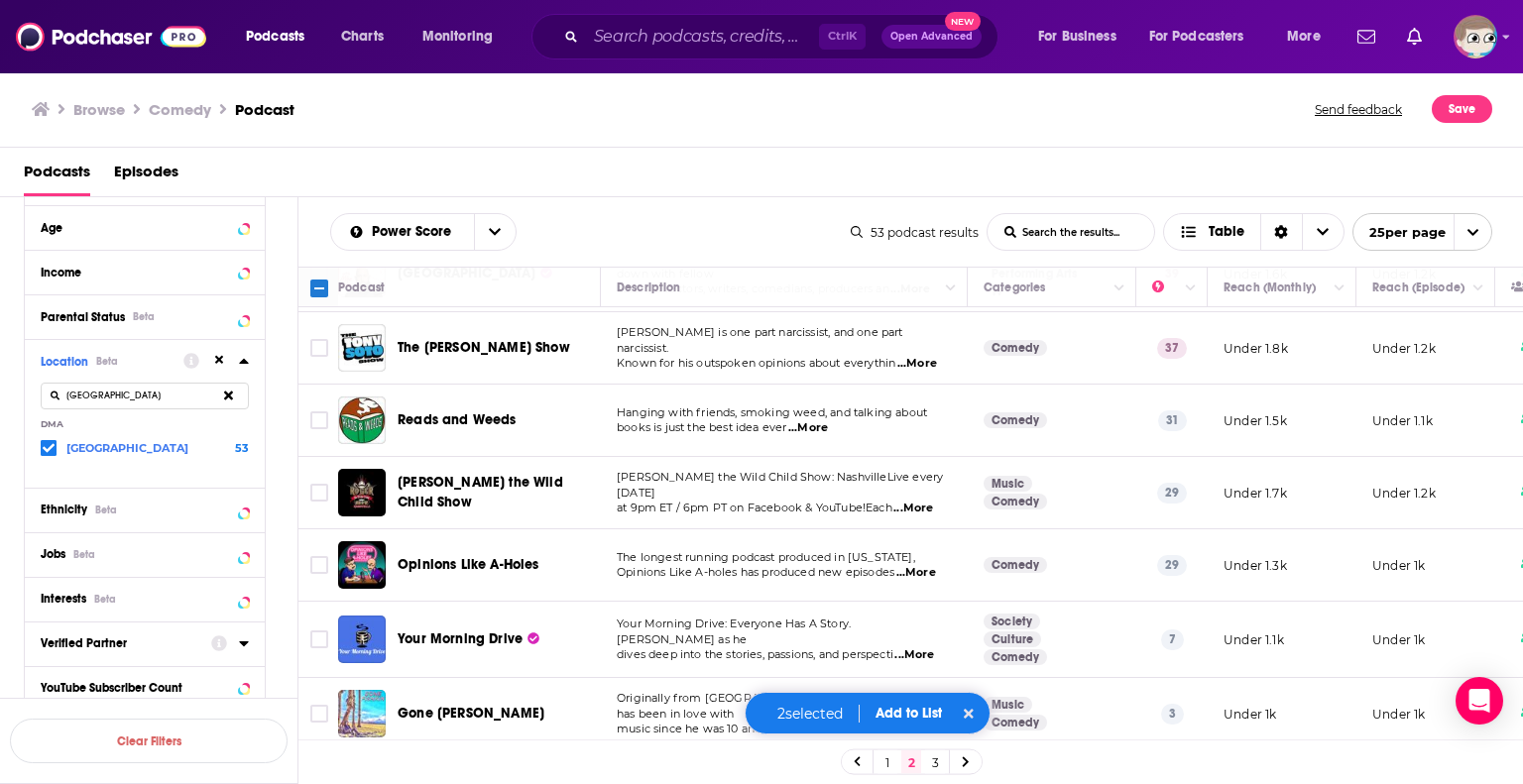 click on "...More" at bounding box center (808, 428) 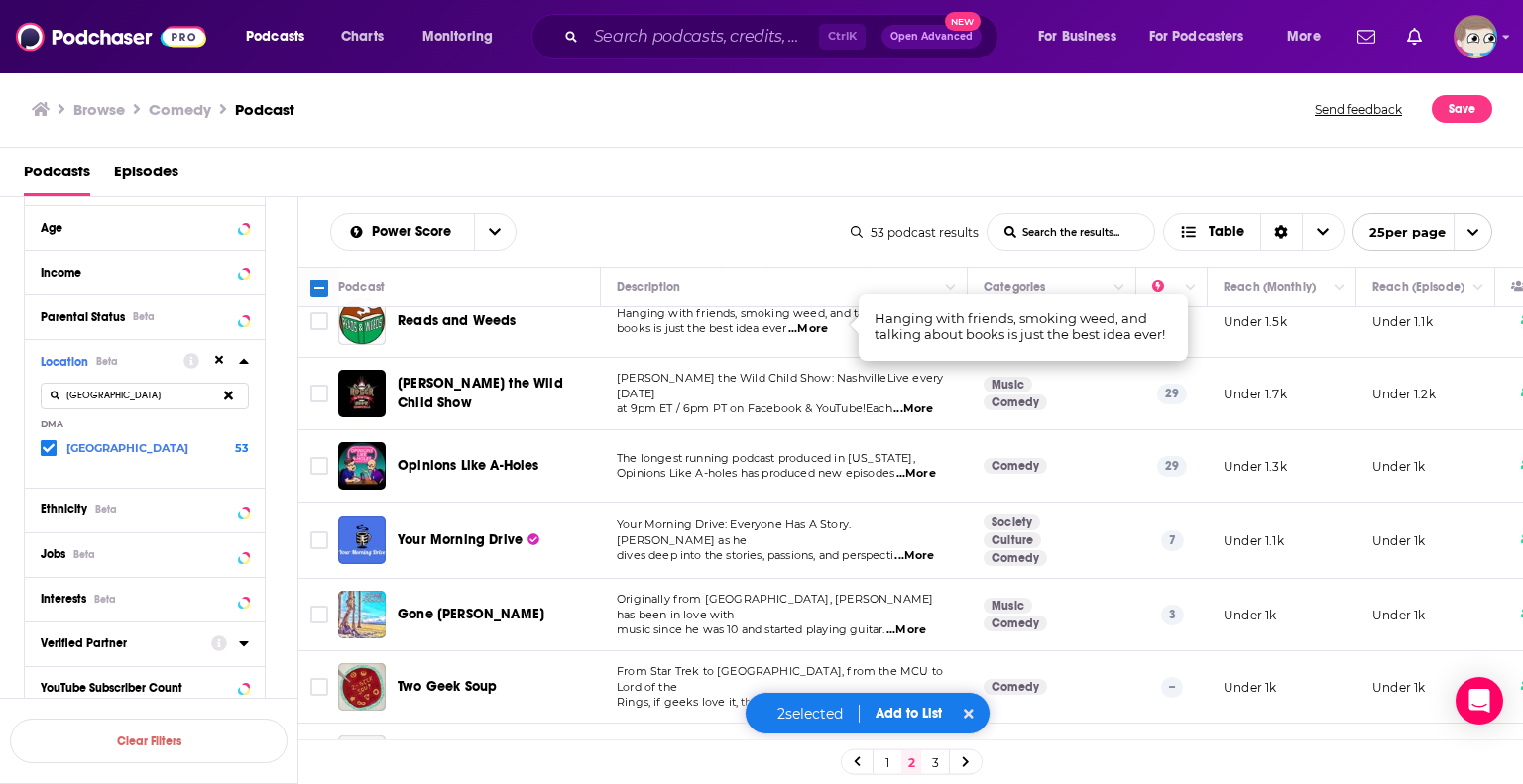 scroll, scrollTop: 1448, scrollLeft: 0, axis: vertical 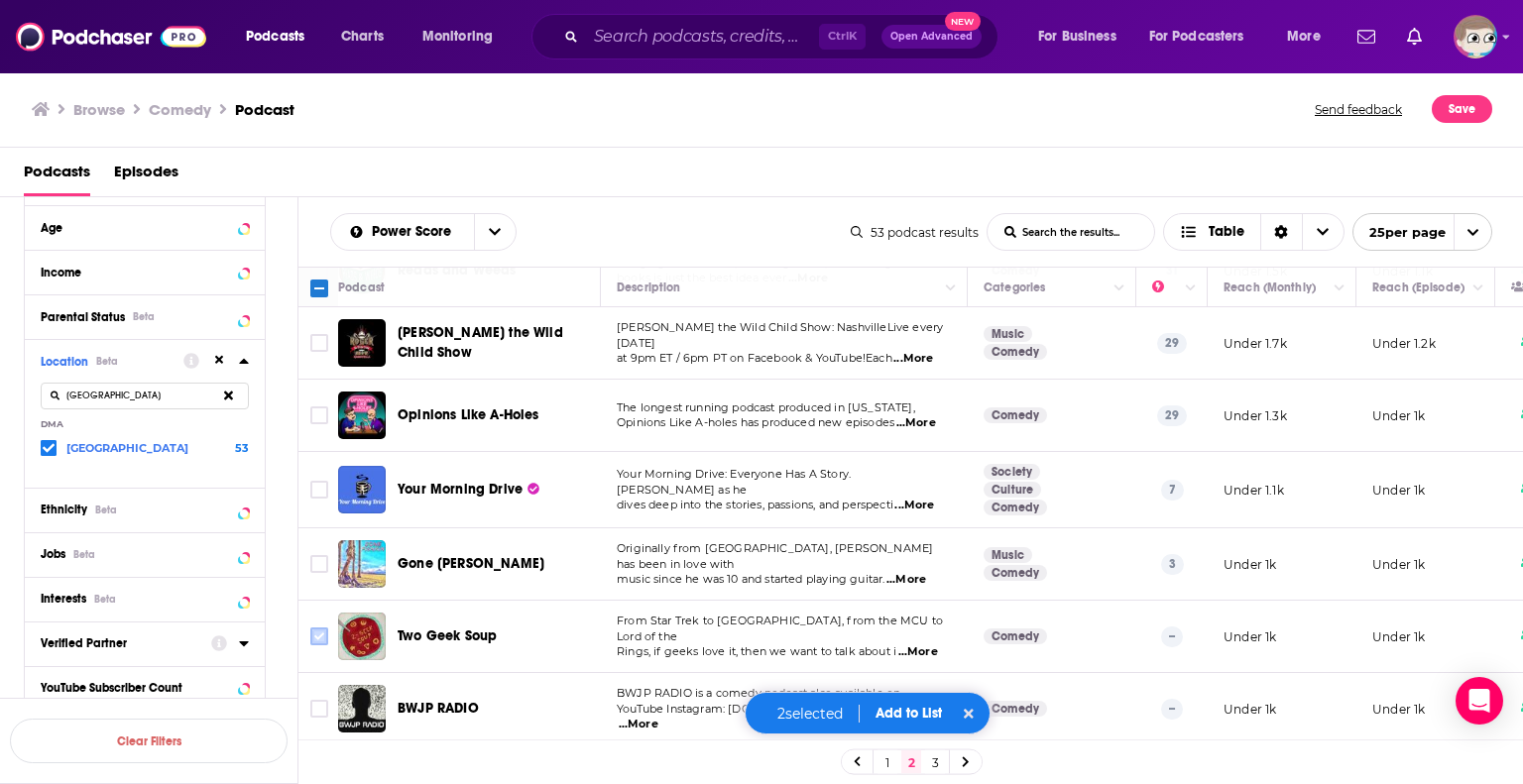 click at bounding box center (319, 636) 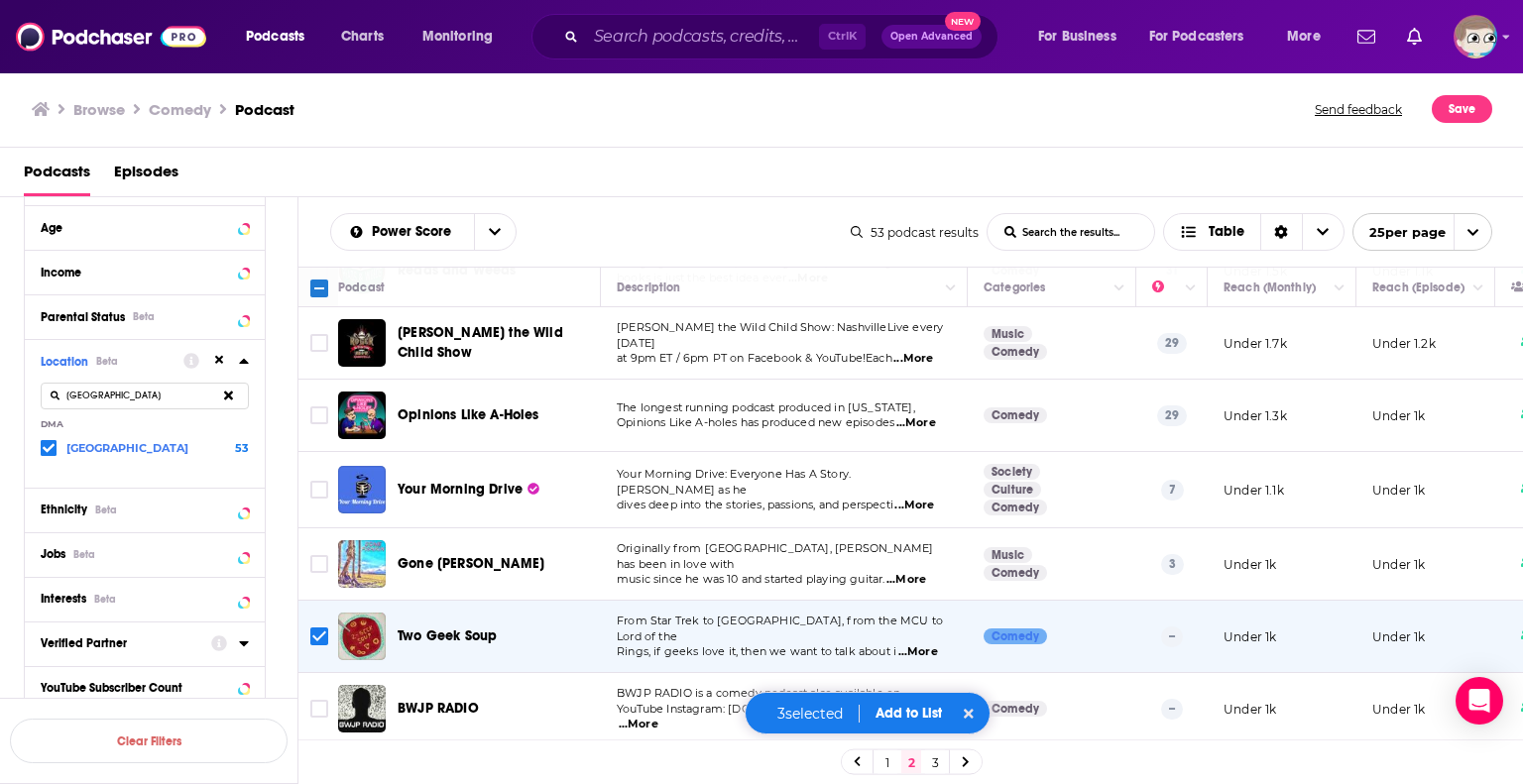 click on "Add to List" at bounding box center [908, 713] 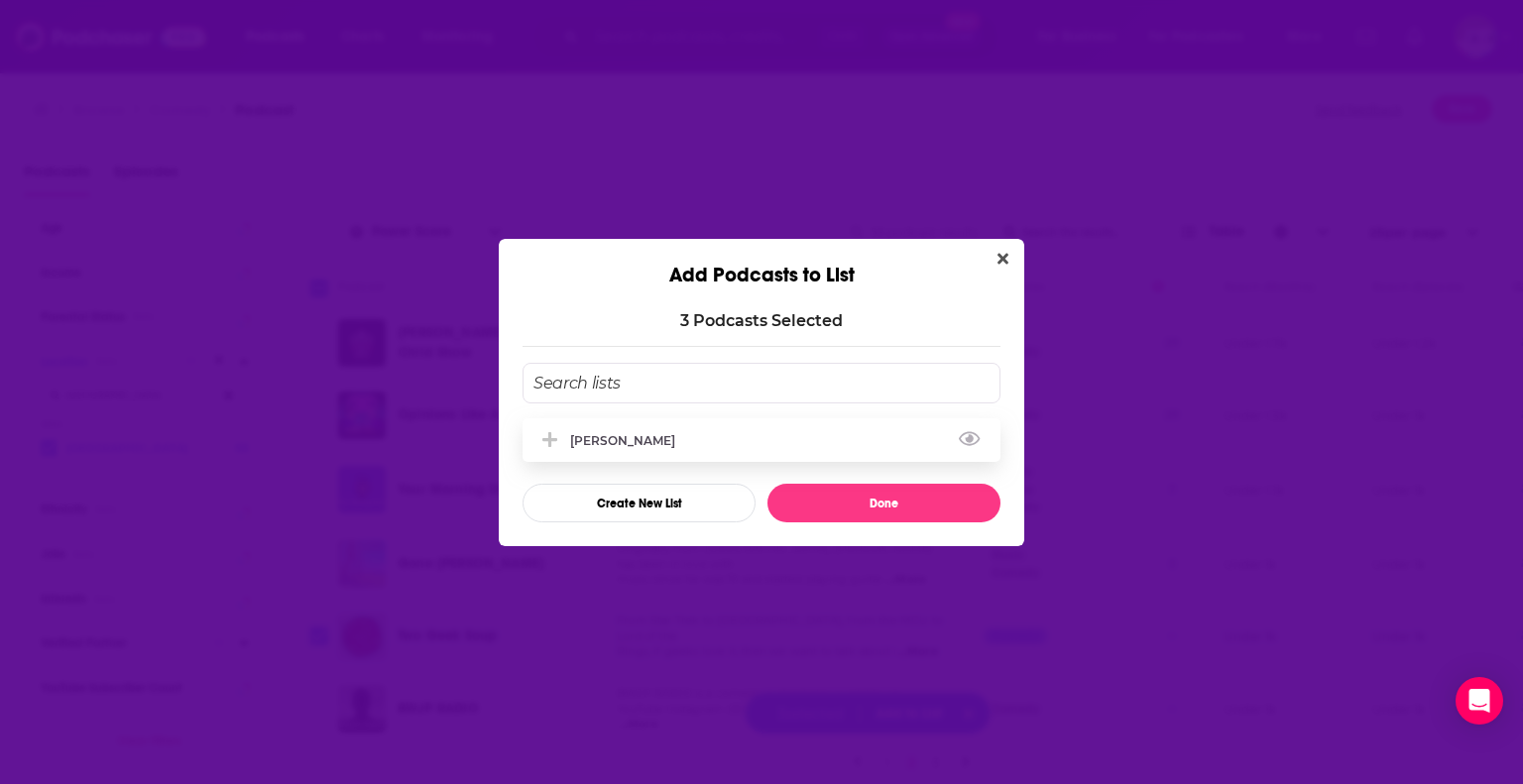 click on "Jon Matteson" at bounding box center [762, 440] 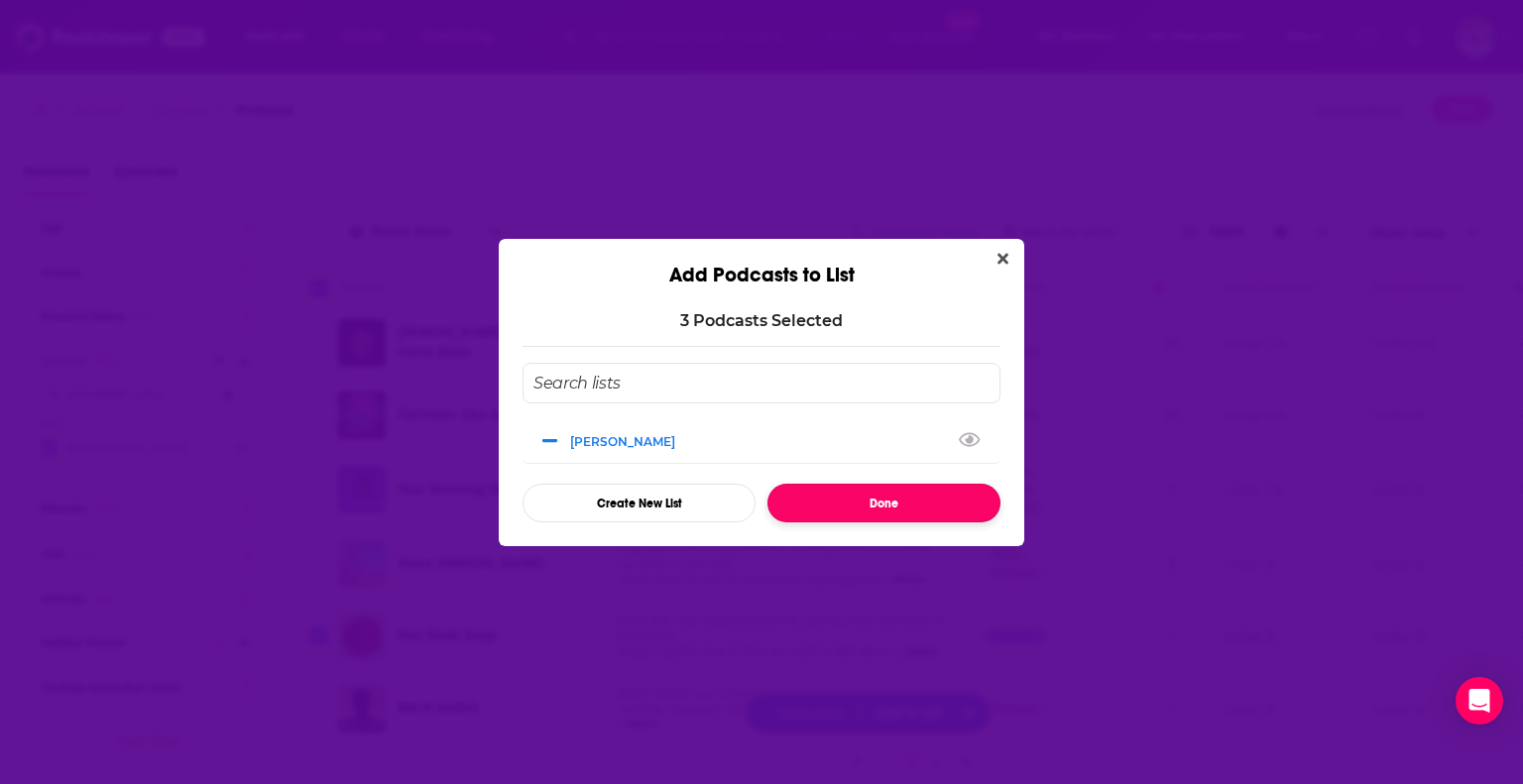 click on "Done" at bounding box center (883, 503) 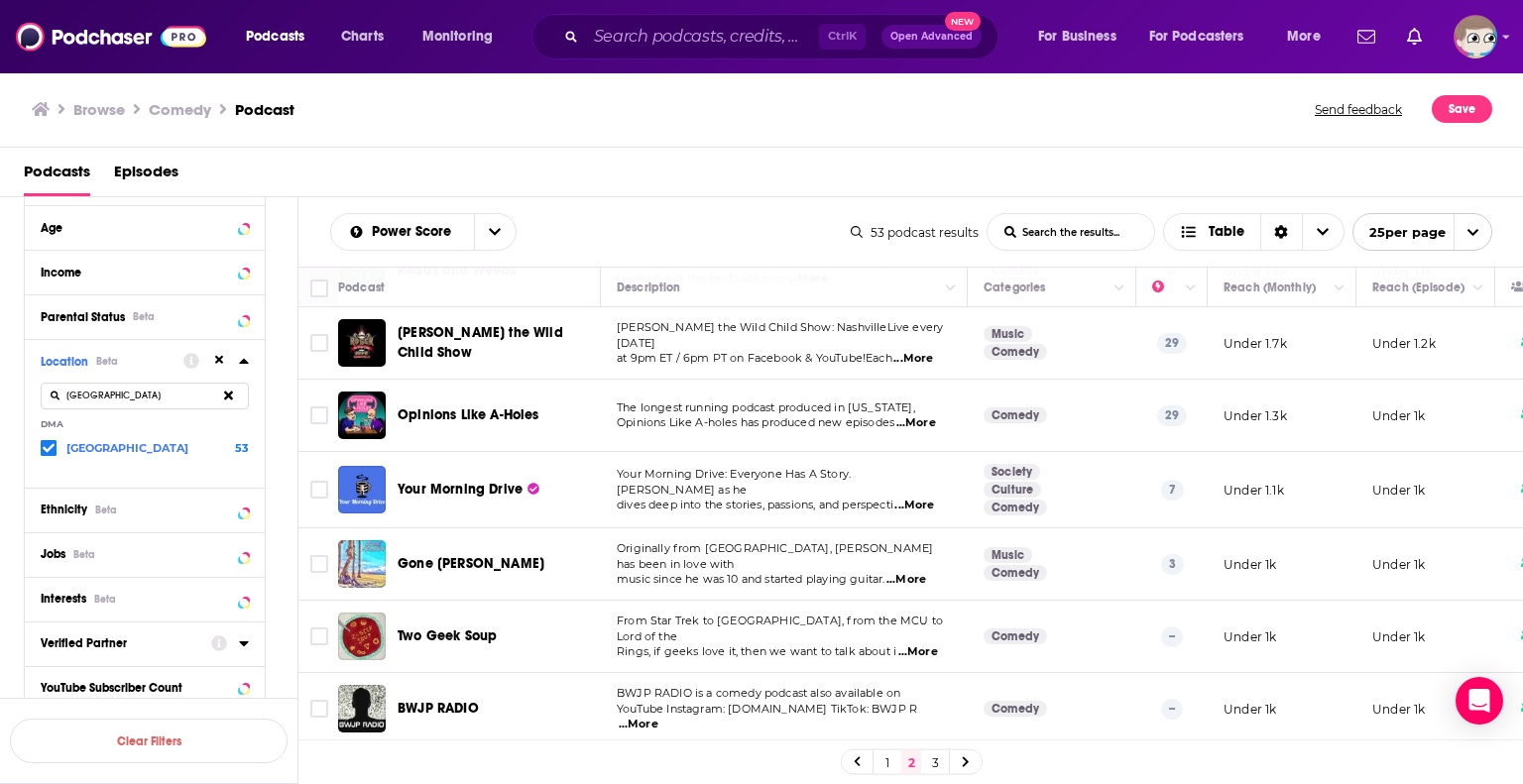 click on "3" at bounding box center (935, 762) 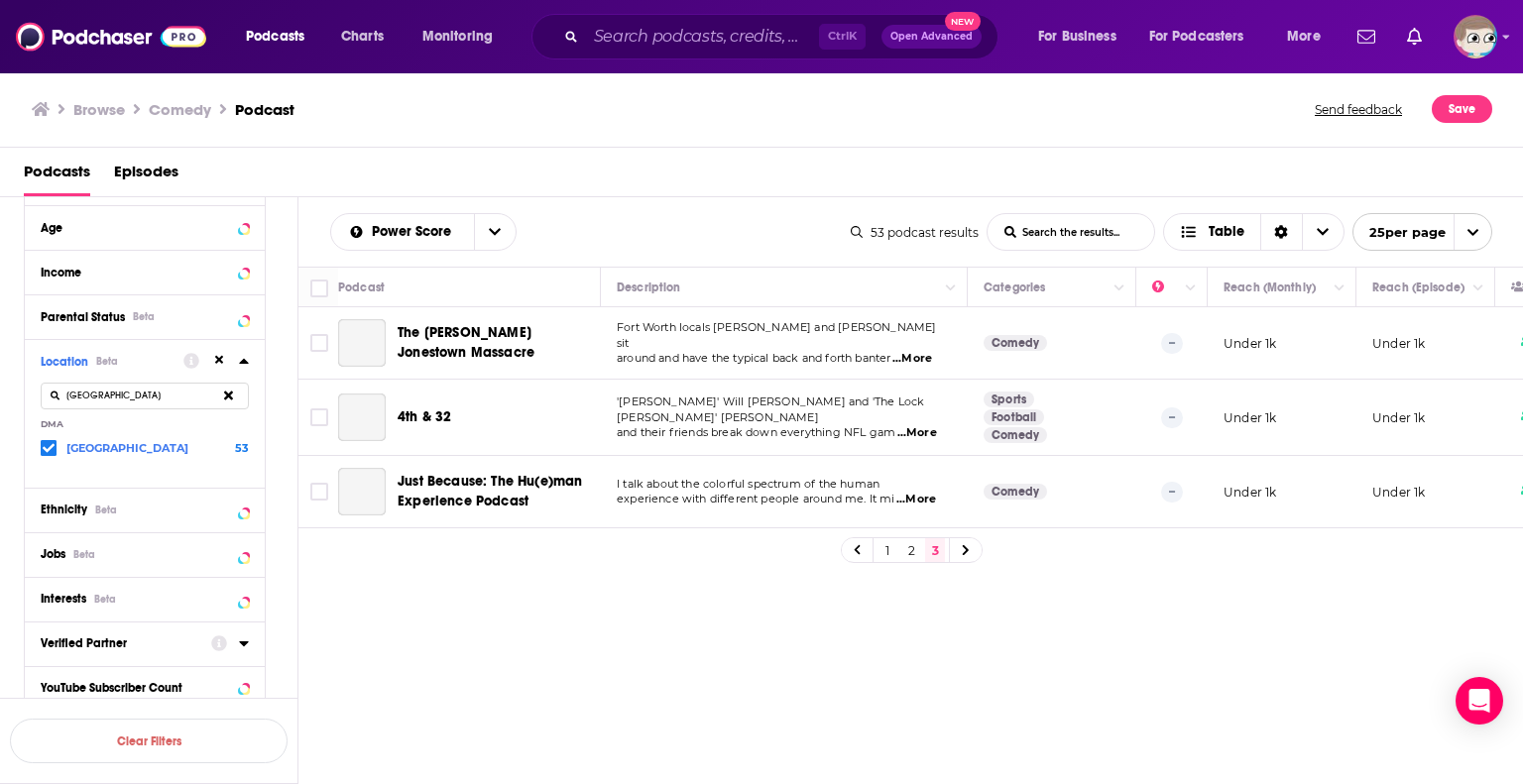 scroll, scrollTop: 0, scrollLeft: 0, axis: both 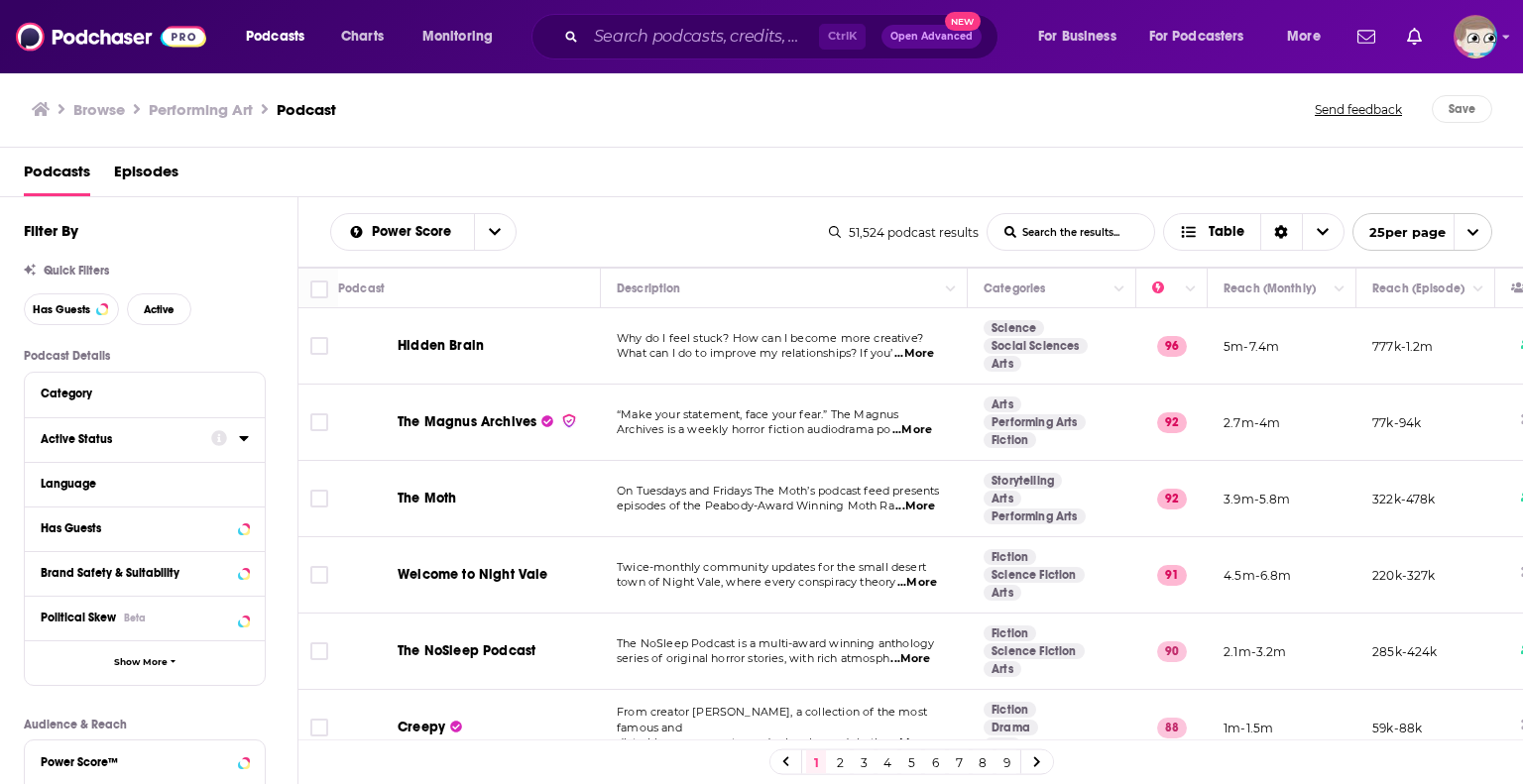 click on "Active Status" at bounding box center (119, 439) 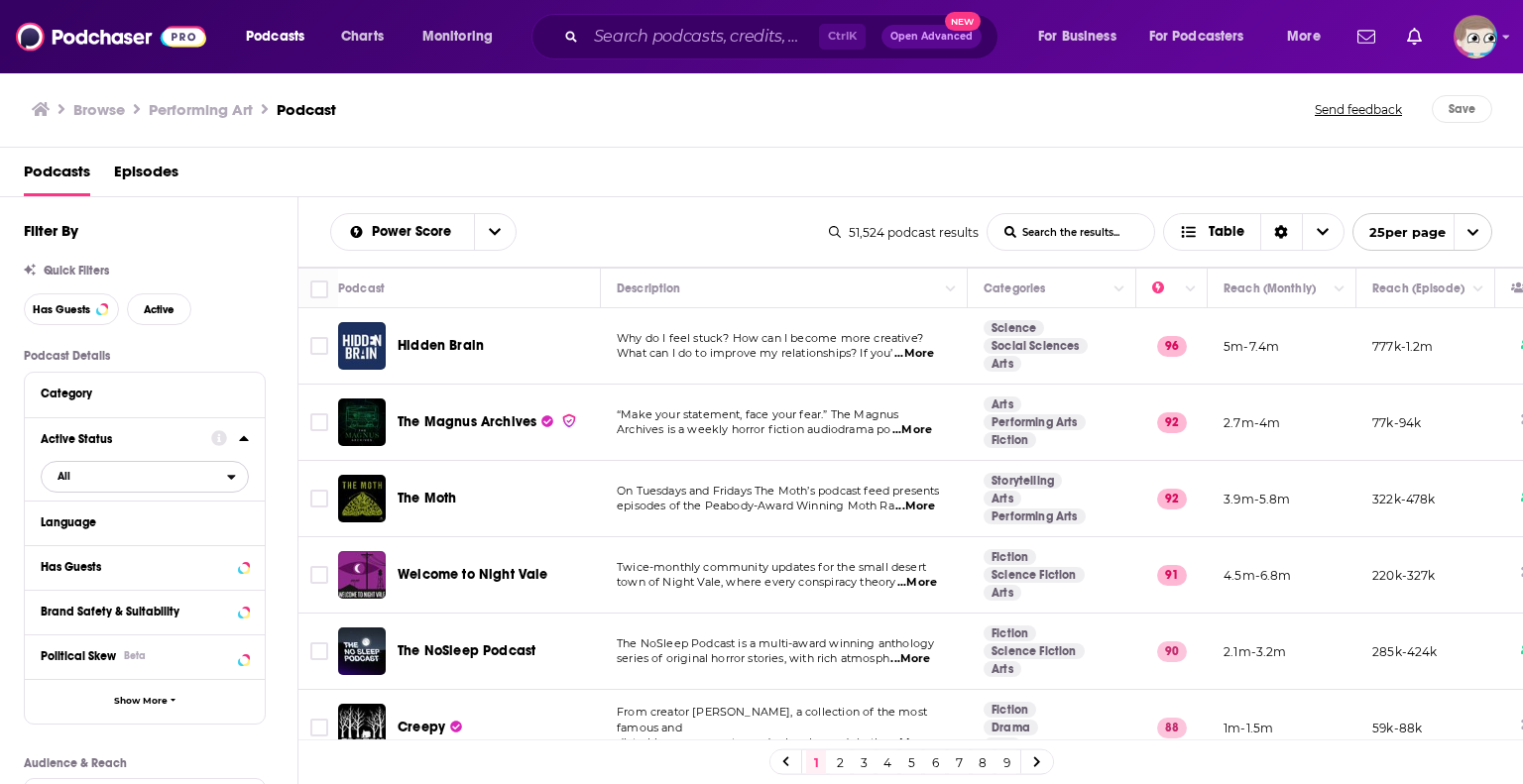 click on "All" at bounding box center [134, 476] 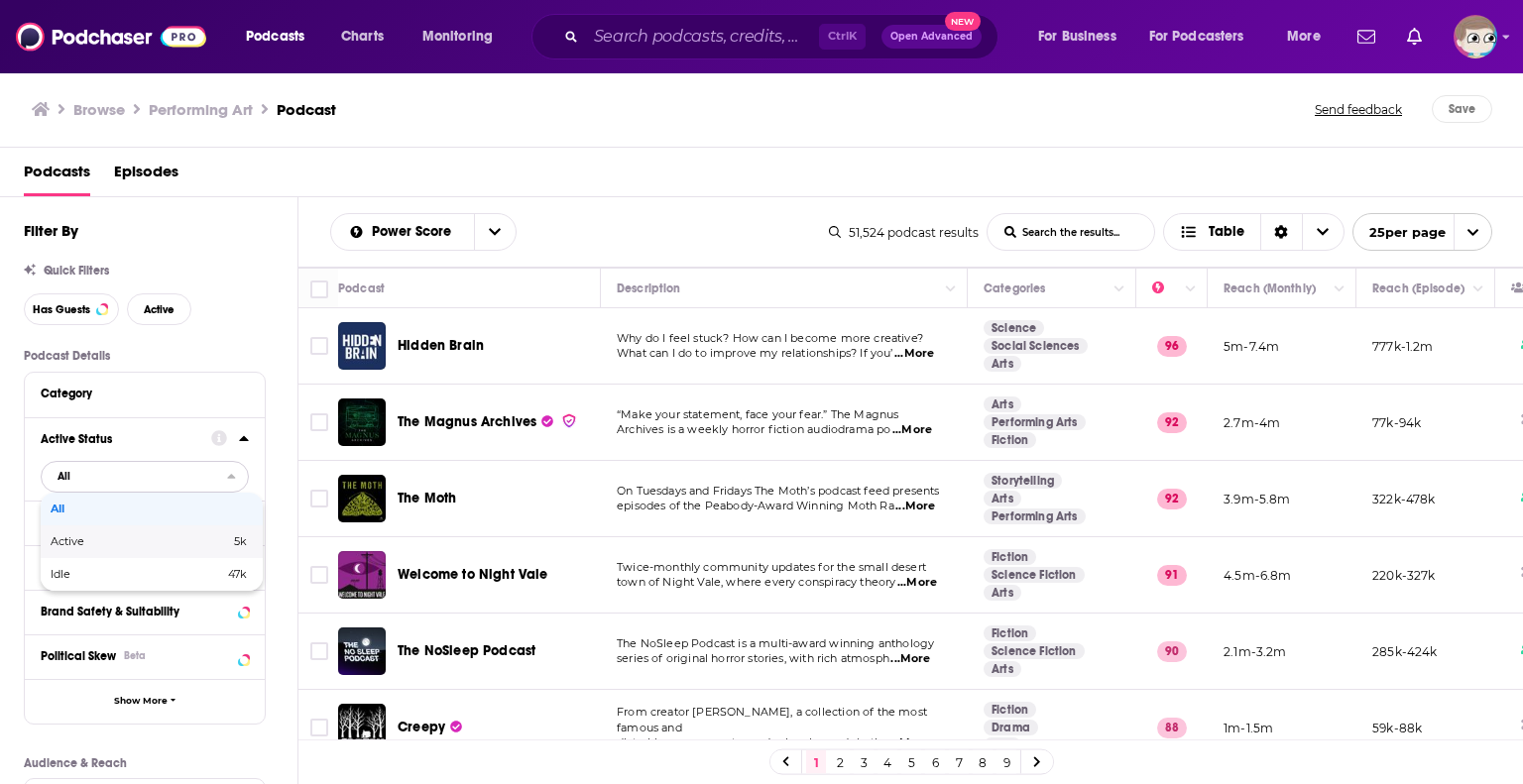 click on "Active" at bounding box center [103, 541] 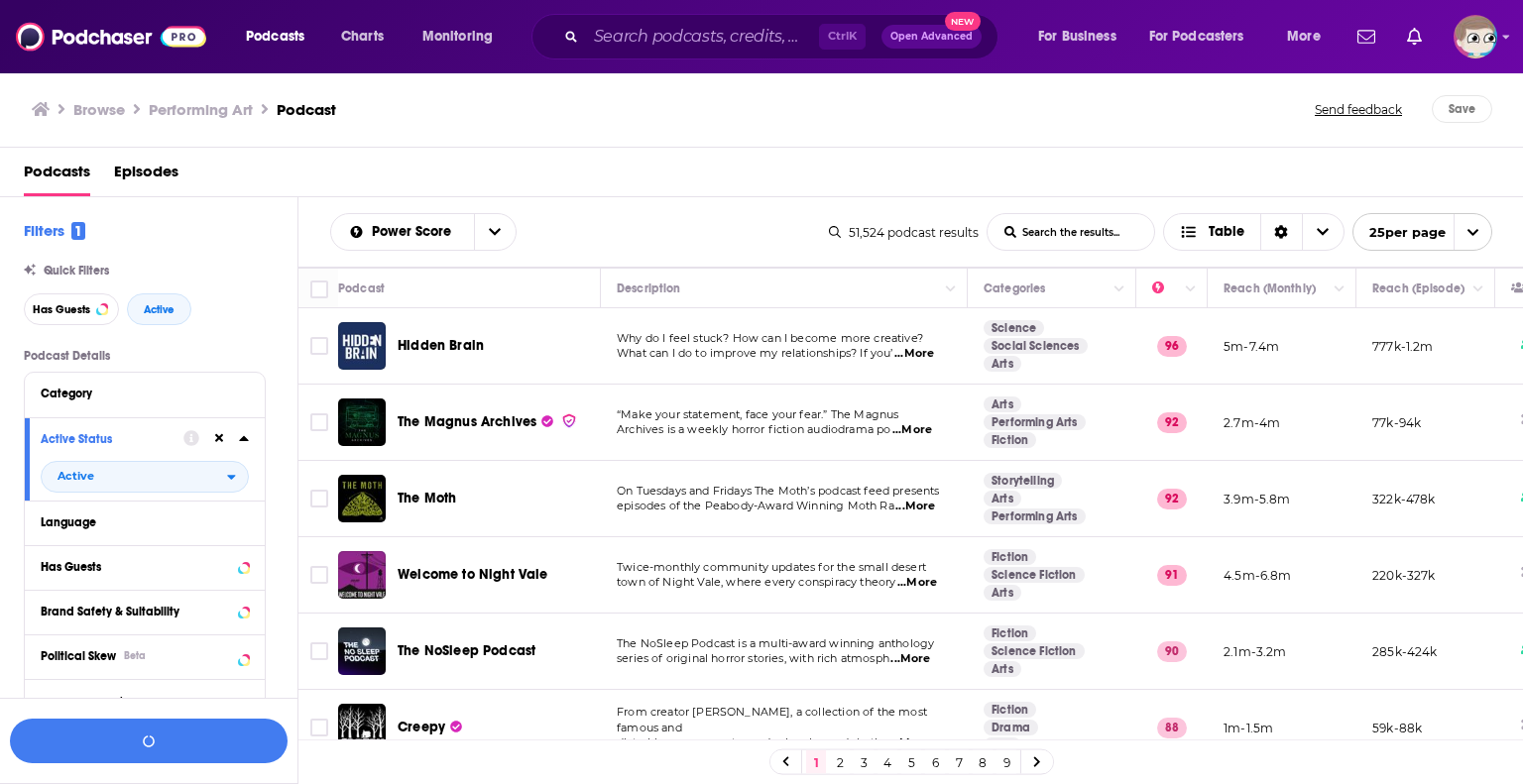 click on "Has Guests" at bounding box center (138, 567) 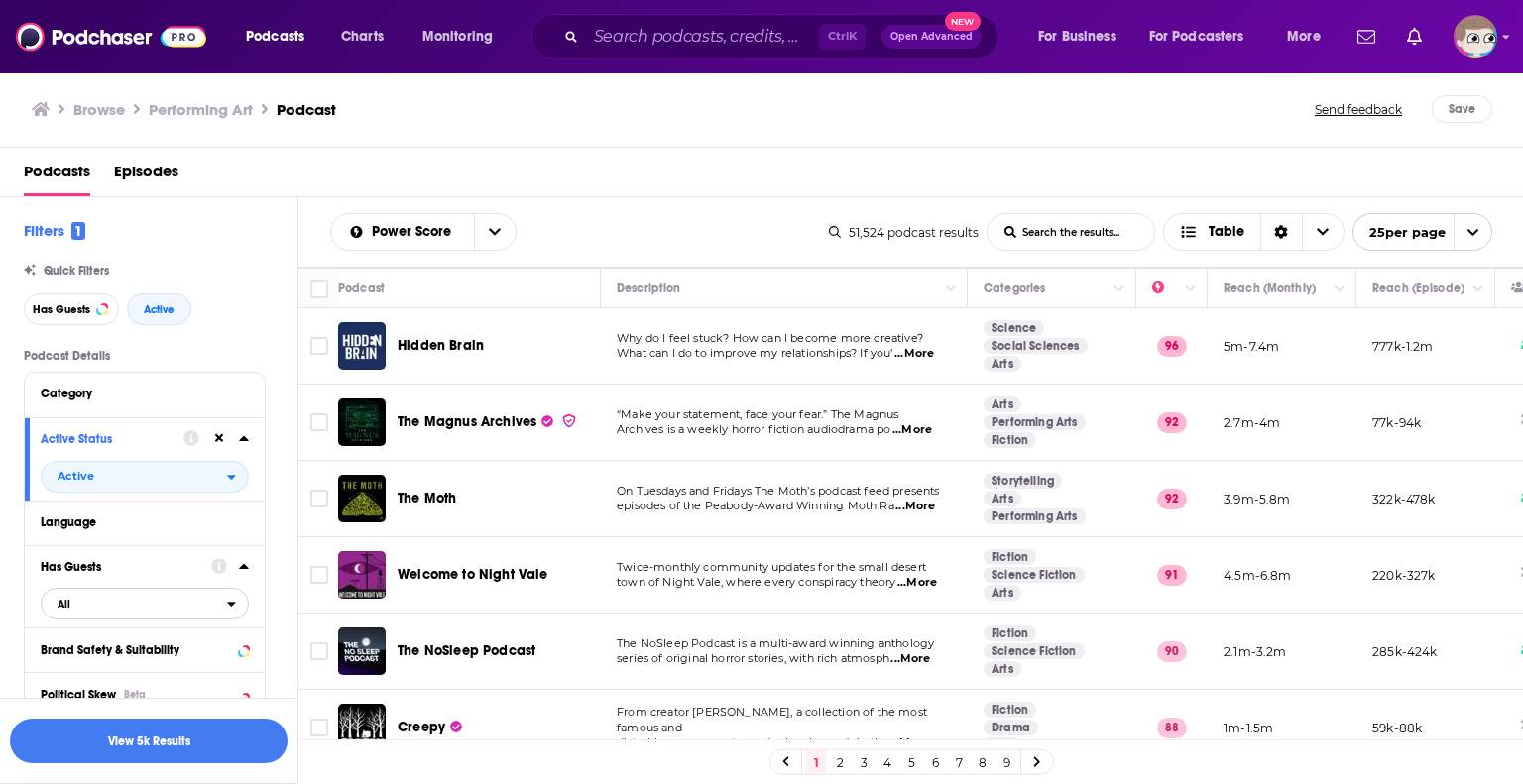 click on "All" at bounding box center [134, 604] 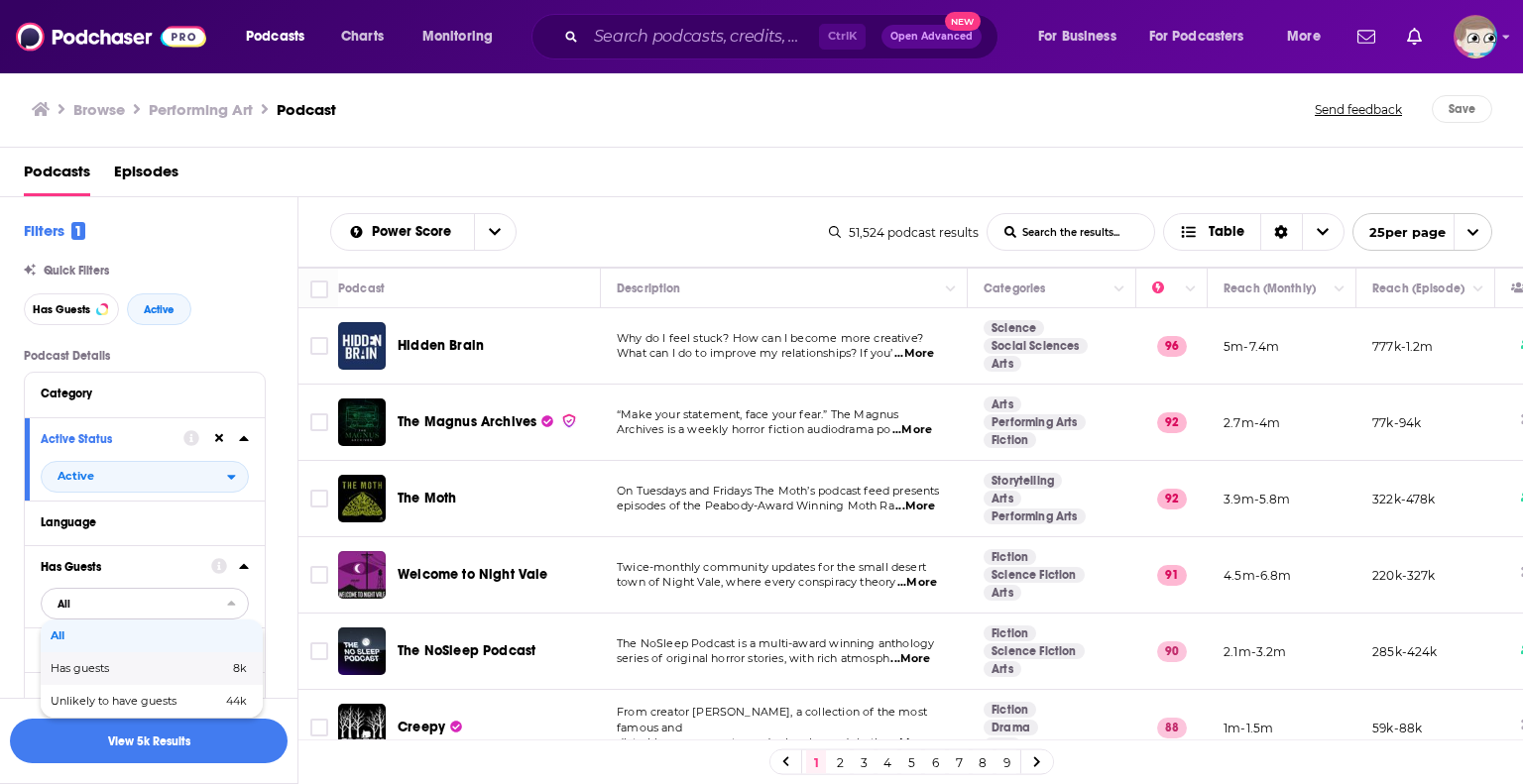 click on "Has guests" at bounding box center [109, 668] 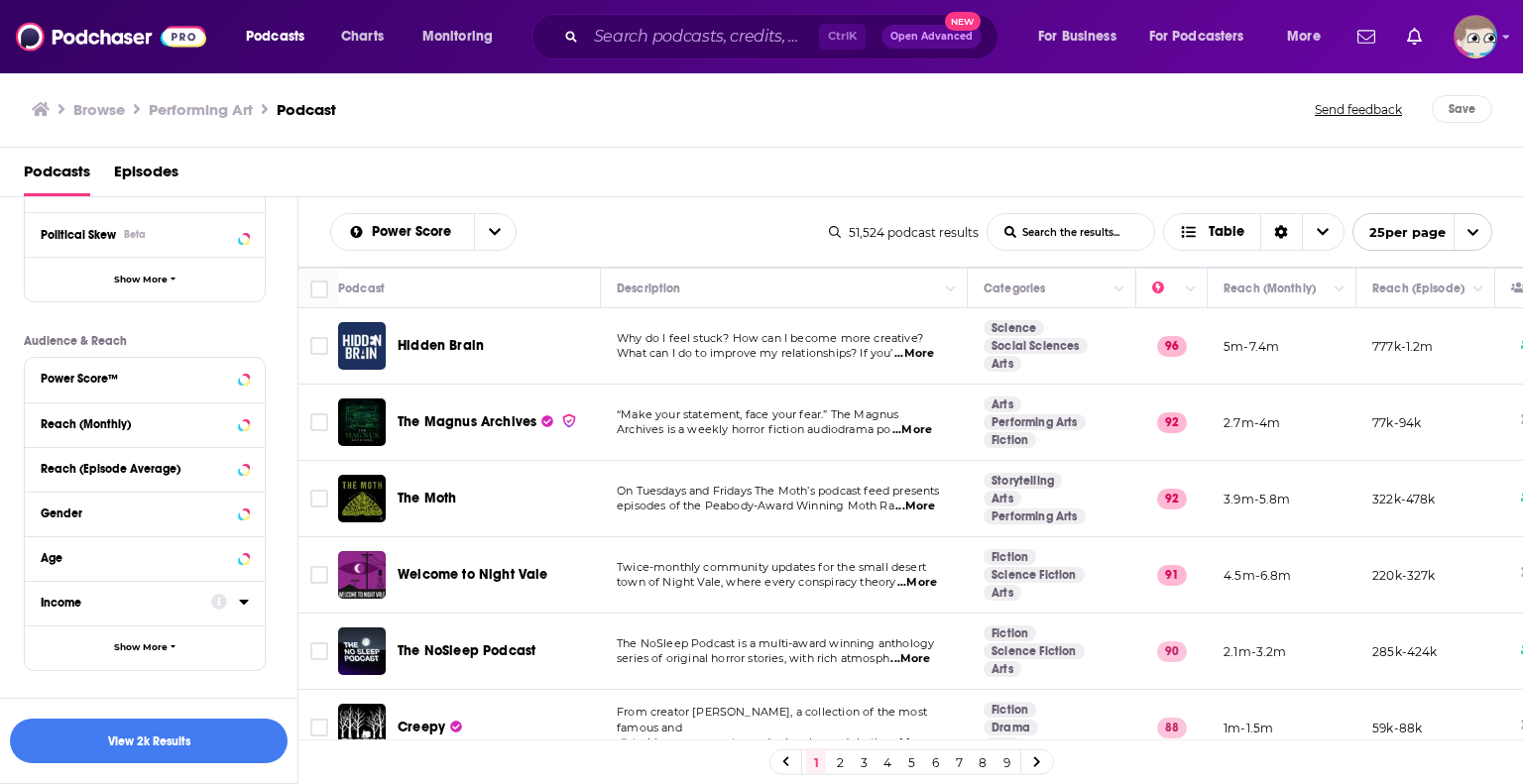 scroll, scrollTop: 494, scrollLeft: 0, axis: vertical 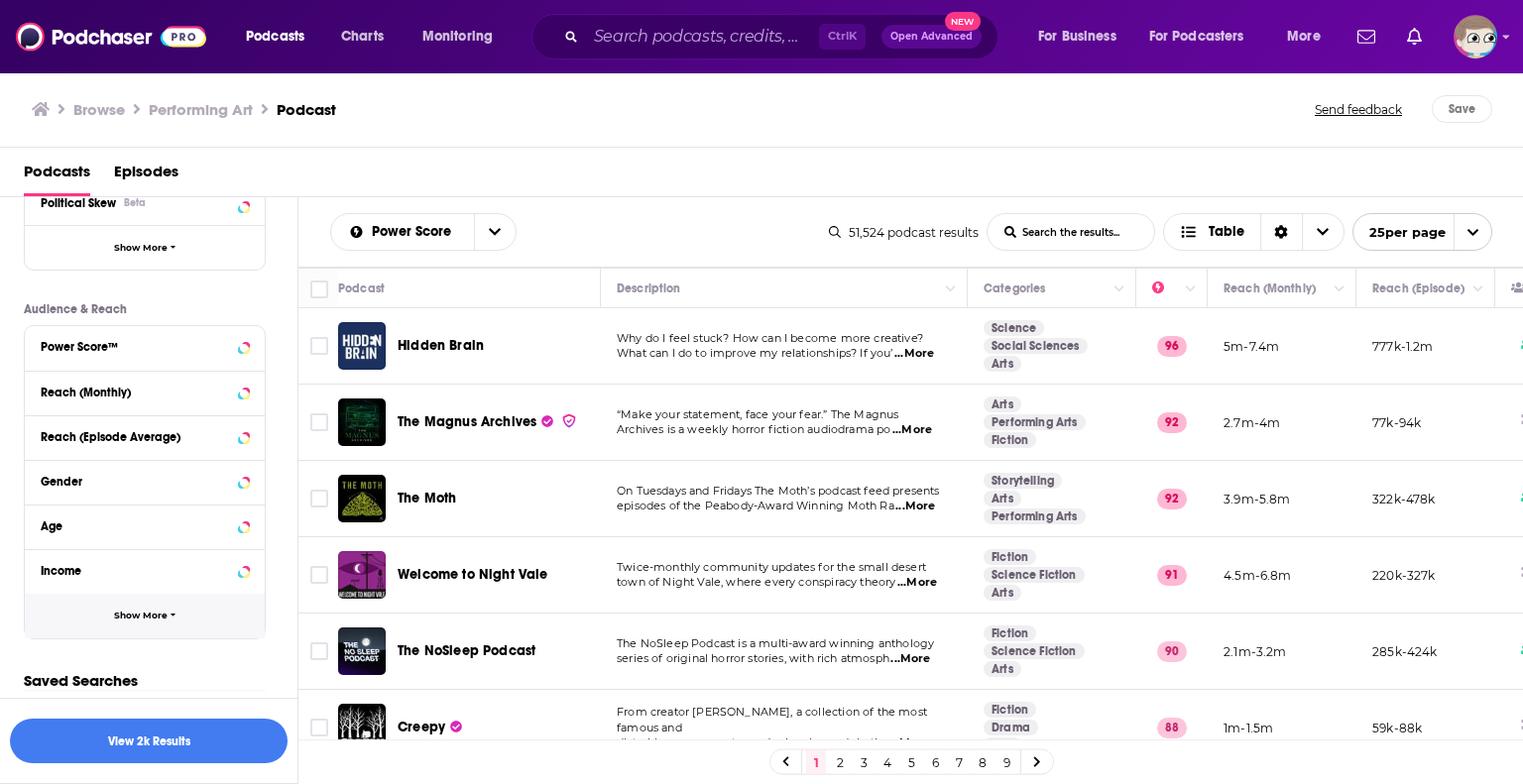 click on "Show More" at bounding box center (141, 616) 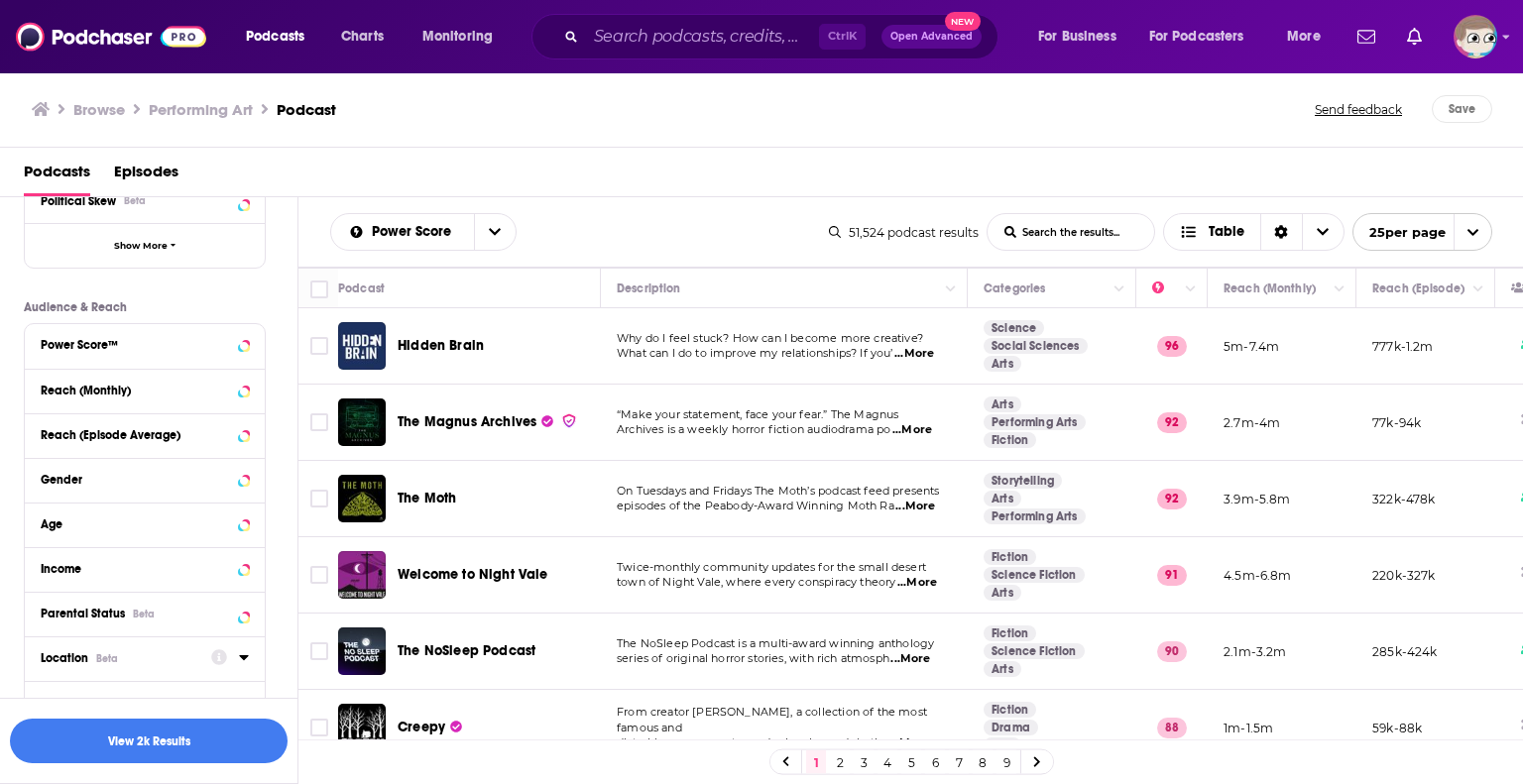 click on "Location Beta" at bounding box center [119, 658] 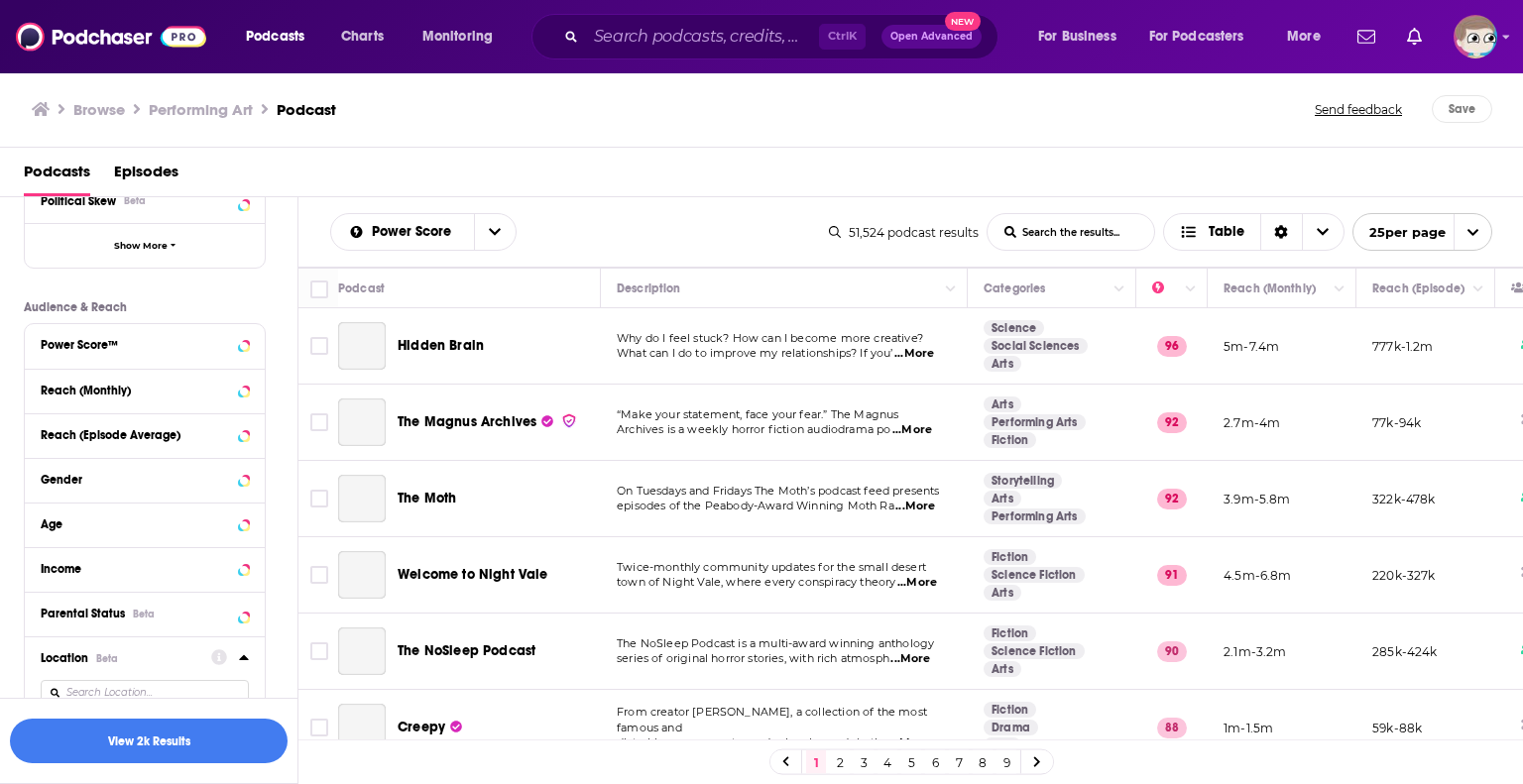 scroll, scrollTop: 791, scrollLeft: 0, axis: vertical 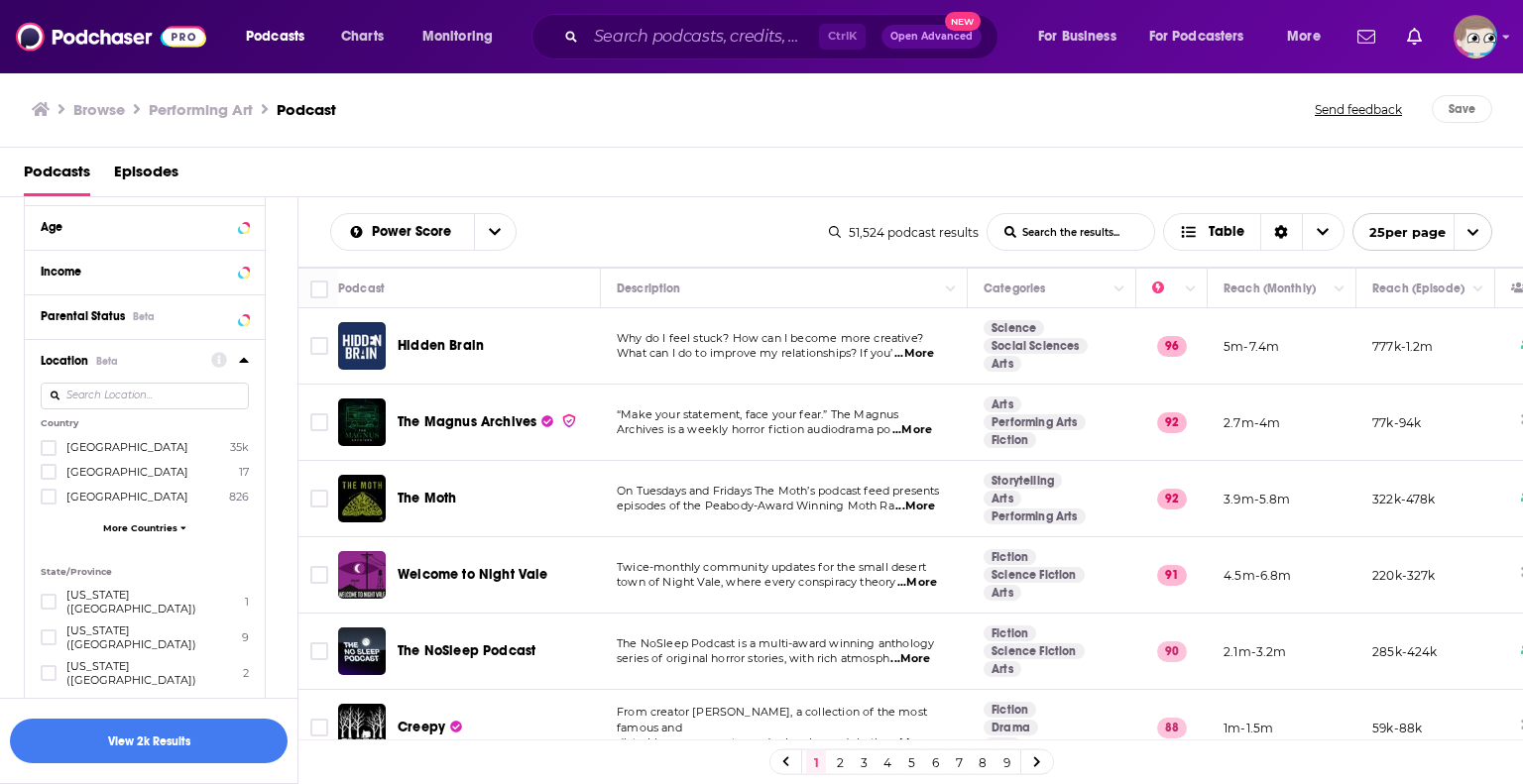 click at bounding box center [145, 395] 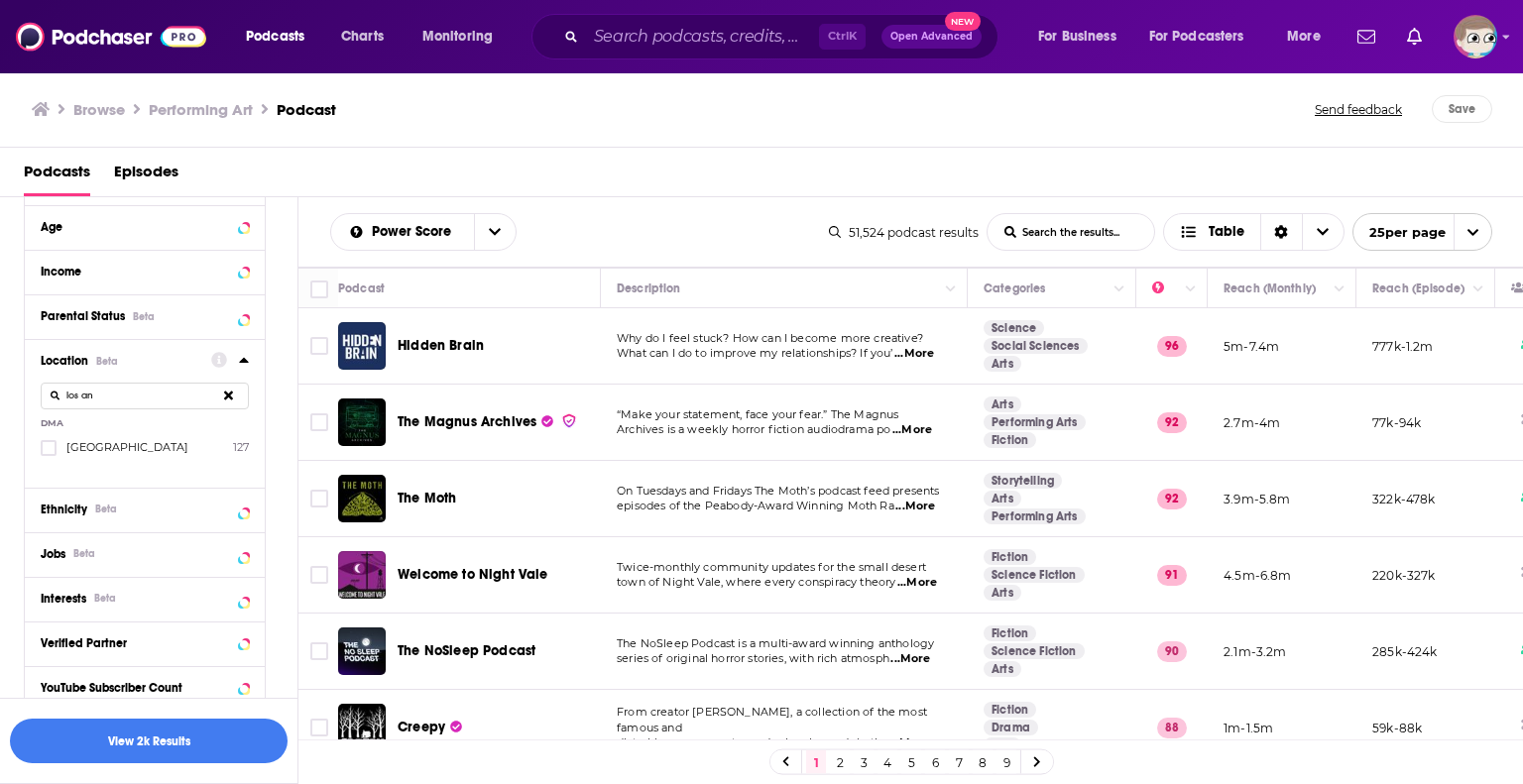 type on "los an" 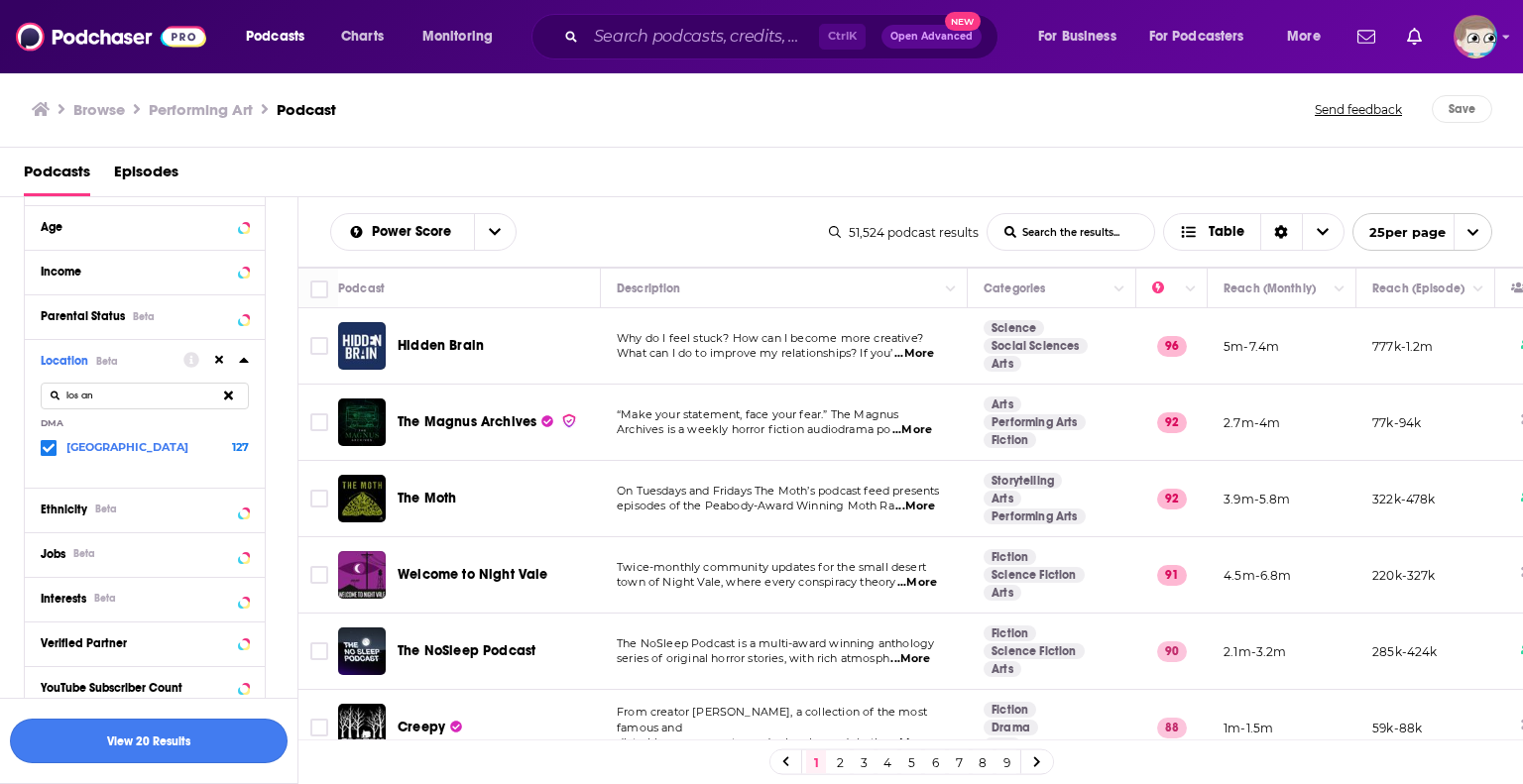 click on "View 20 Results" at bounding box center (149, 740) 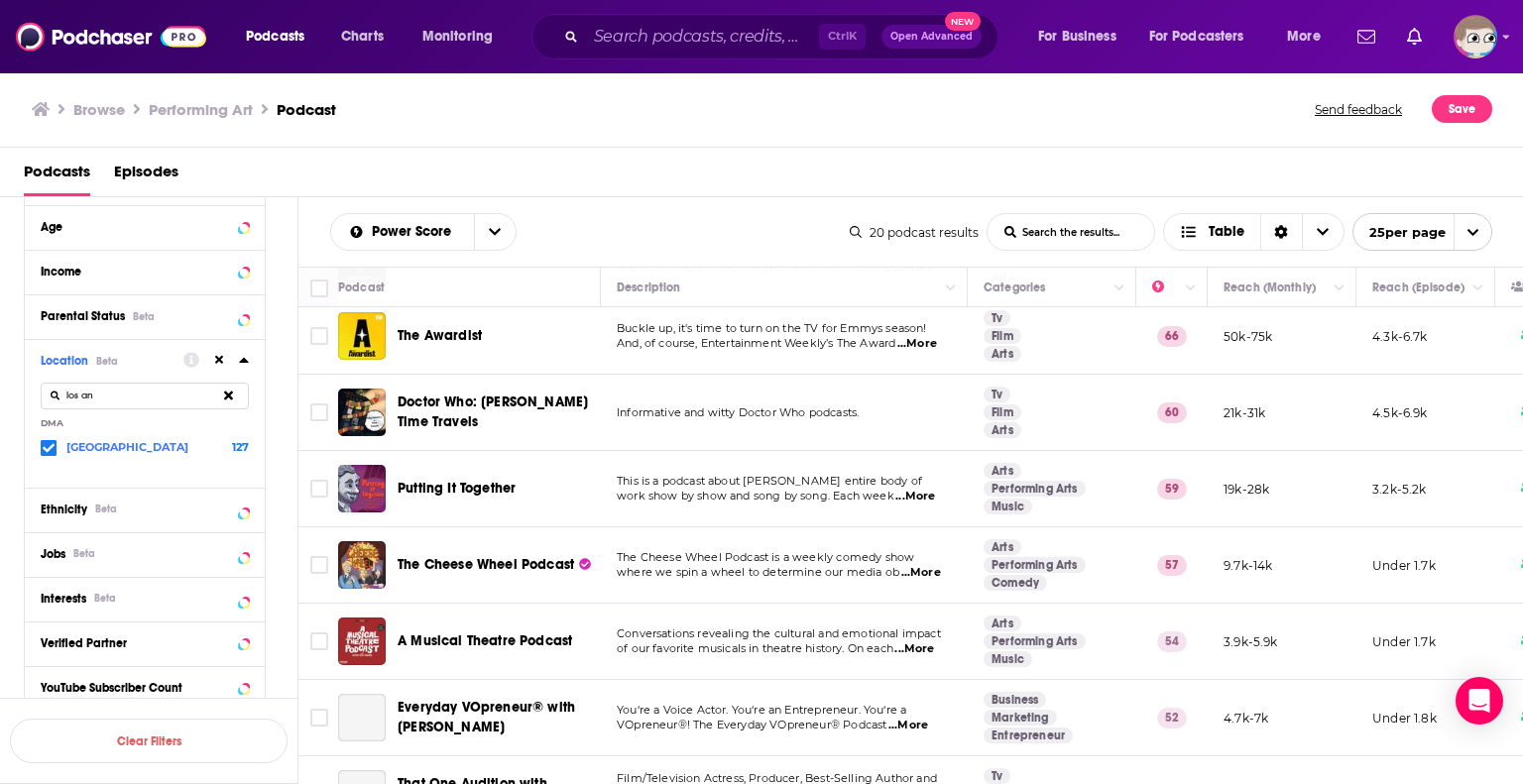scroll, scrollTop: 198, scrollLeft: 0, axis: vertical 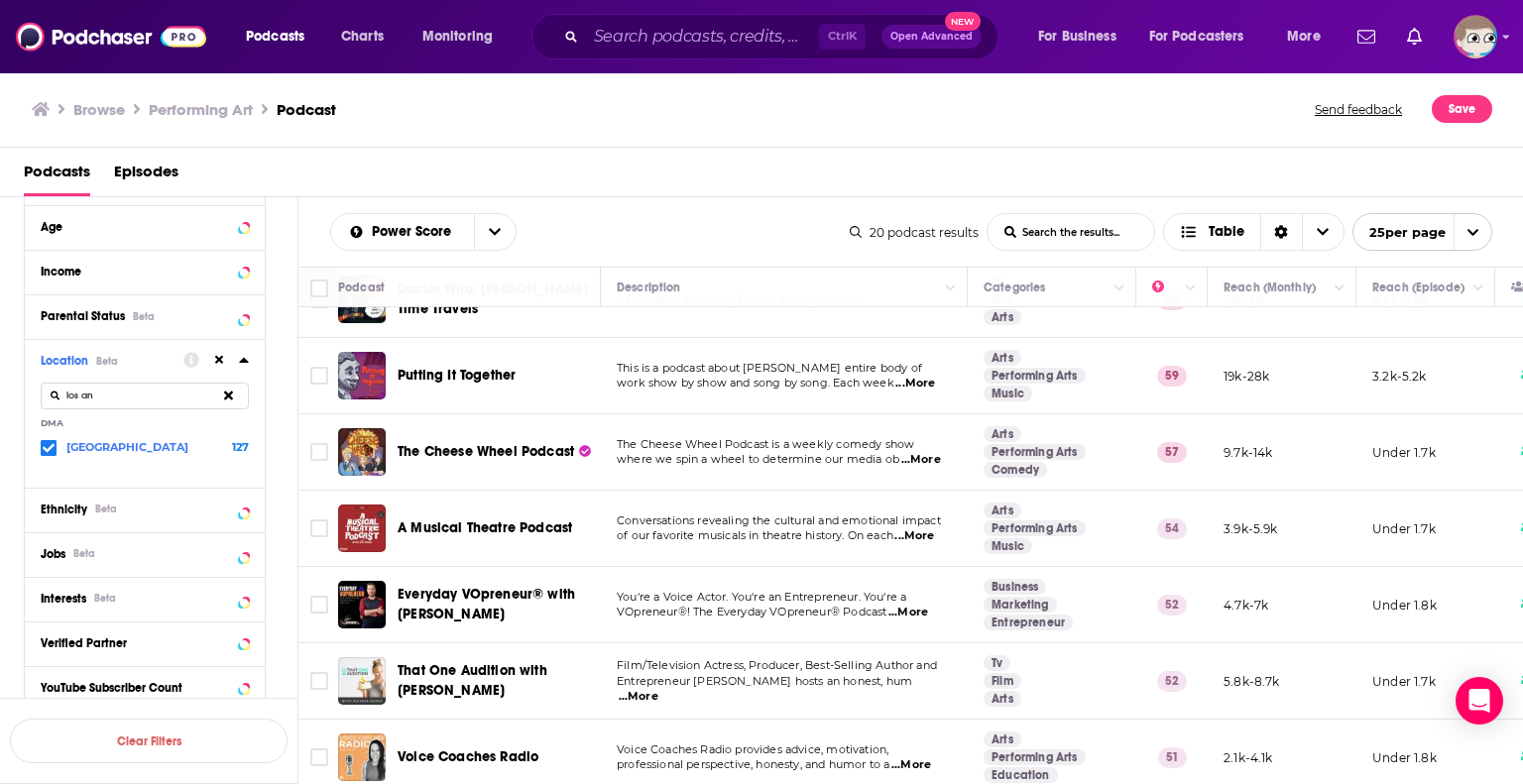 click on "...More" at bounding box center (921, 460) 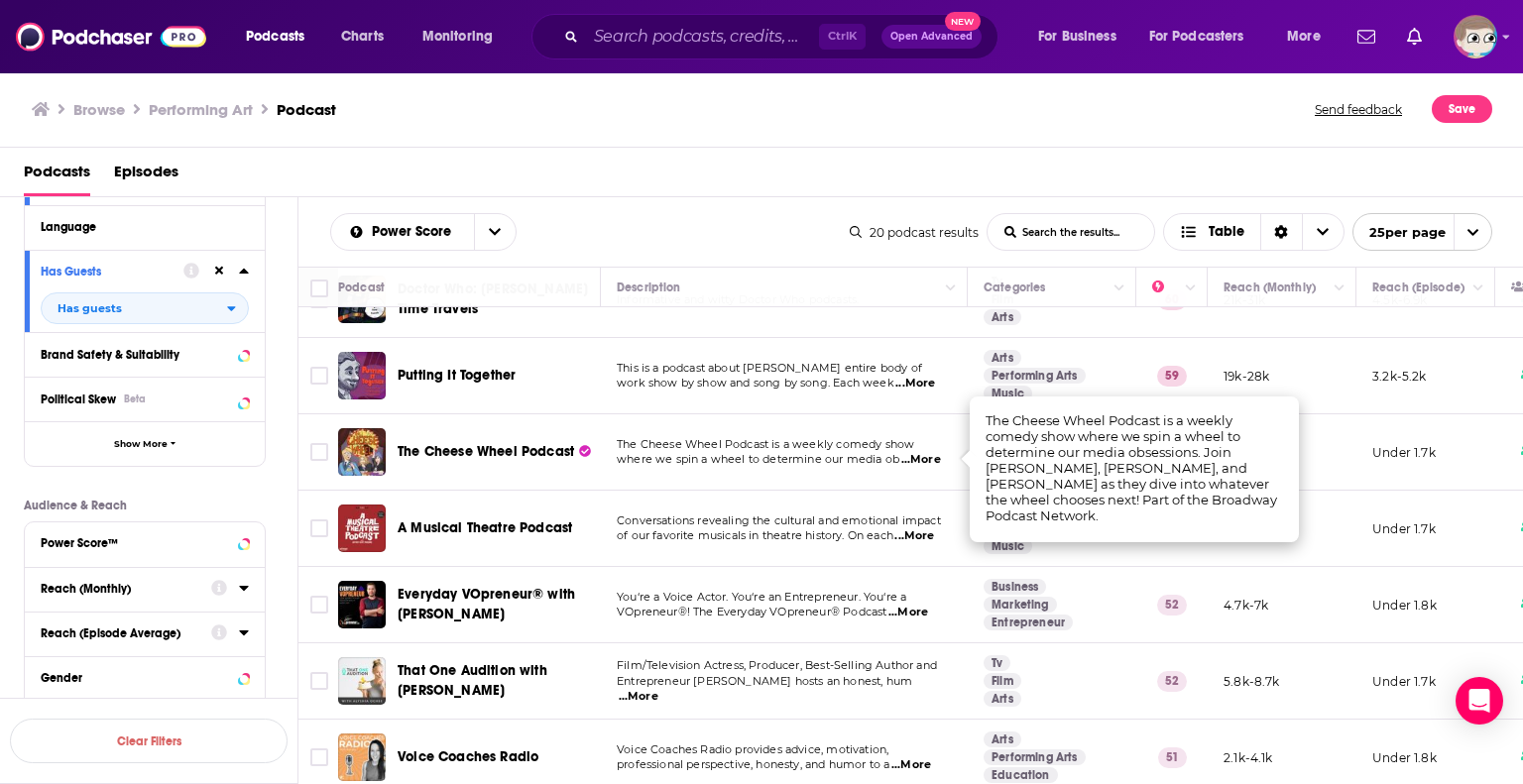 scroll, scrollTop: 196, scrollLeft: 0, axis: vertical 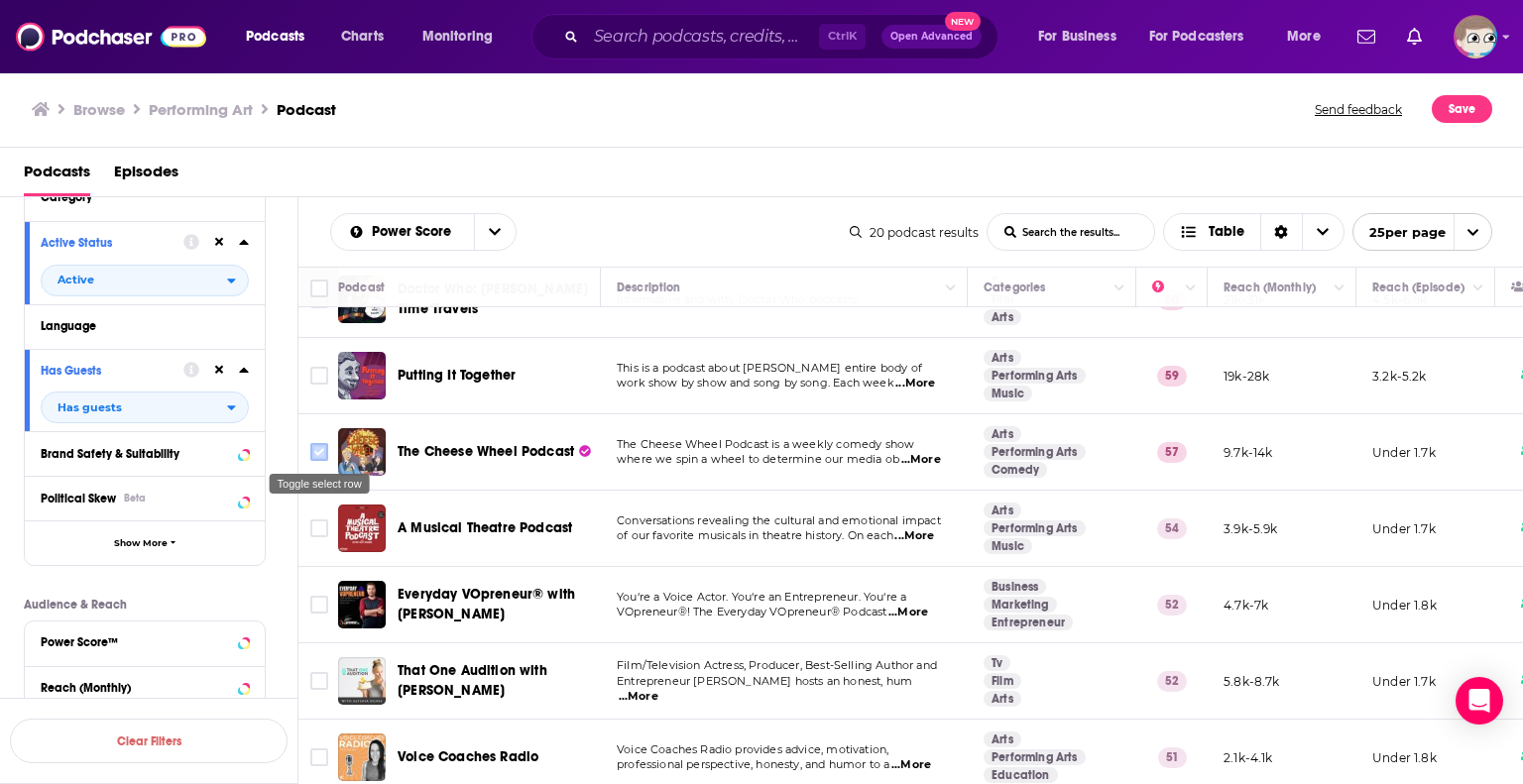 click at bounding box center (319, 452) 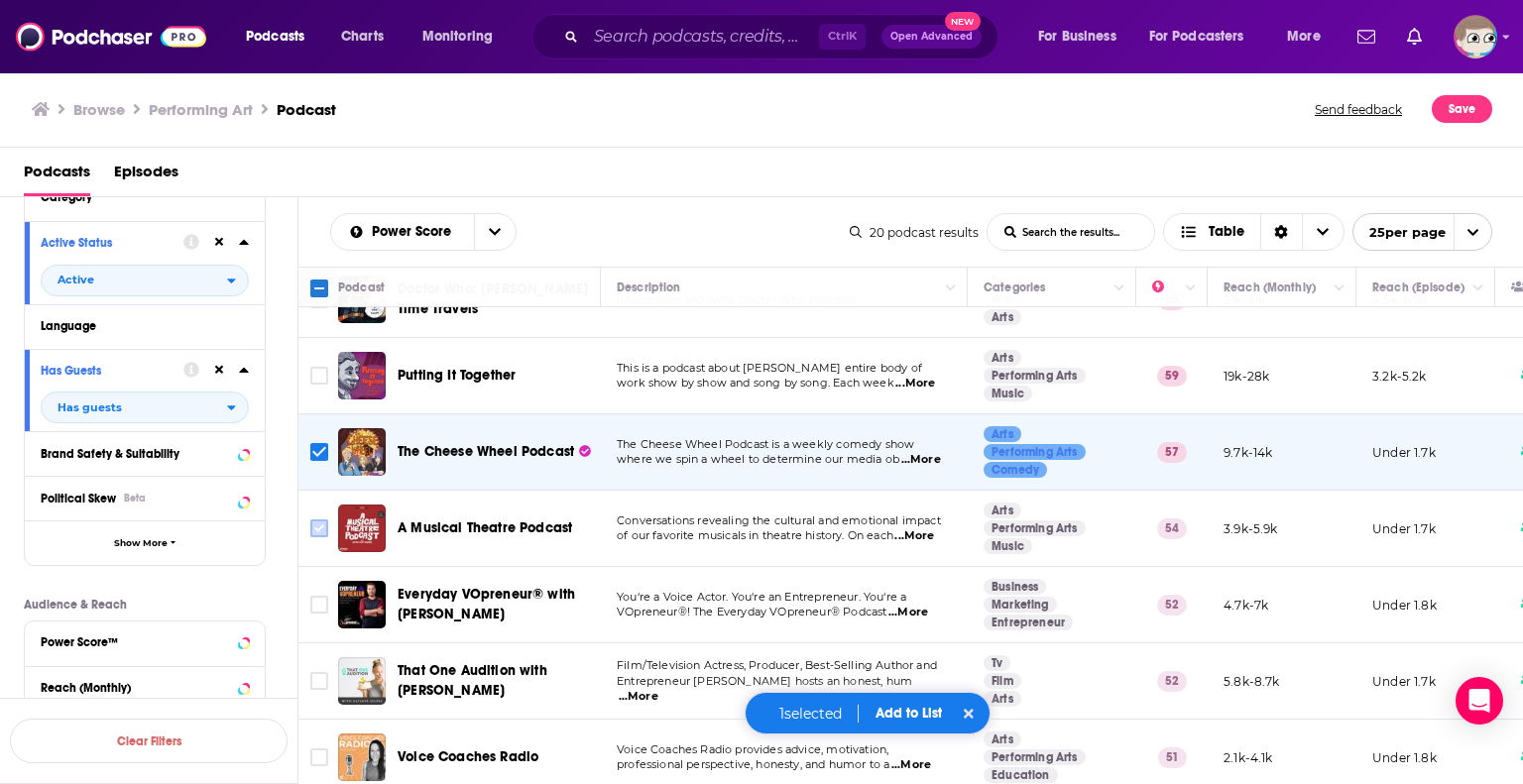 click at bounding box center [319, 528] 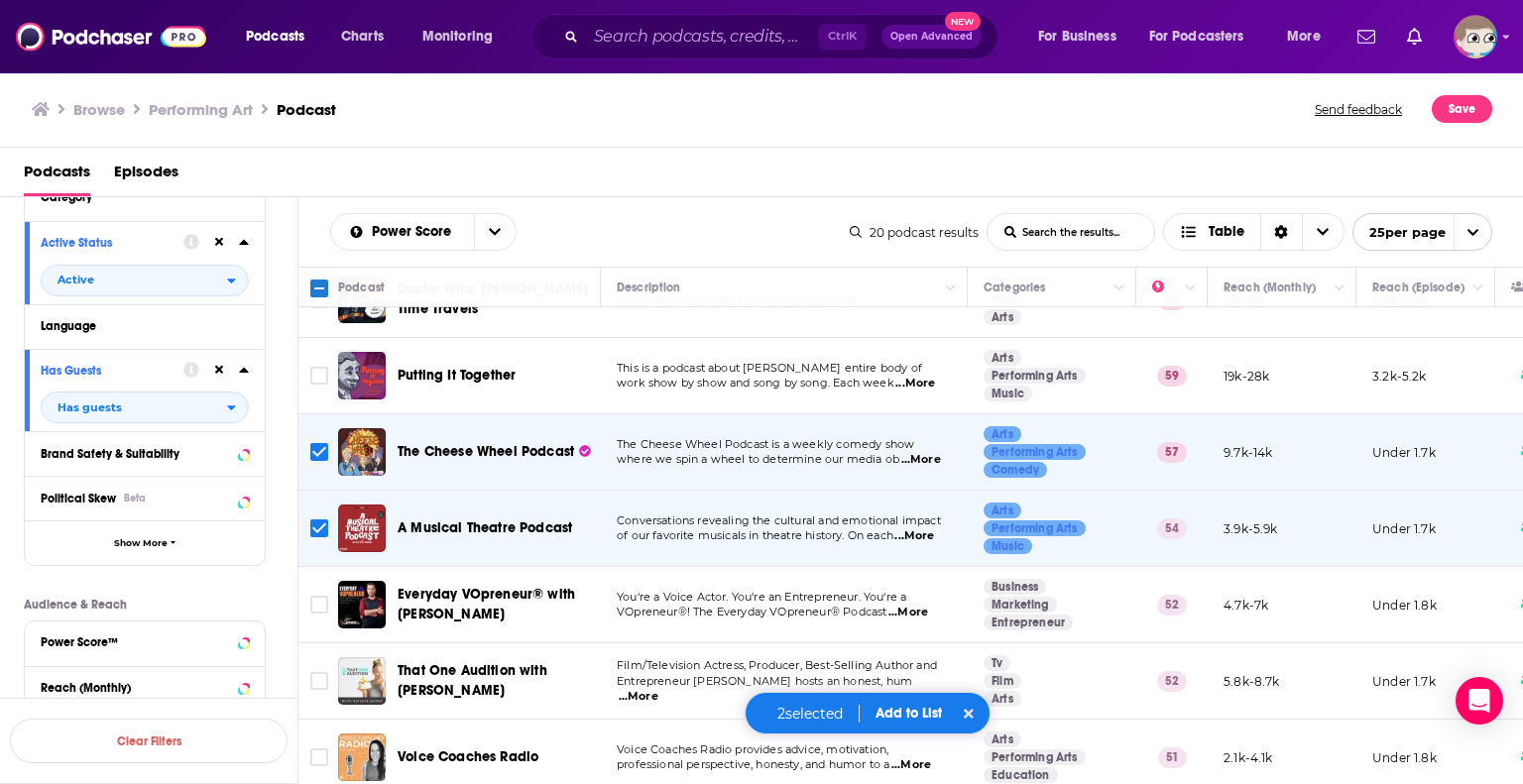 click on "...More" at bounding box center [908, 613] 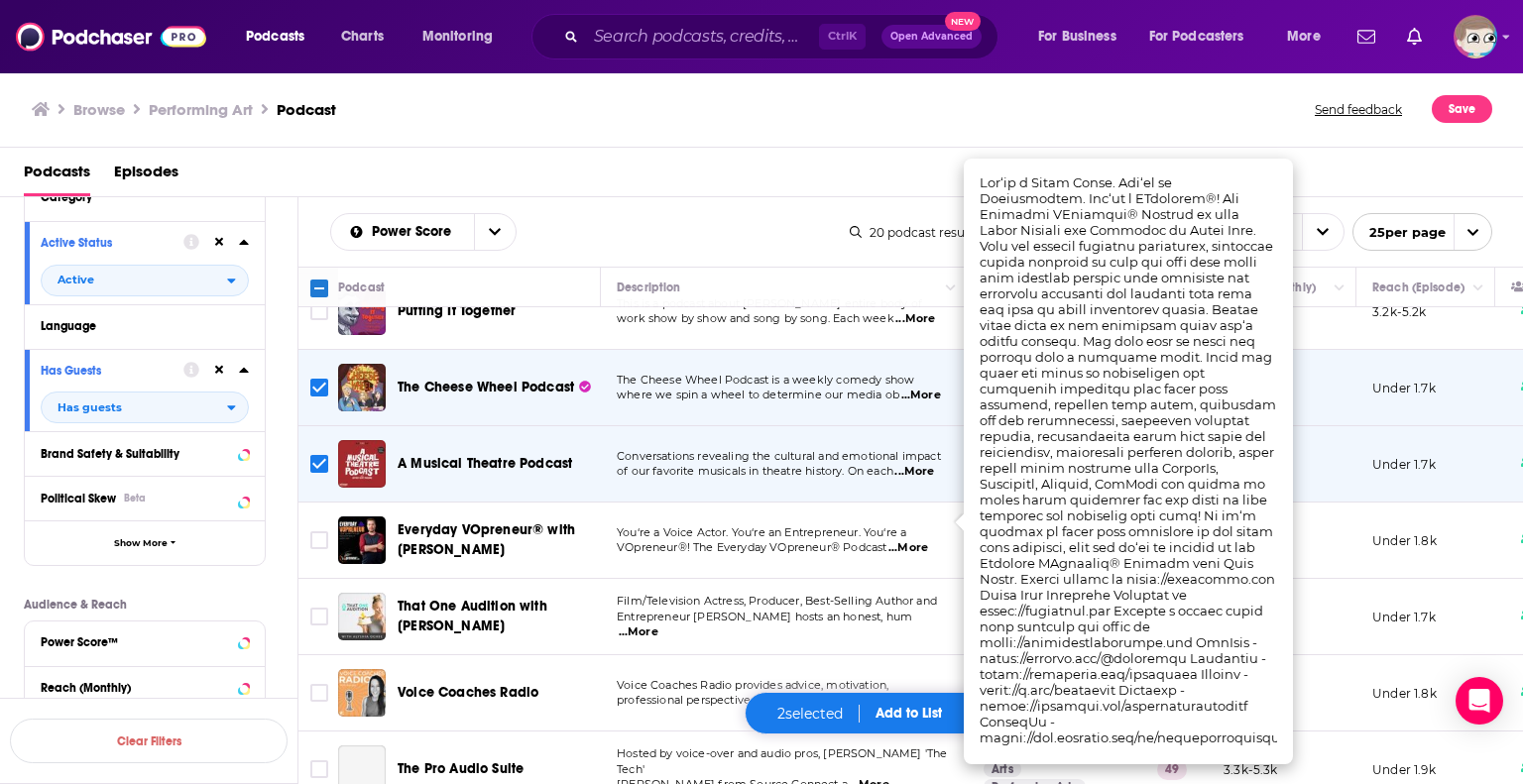 scroll, scrollTop: 297, scrollLeft: 0, axis: vertical 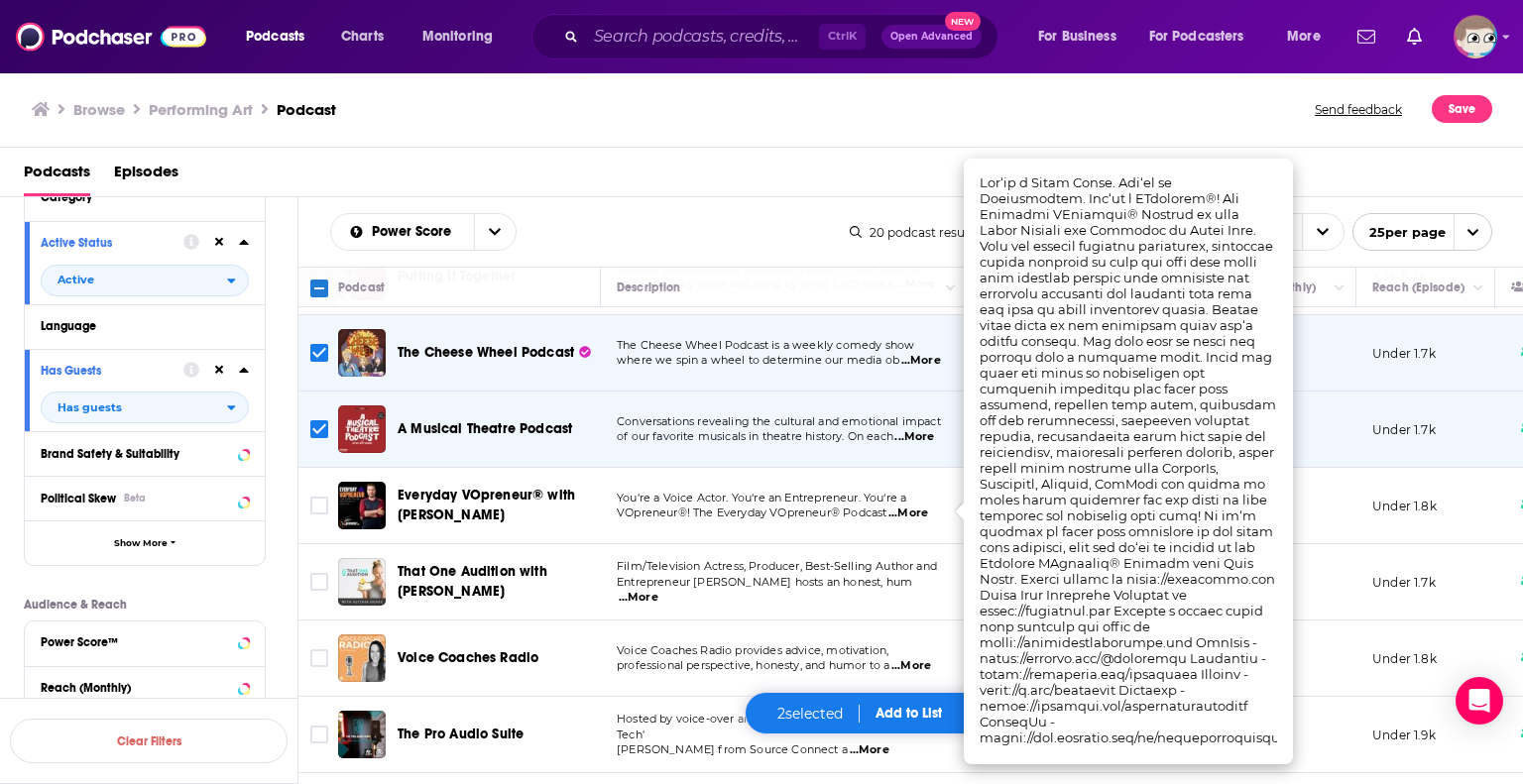 click on "Entrepreneur Alyshia Ochse hosts an honest, hum" at bounding box center [764, 582] 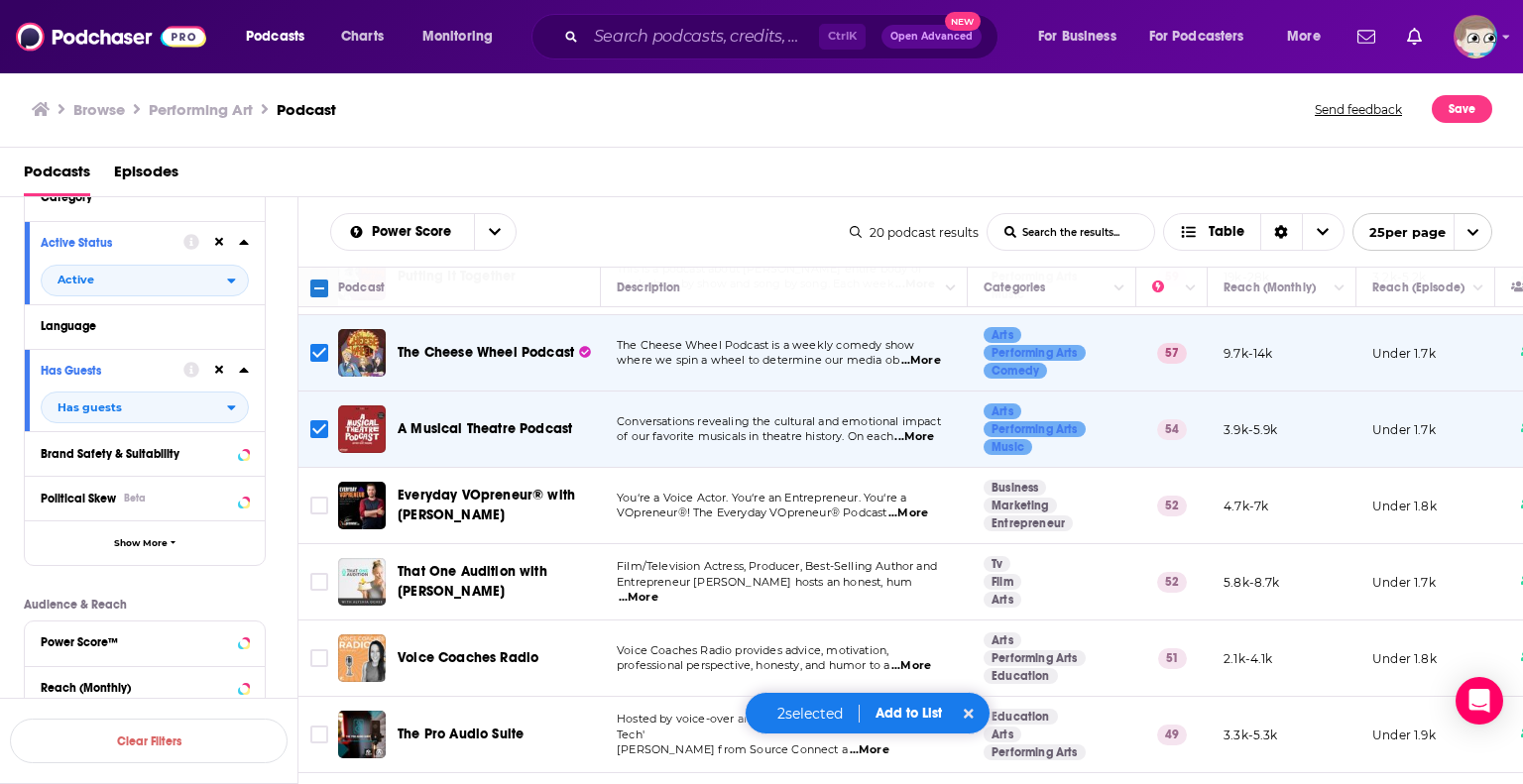 click on "Film/Television Actress, Producer, Best-Selling Author and" at bounding box center (783, 567) 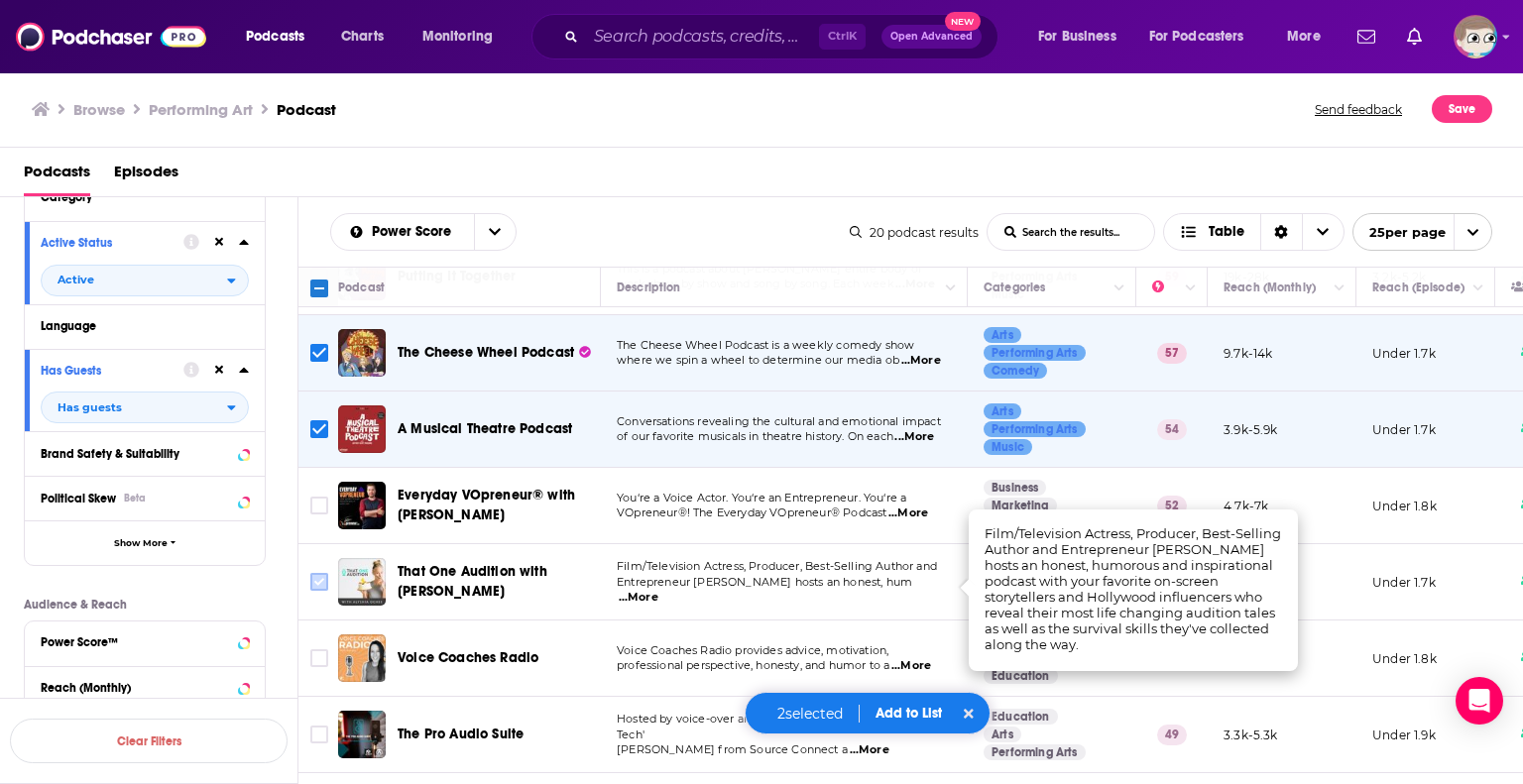 click 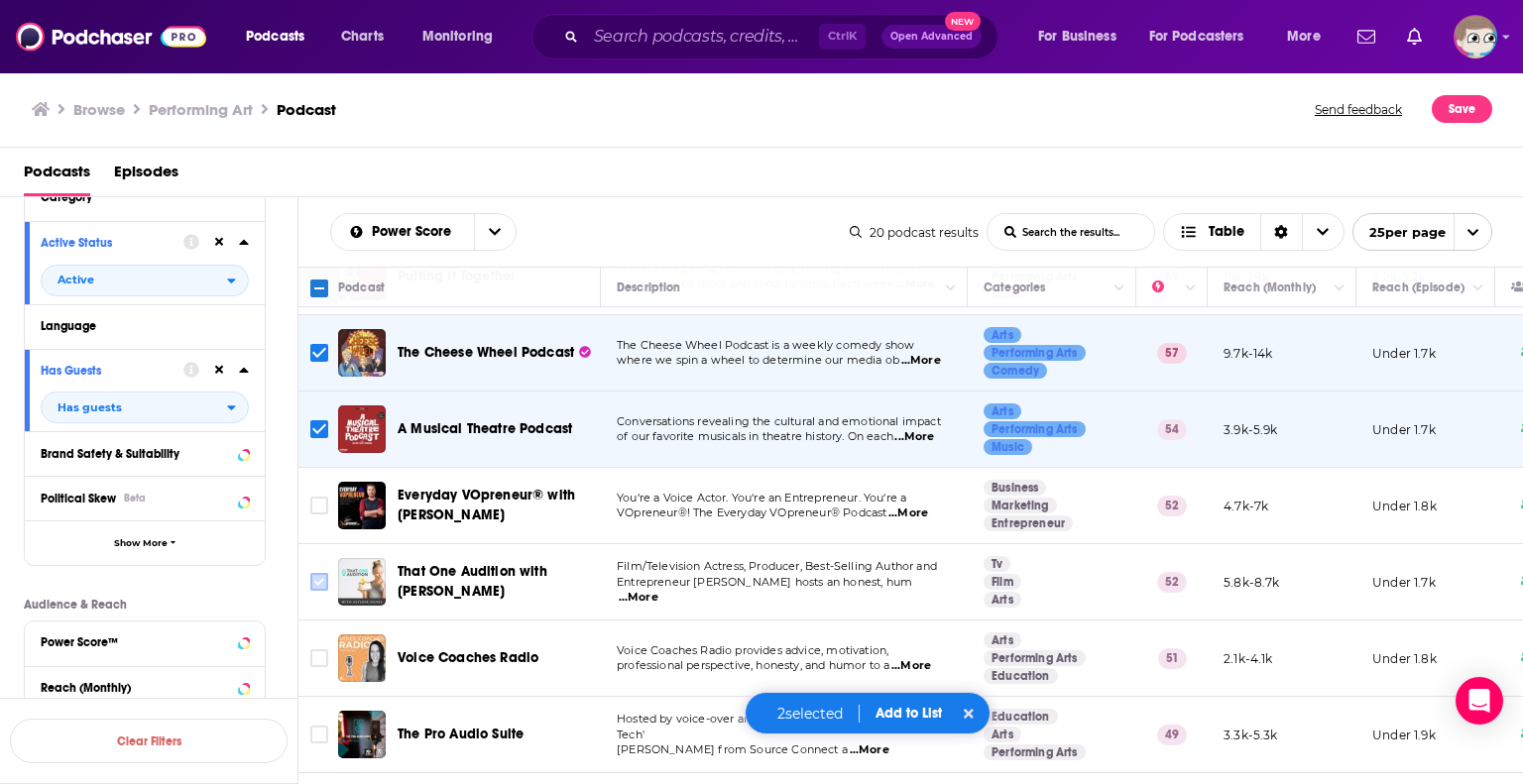 click at bounding box center [319, 582] 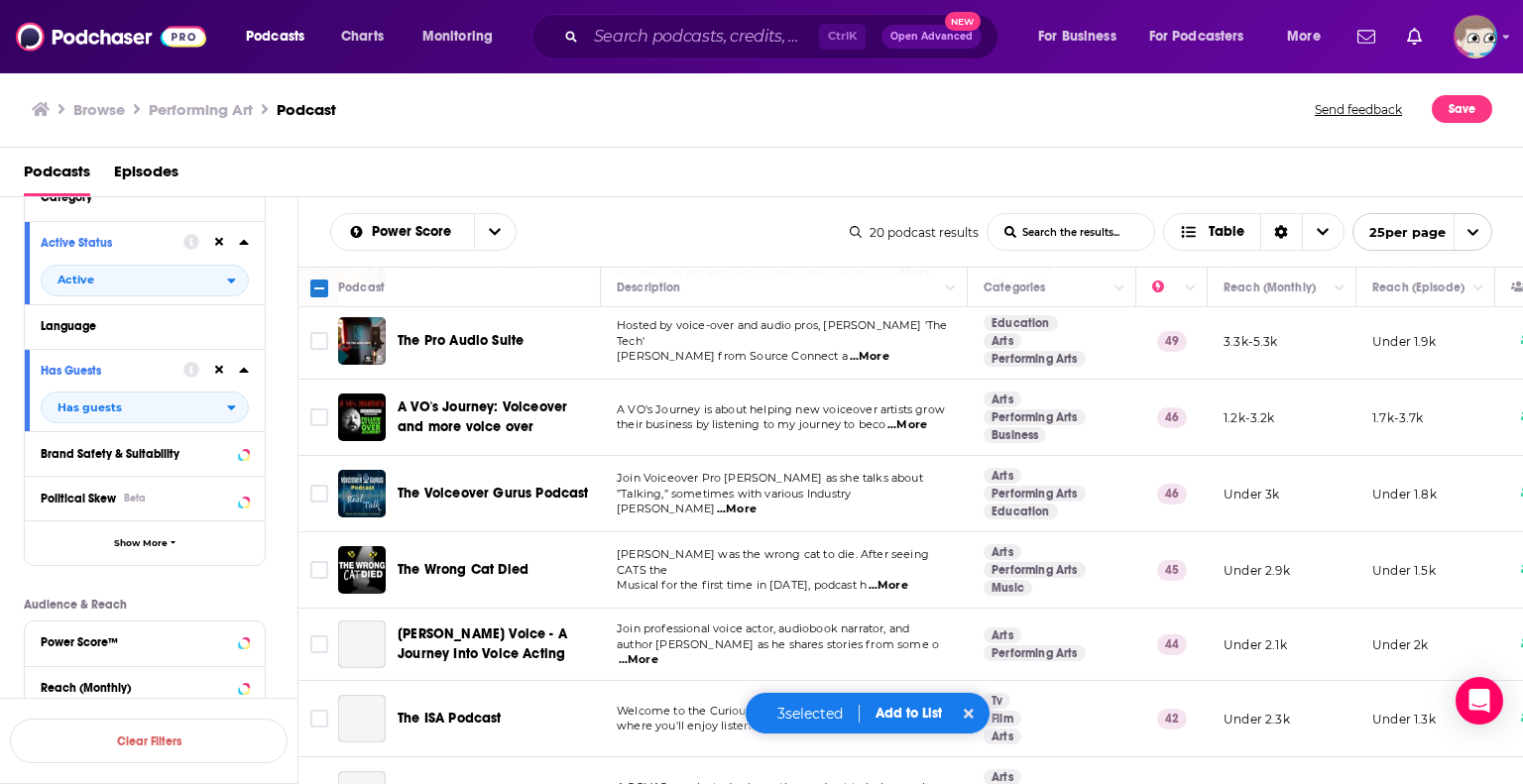 scroll, scrollTop: 694, scrollLeft: 0, axis: vertical 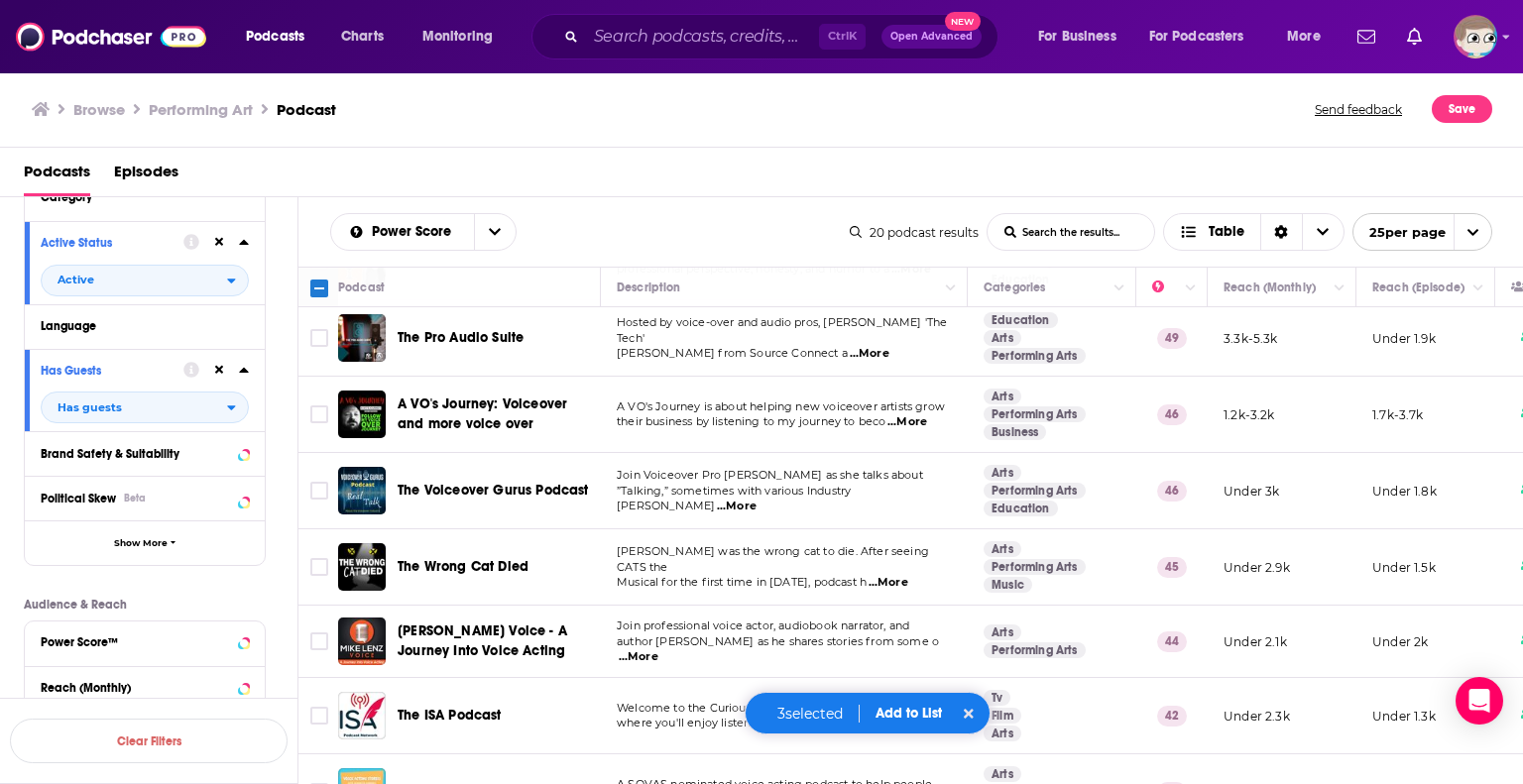 click on "...More" at bounding box center (888, 583) 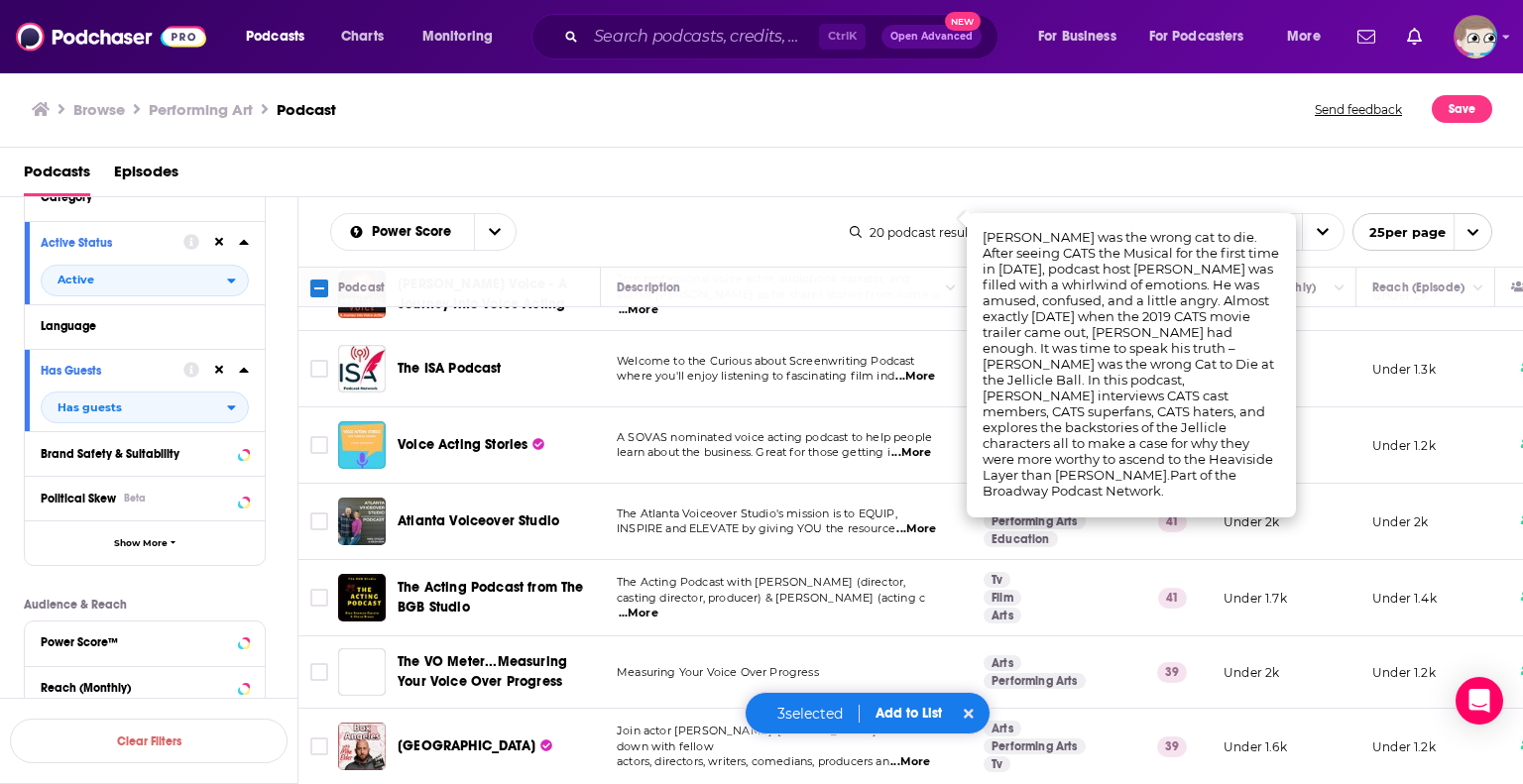 scroll, scrollTop: 1052, scrollLeft: 0, axis: vertical 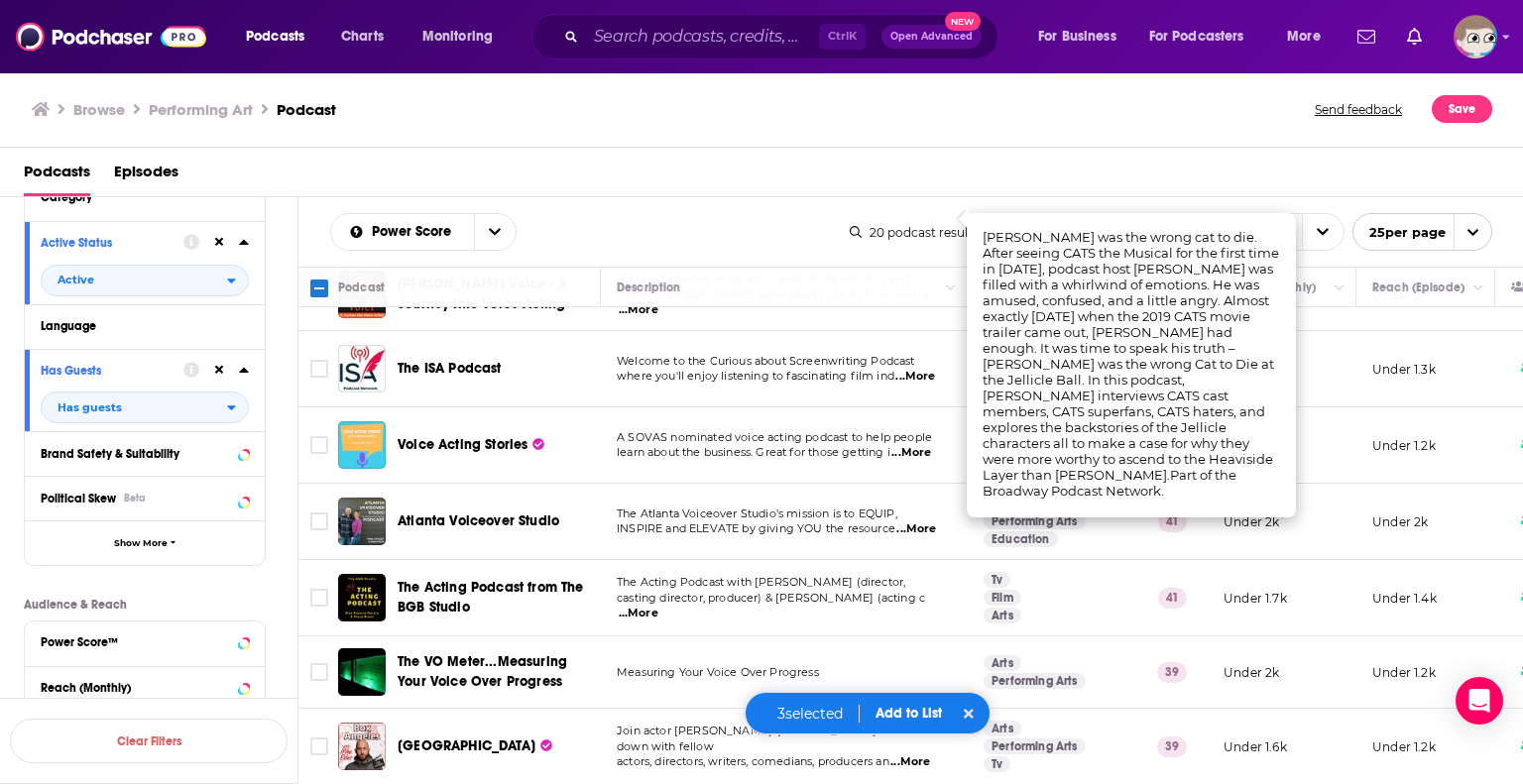 click on "3  selected Add to List" at bounding box center (868, 713) 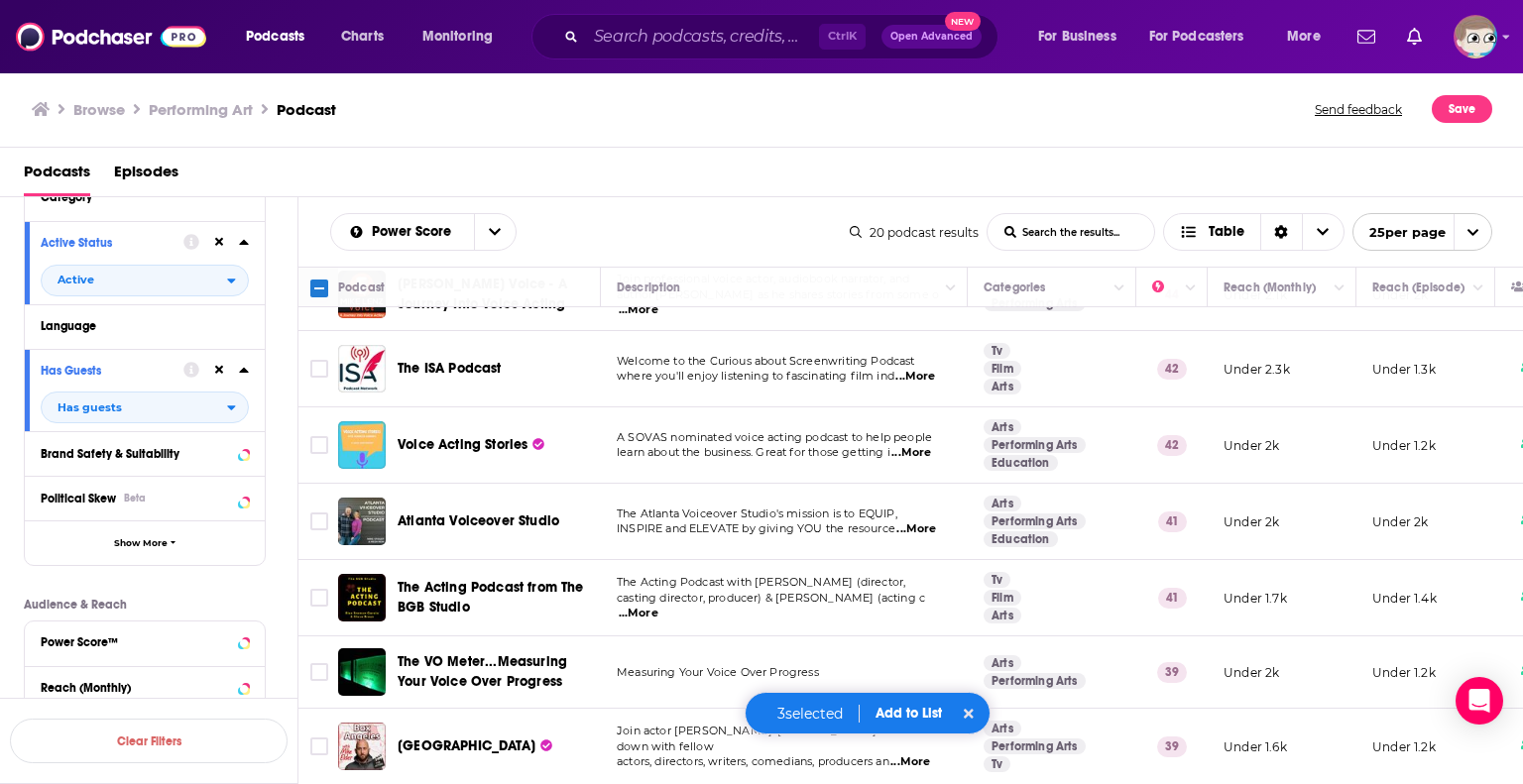 click on "Add to List" at bounding box center (908, 713) 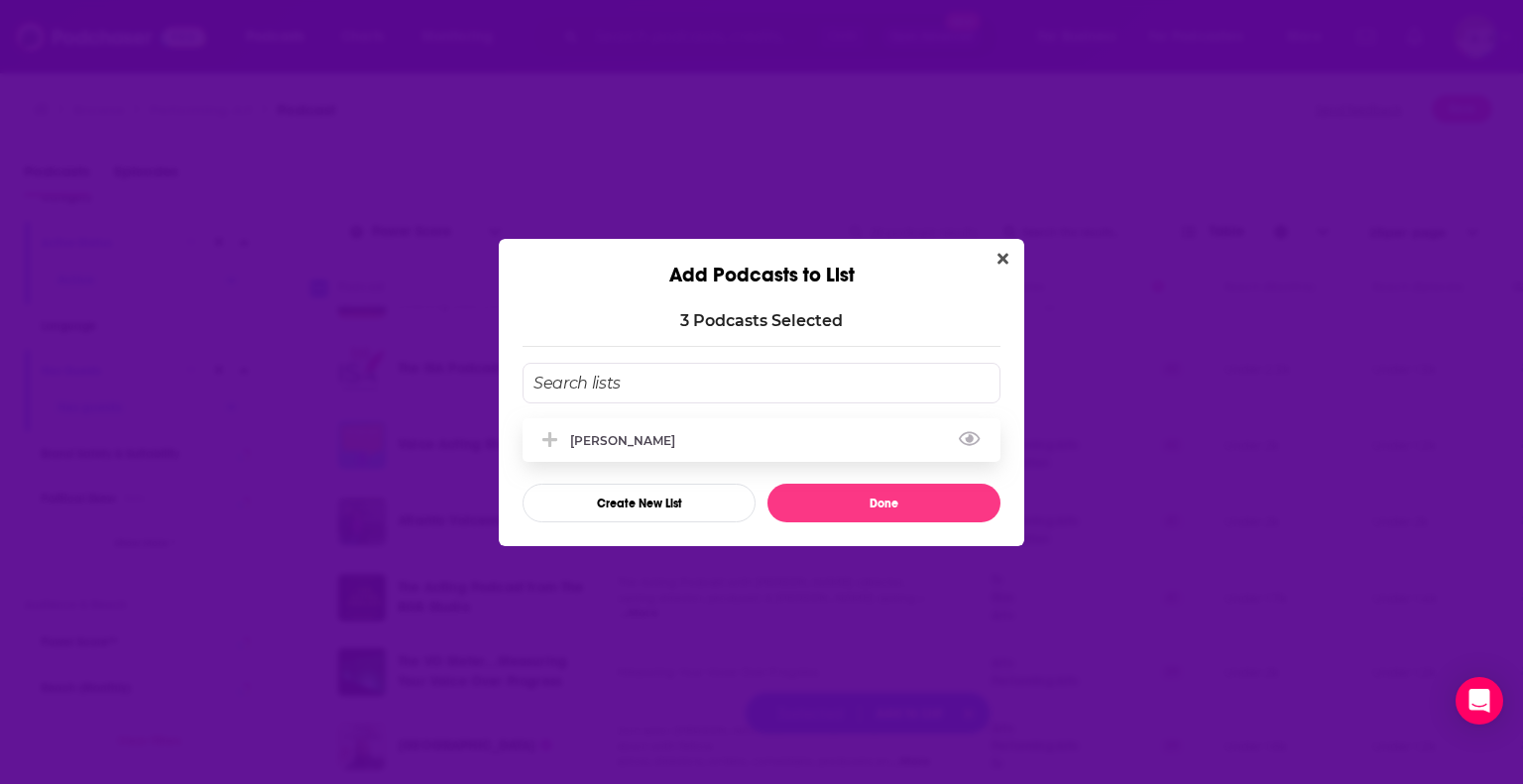 click on "Jon Matteson" at bounding box center [629, 440] 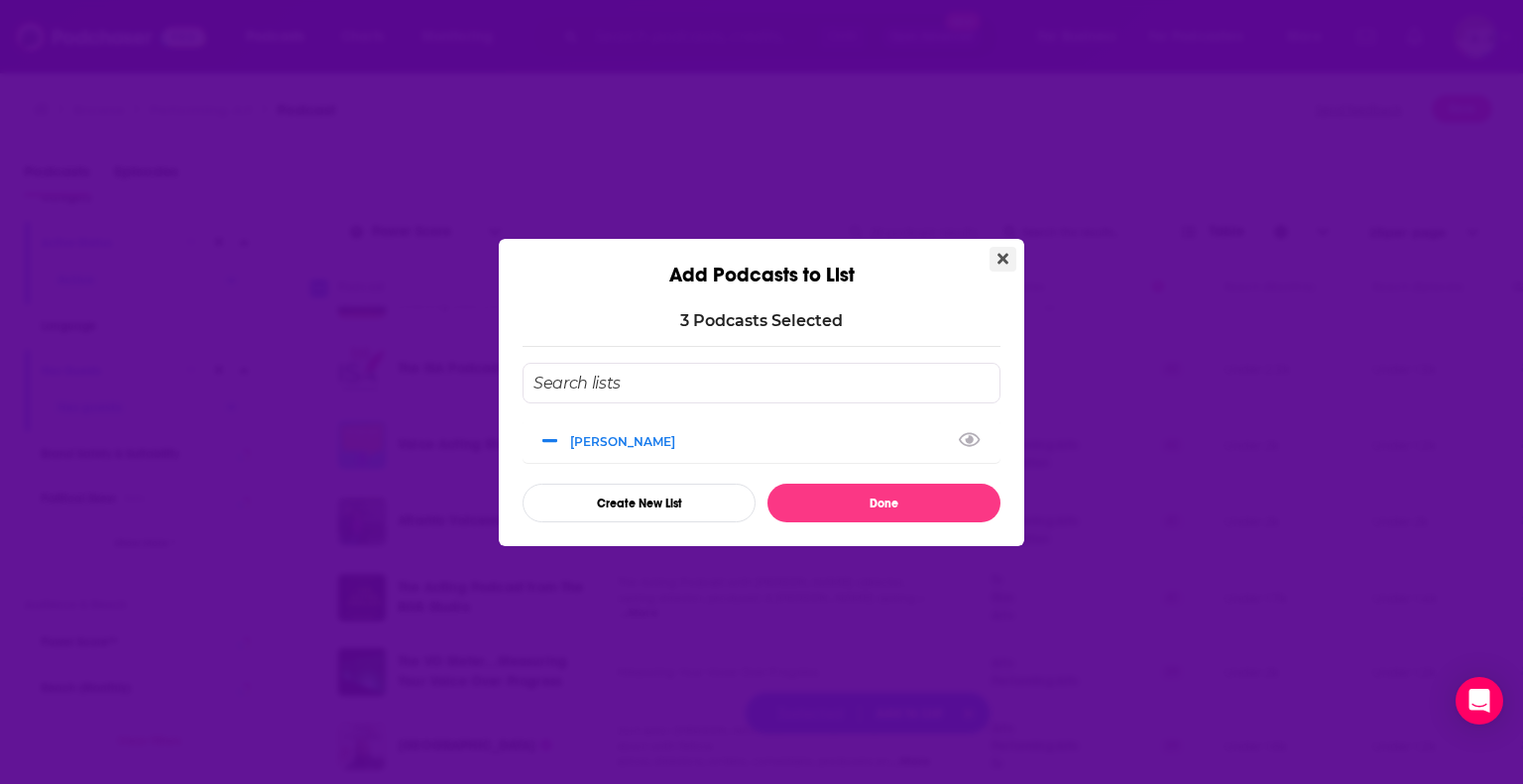 click 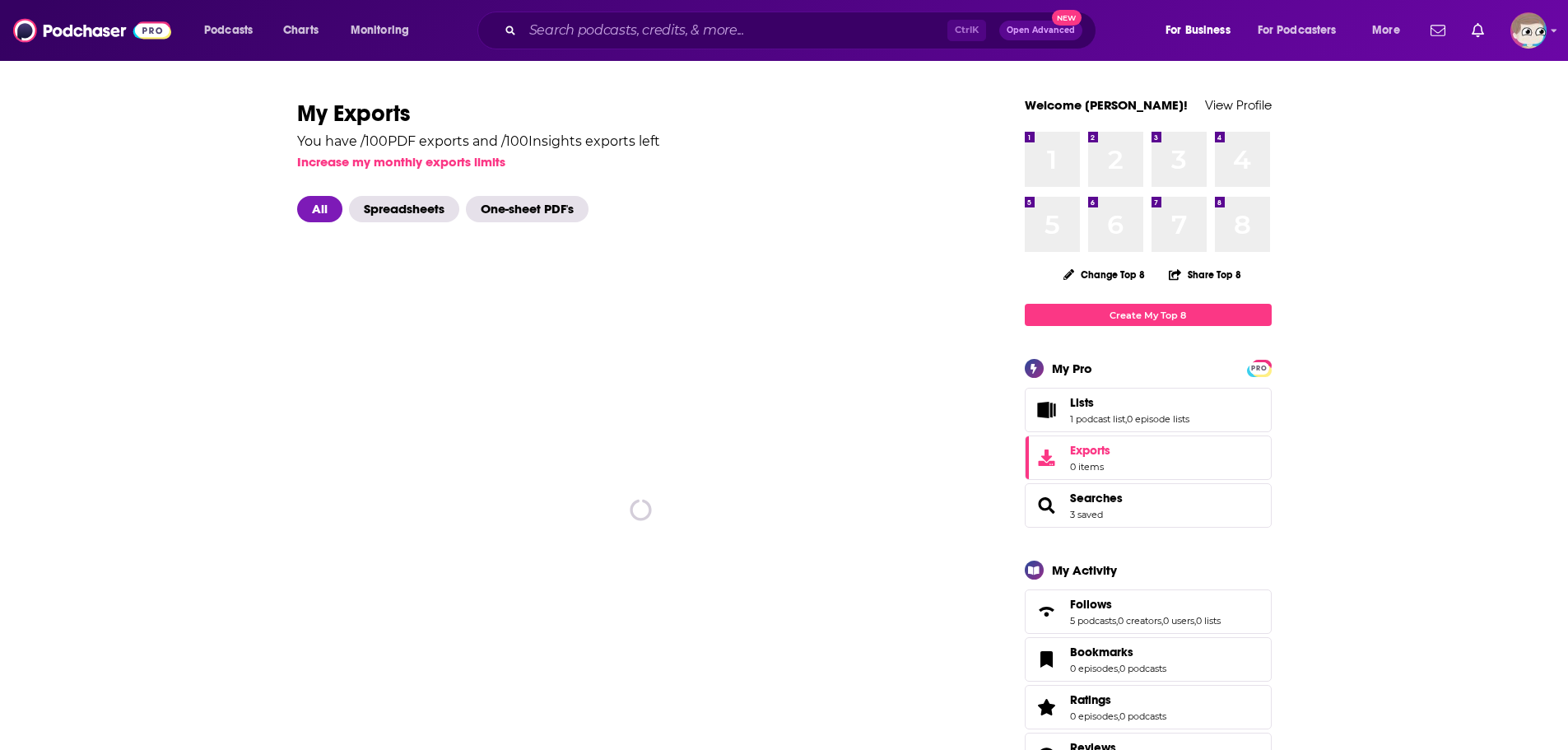 scroll, scrollTop: 0, scrollLeft: 0, axis: both 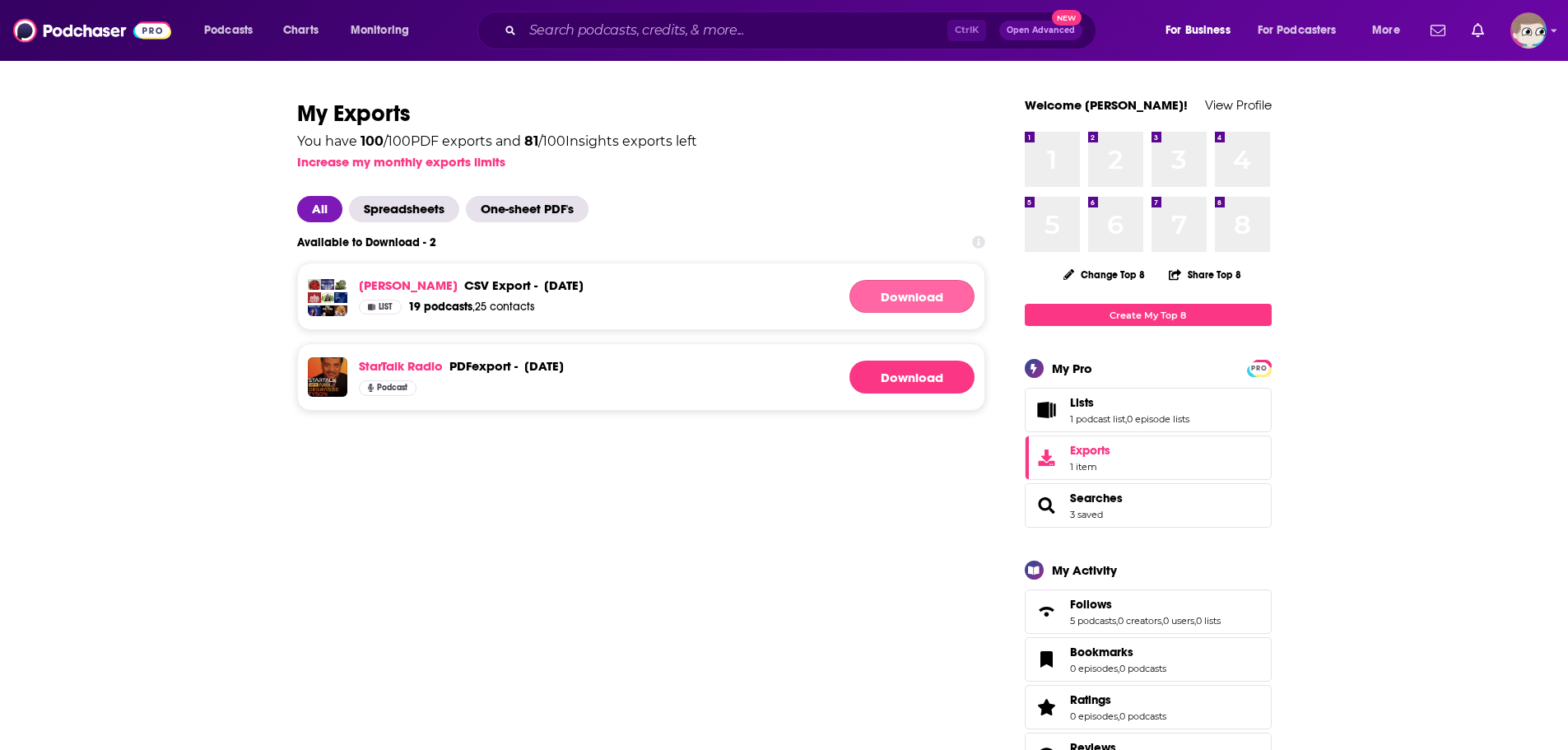click on "Download" at bounding box center [912, 296] 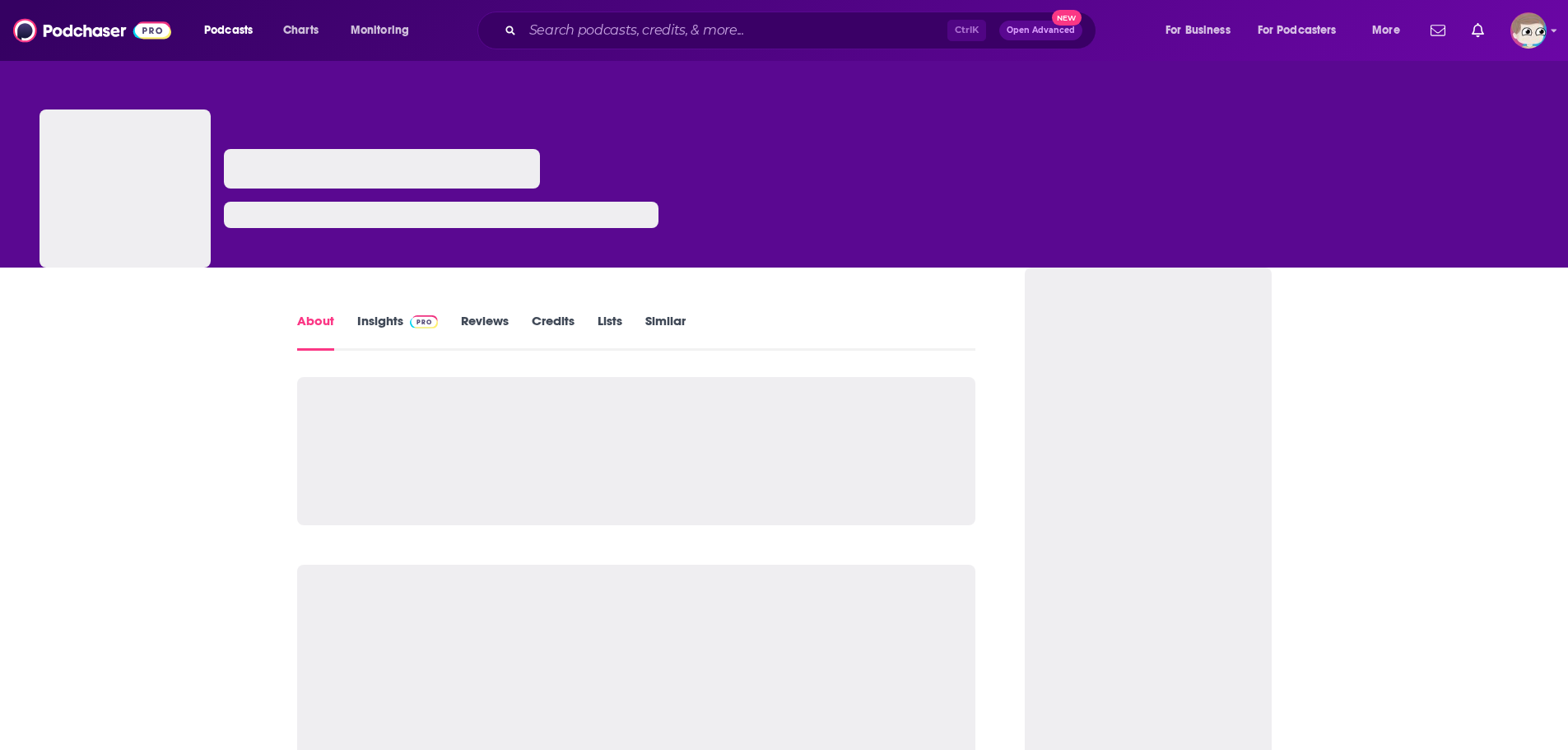 scroll, scrollTop: 0, scrollLeft: 0, axis: both 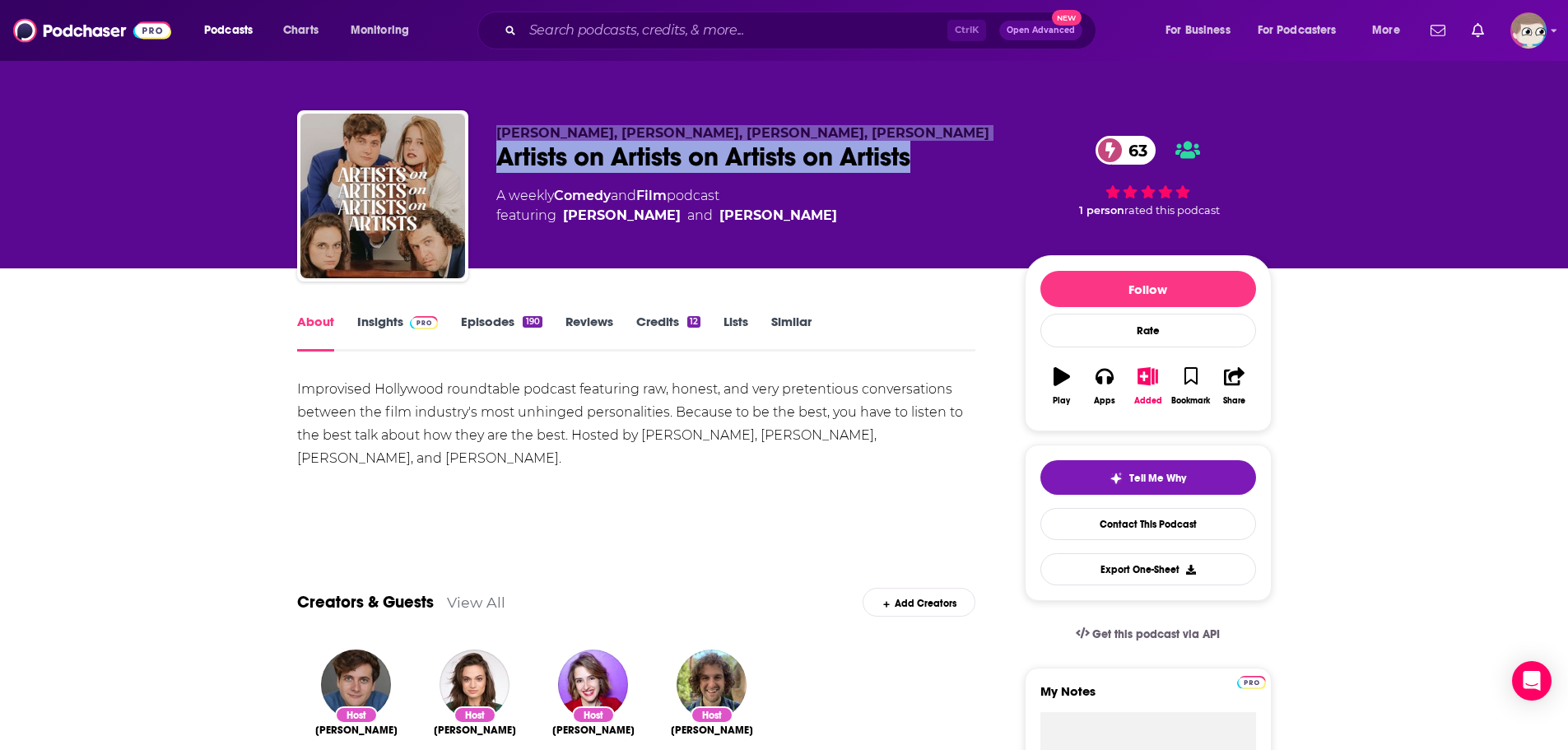 drag, startPoint x: 944, startPoint y: 151, endPoint x: 485, endPoint y: 140, distance: 459.1318 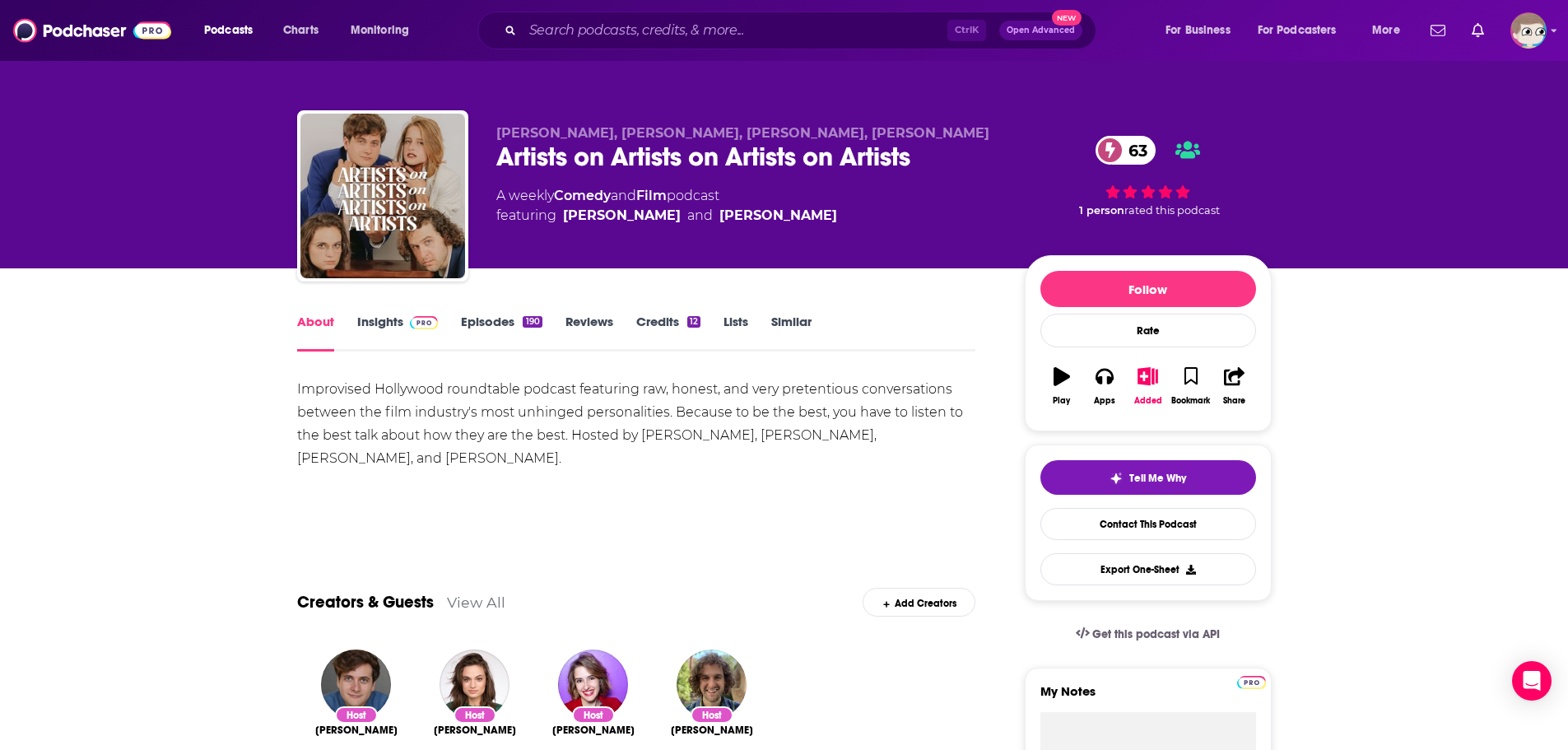 click on "Artists on Artists on Artists on Artists 63" at bounding box center (747, 156) 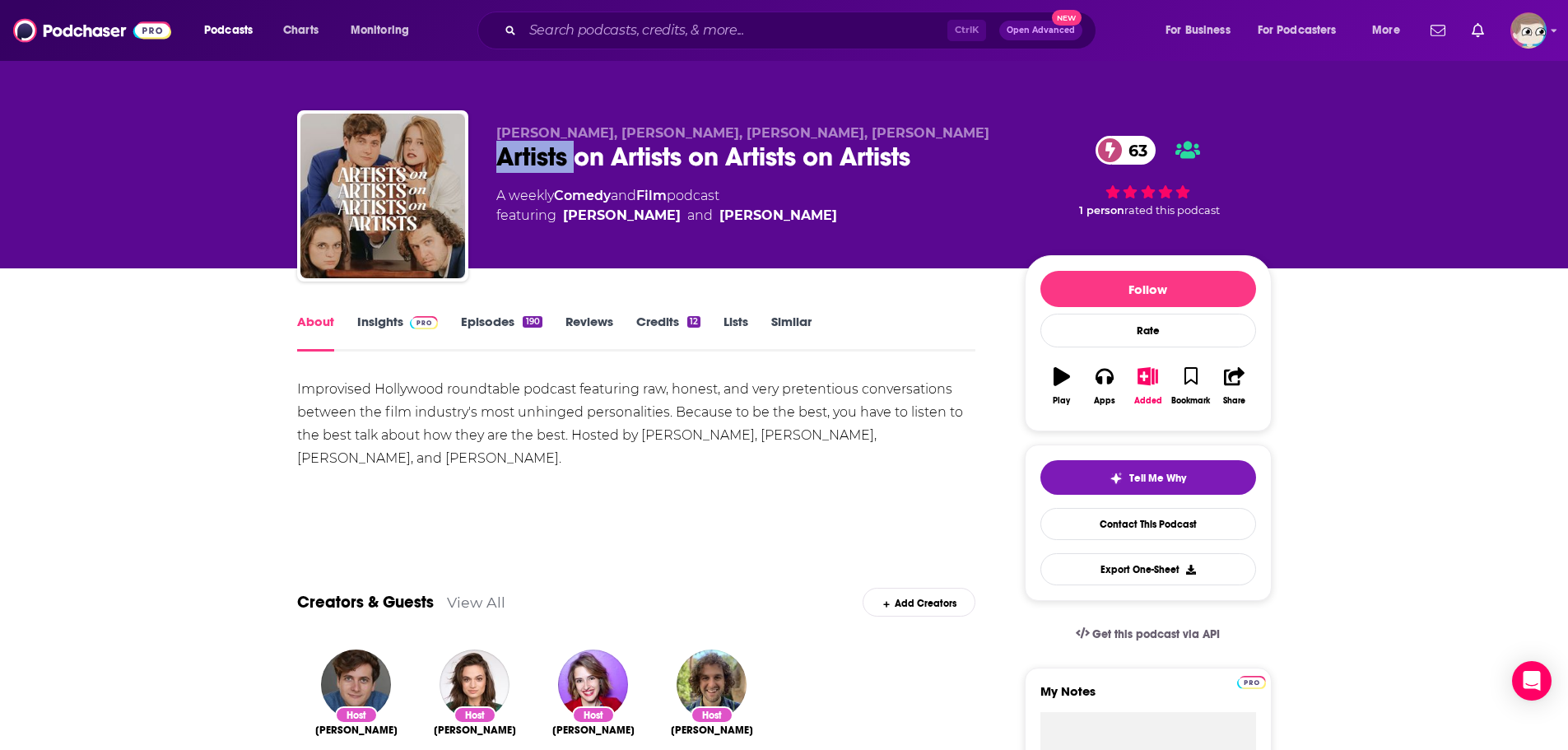 click on "Artists on Artists on Artists on Artists 63" at bounding box center (747, 156) 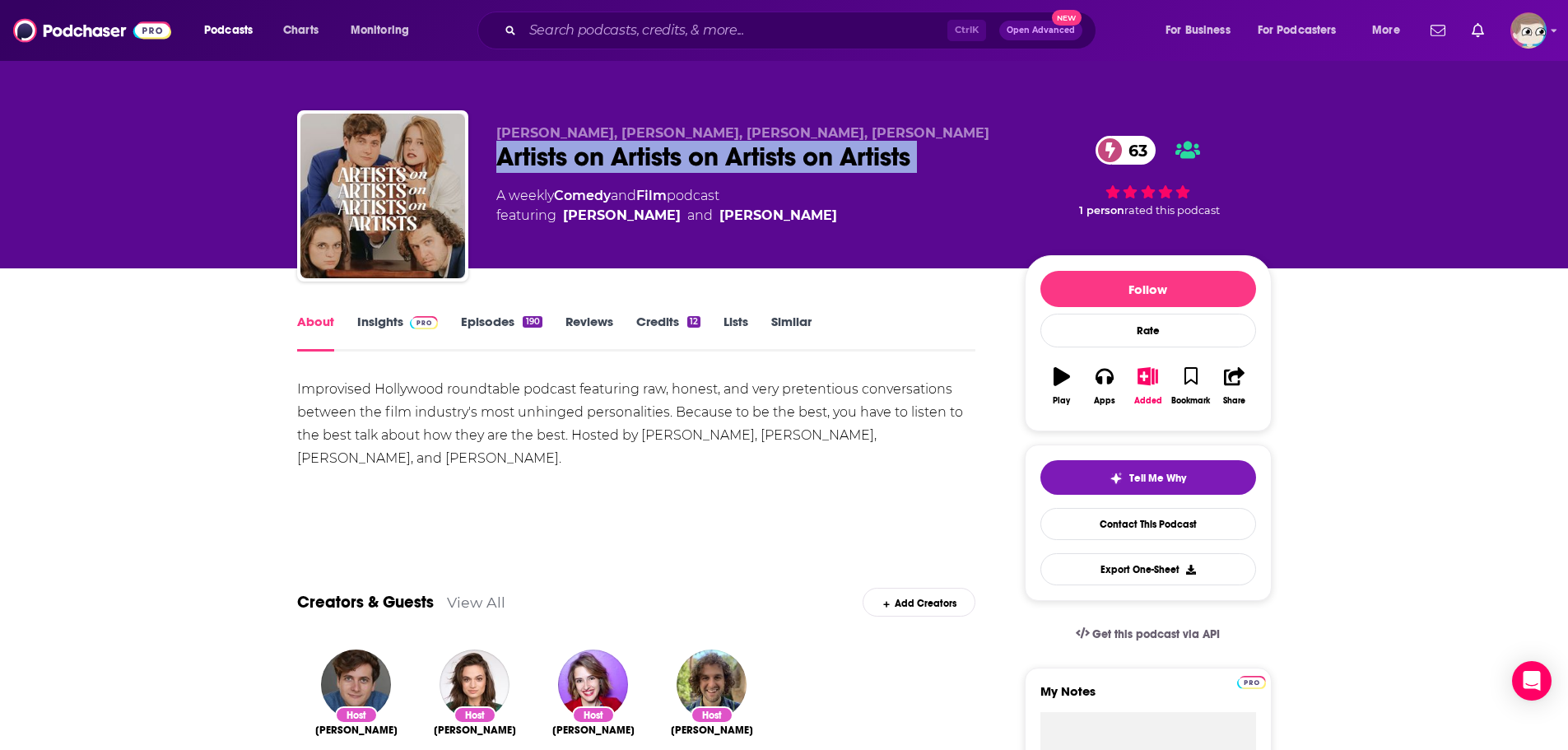 click on "Artists on Artists on Artists on Artists 63" at bounding box center (747, 156) 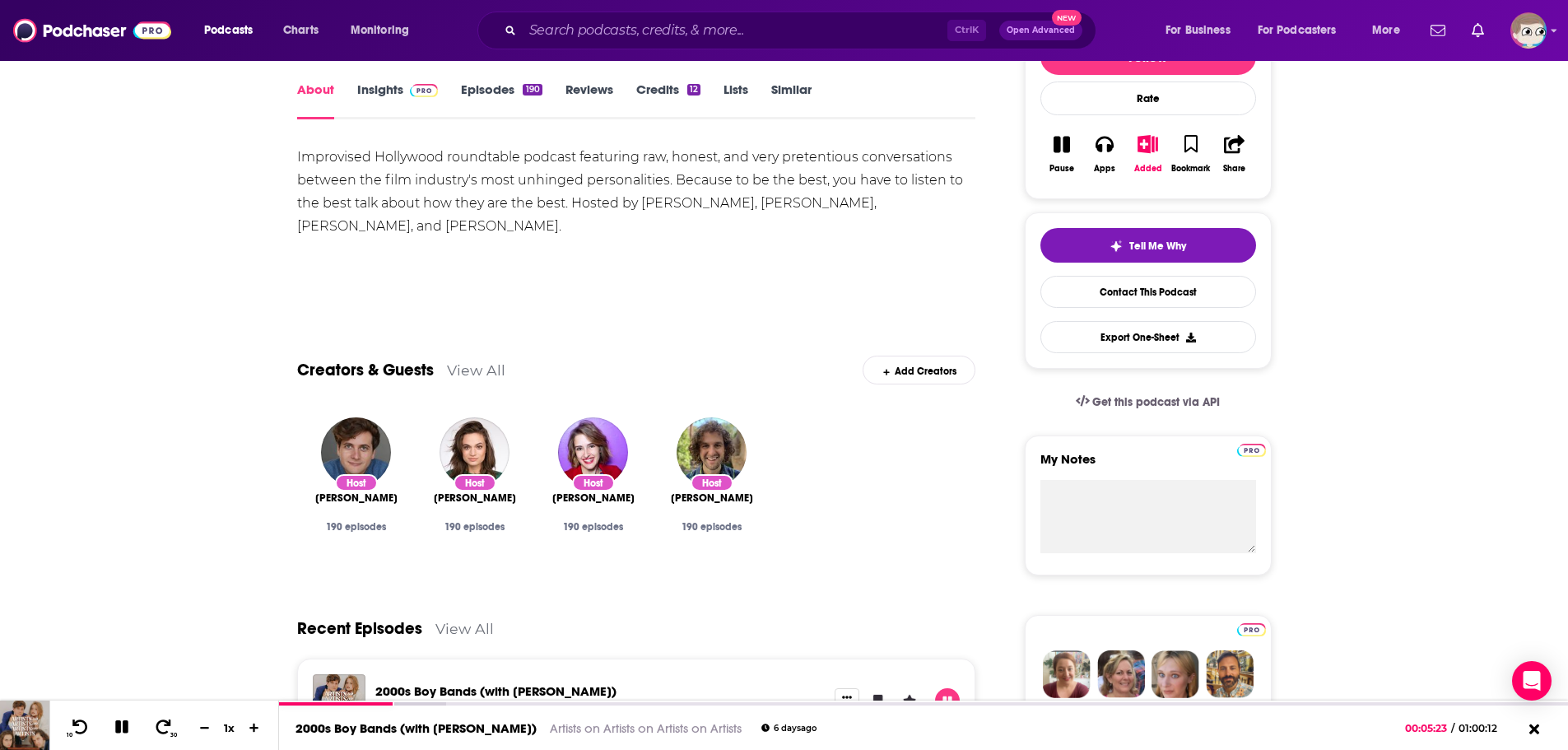 scroll, scrollTop: 0, scrollLeft: 0, axis: both 